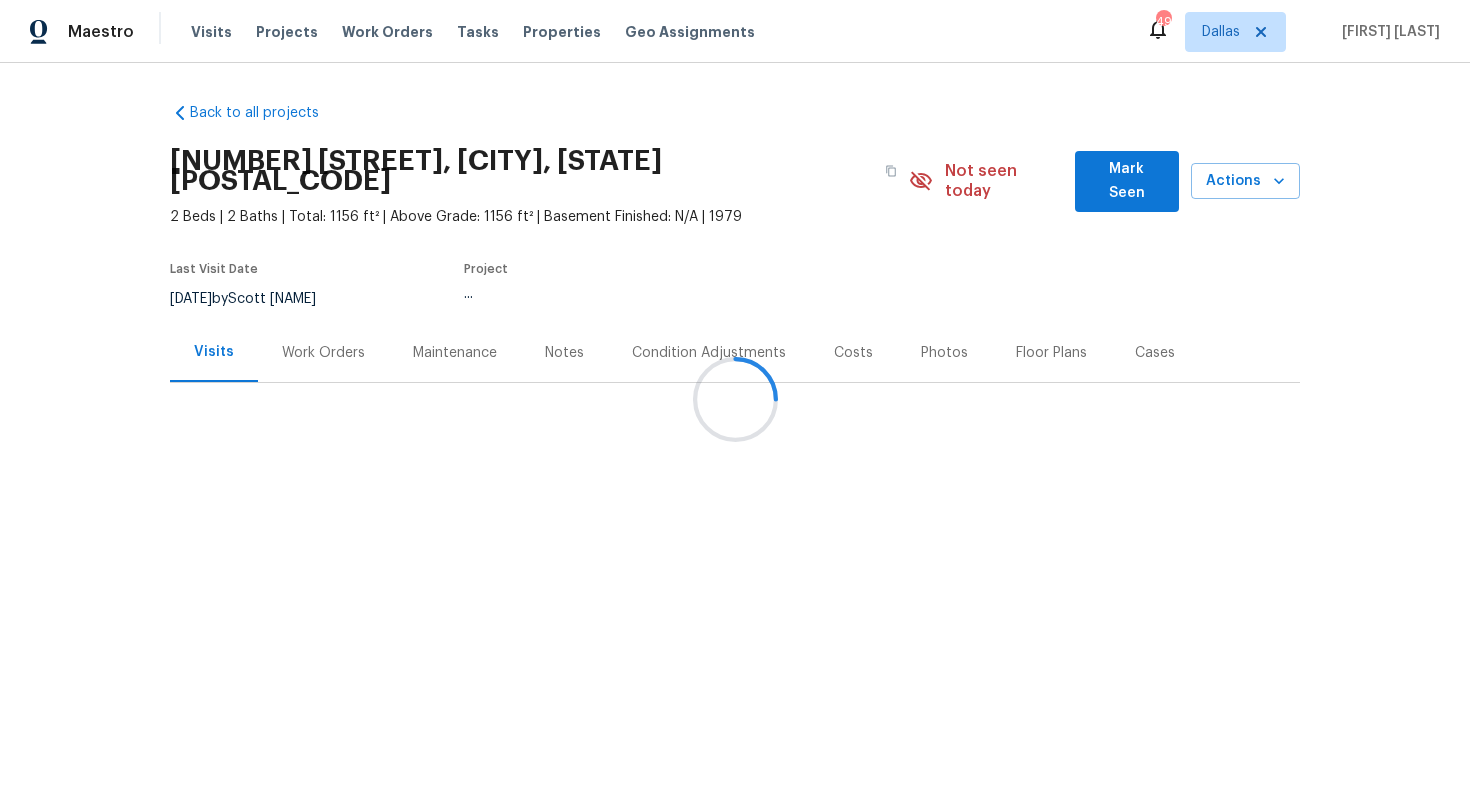 scroll, scrollTop: 0, scrollLeft: 0, axis: both 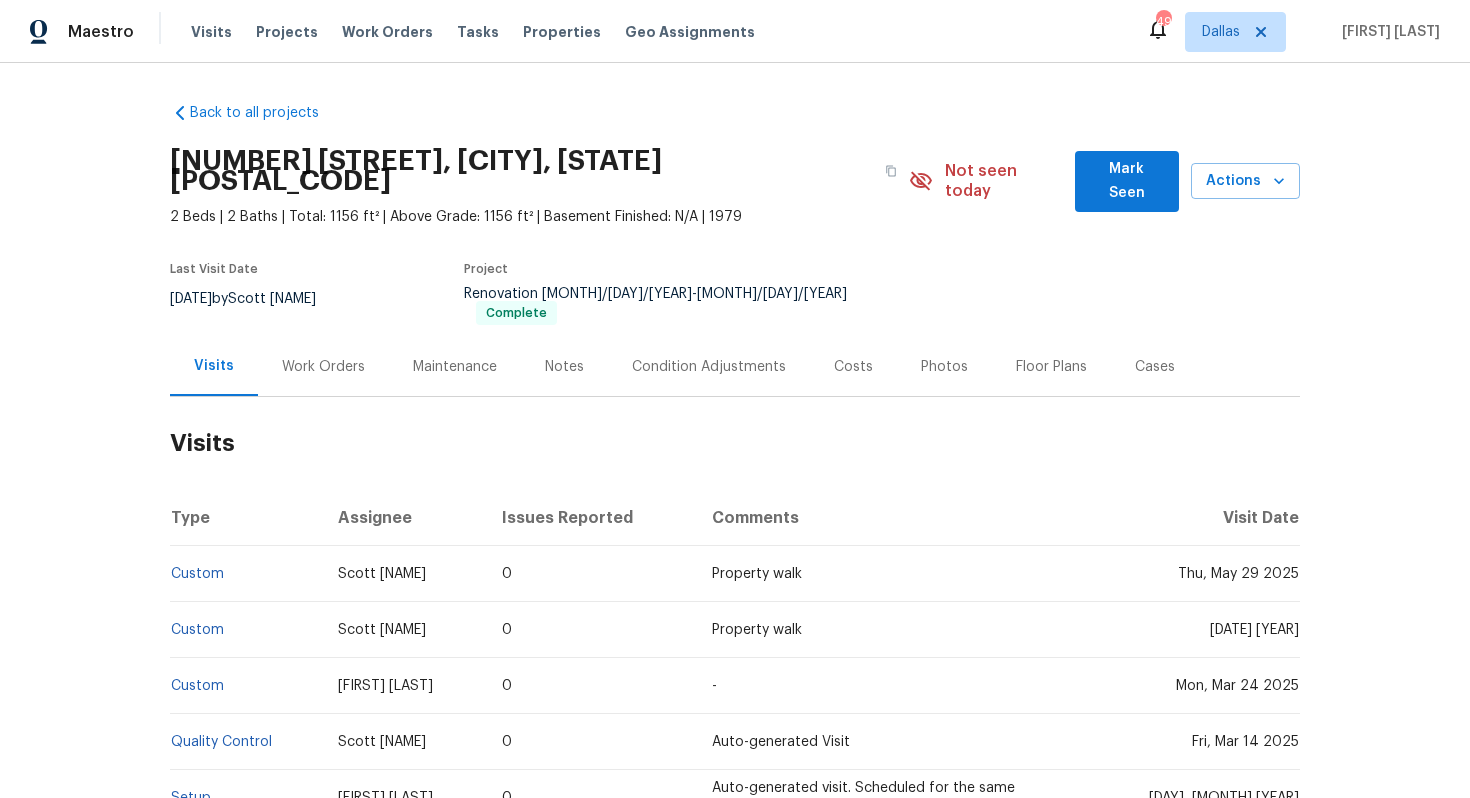 click on "Work Orders" at bounding box center (323, 366) 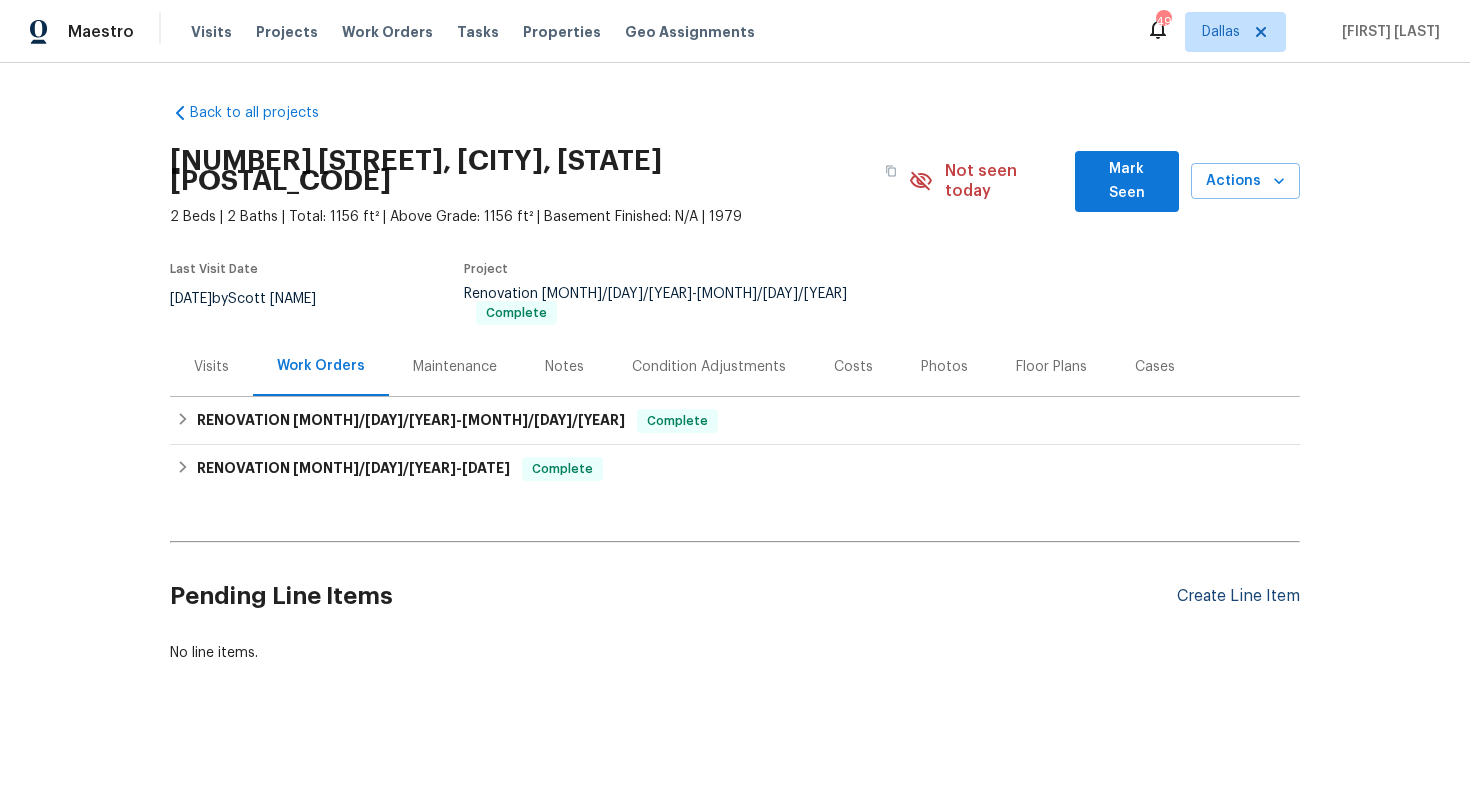 click on "Create Line Item" at bounding box center (1238, 596) 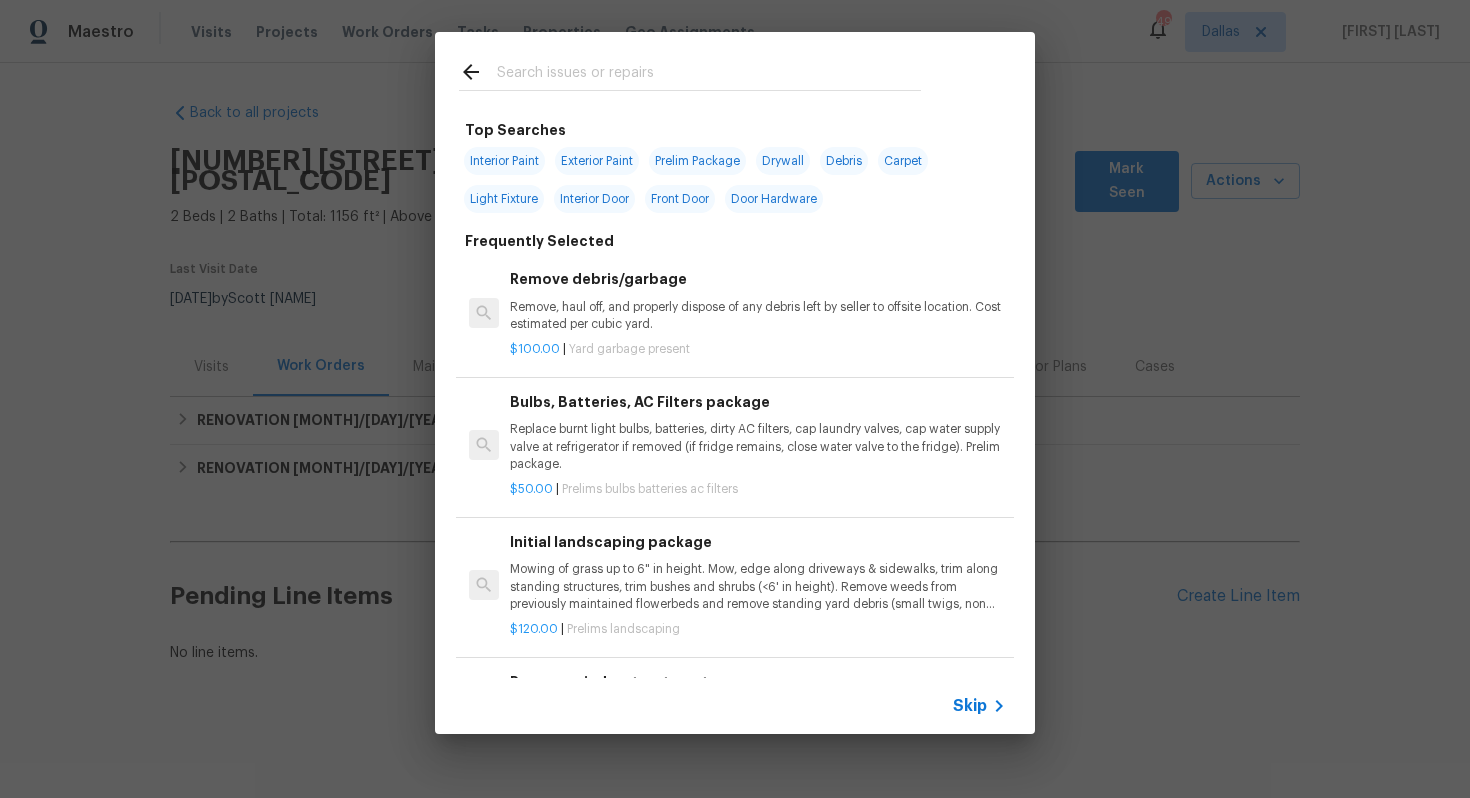 click at bounding box center [709, 75] 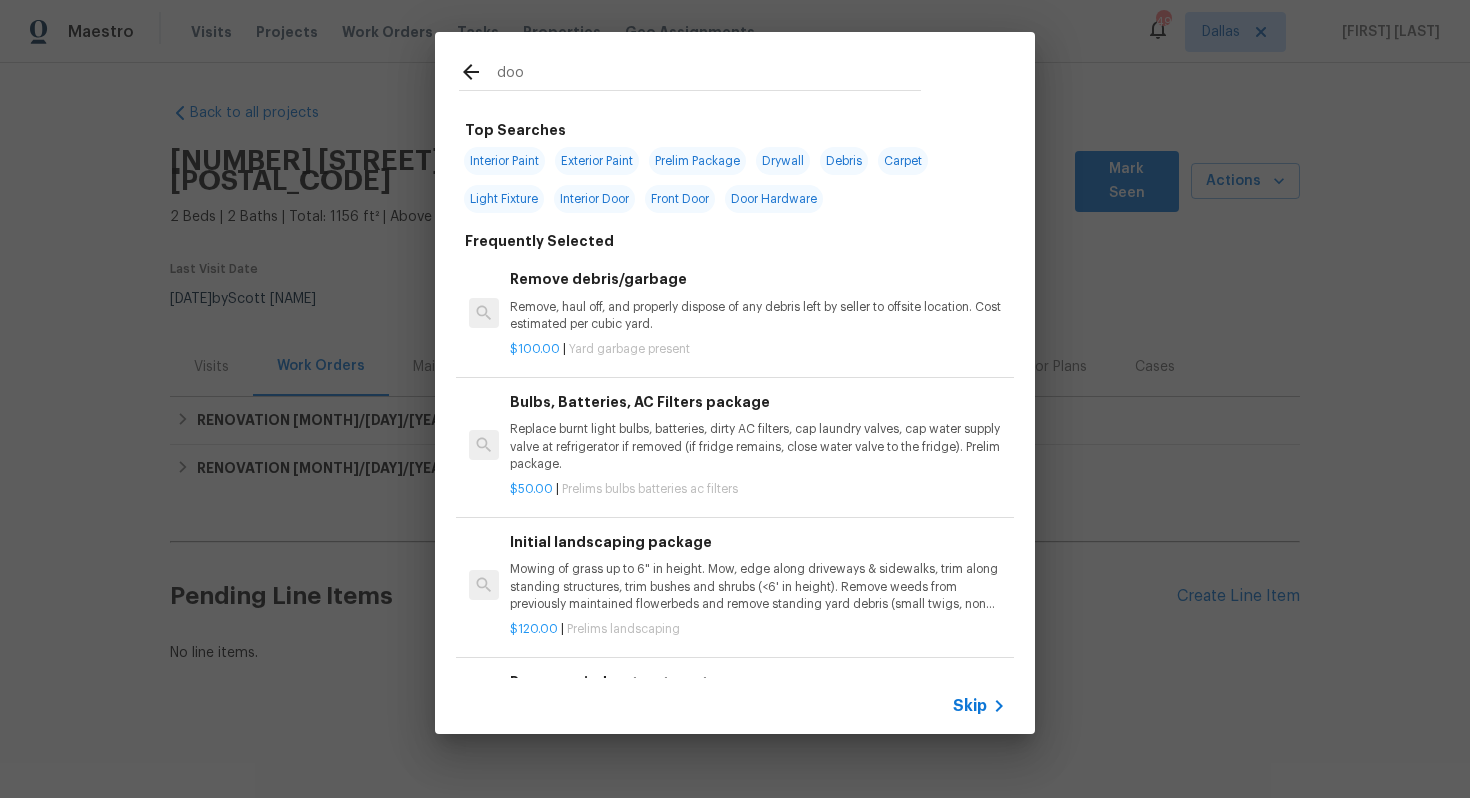 type on "door" 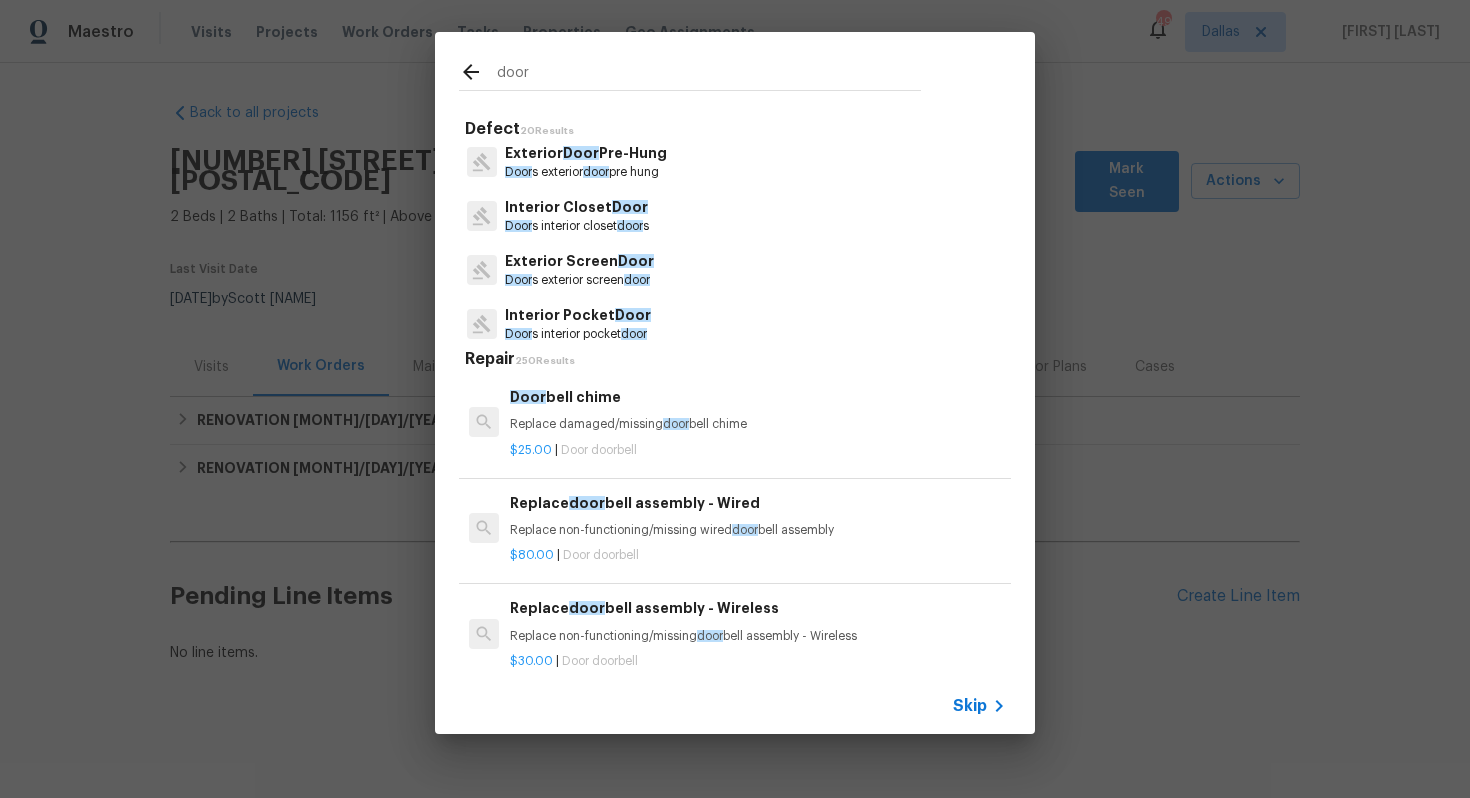 scroll, scrollTop: 0, scrollLeft: 0, axis: both 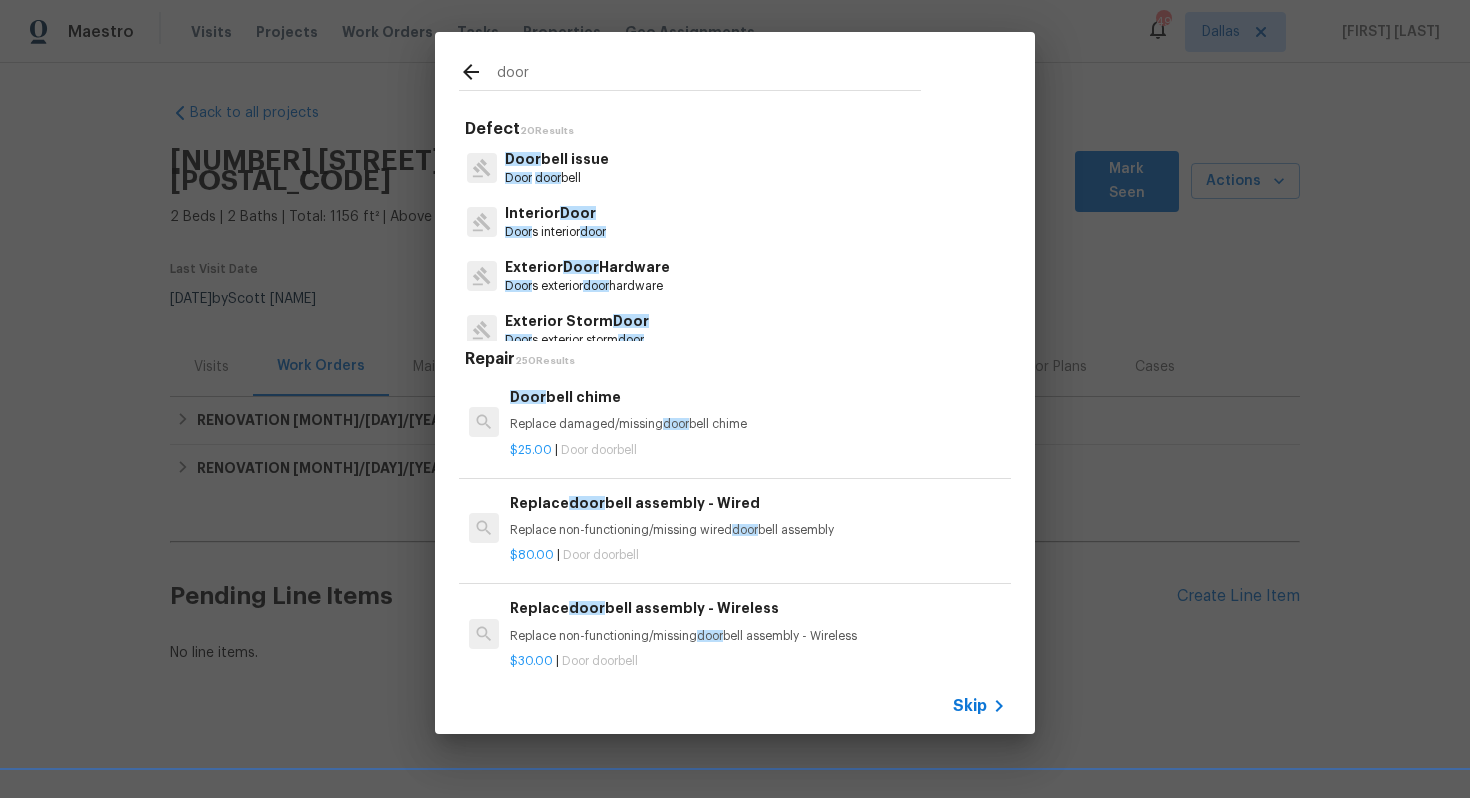 click on "Door s interior  door" at bounding box center (555, 232) 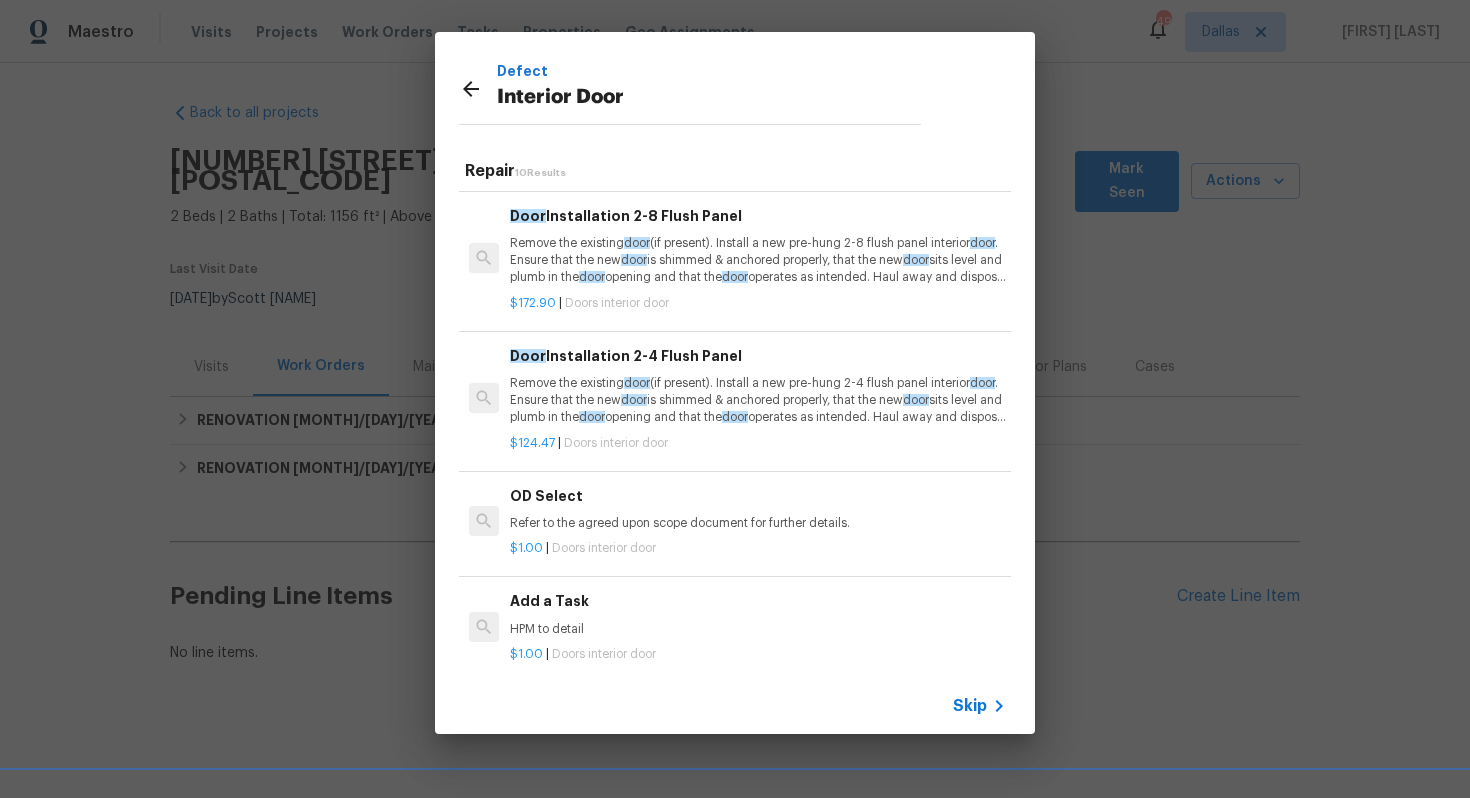 scroll, scrollTop: 817, scrollLeft: 0, axis: vertical 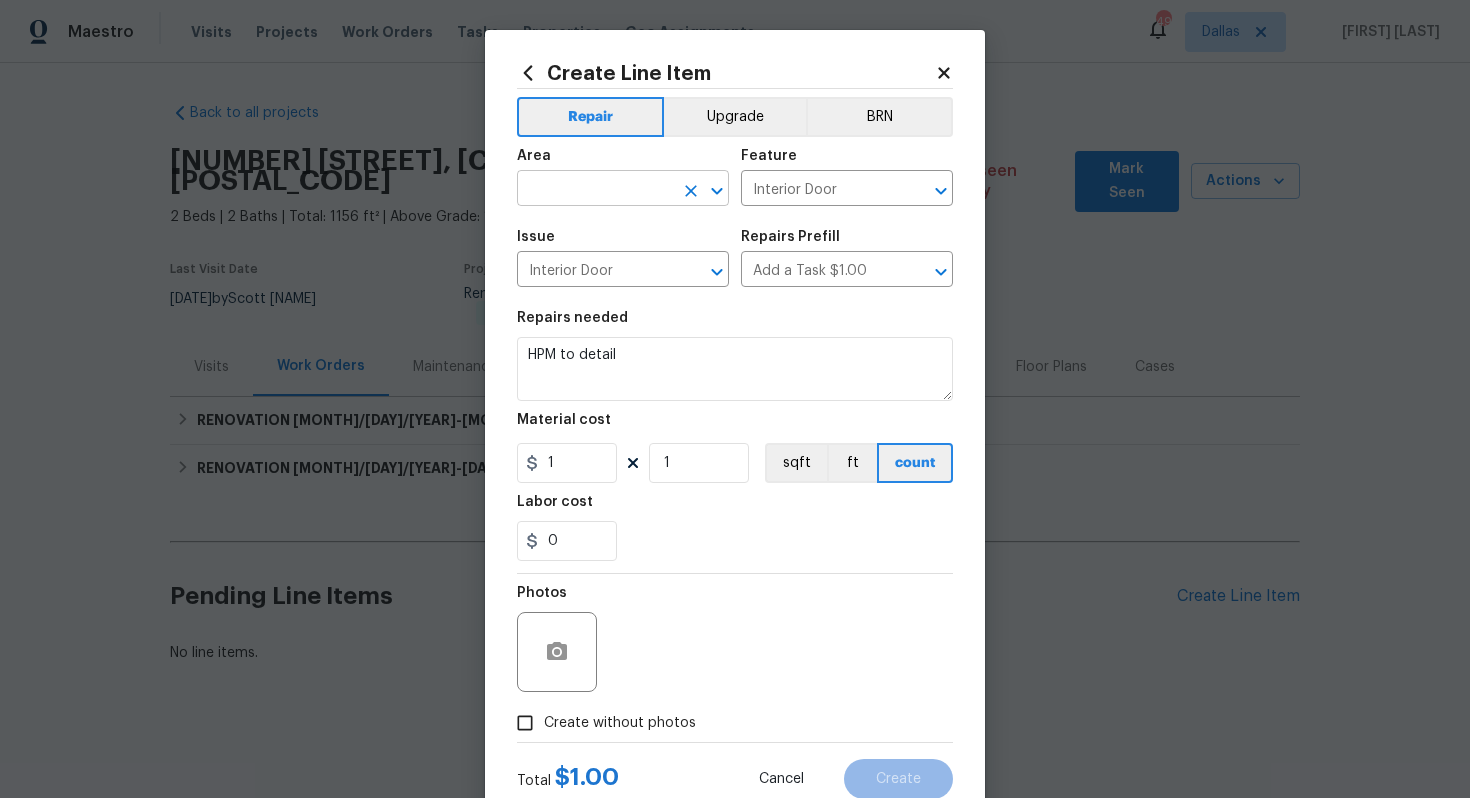 click at bounding box center [595, 190] 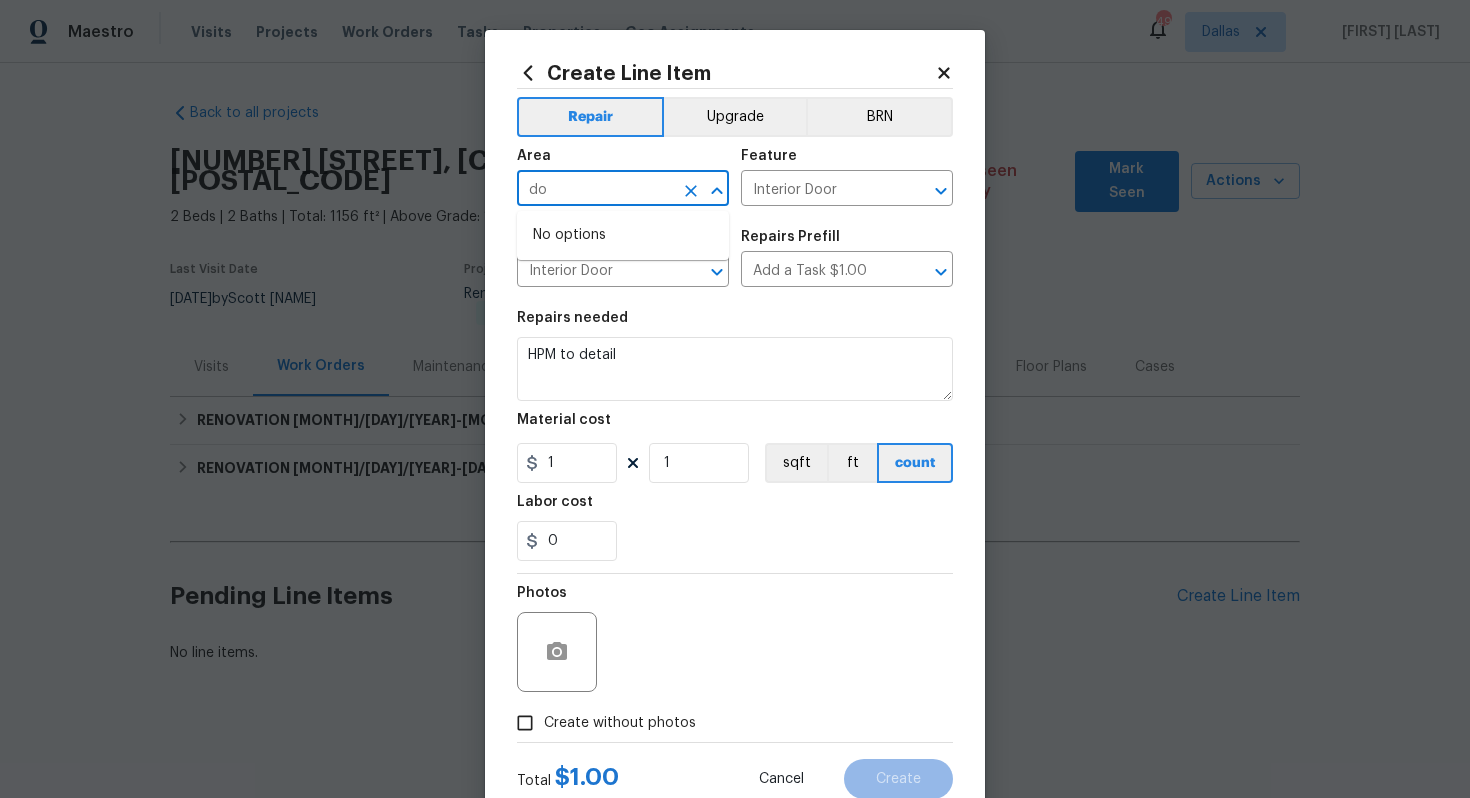 type on "d" 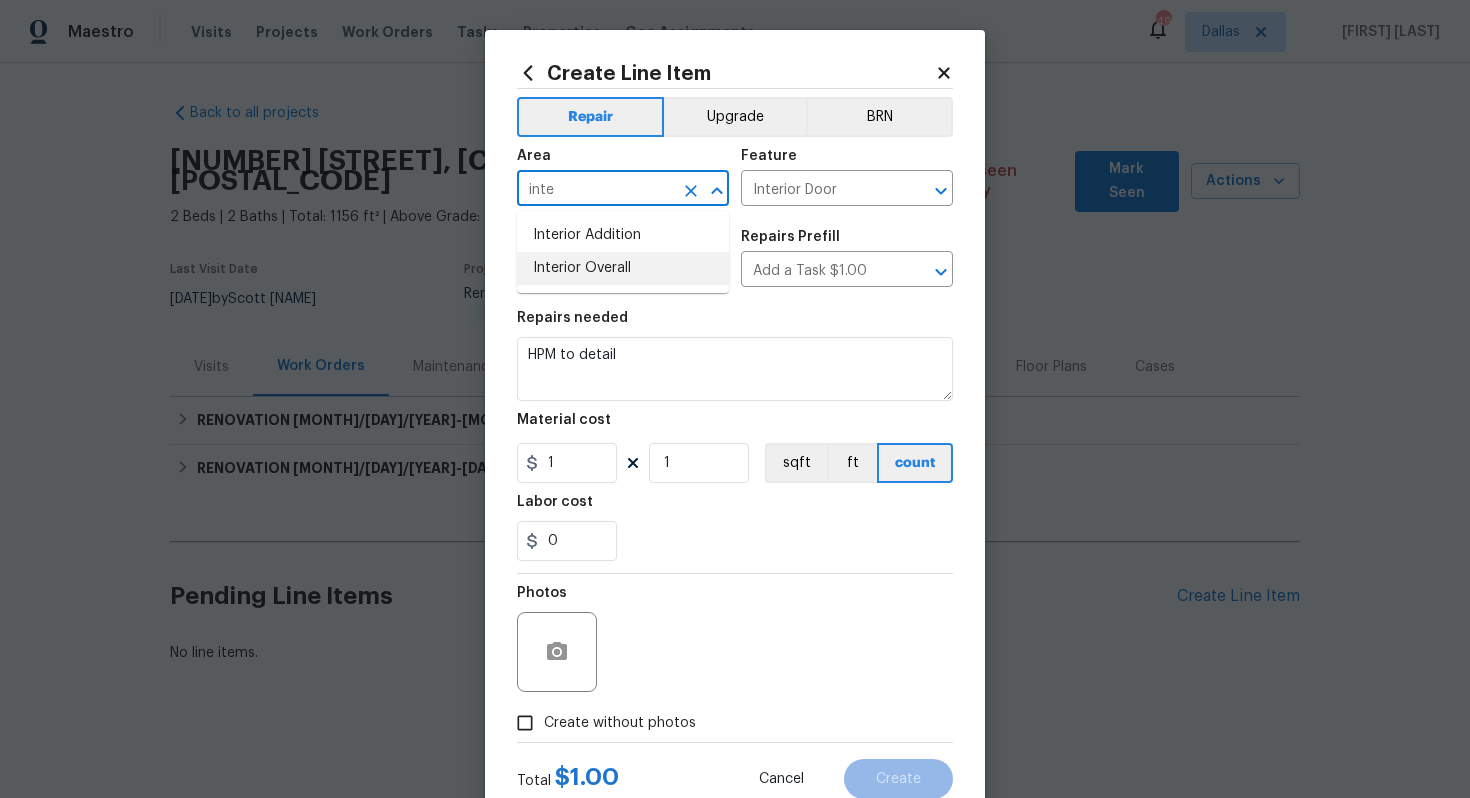 click on "Interior Overall" at bounding box center [623, 268] 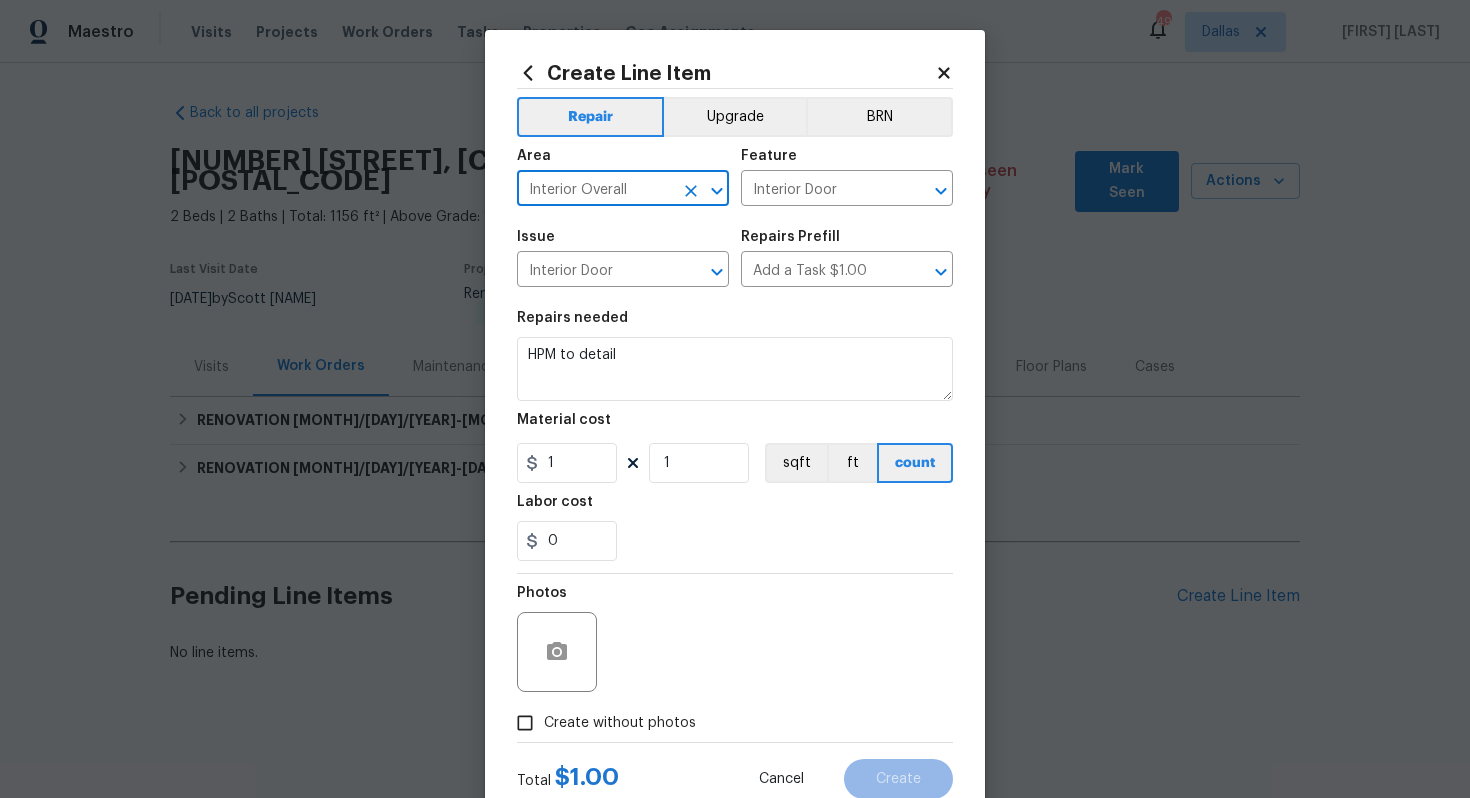 type on "Interior Overall" 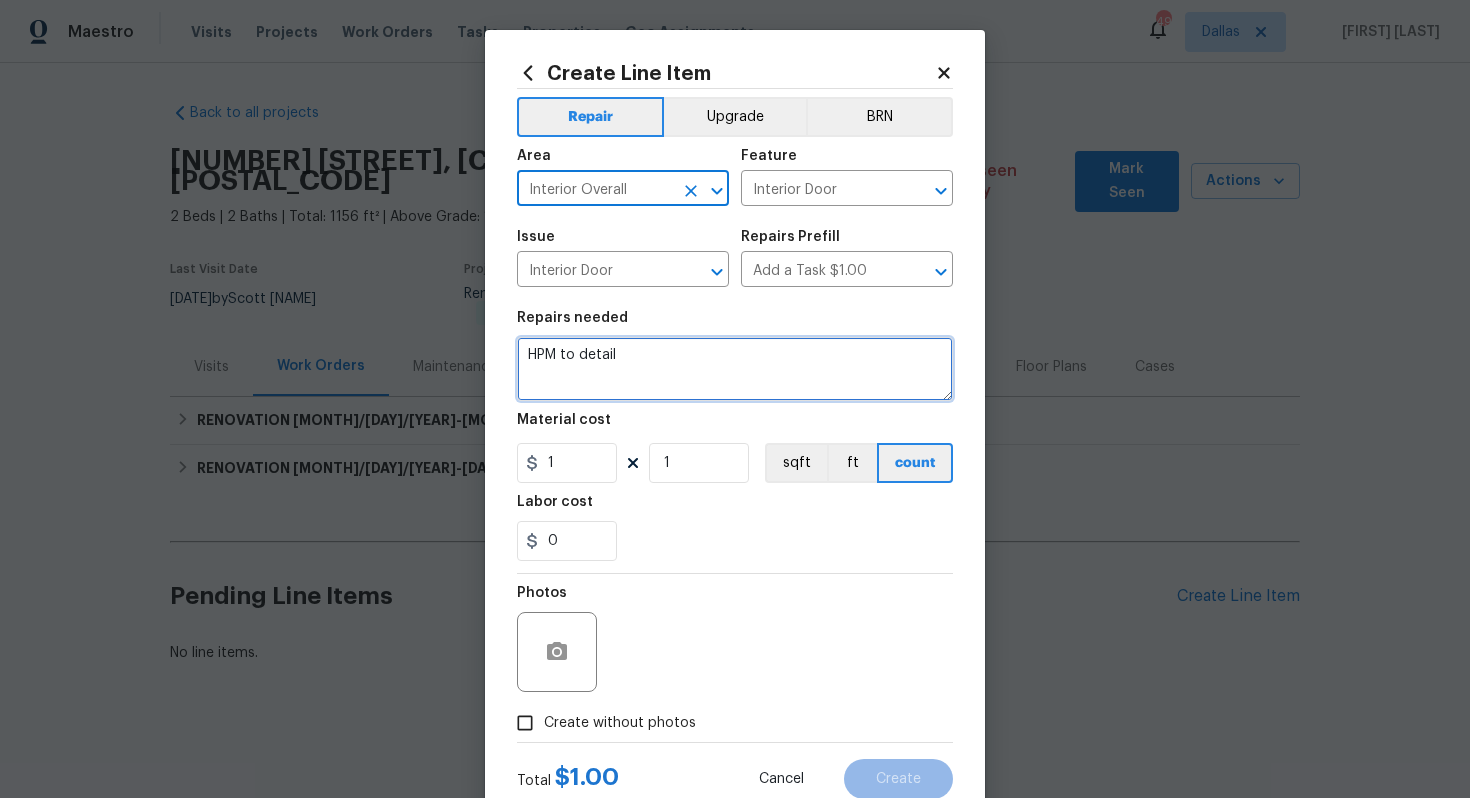 click on "HPM to detail" at bounding box center (735, 369) 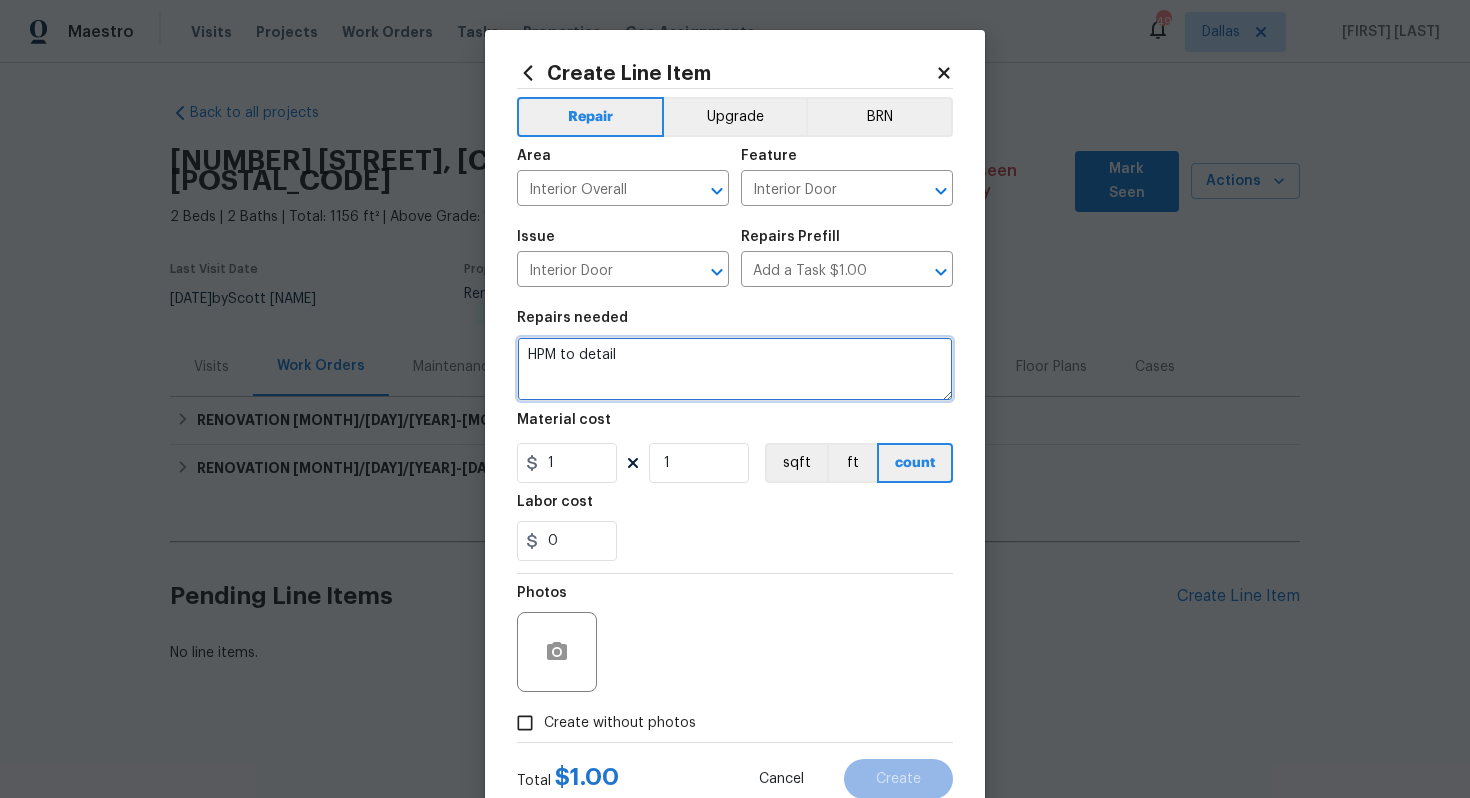 click on "HPM to detail" at bounding box center [735, 369] 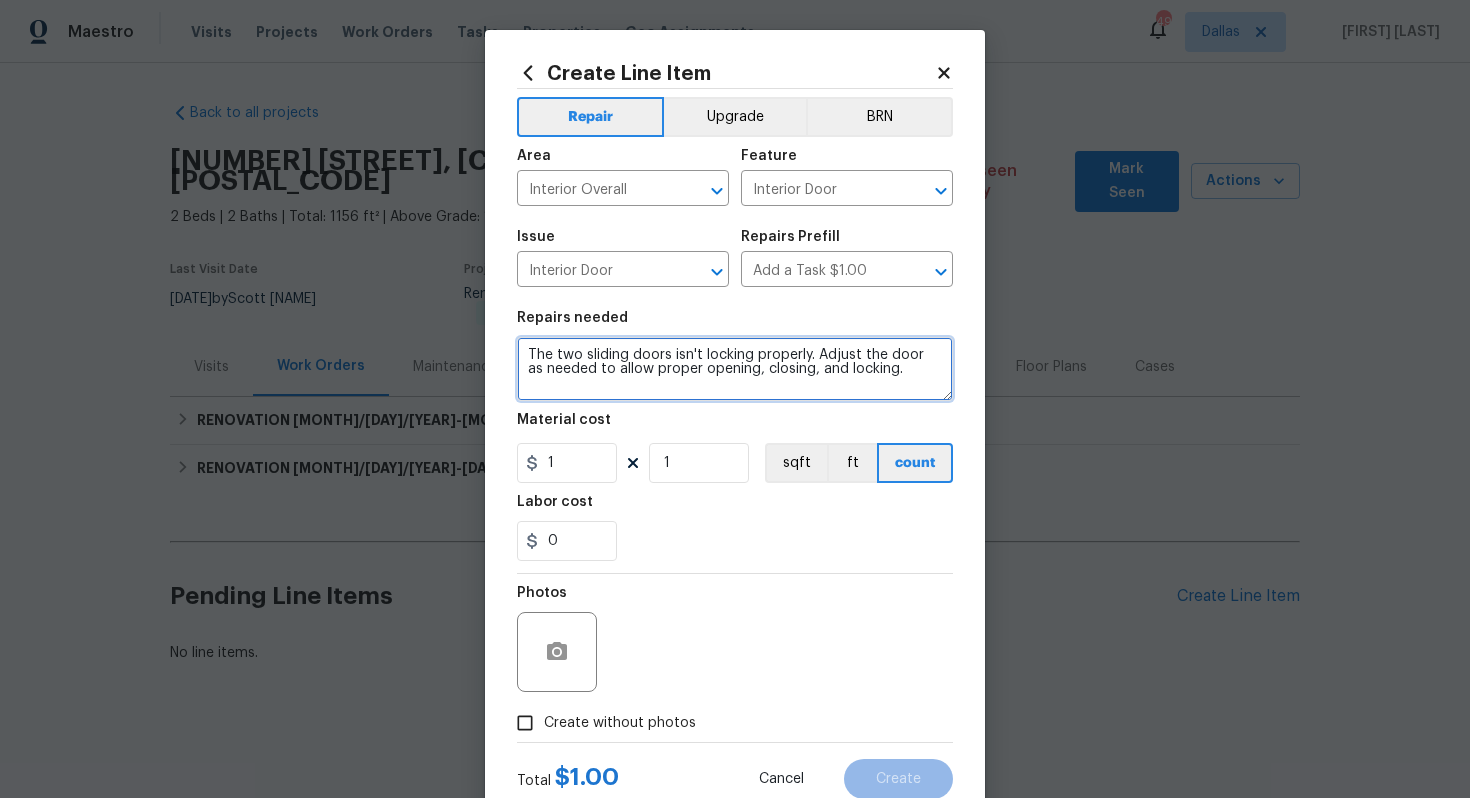 type on "The two sliding doors isn't locking properly. Adjust the door as needed to allow proper opening, closing, and locking." 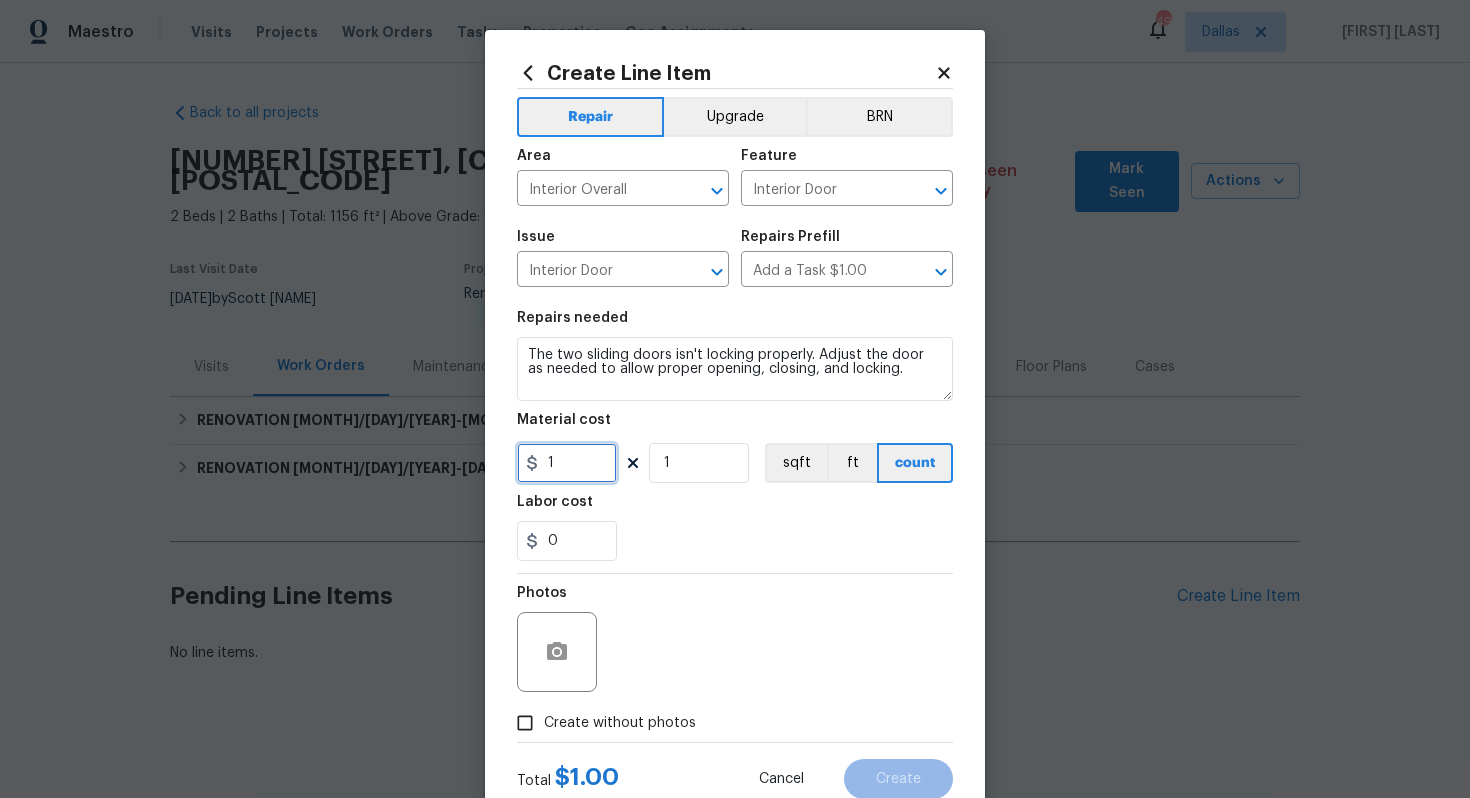 click on "1" at bounding box center (567, 463) 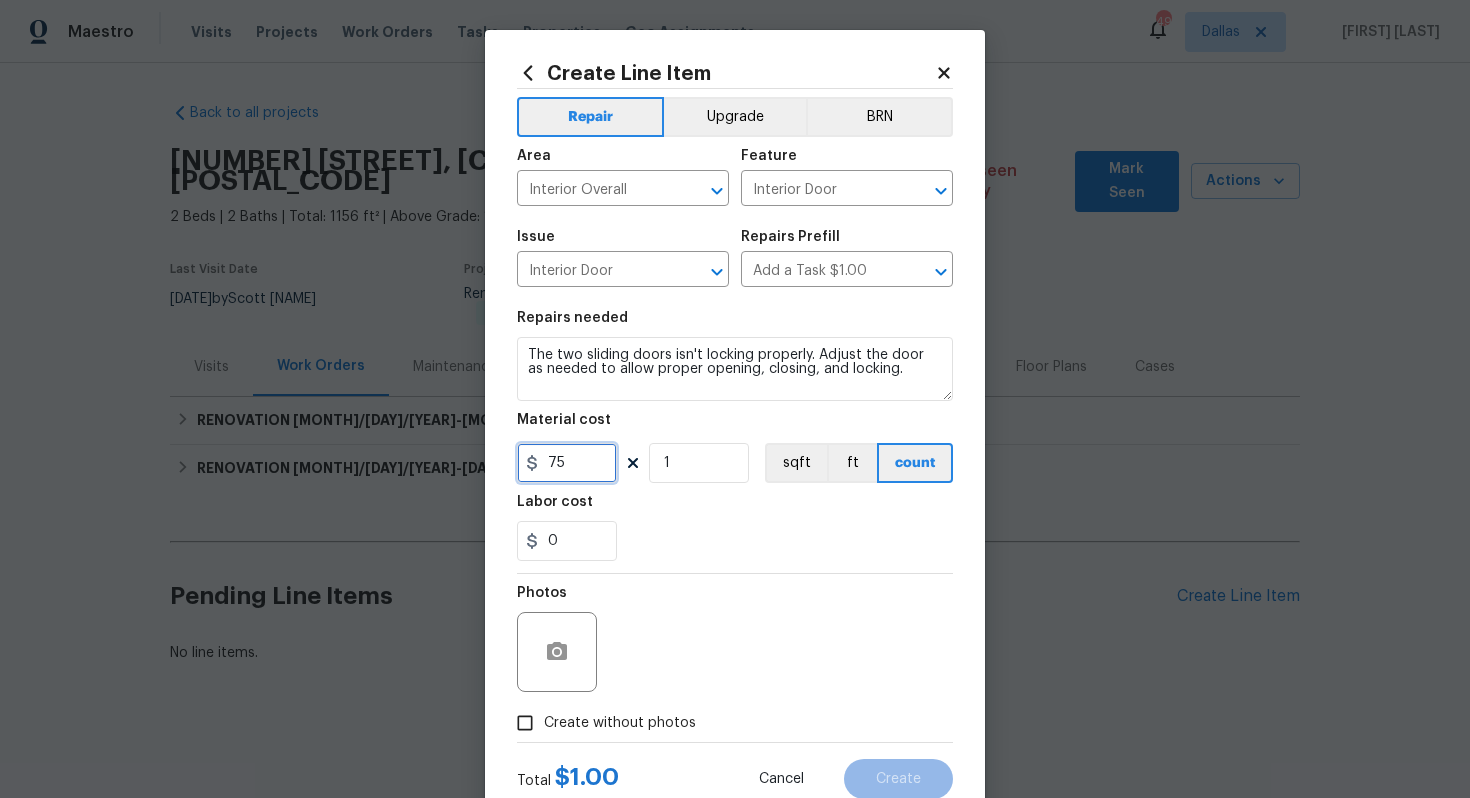 scroll, scrollTop: 64, scrollLeft: 0, axis: vertical 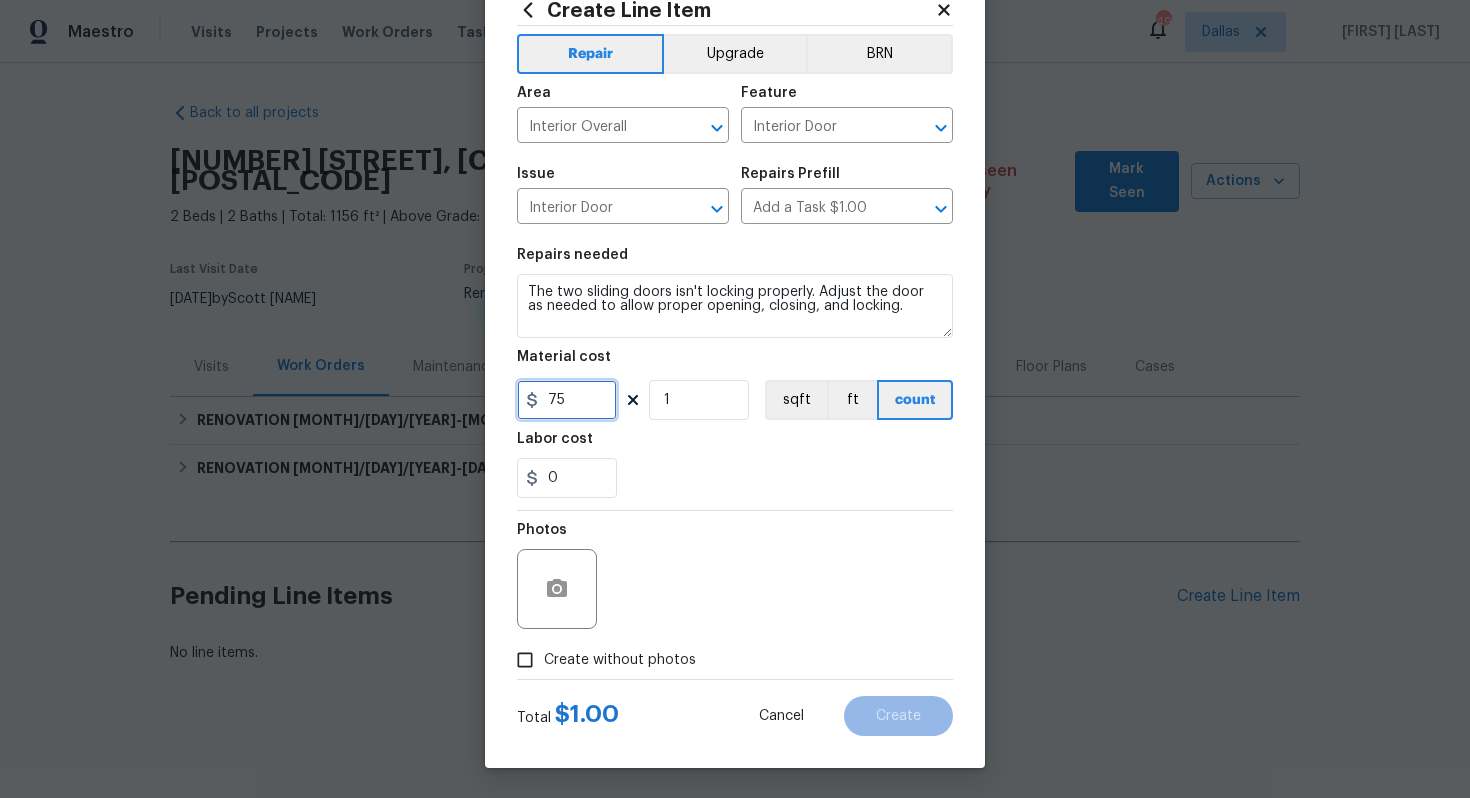 type on "75" 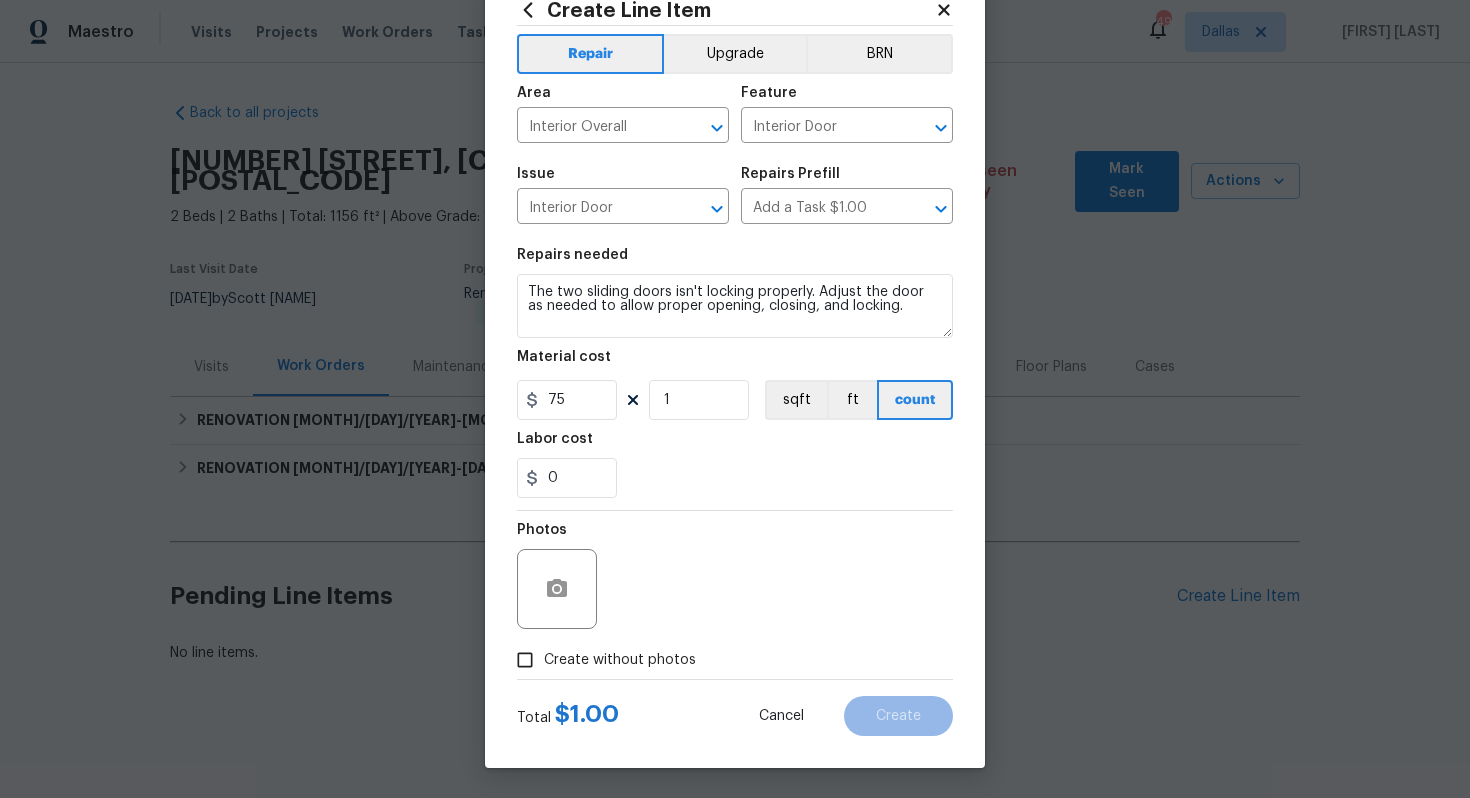 click on "Create without photos" at bounding box center [620, 660] 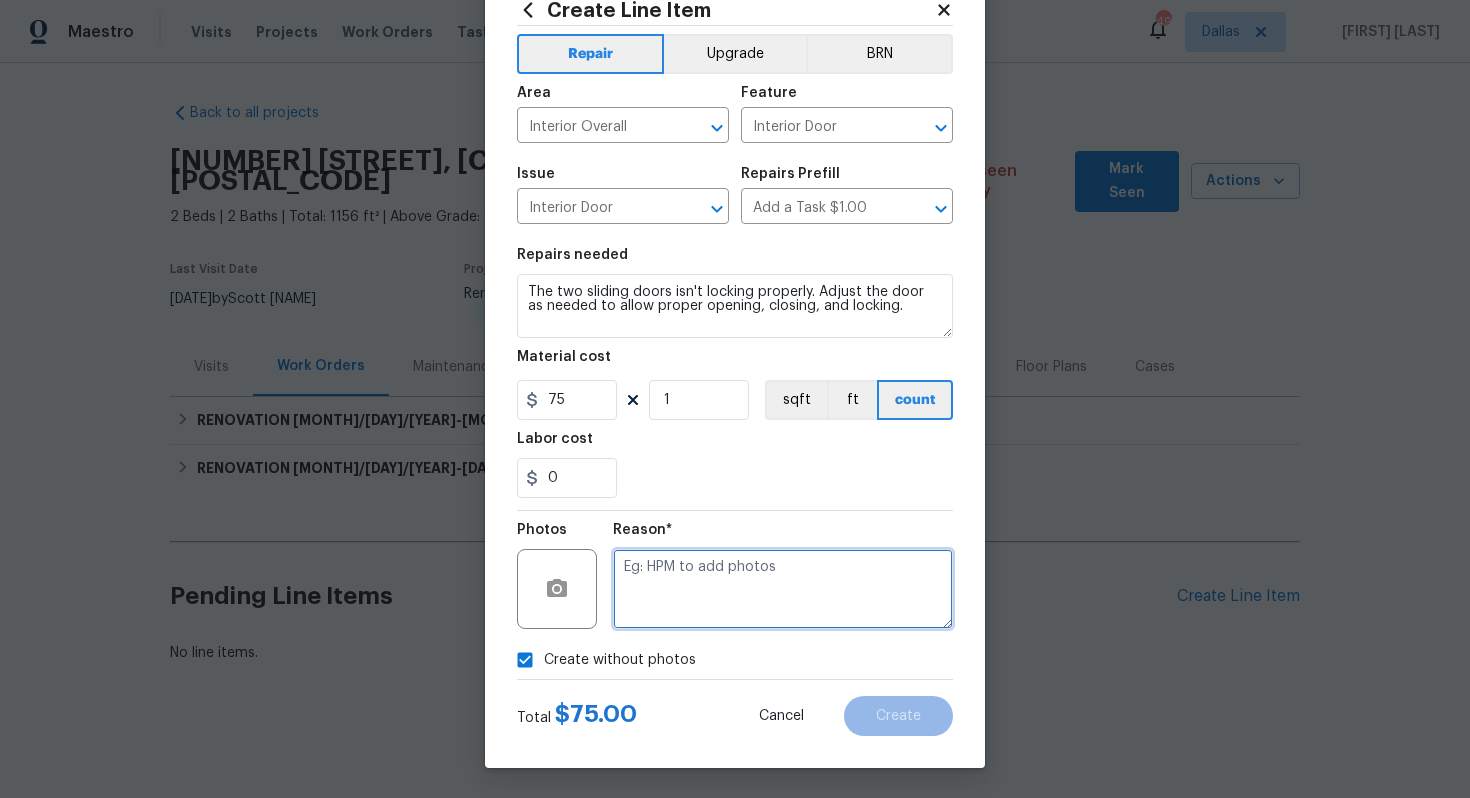 click at bounding box center [783, 589] 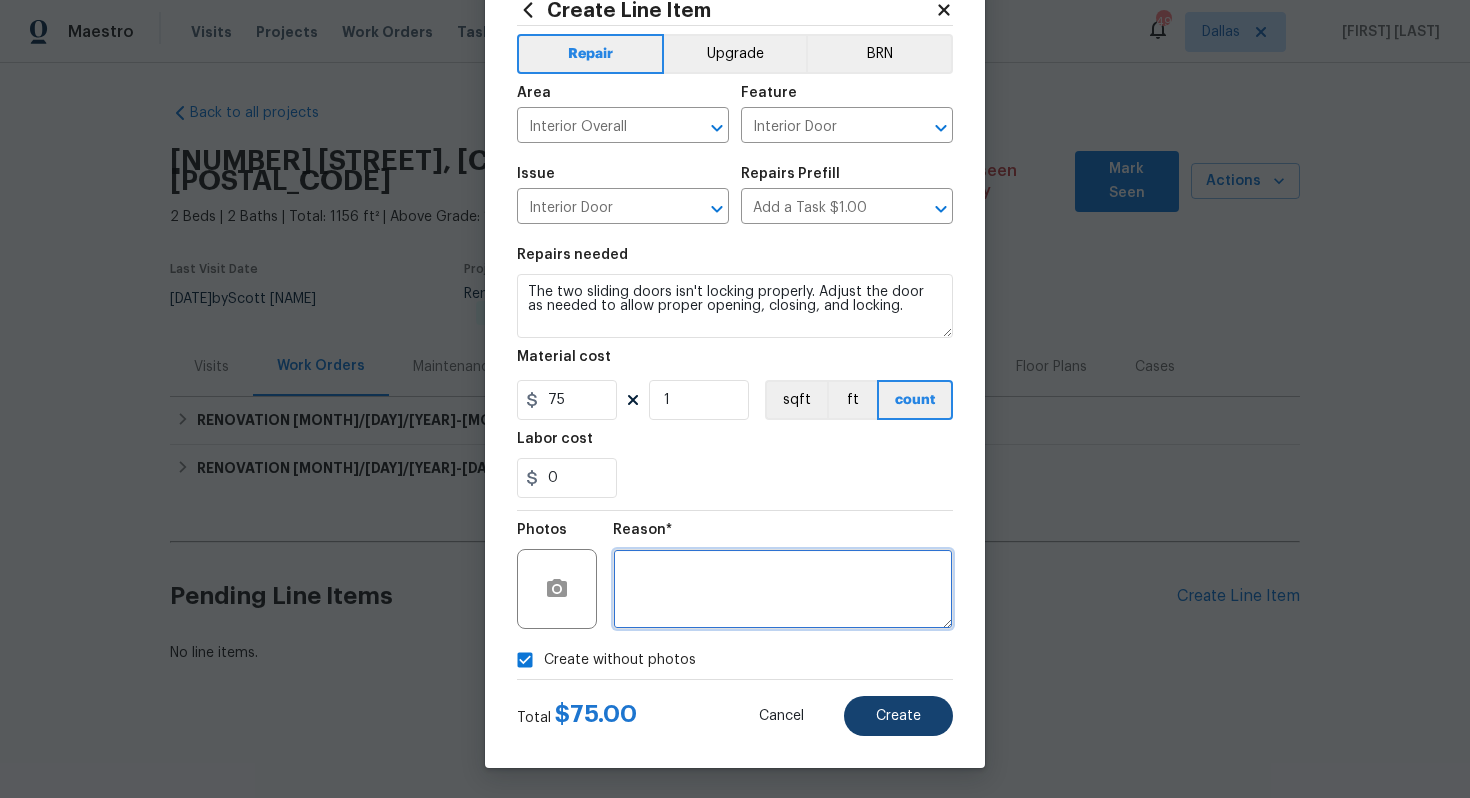 type 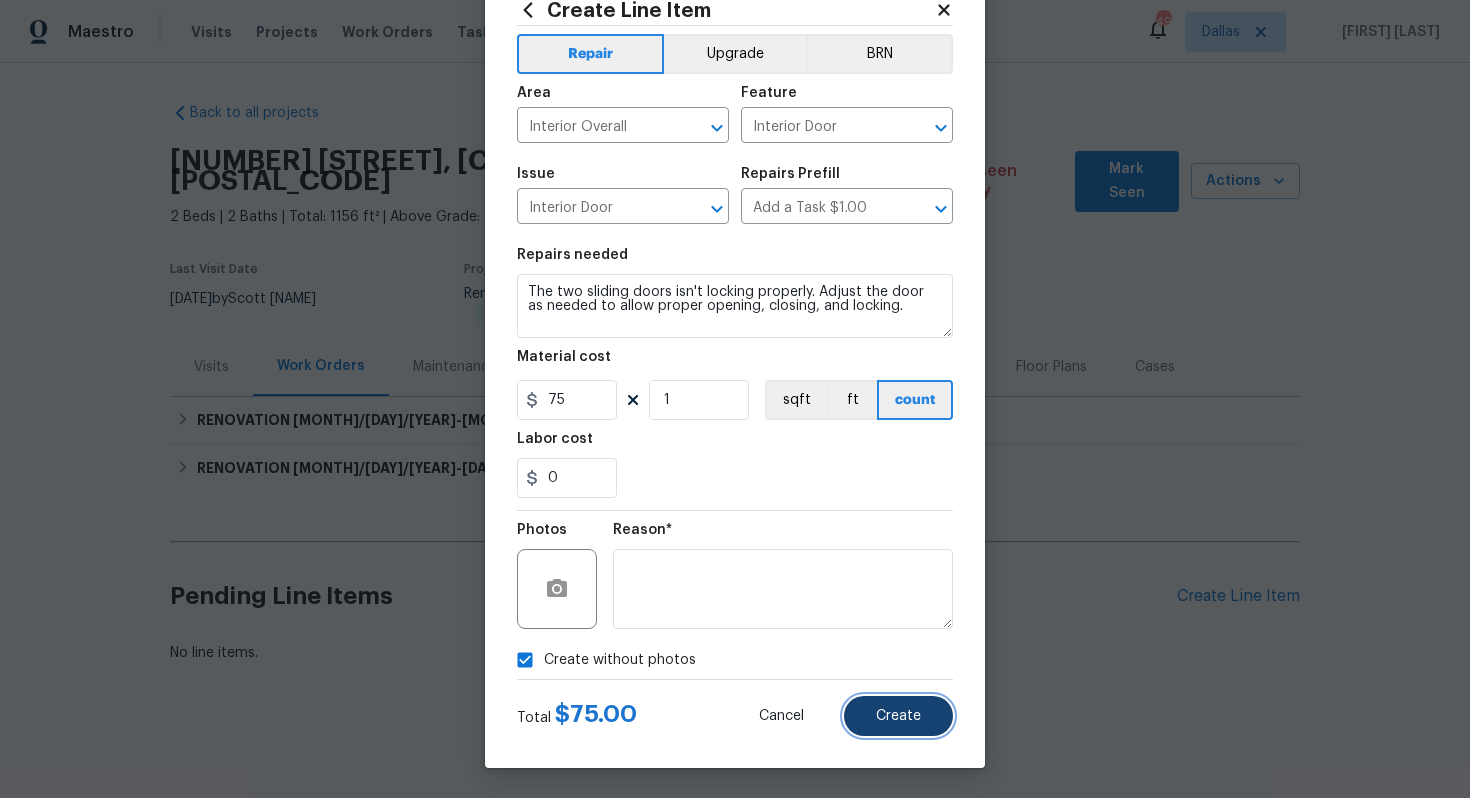 click on "Create" at bounding box center [898, 716] 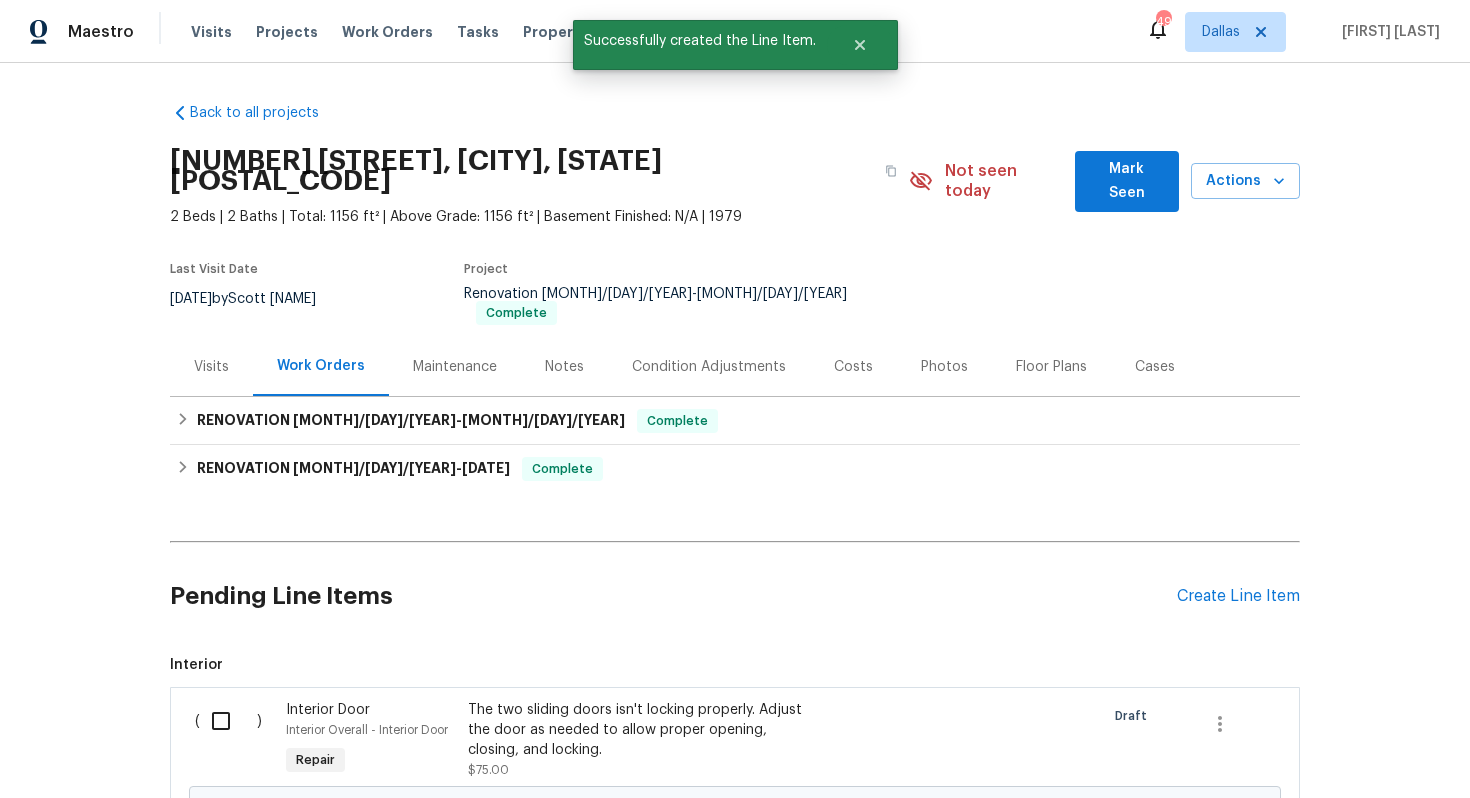 scroll, scrollTop: 215, scrollLeft: 0, axis: vertical 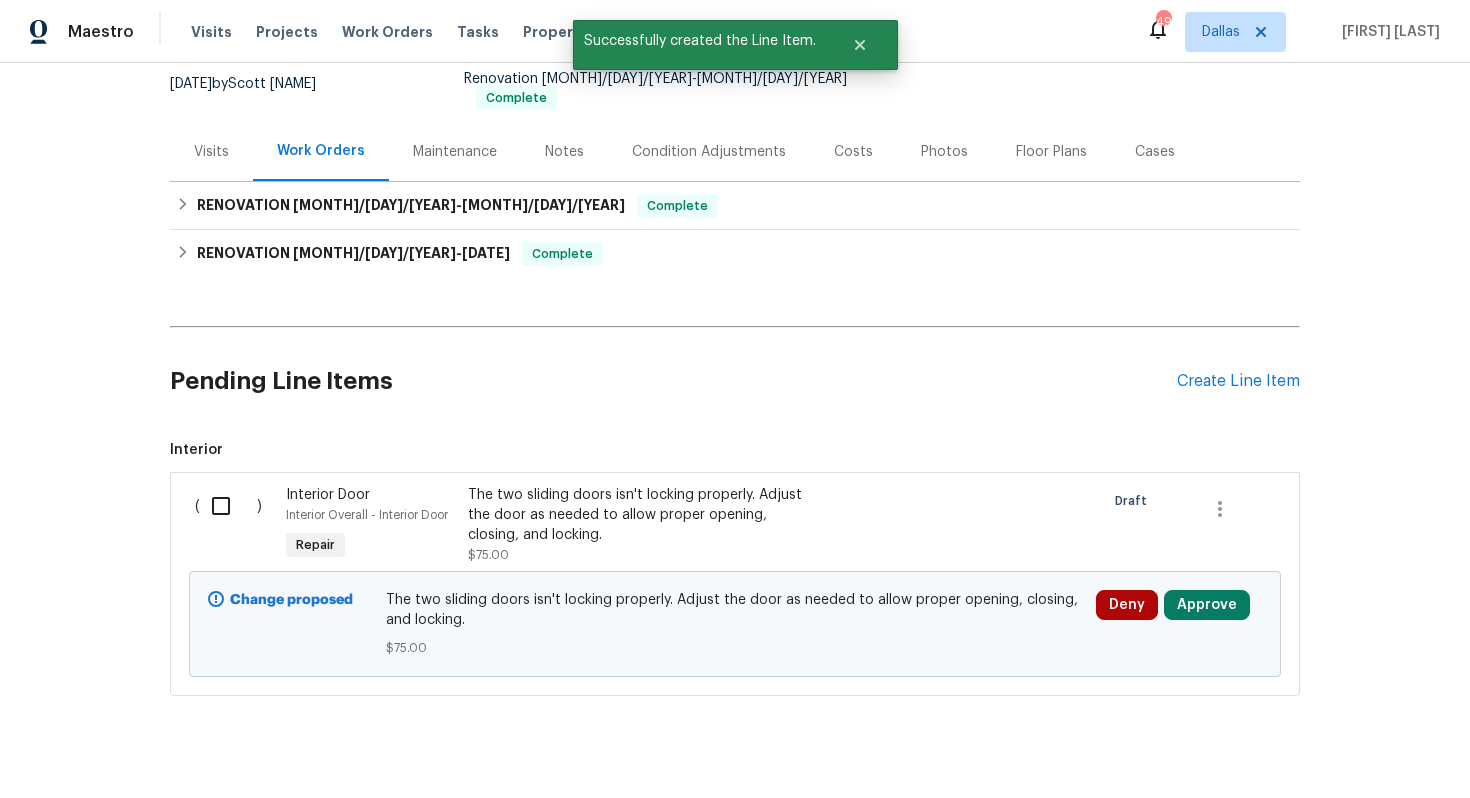 click at bounding box center [228, 506] 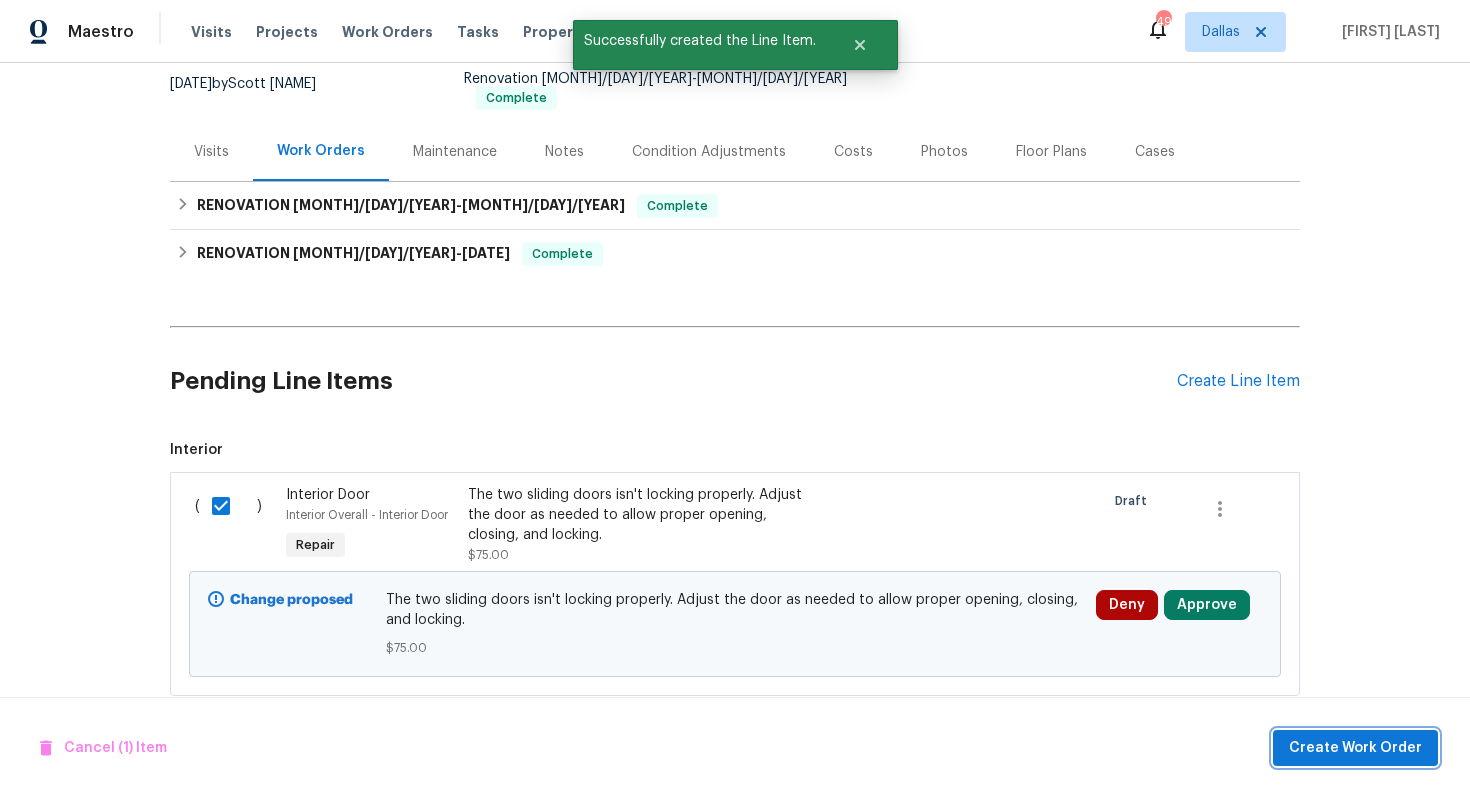 click on "Create Work Order" at bounding box center (1355, 748) 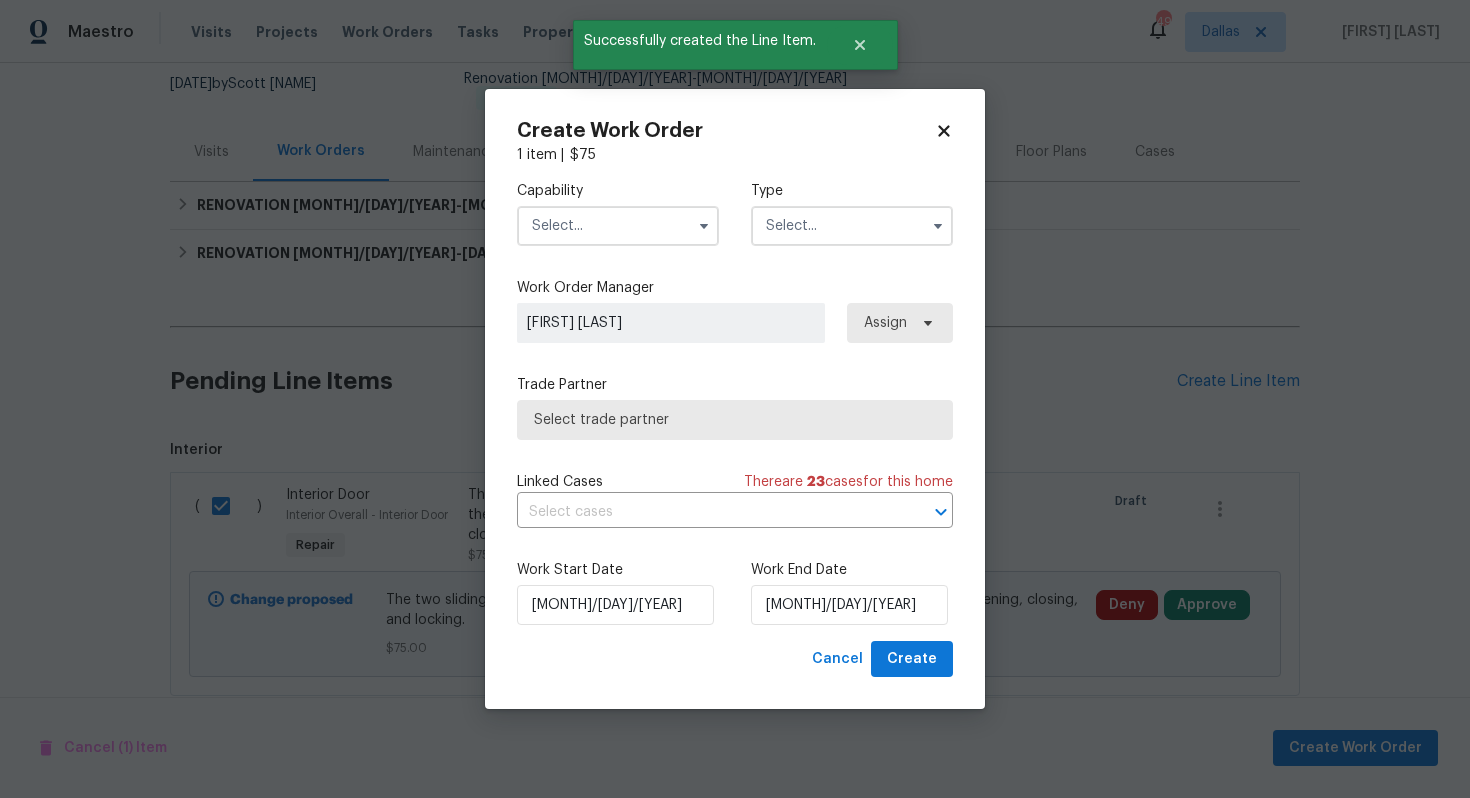 click at bounding box center (618, 226) 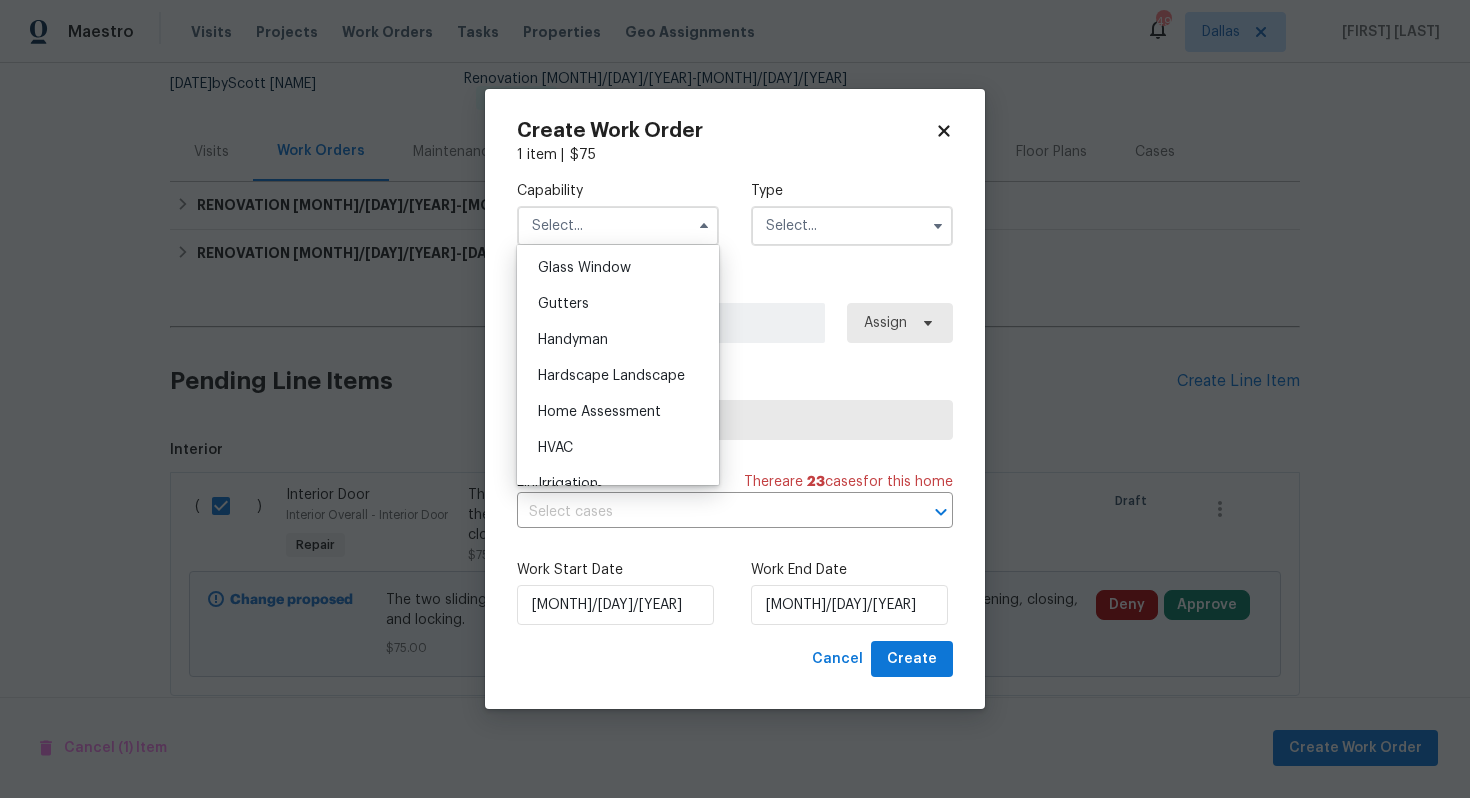 scroll, scrollTop: 1046, scrollLeft: 0, axis: vertical 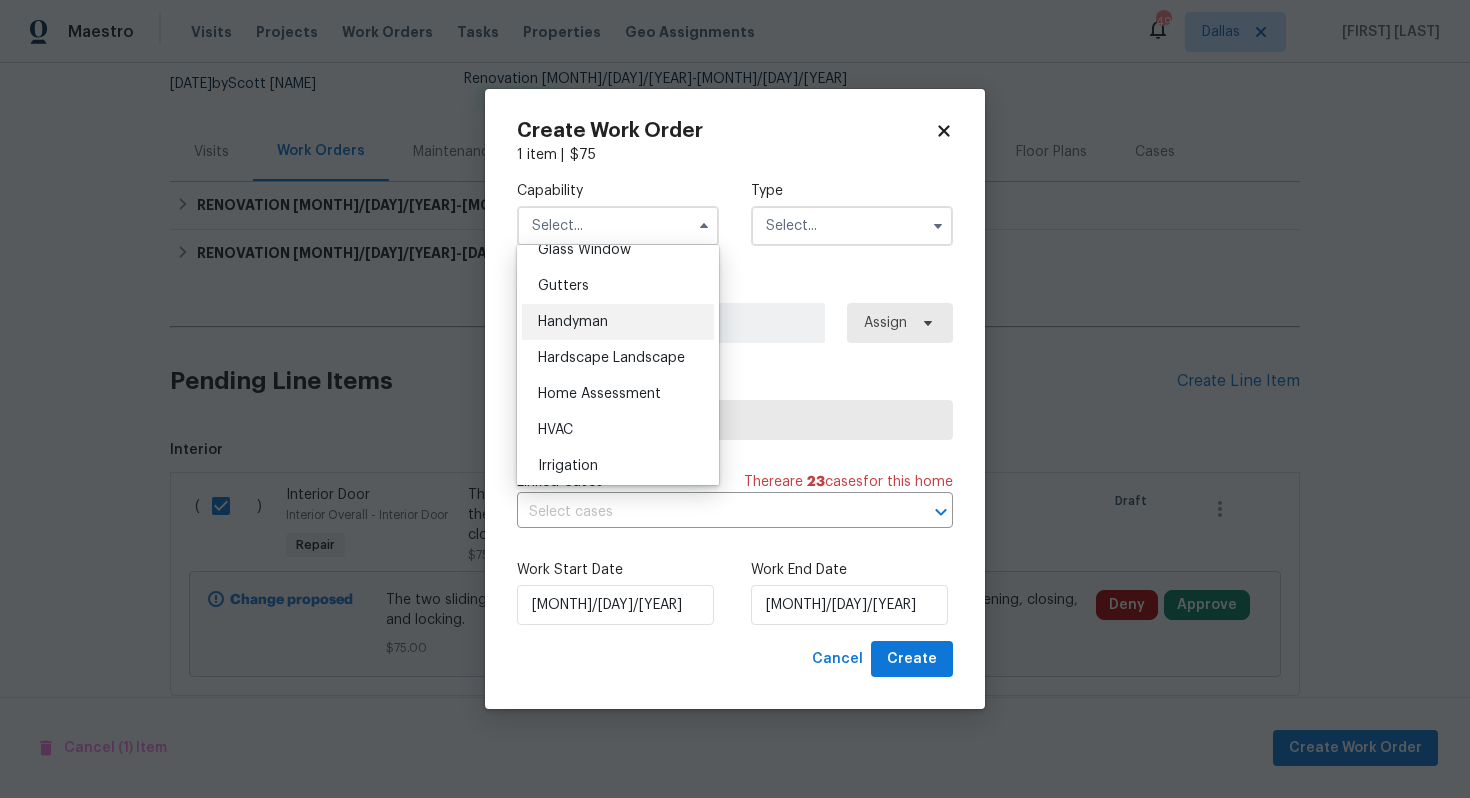 click on "Handyman" at bounding box center [573, 322] 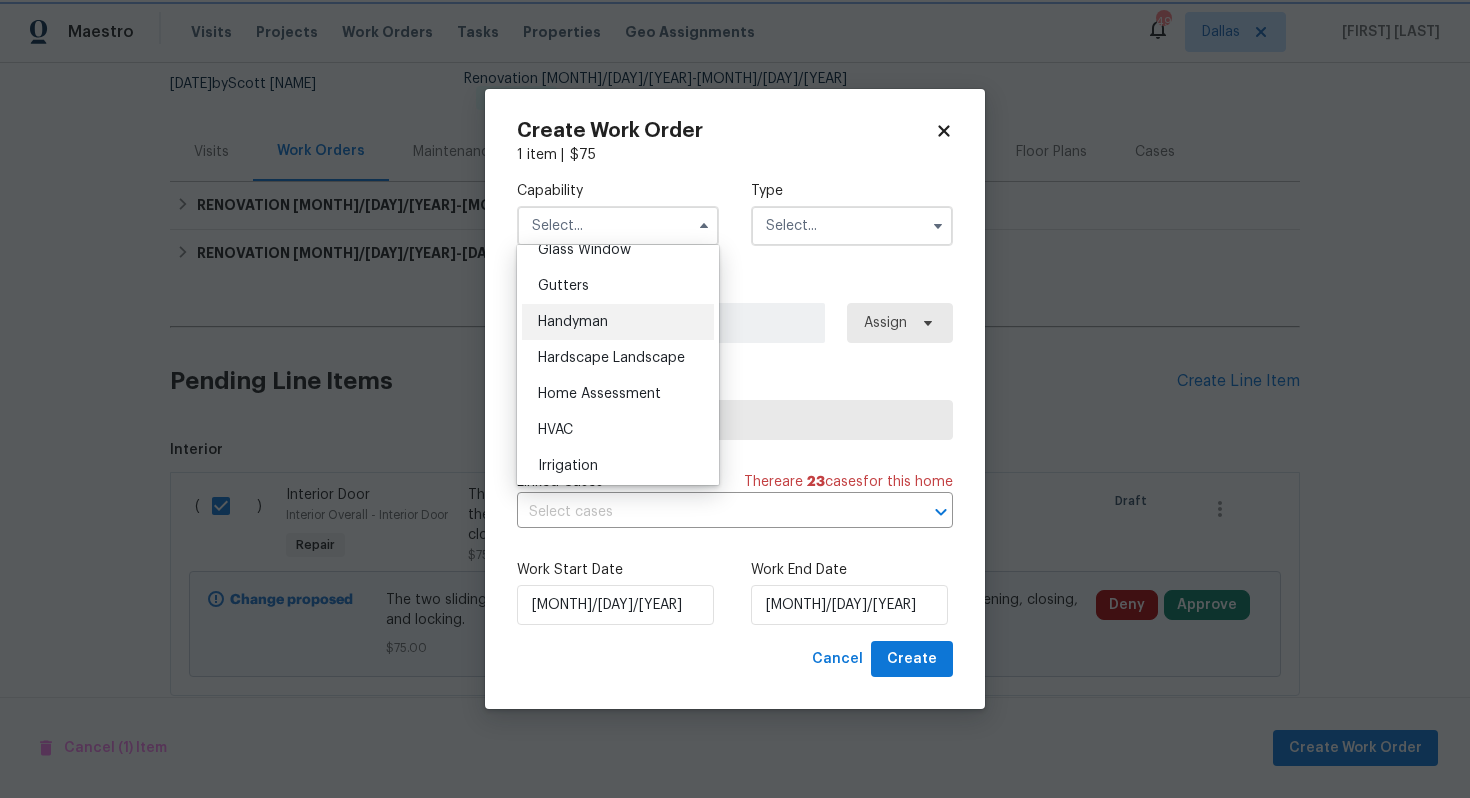 type on "Handyman" 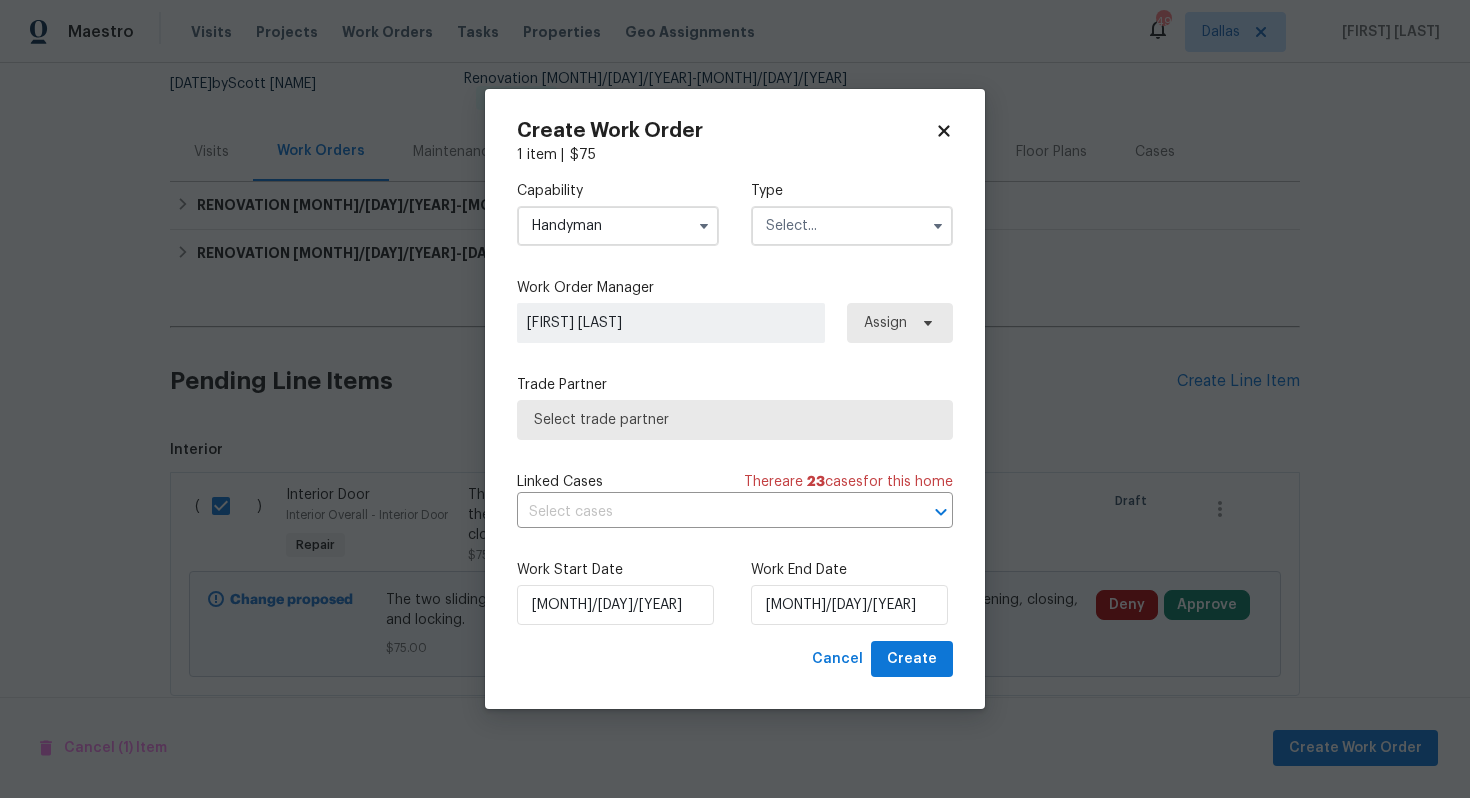 click at bounding box center [852, 226] 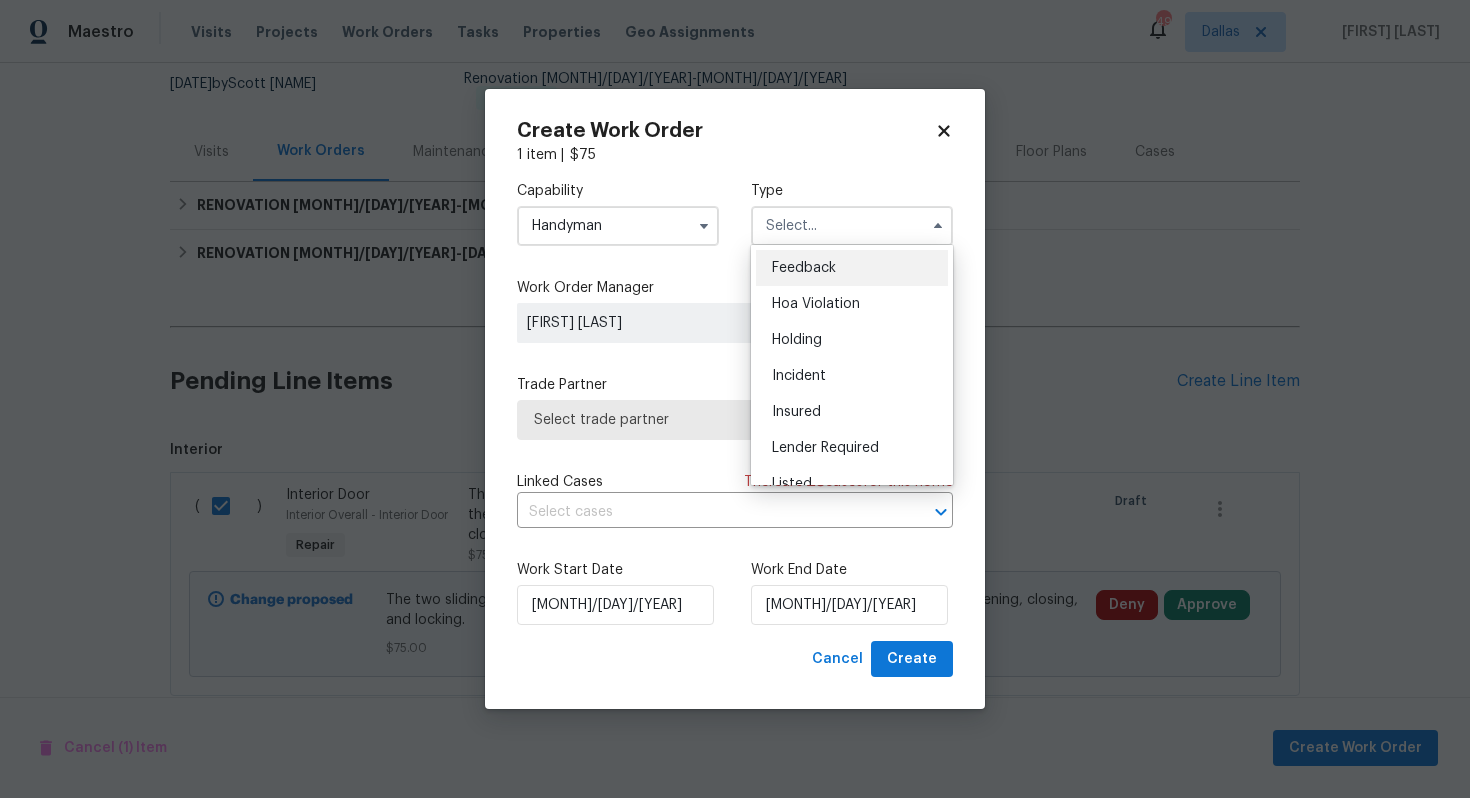 click on "Feedback" at bounding box center (852, 268) 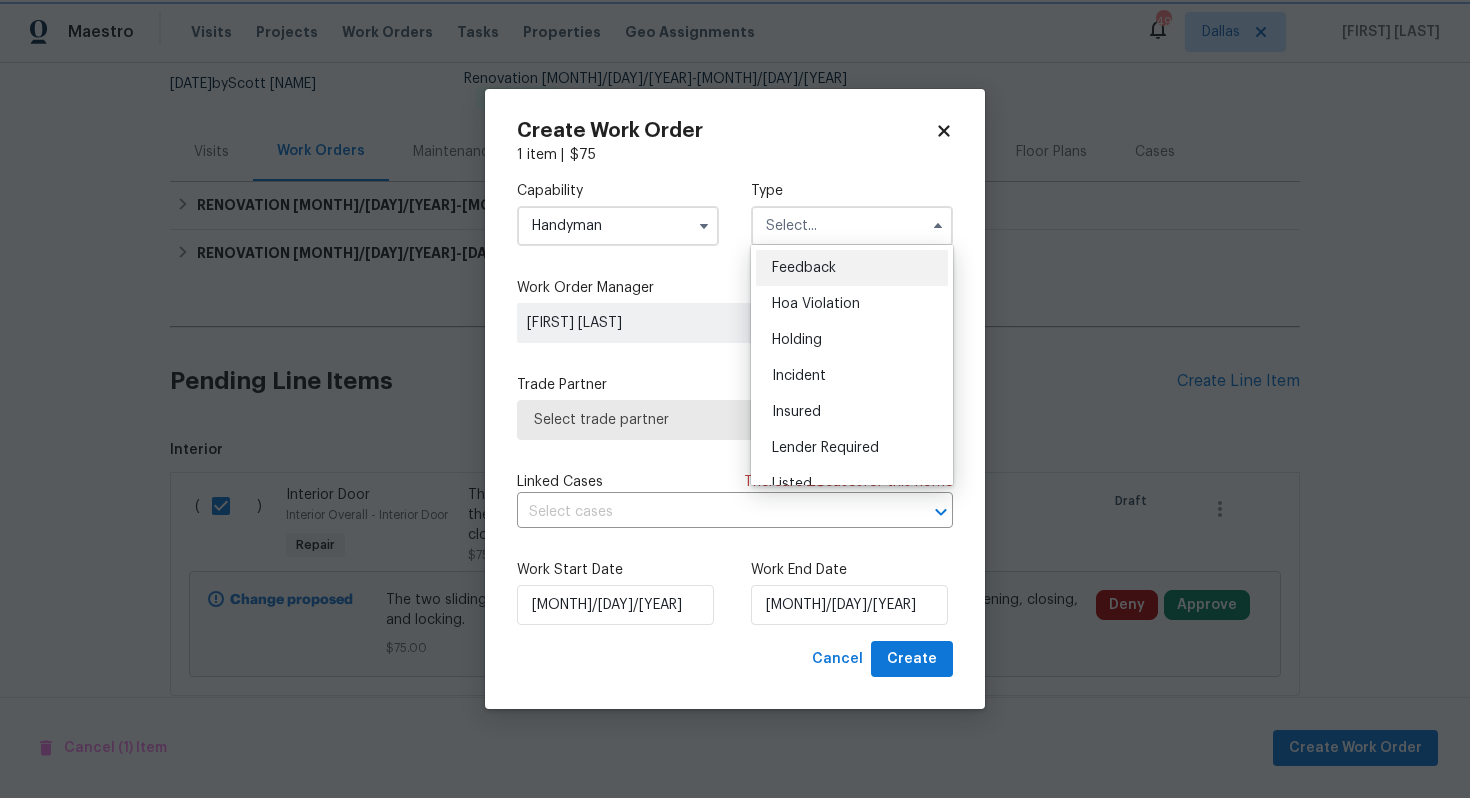 type on "Feedback" 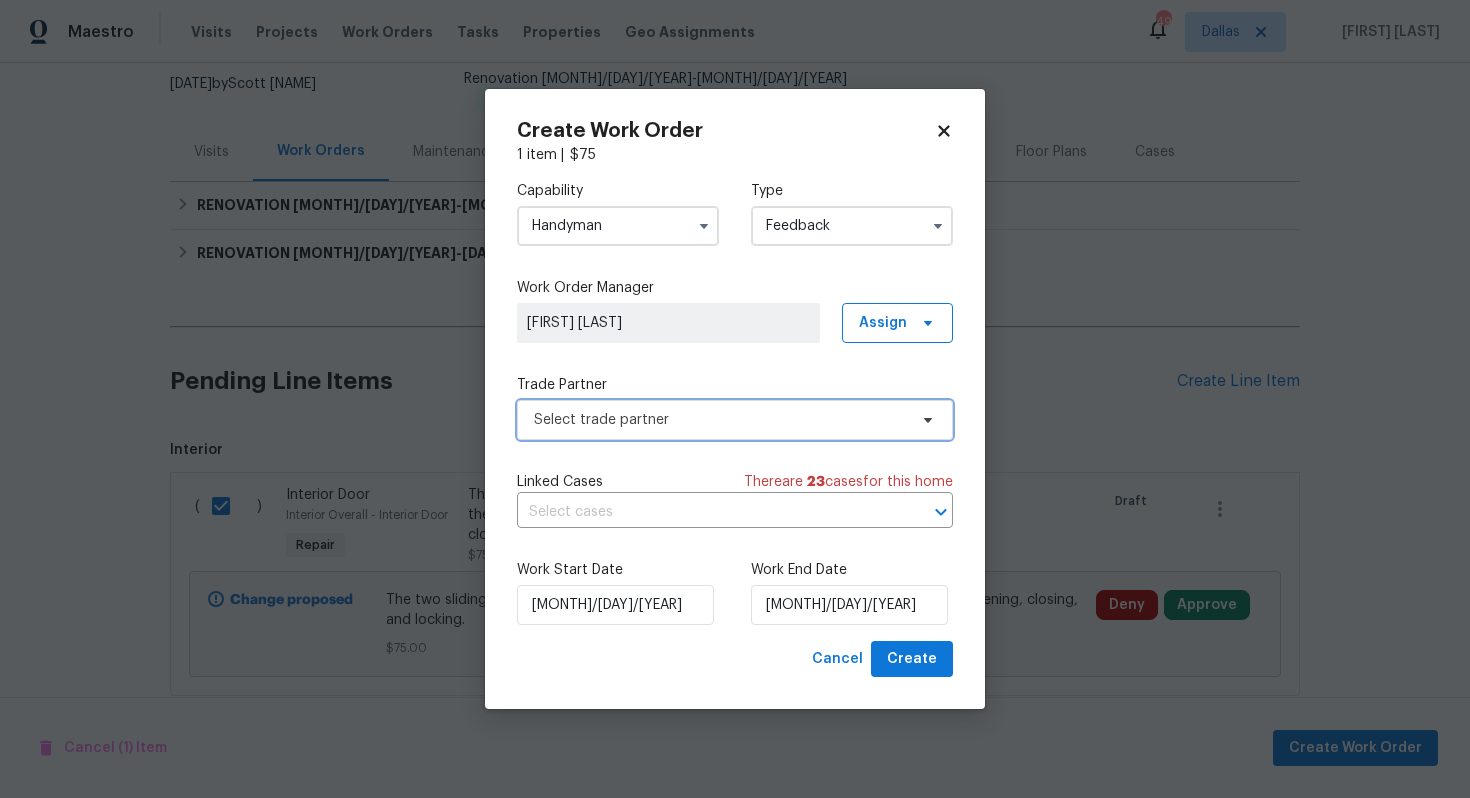click on "Select trade partner" at bounding box center (720, 420) 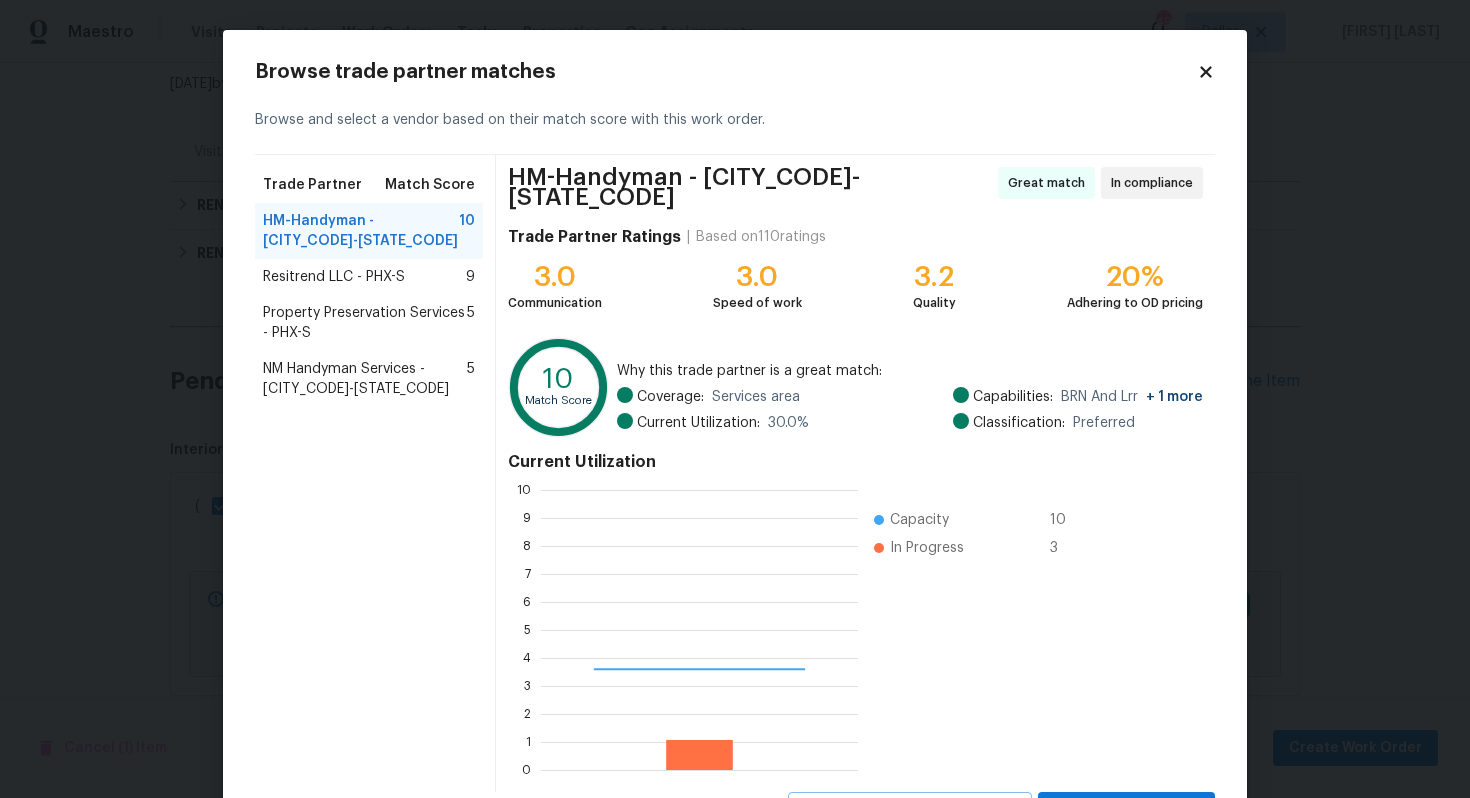scroll, scrollTop: 2, scrollLeft: 2, axis: both 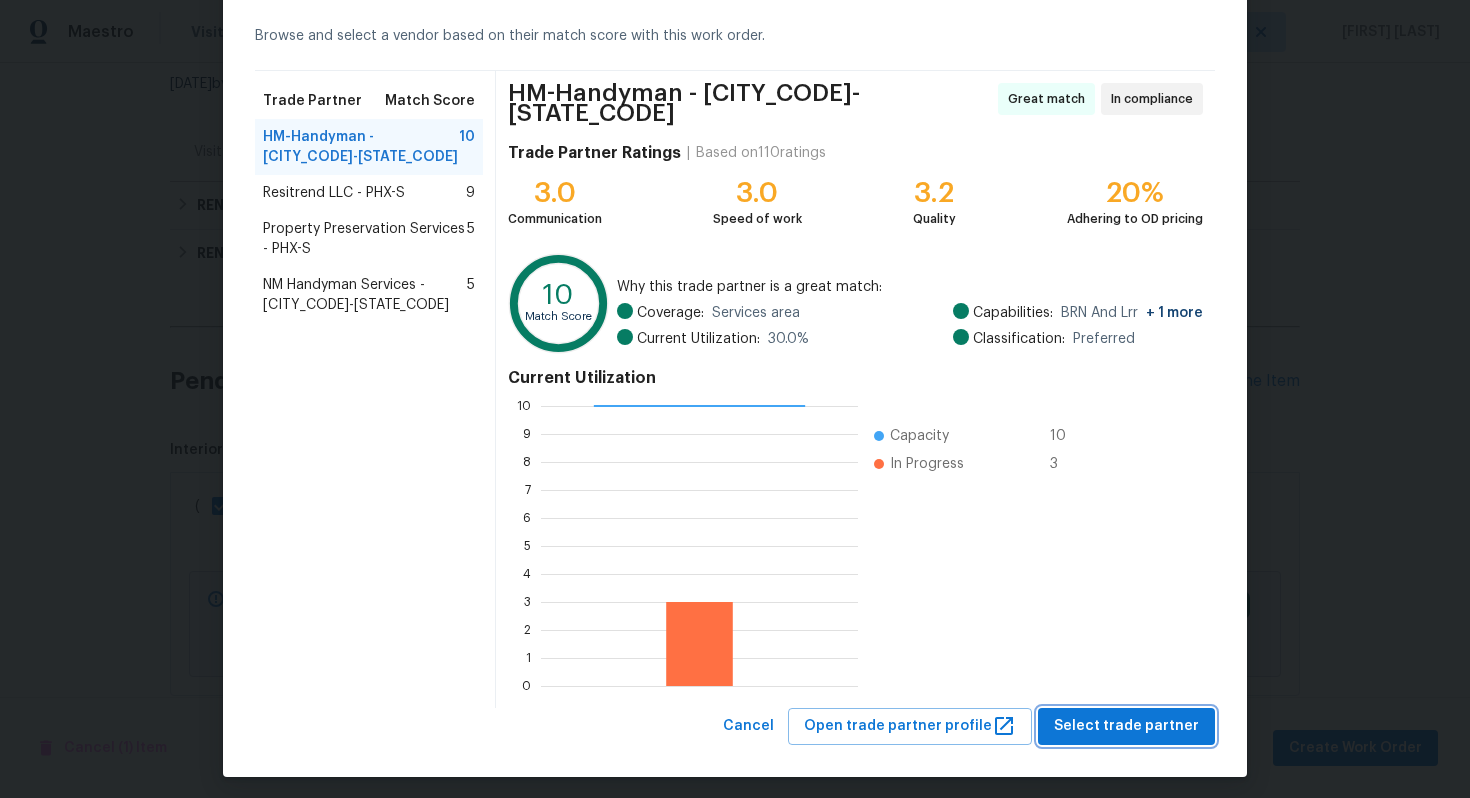 click on "Select trade partner" at bounding box center (1126, 726) 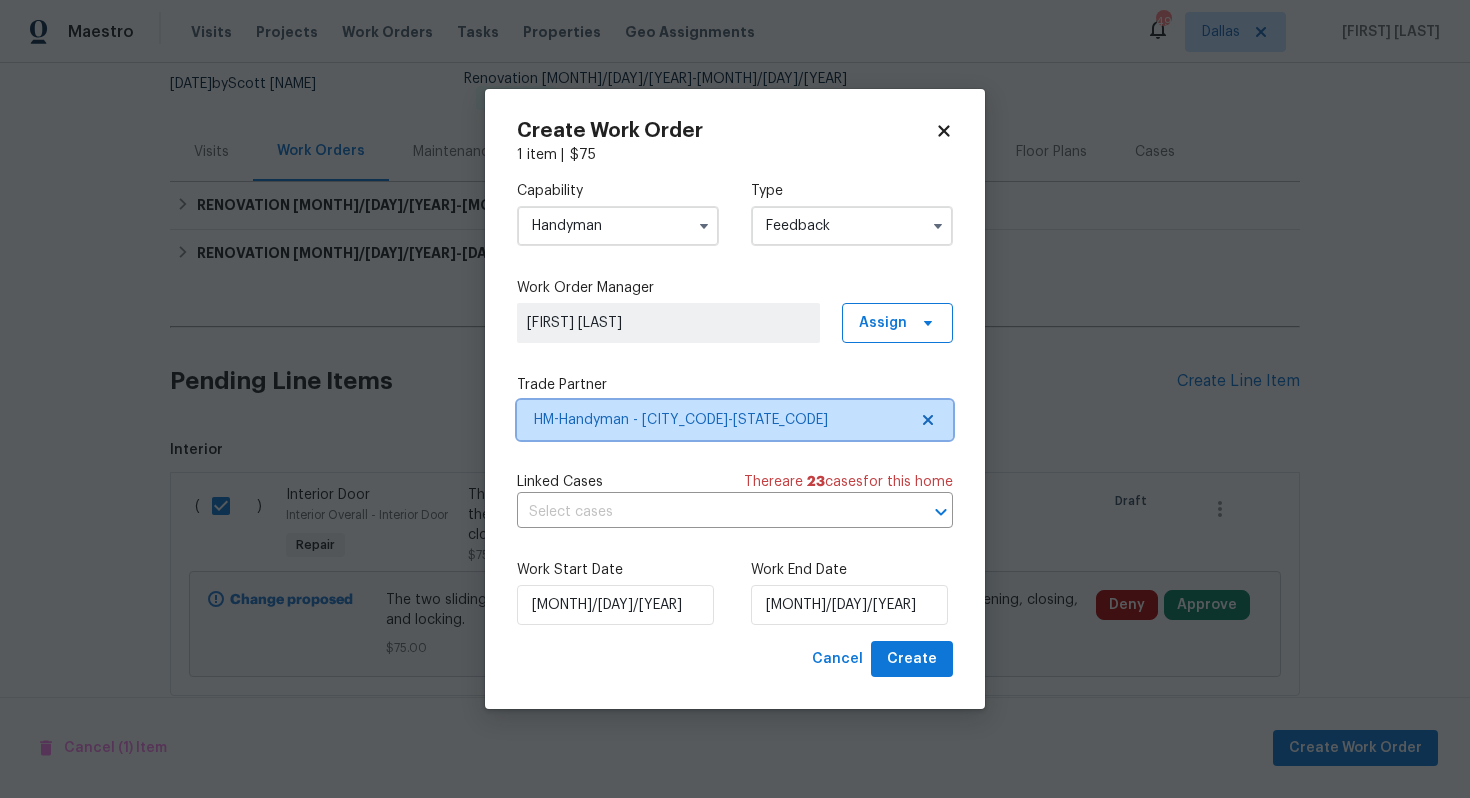 scroll, scrollTop: 0, scrollLeft: 0, axis: both 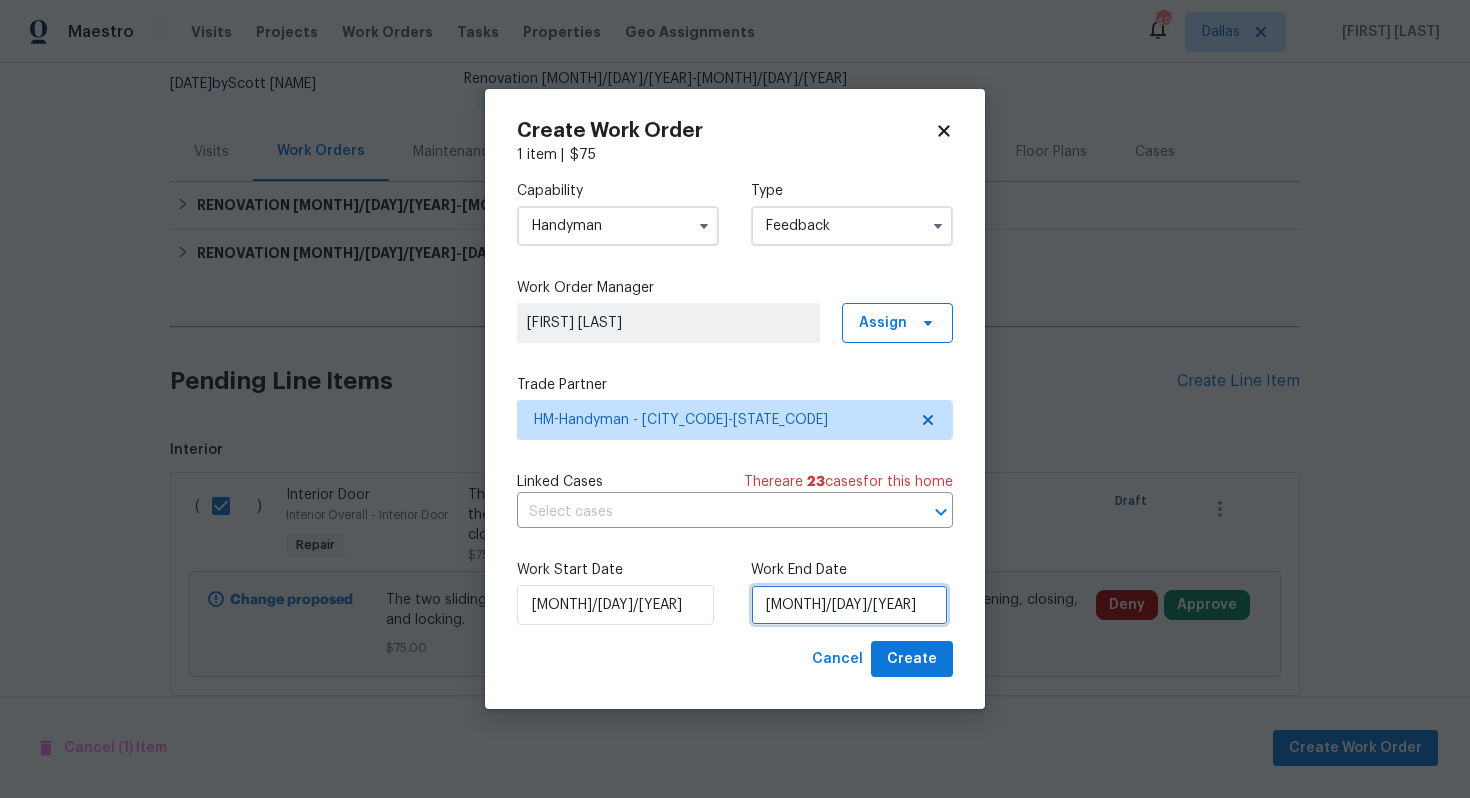 click on "01/08/2025" at bounding box center (849, 605) 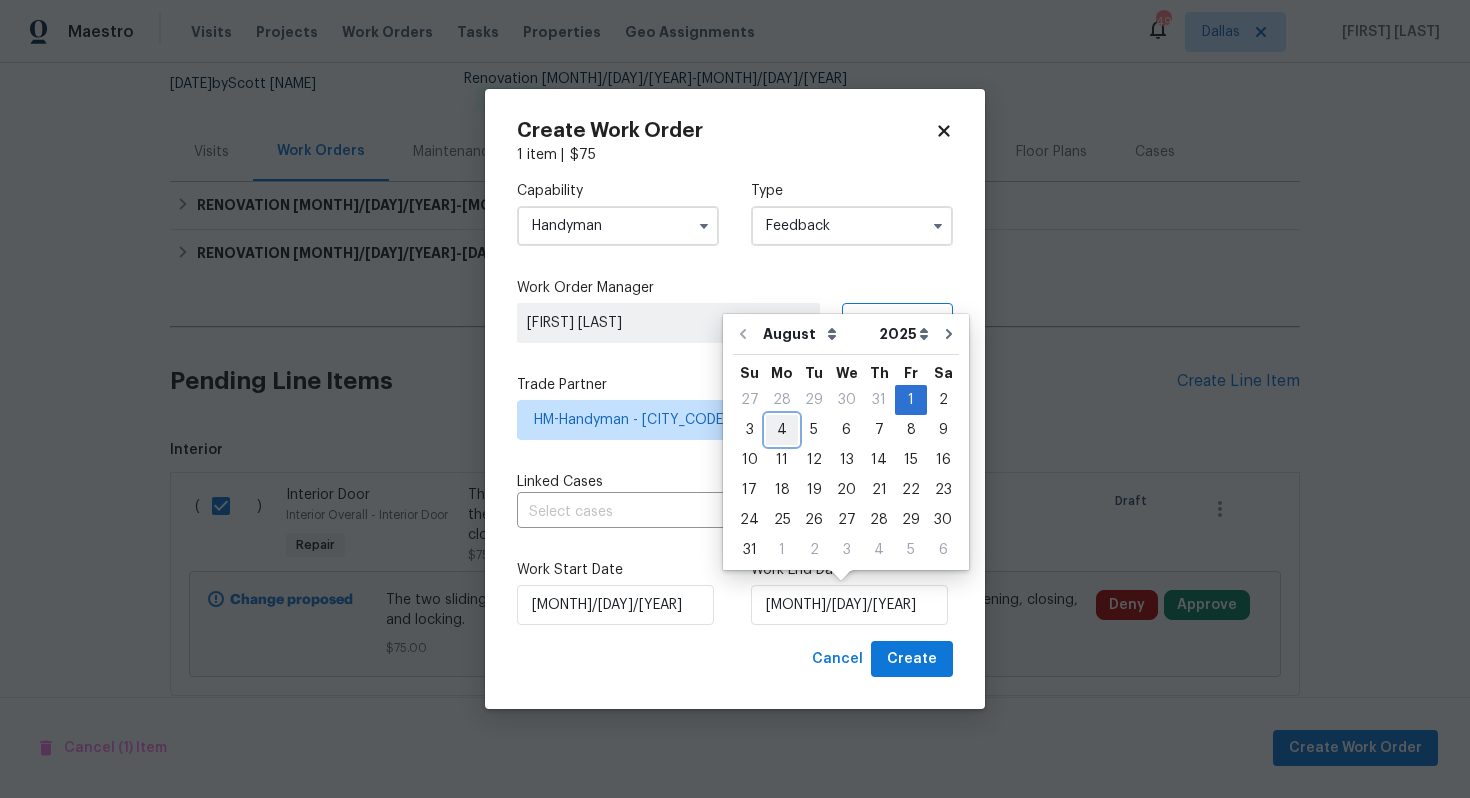 click on "4" at bounding box center [782, 430] 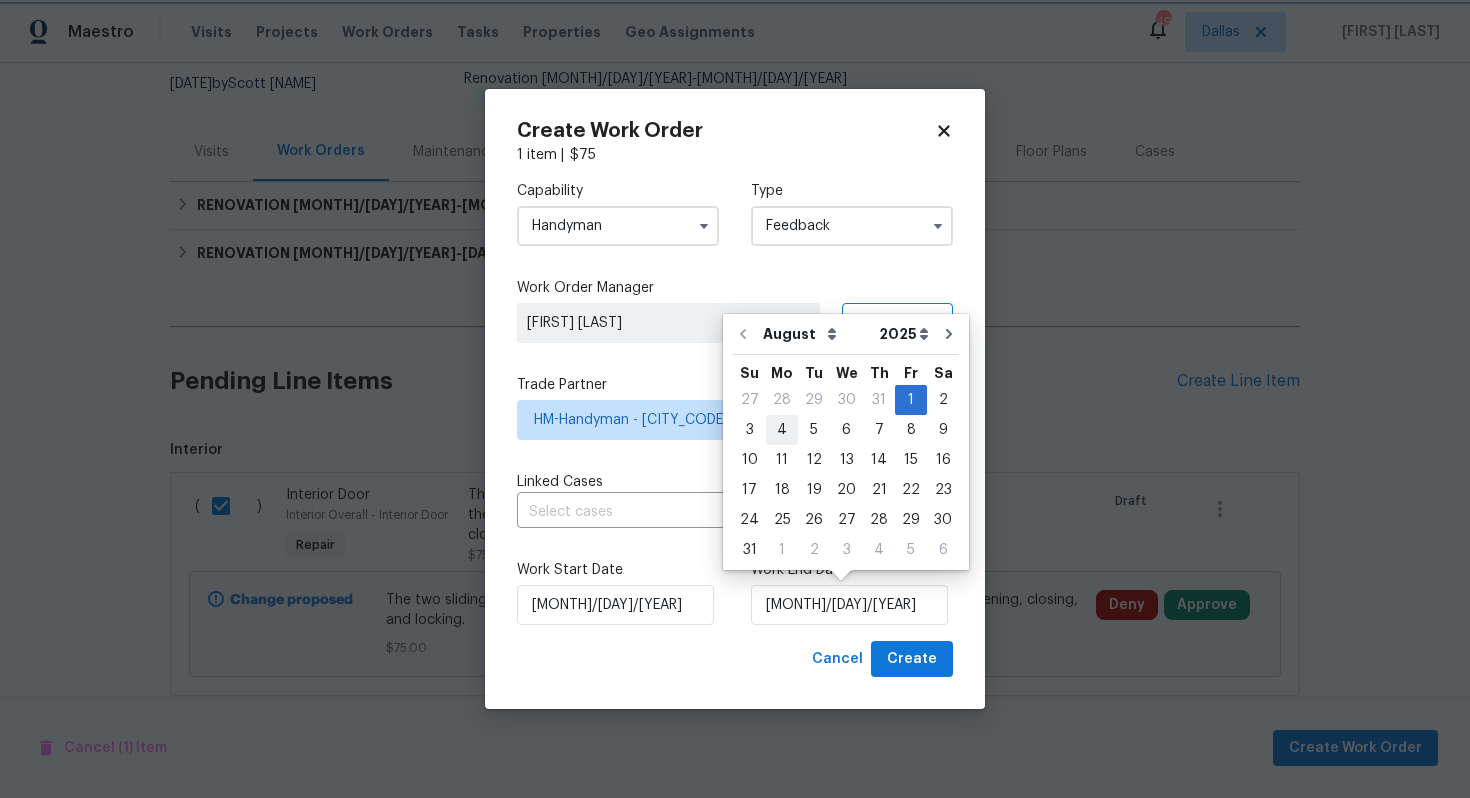 type on "04/08/2025" 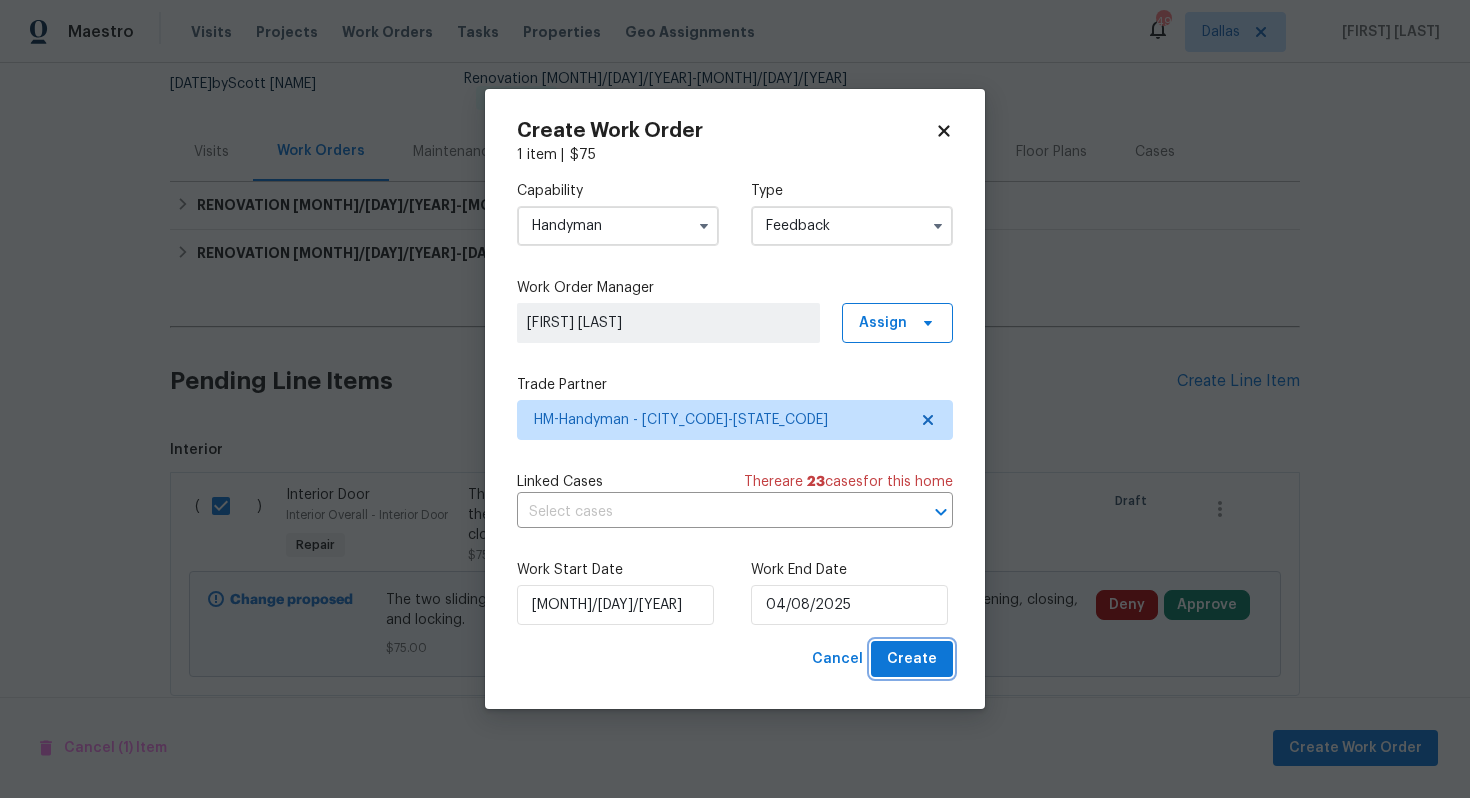 click on "Create" at bounding box center [912, 659] 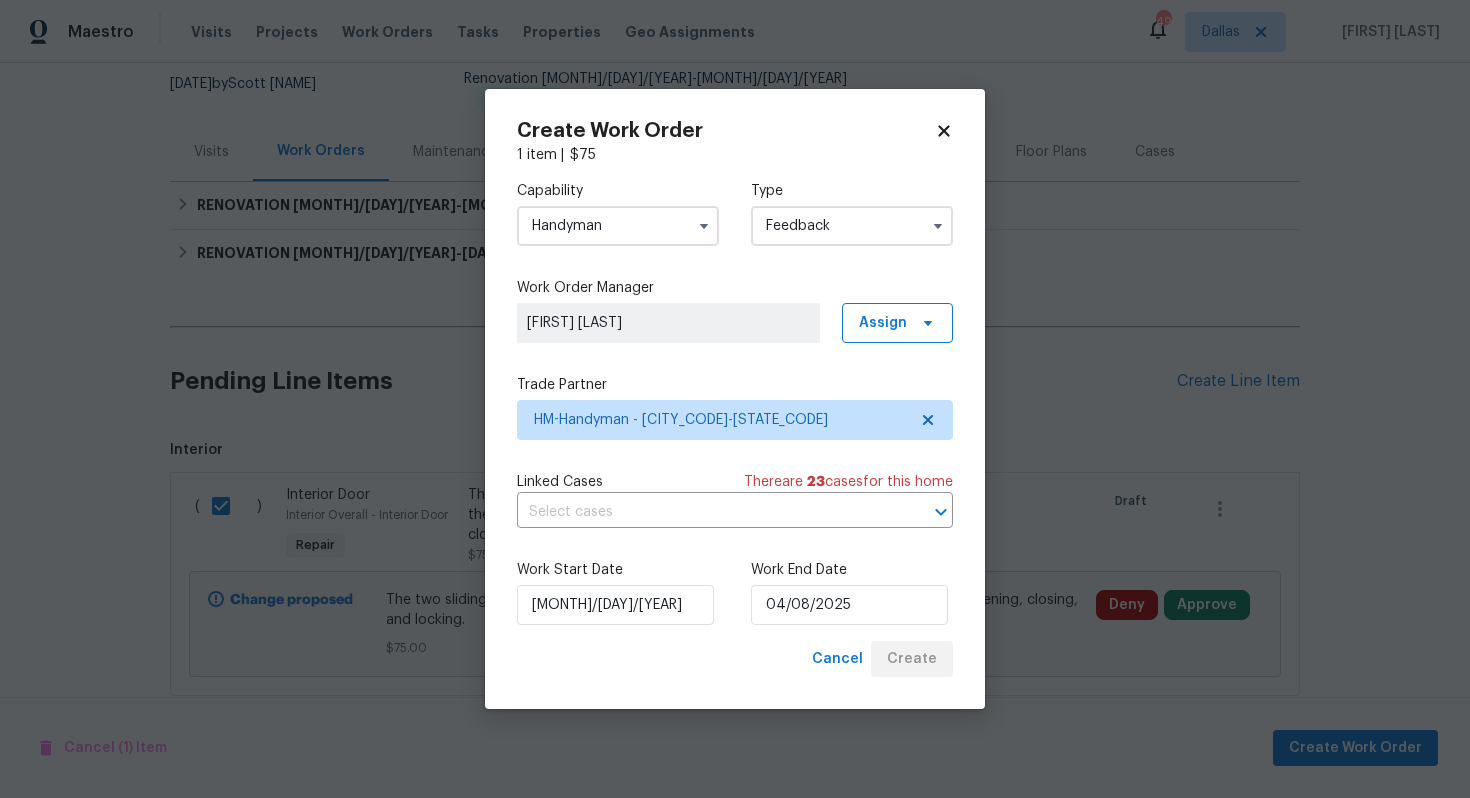 checkbox on "false" 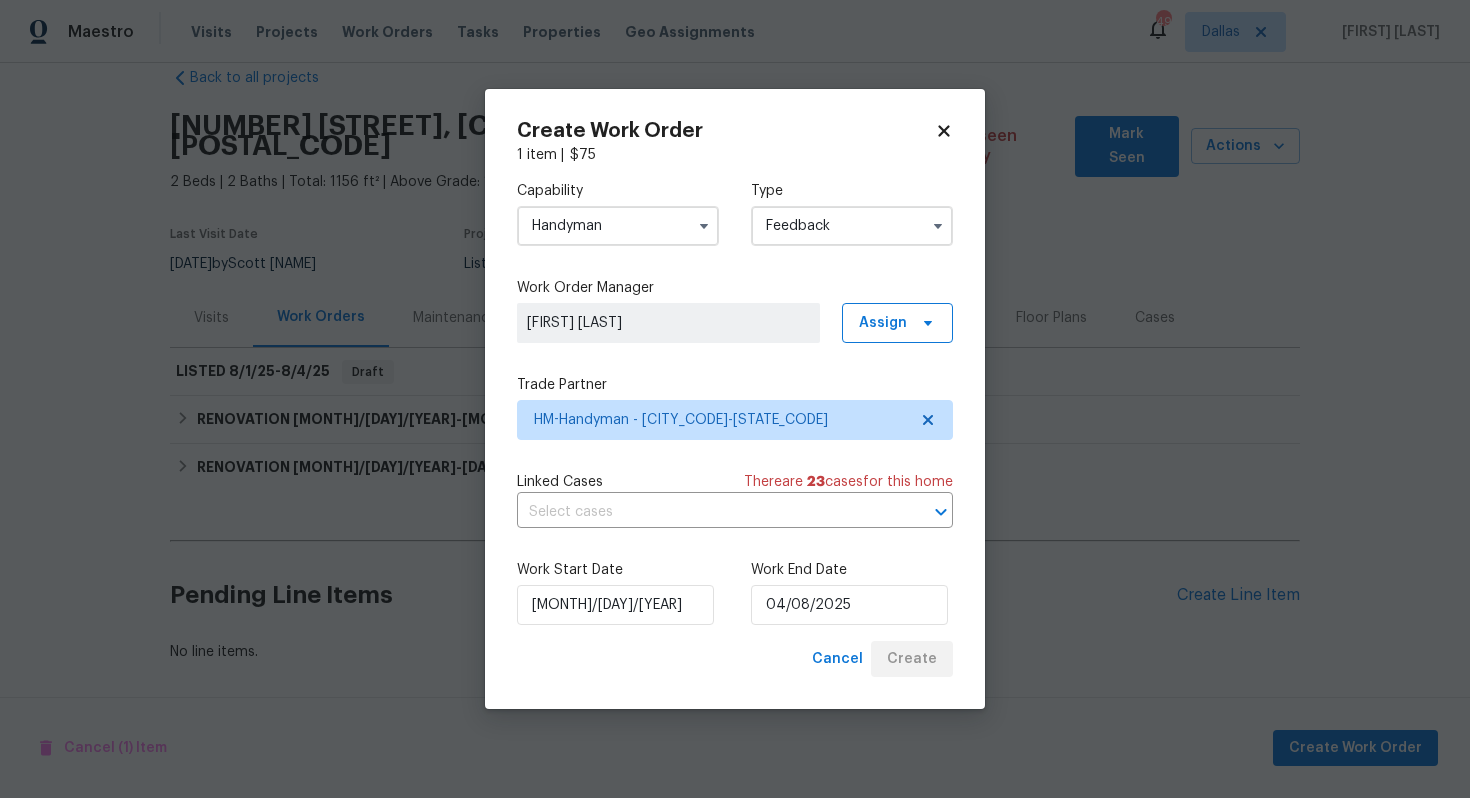 scroll, scrollTop: 15, scrollLeft: 0, axis: vertical 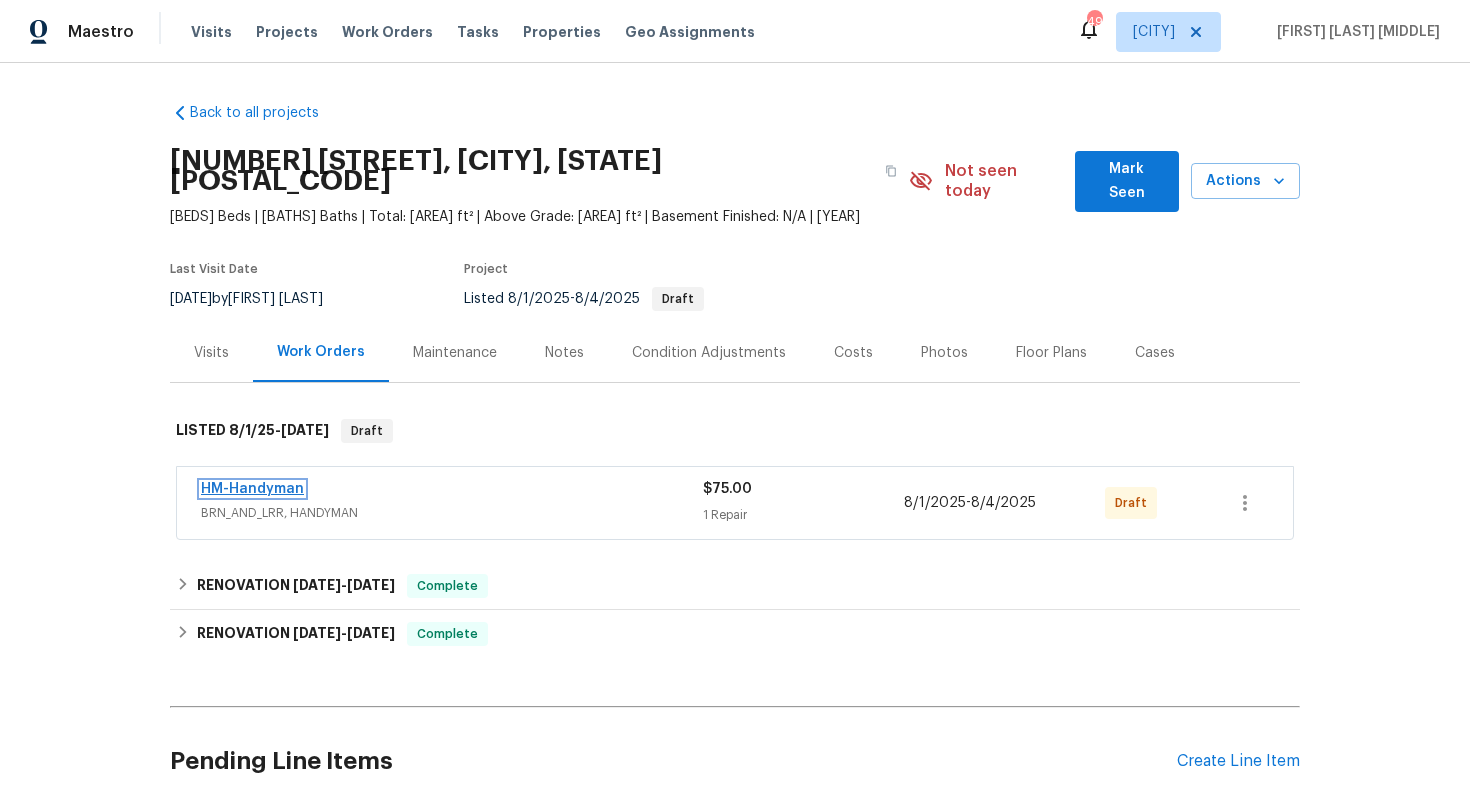 click on "HM-Handyman" at bounding box center [252, 489] 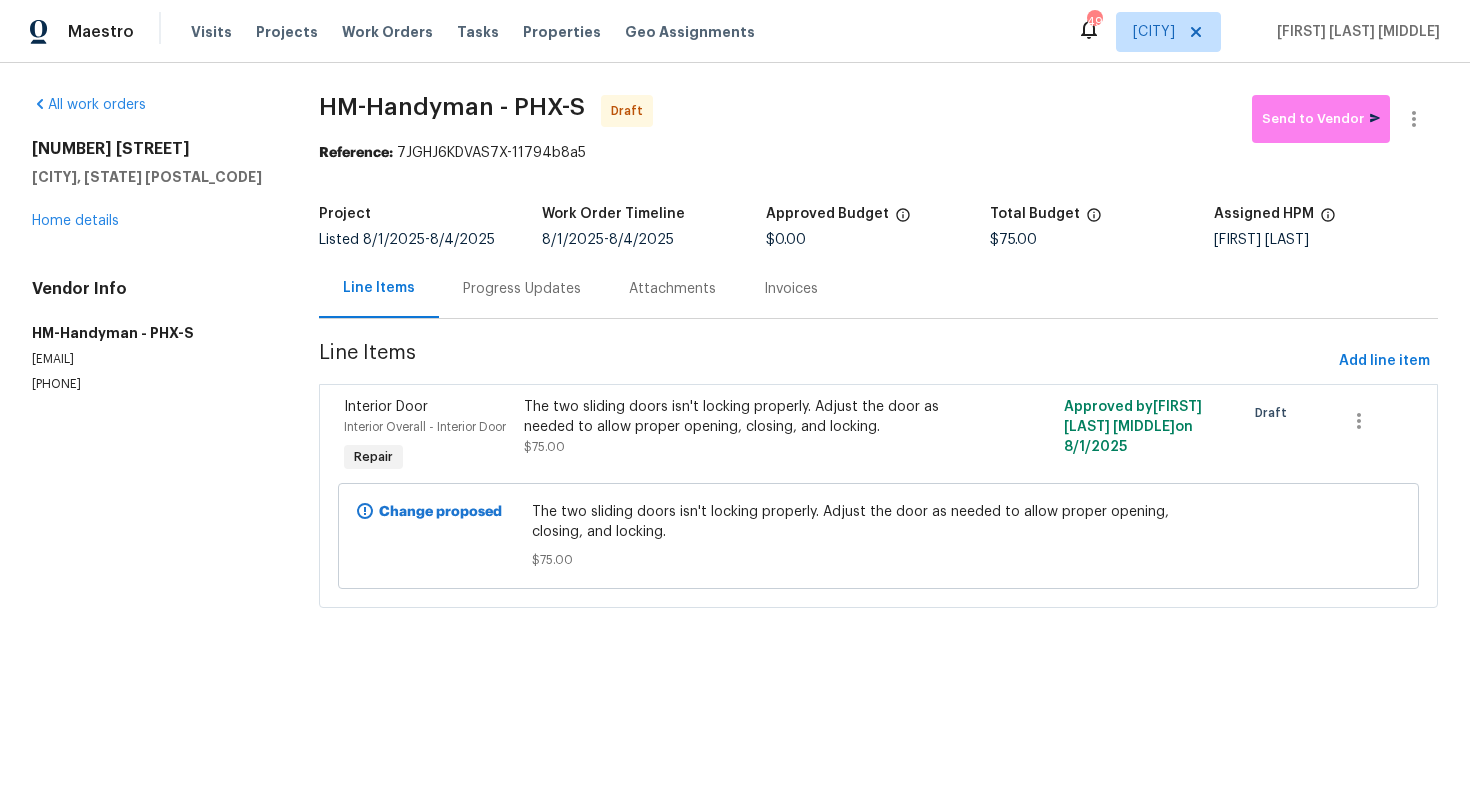 click on "Line Items" at bounding box center (379, 288) 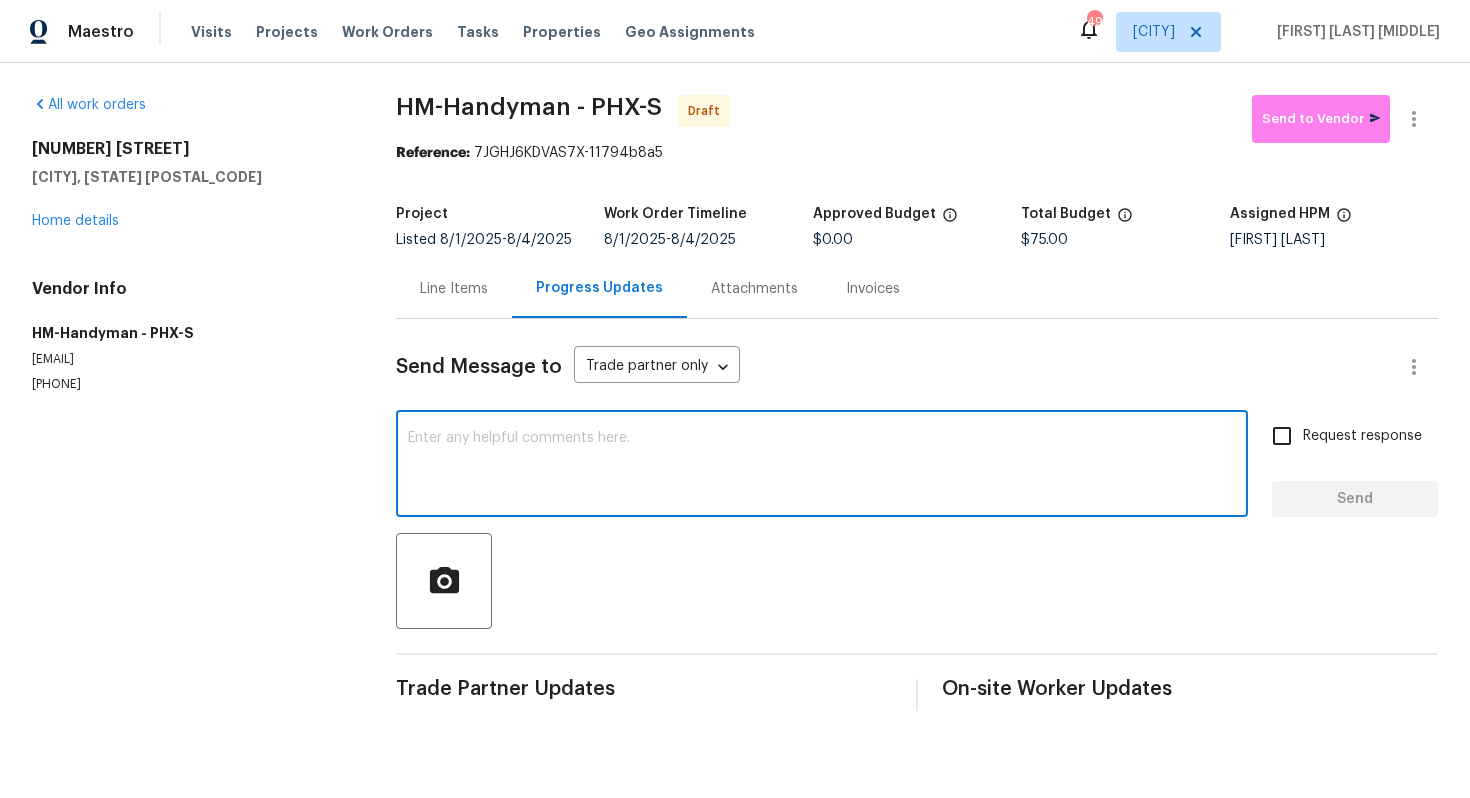 click at bounding box center (822, 466) 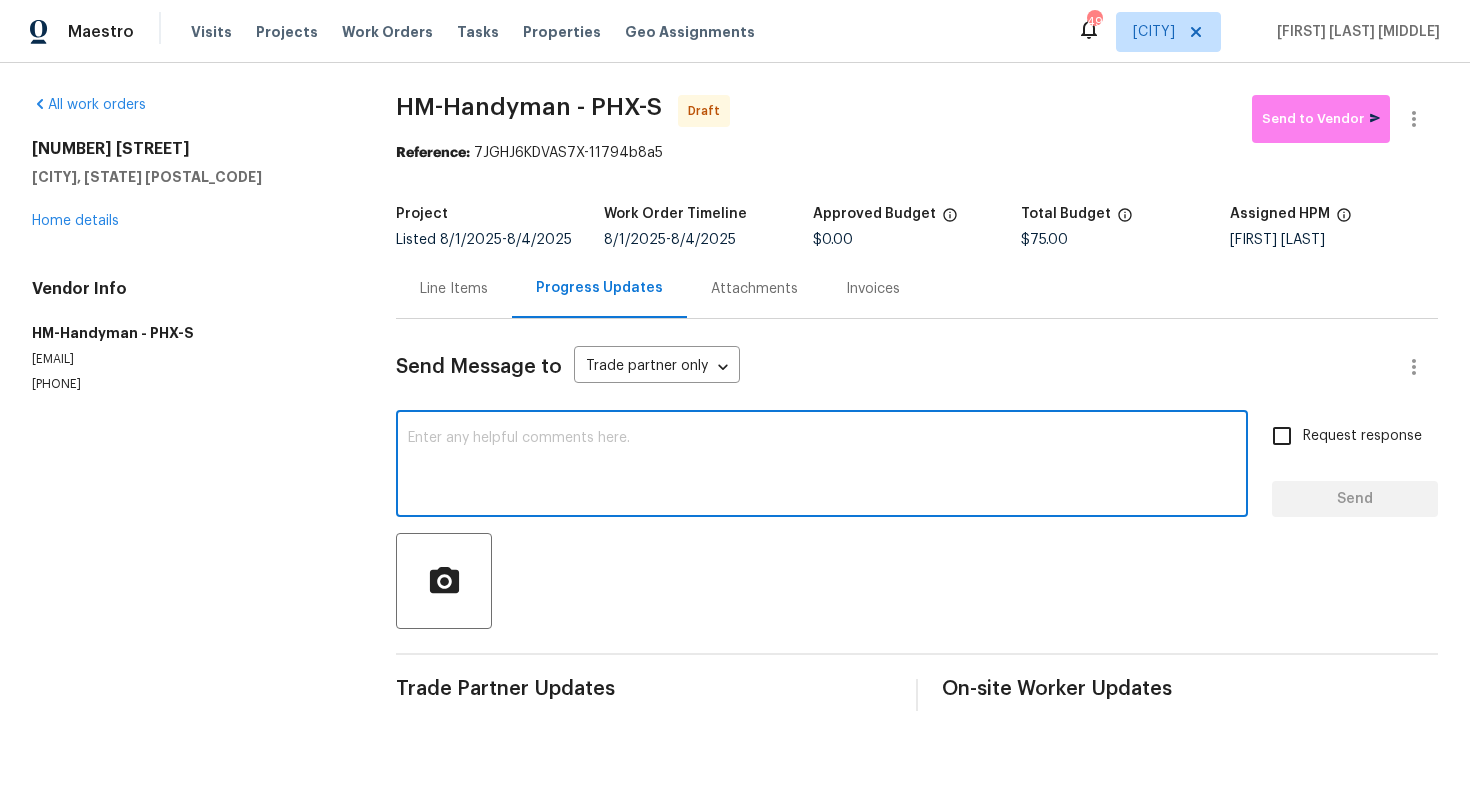 click at bounding box center (822, 466) 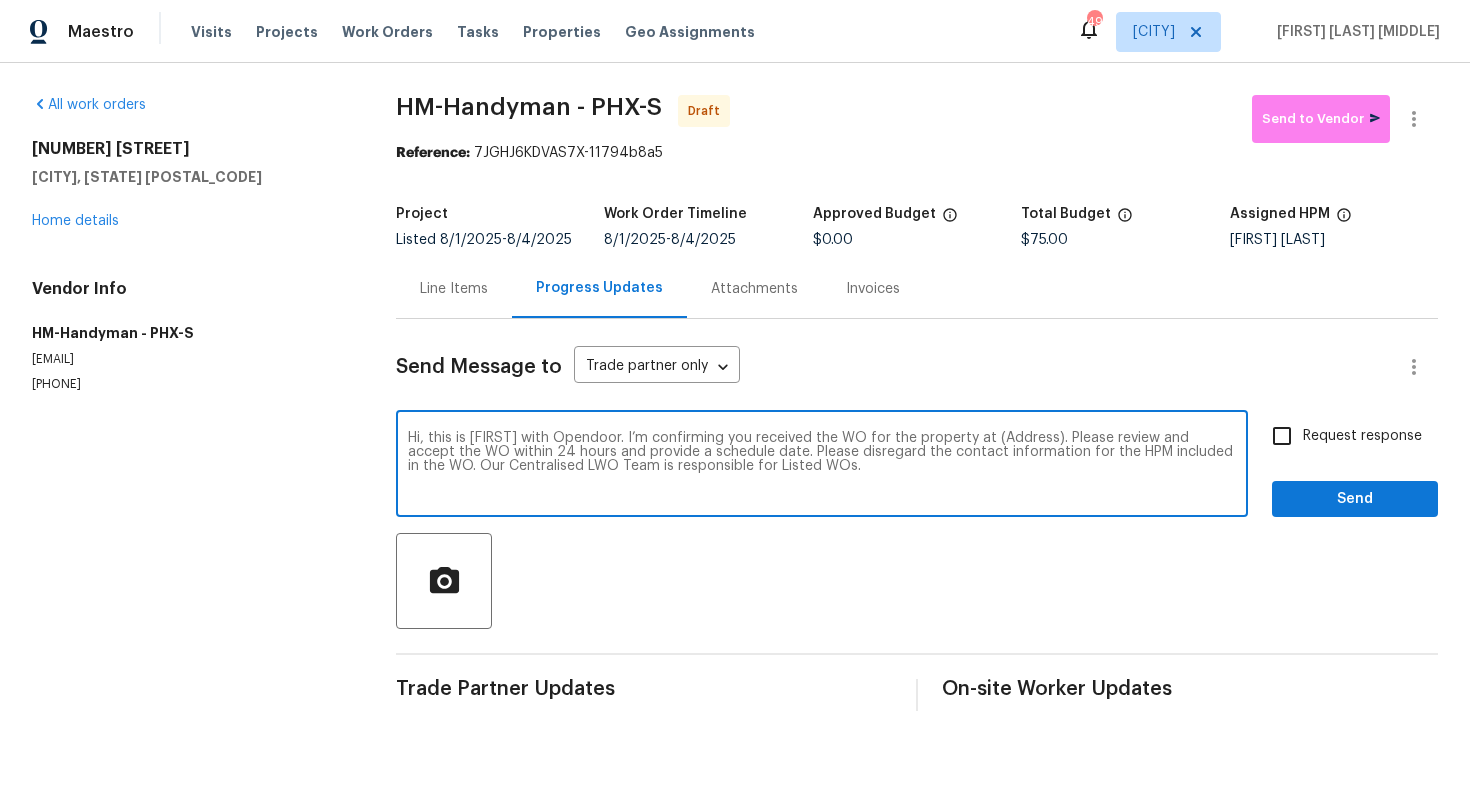drag, startPoint x: 1049, startPoint y: 436, endPoint x: 983, endPoint y: 431, distance: 66.189125 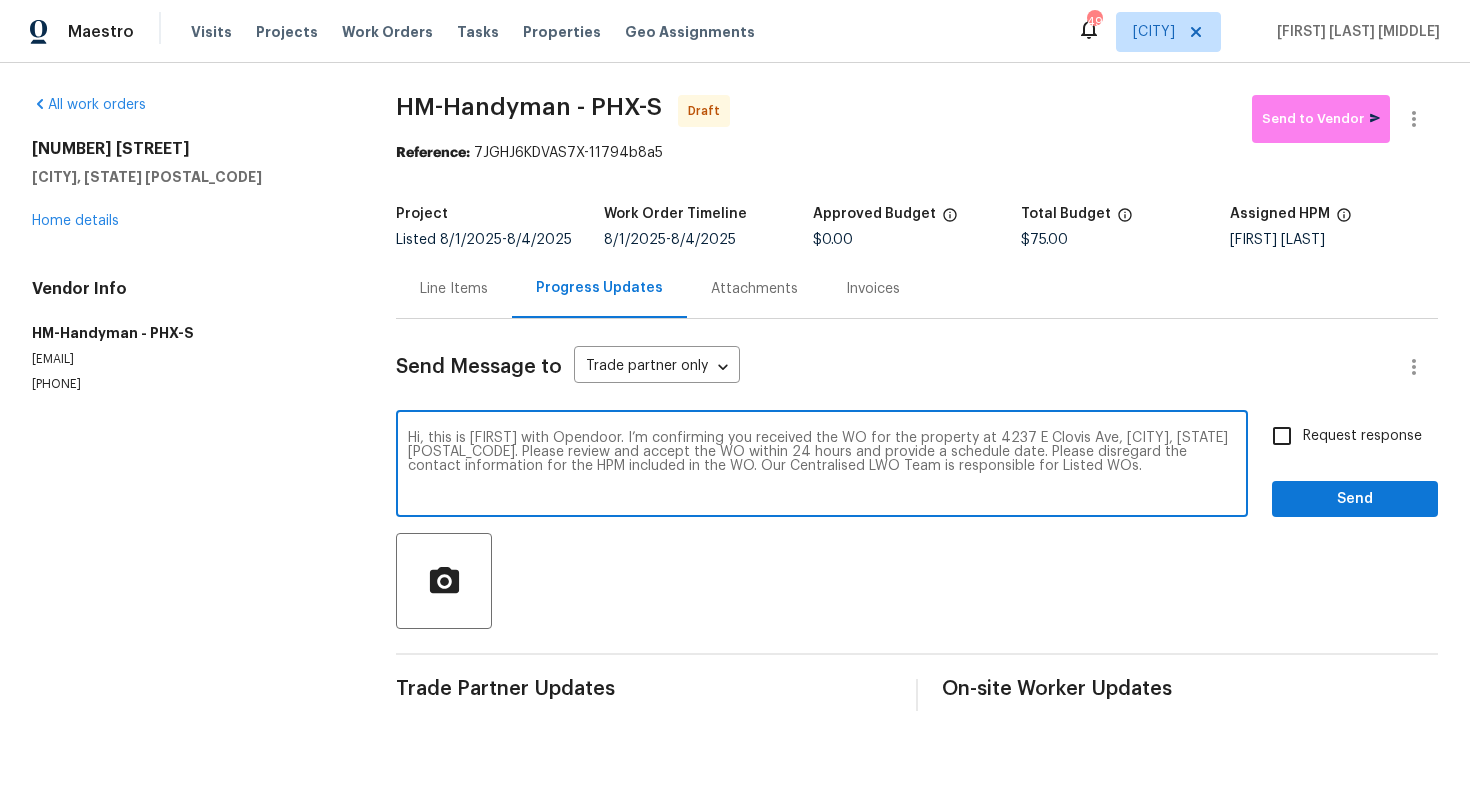 type on "Hi, this is Arvind with Opendoor. I’m confirming you received the WO for the property at 4237 E Clovis Ave, Mesa, AZ 85206. Please review and accept the WO within 24 hours and provide a schedule date. Please disregard the contact information for the HPM included in the WO. Our Centralised LWO Team is responsible for Listed WOs." 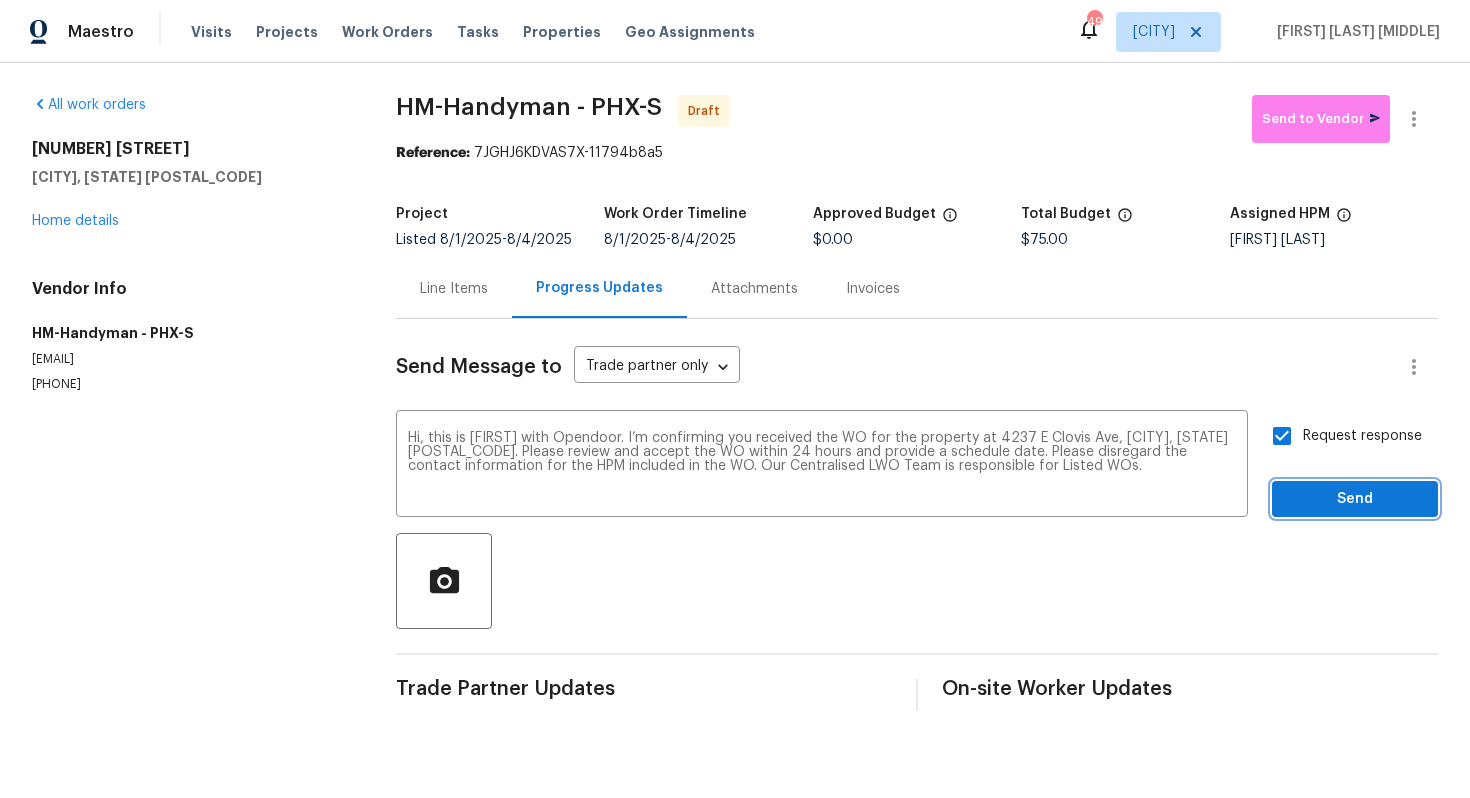 click on "Send" at bounding box center [1355, 499] 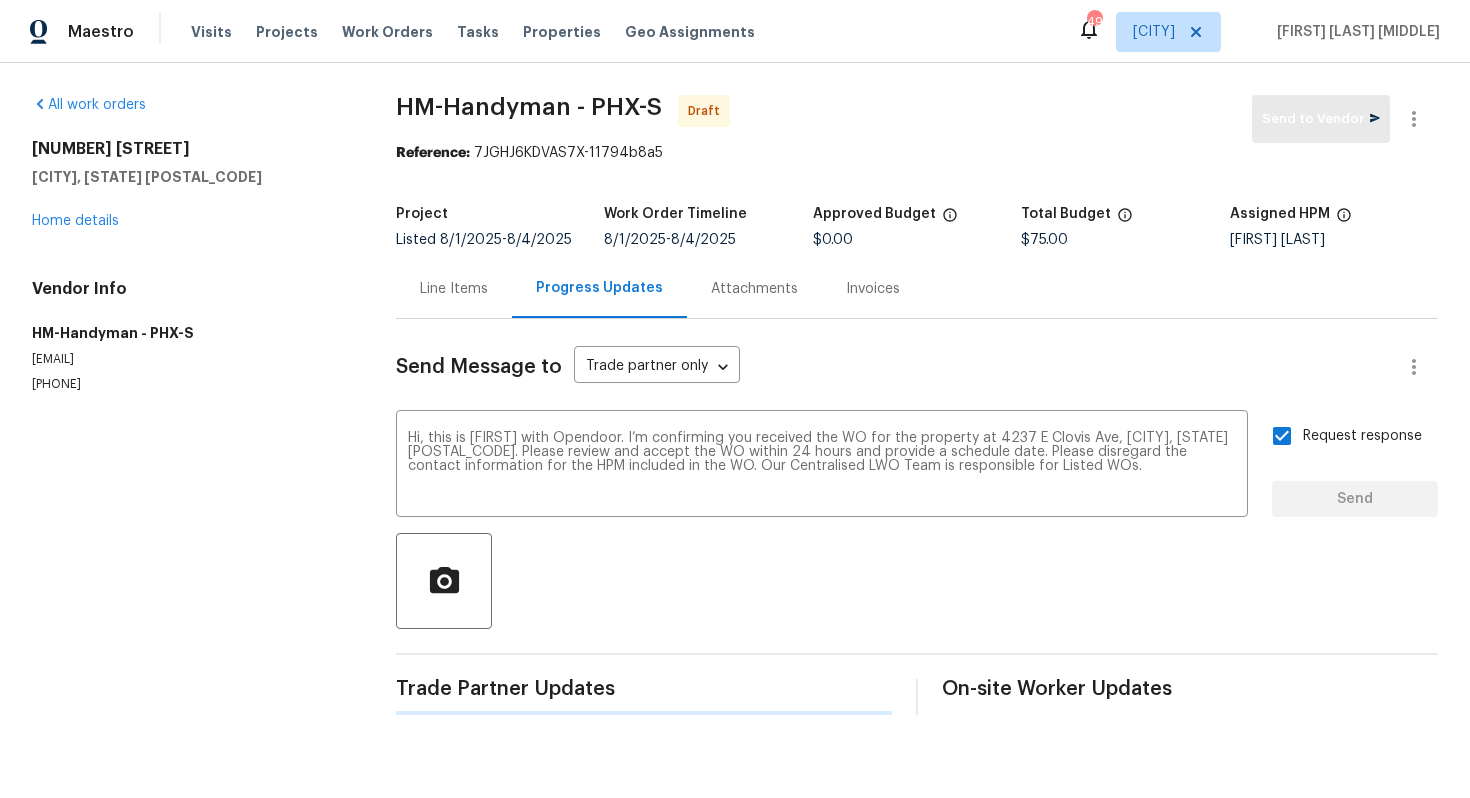 type 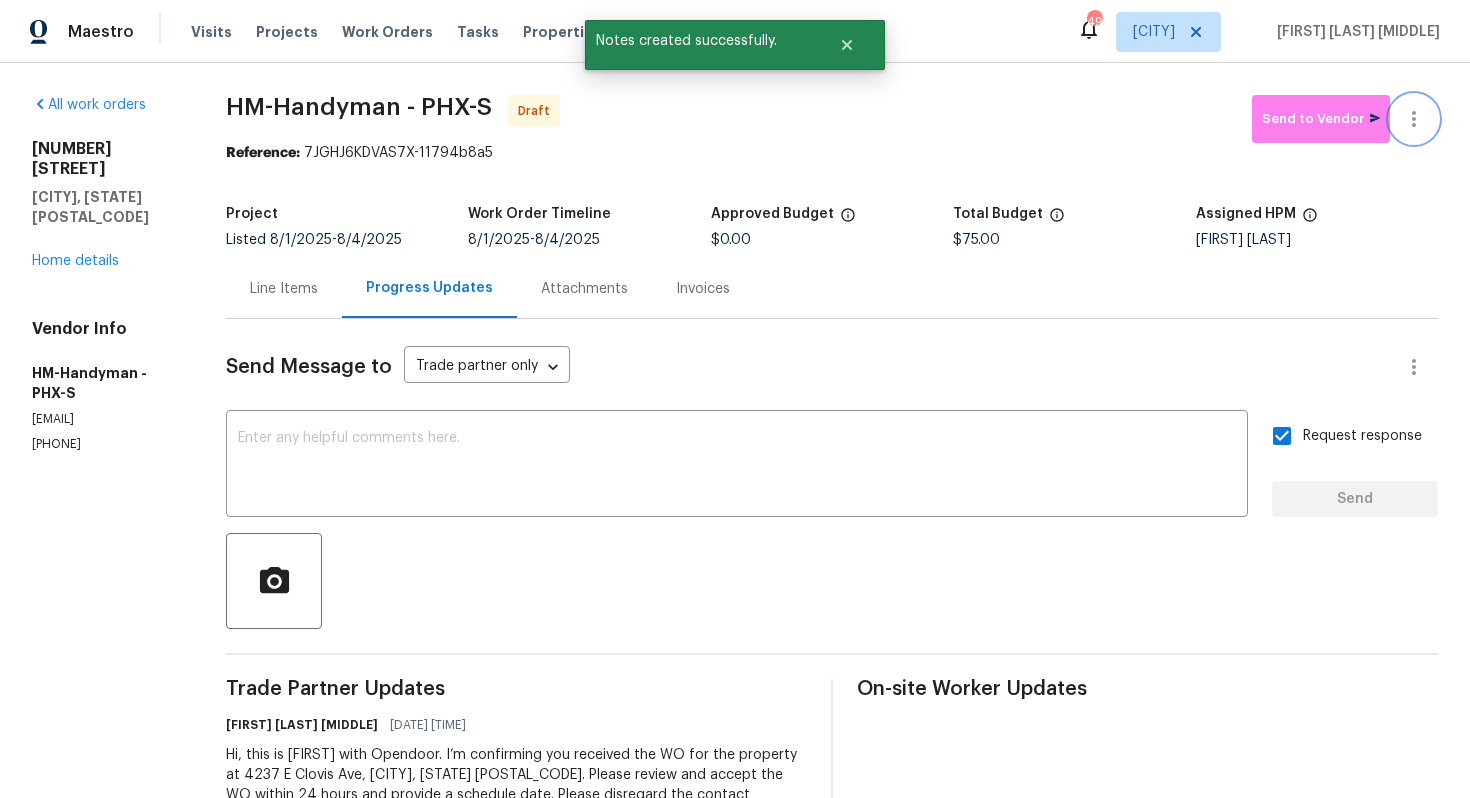 click at bounding box center [1414, 119] 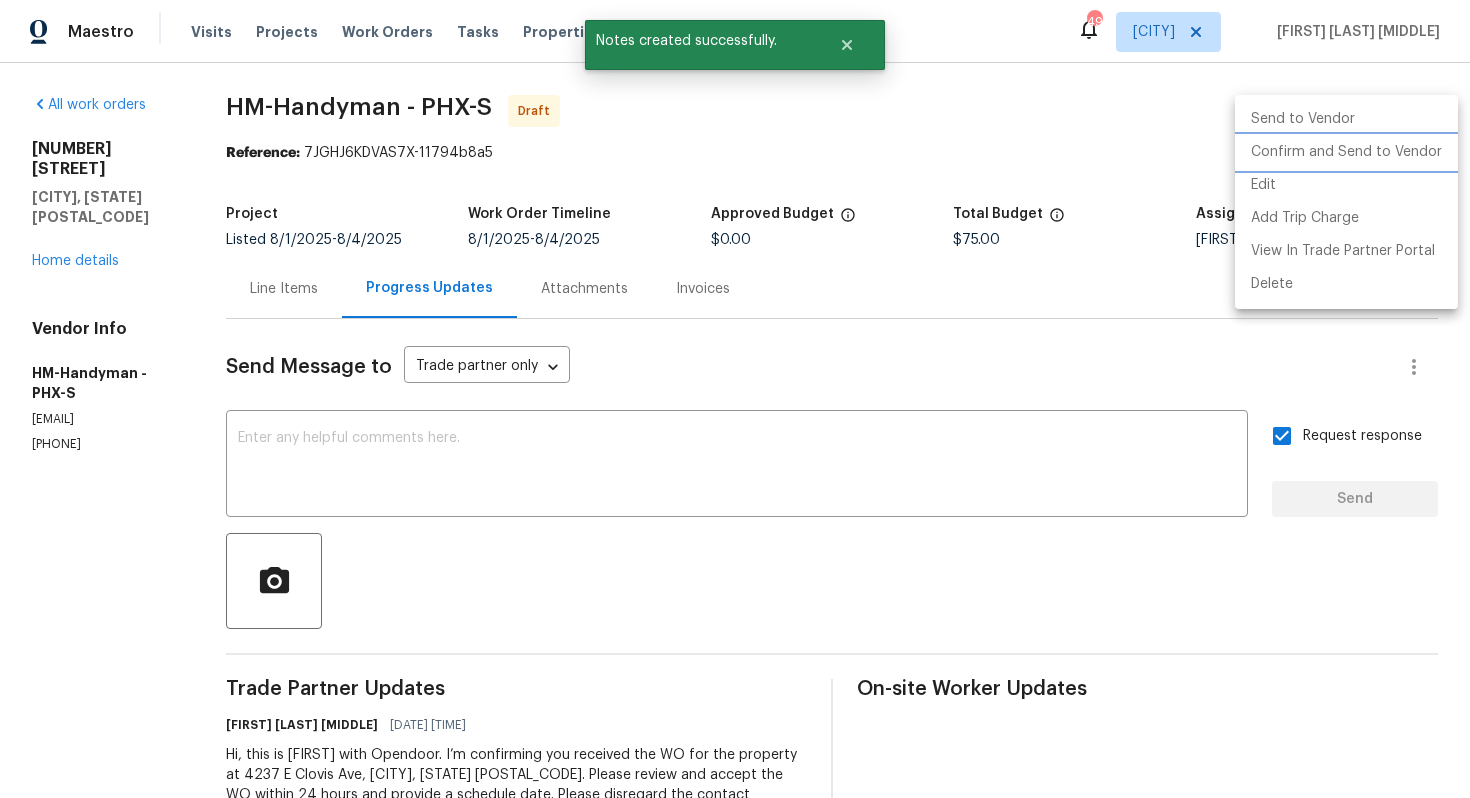 click on "Confirm and Send to Vendor" at bounding box center (1346, 152) 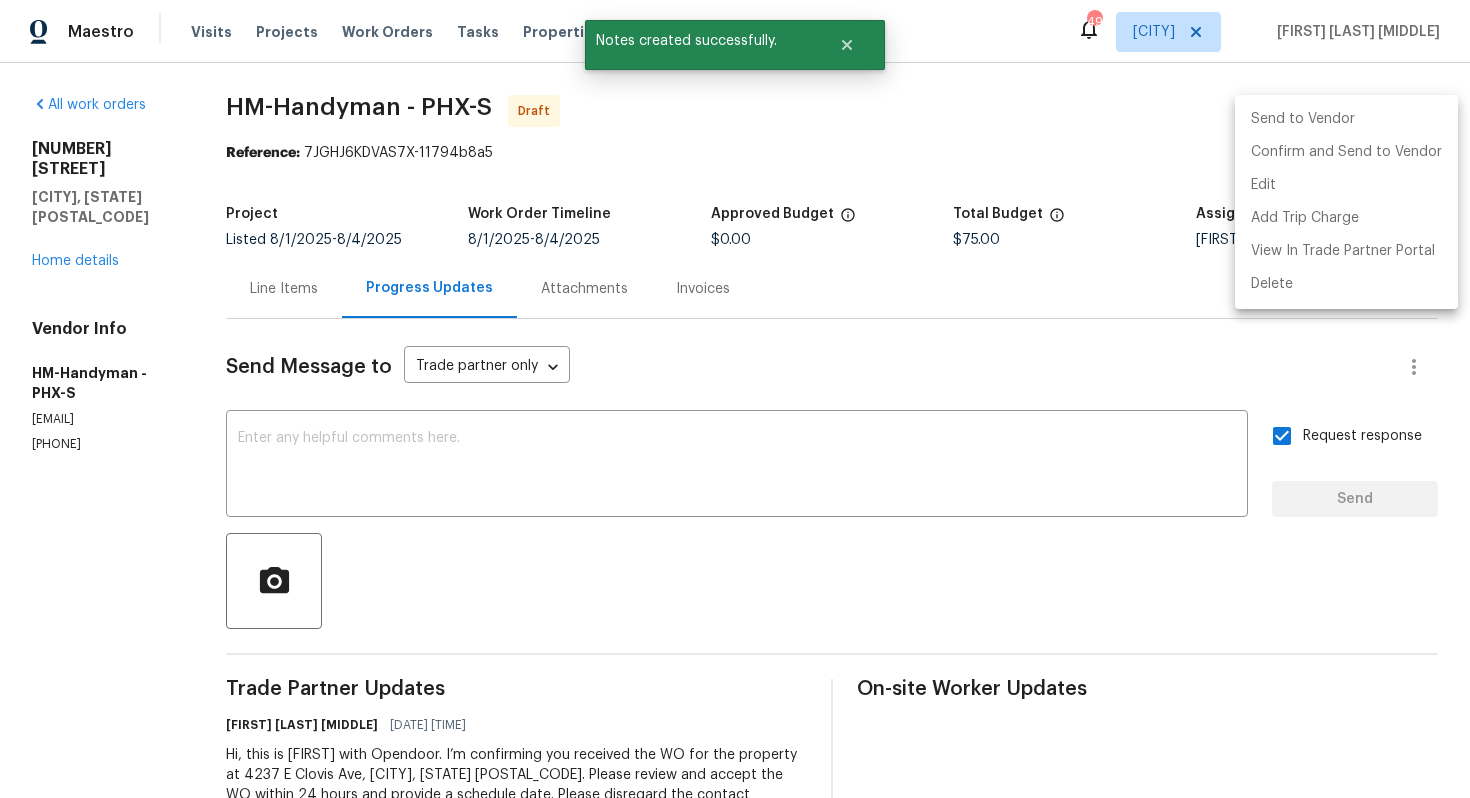 click at bounding box center (735, 399) 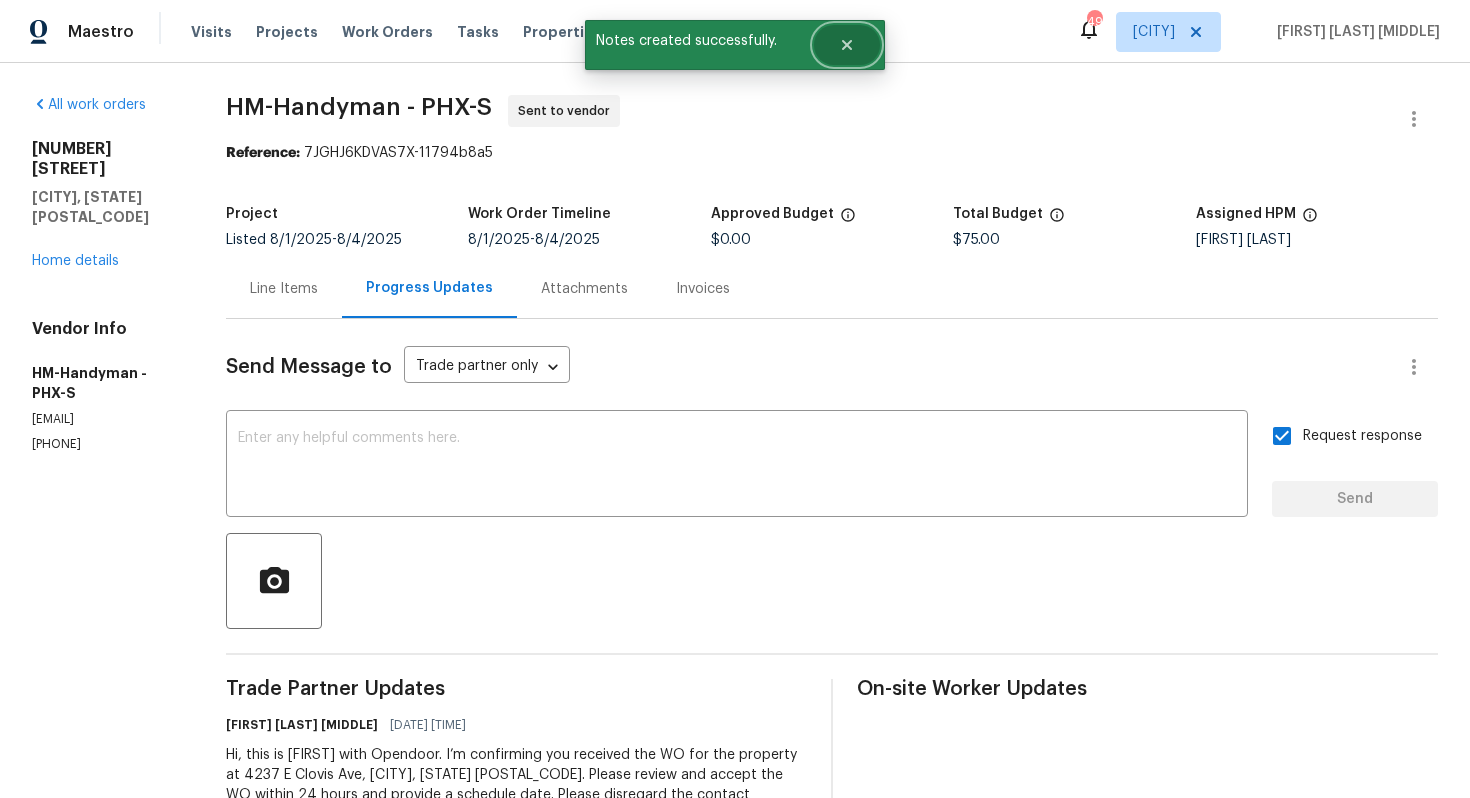 click at bounding box center (847, 45) 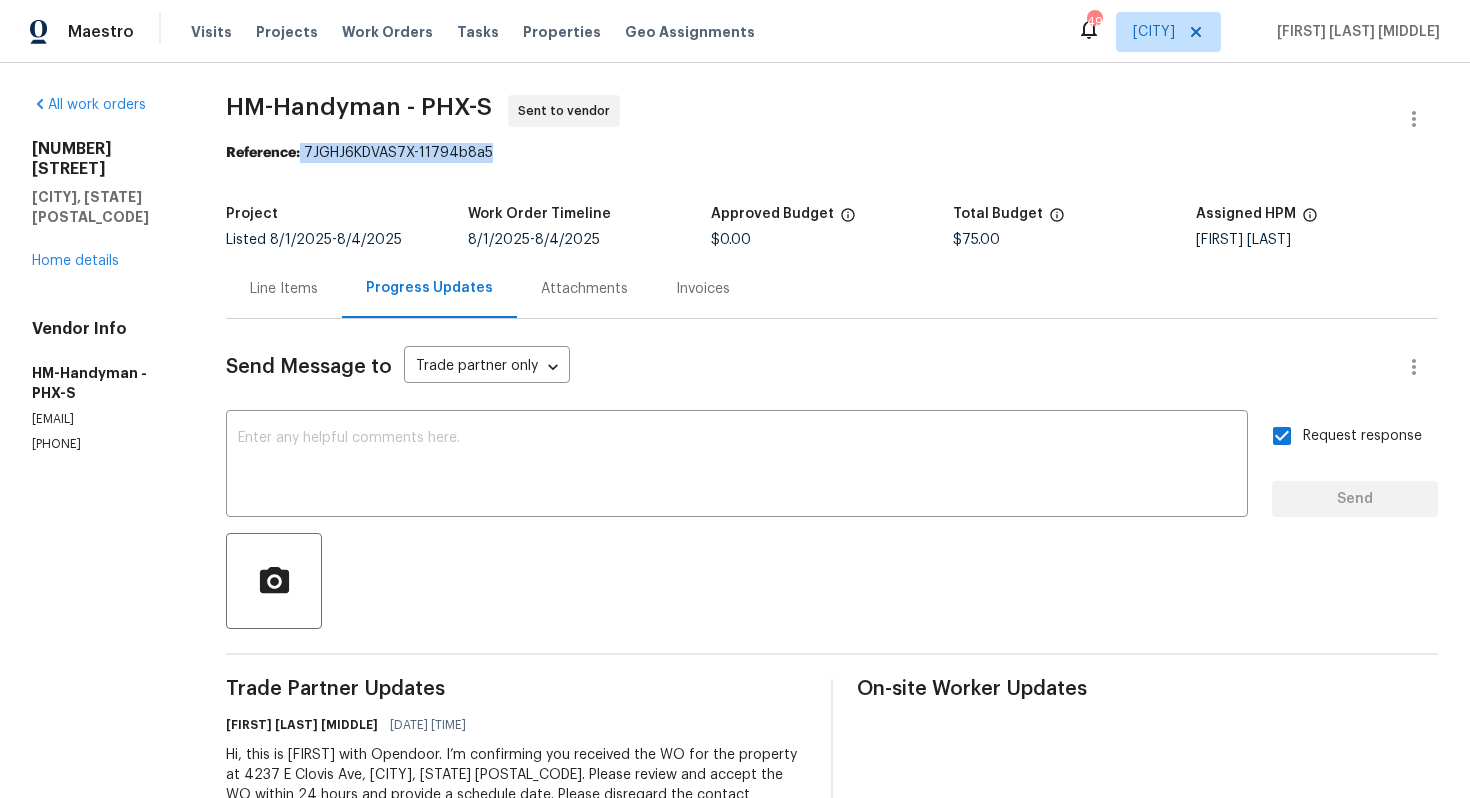 drag, startPoint x: 337, startPoint y: 155, endPoint x: 539, endPoint y: 155, distance: 202 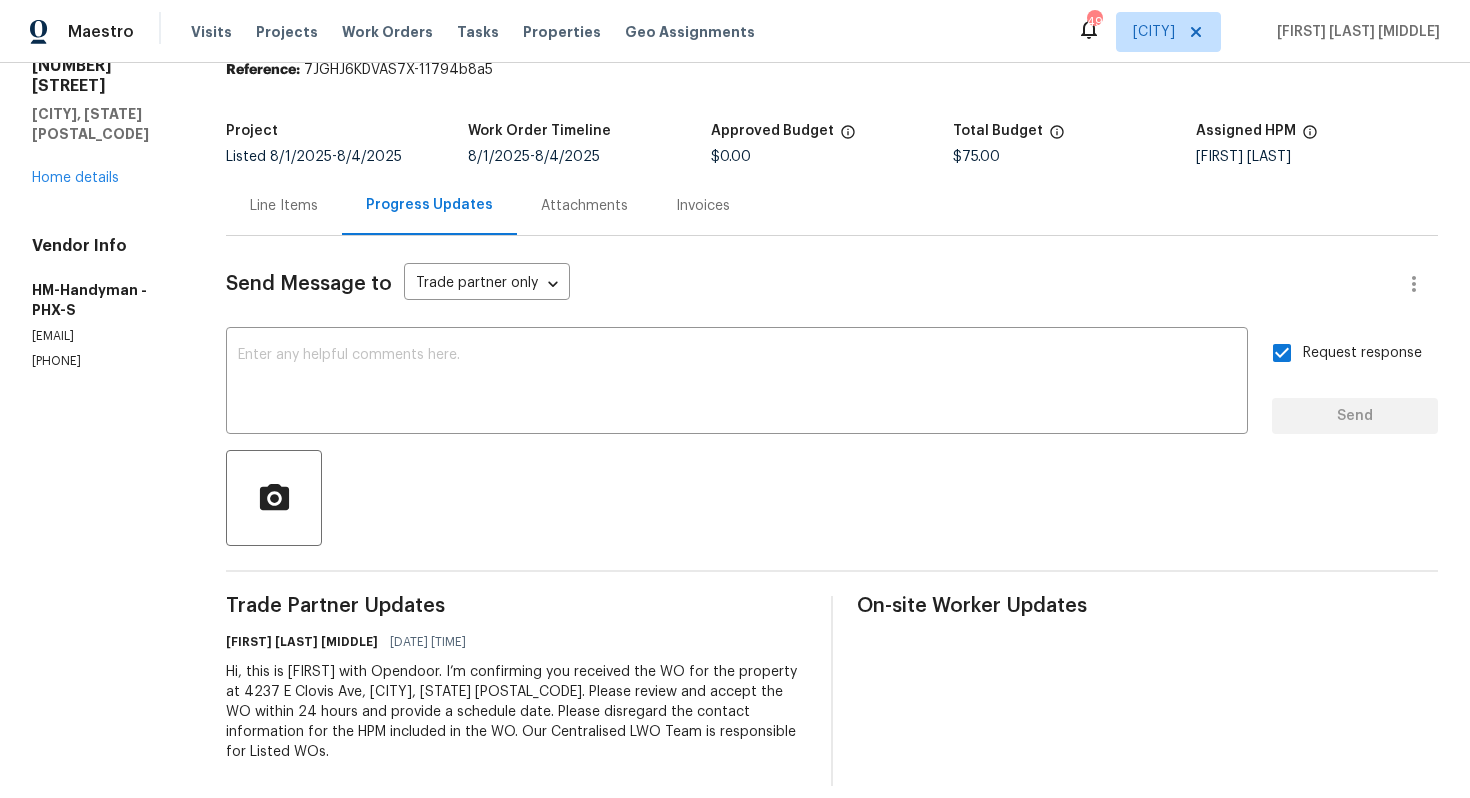 scroll, scrollTop: 0, scrollLeft: 0, axis: both 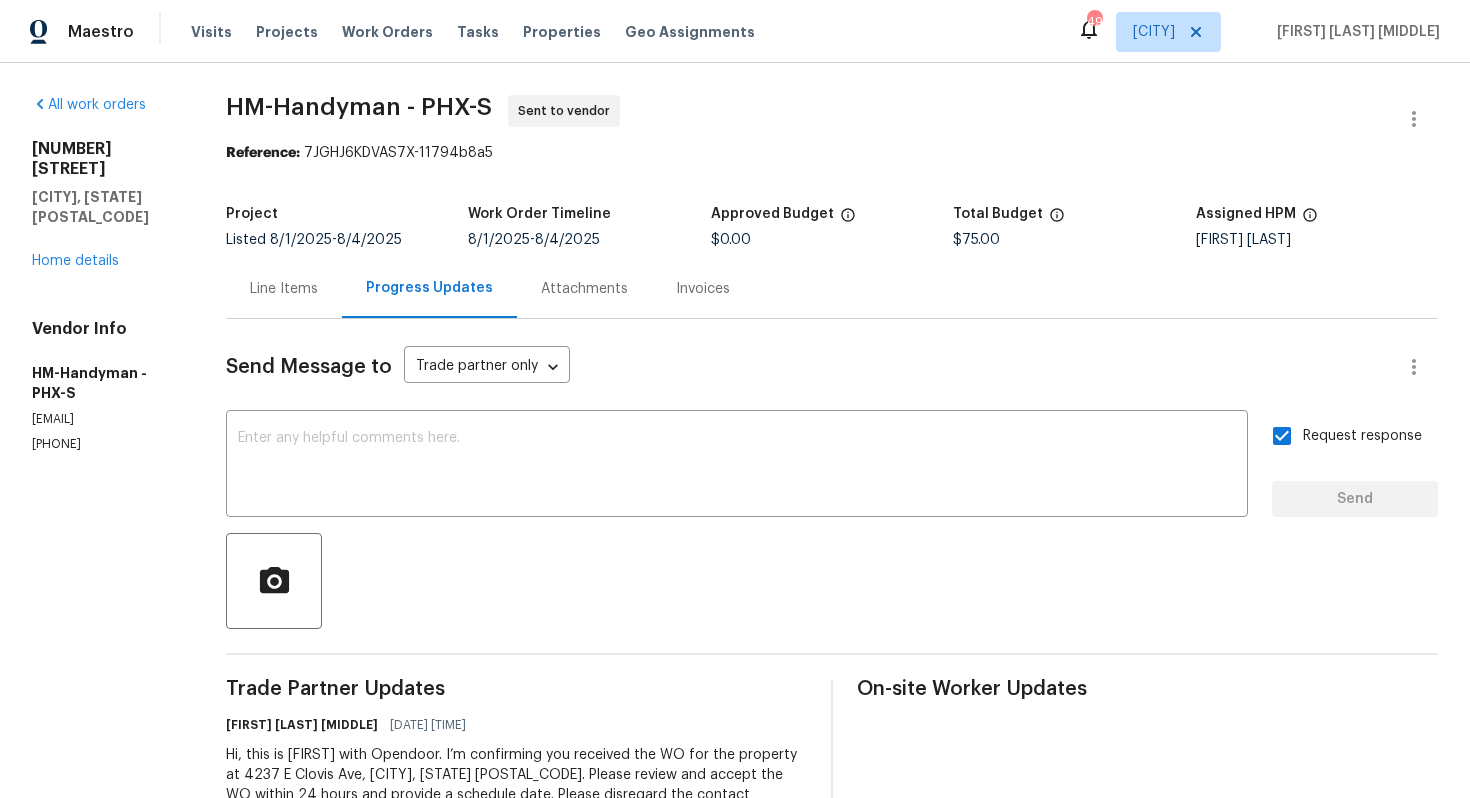 click on "HM-Handyman - PHX-S" at bounding box center (359, 107) 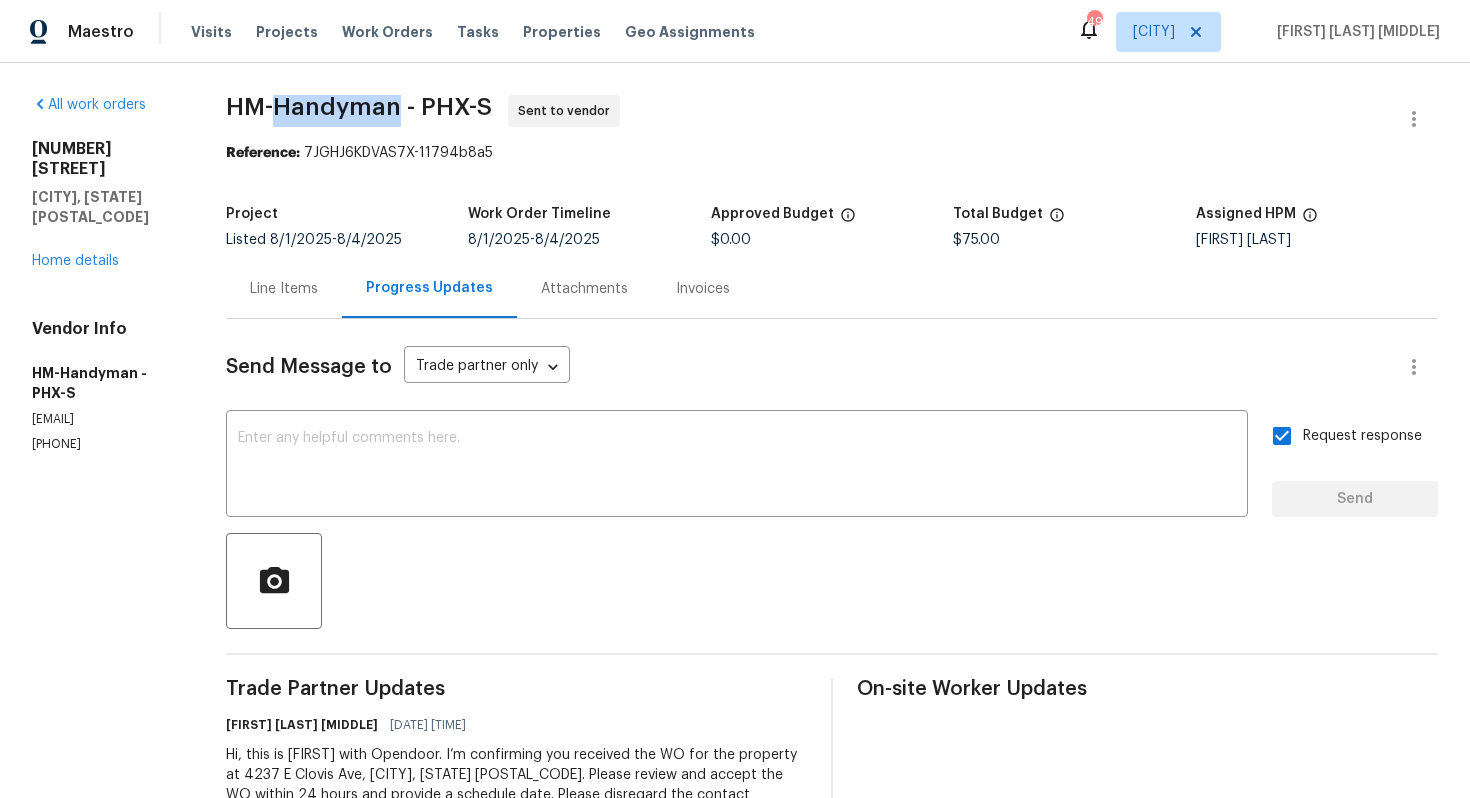 click on "HM-Handyman - PHX-S" at bounding box center [359, 107] 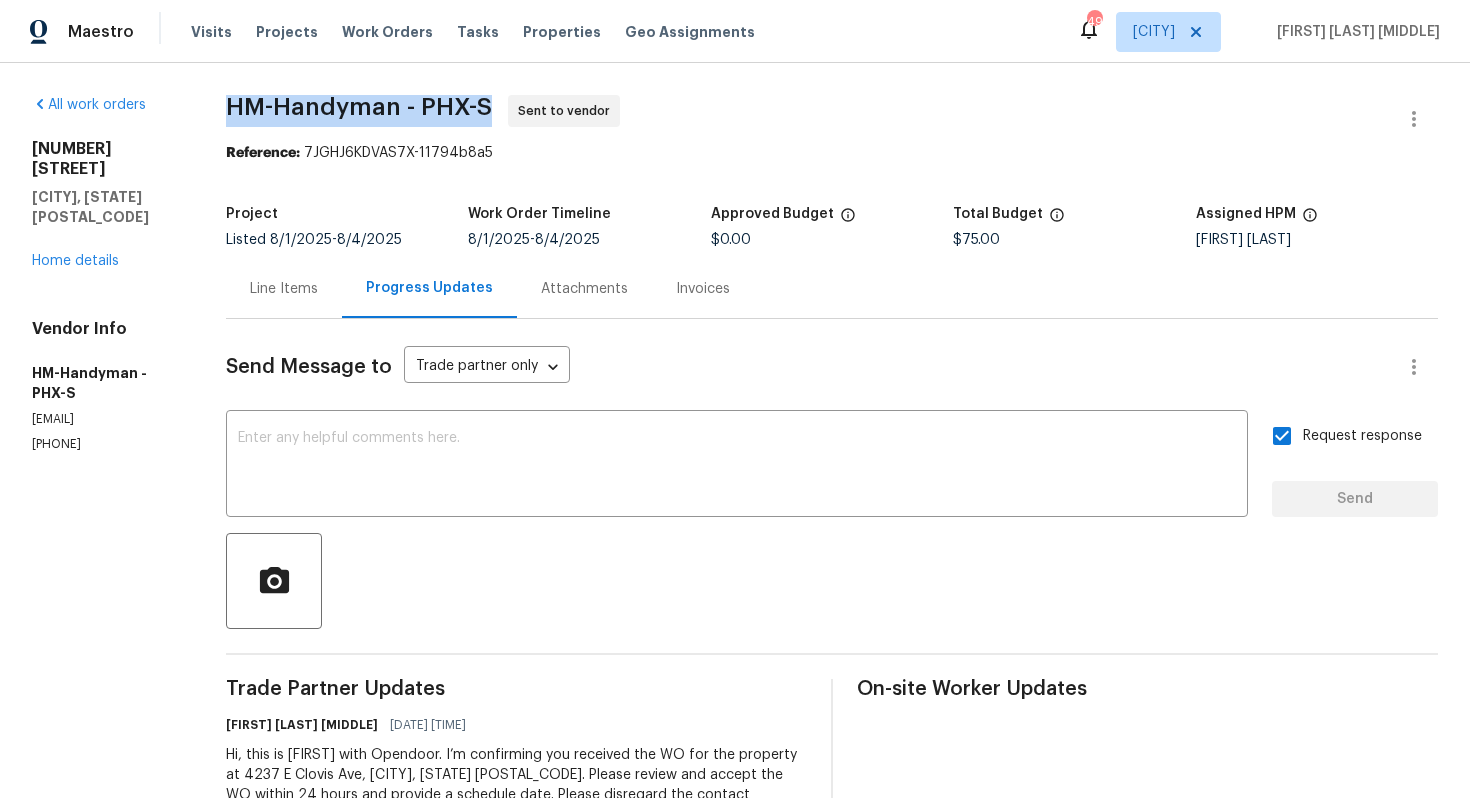copy on "HM-Handyman - PHX-S" 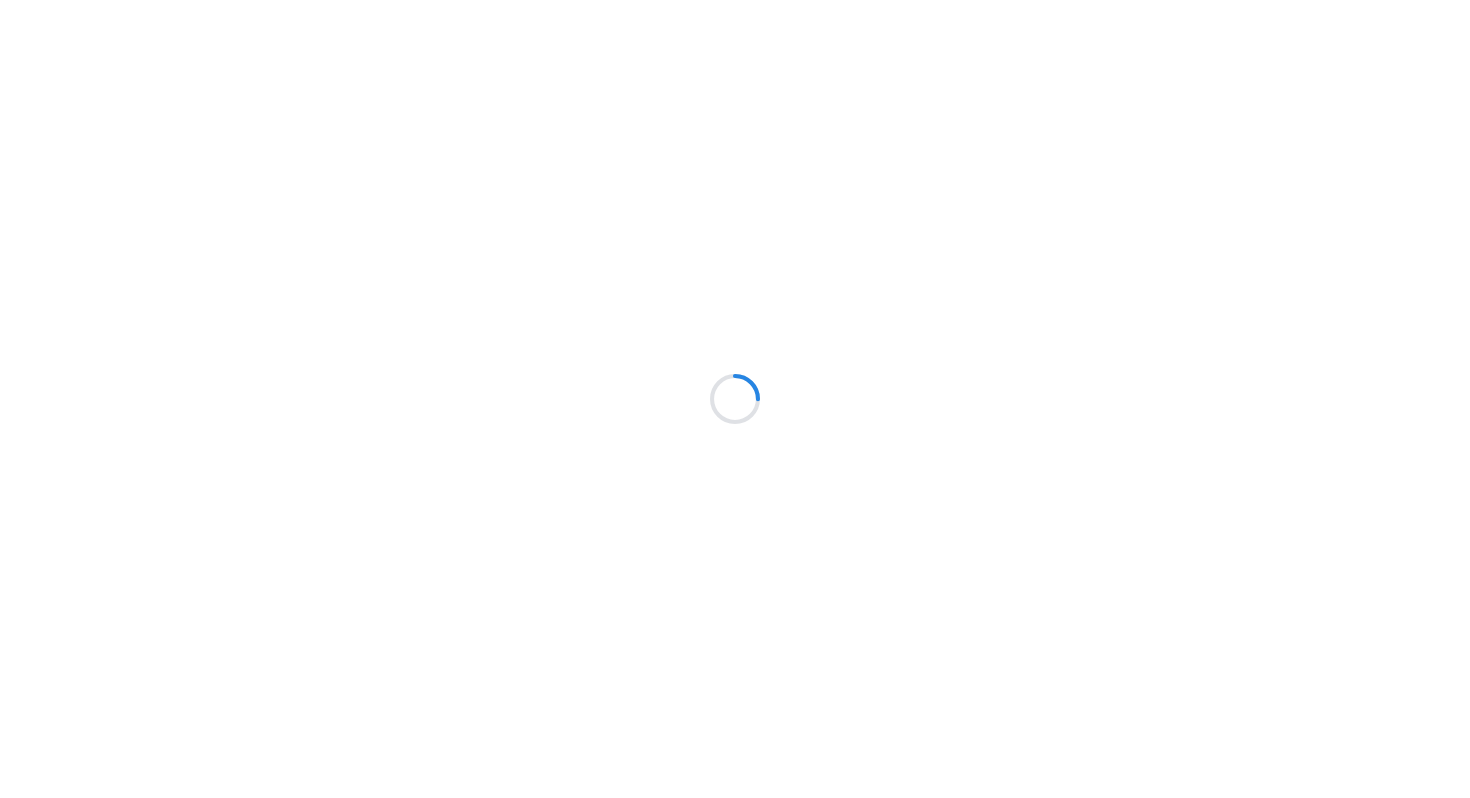 scroll, scrollTop: 0, scrollLeft: 0, axis: both 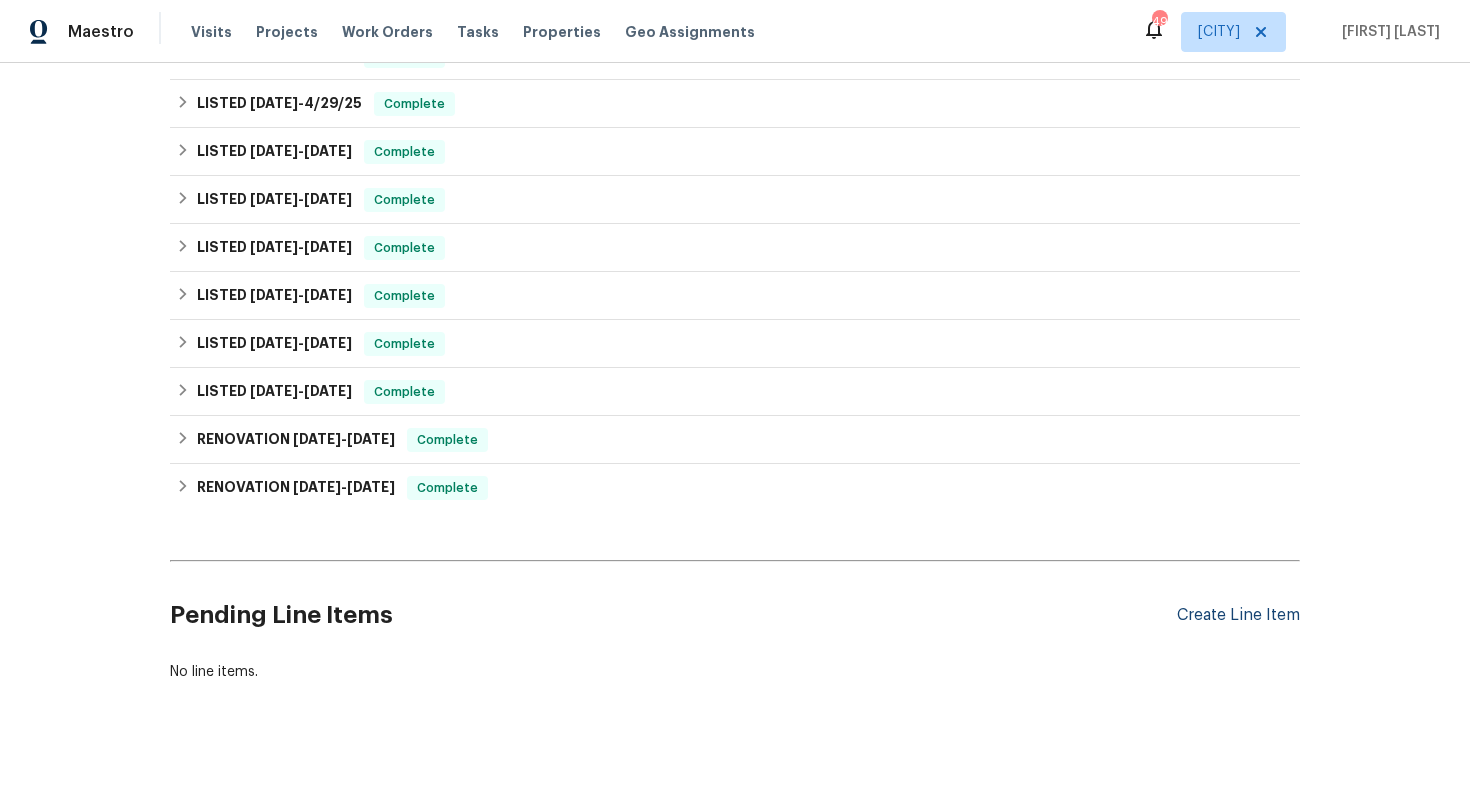 click on "Create Line Item" at bounding box center [1238, 615] 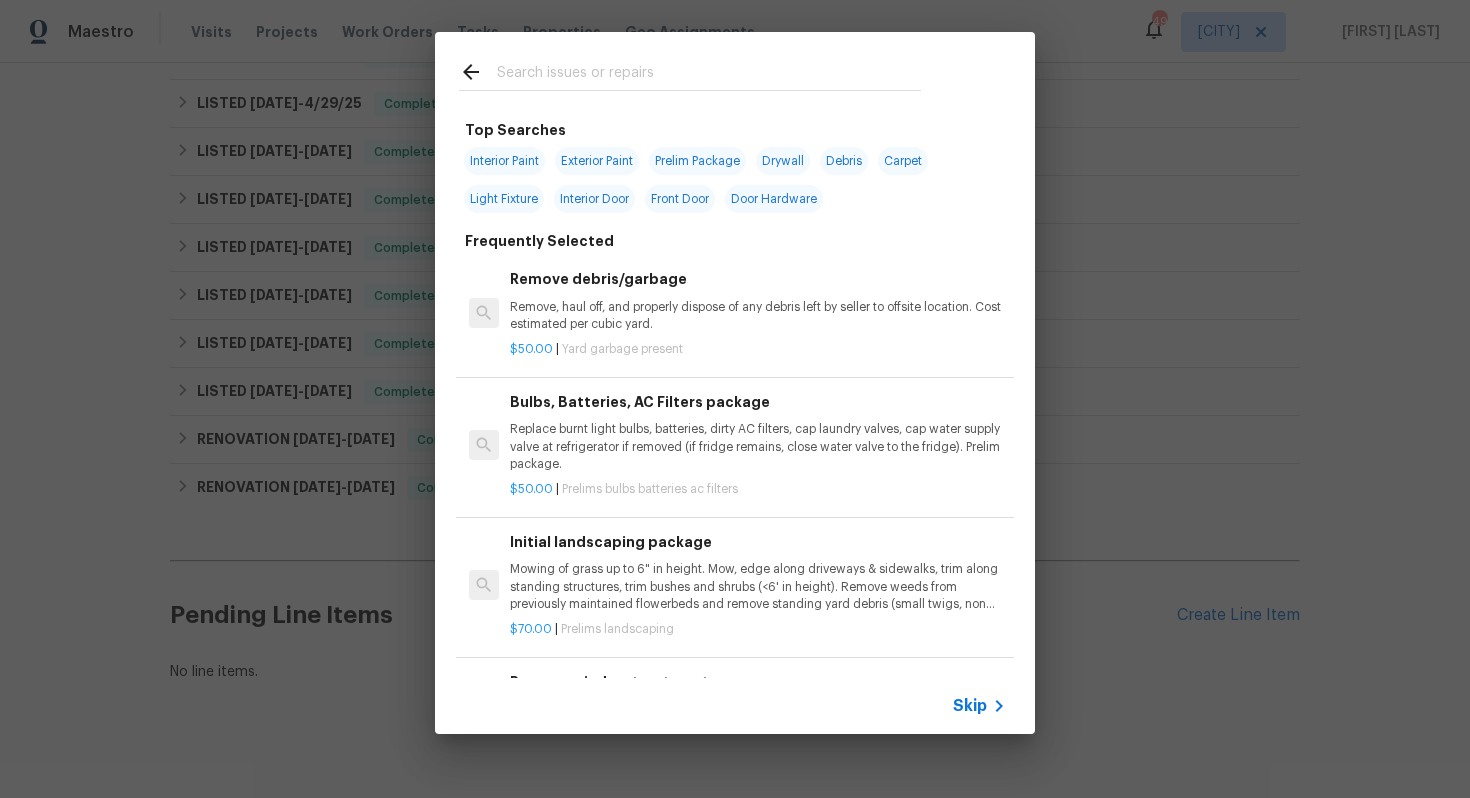 click at bounding box center (709, 75) 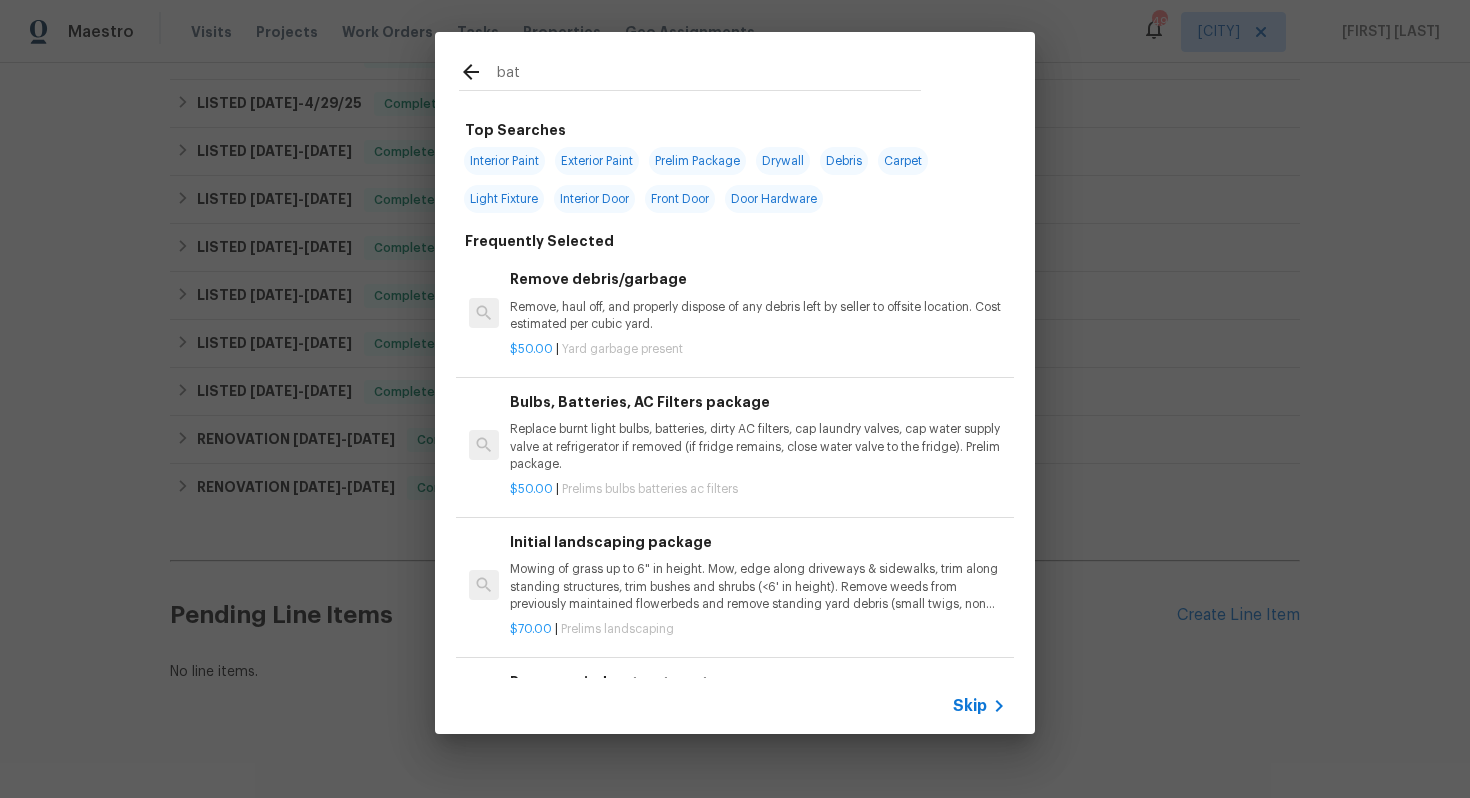 type on "batt" 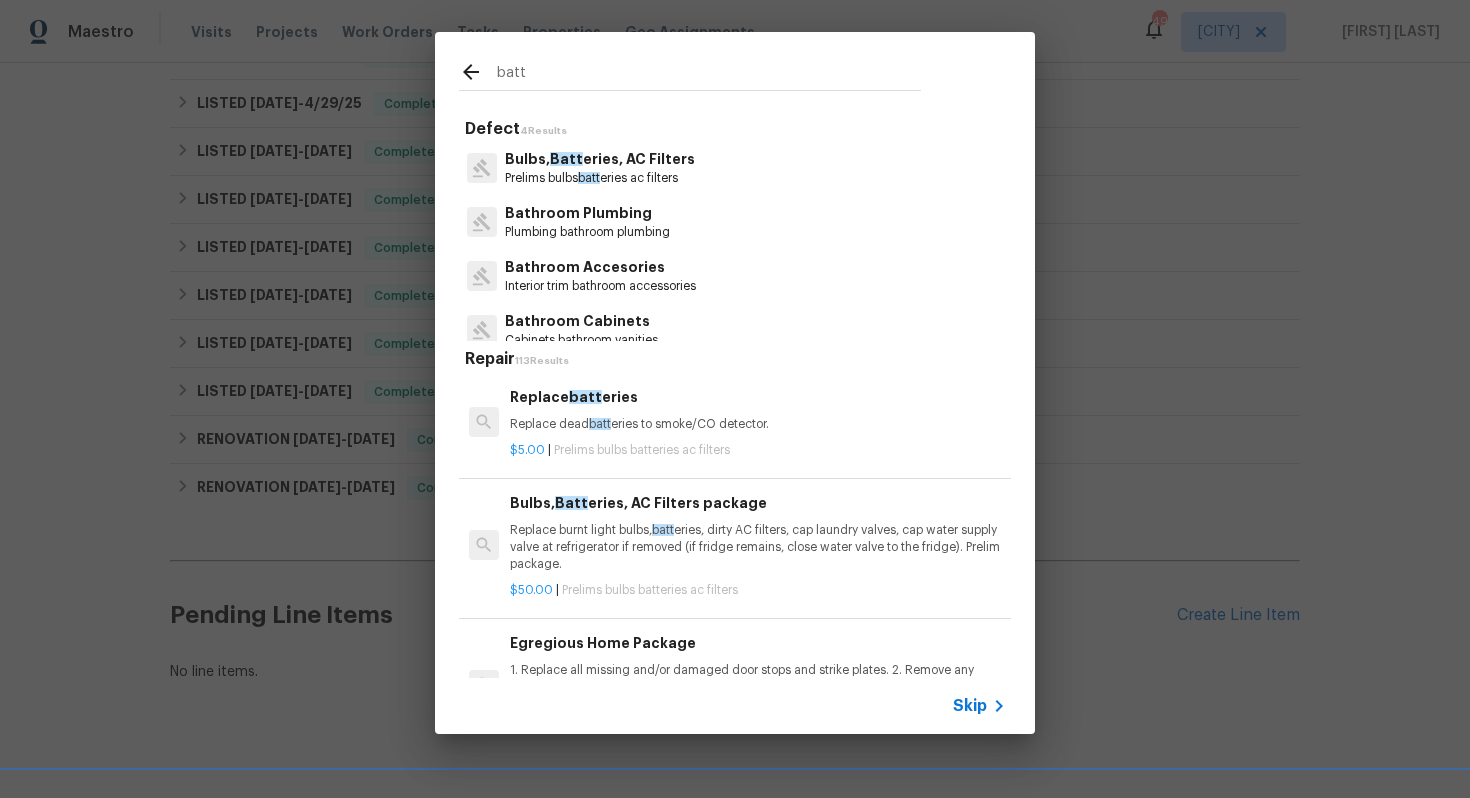 click on "Bulbs,  Batt eries, AC Filters" at bounding box center (600, 159) 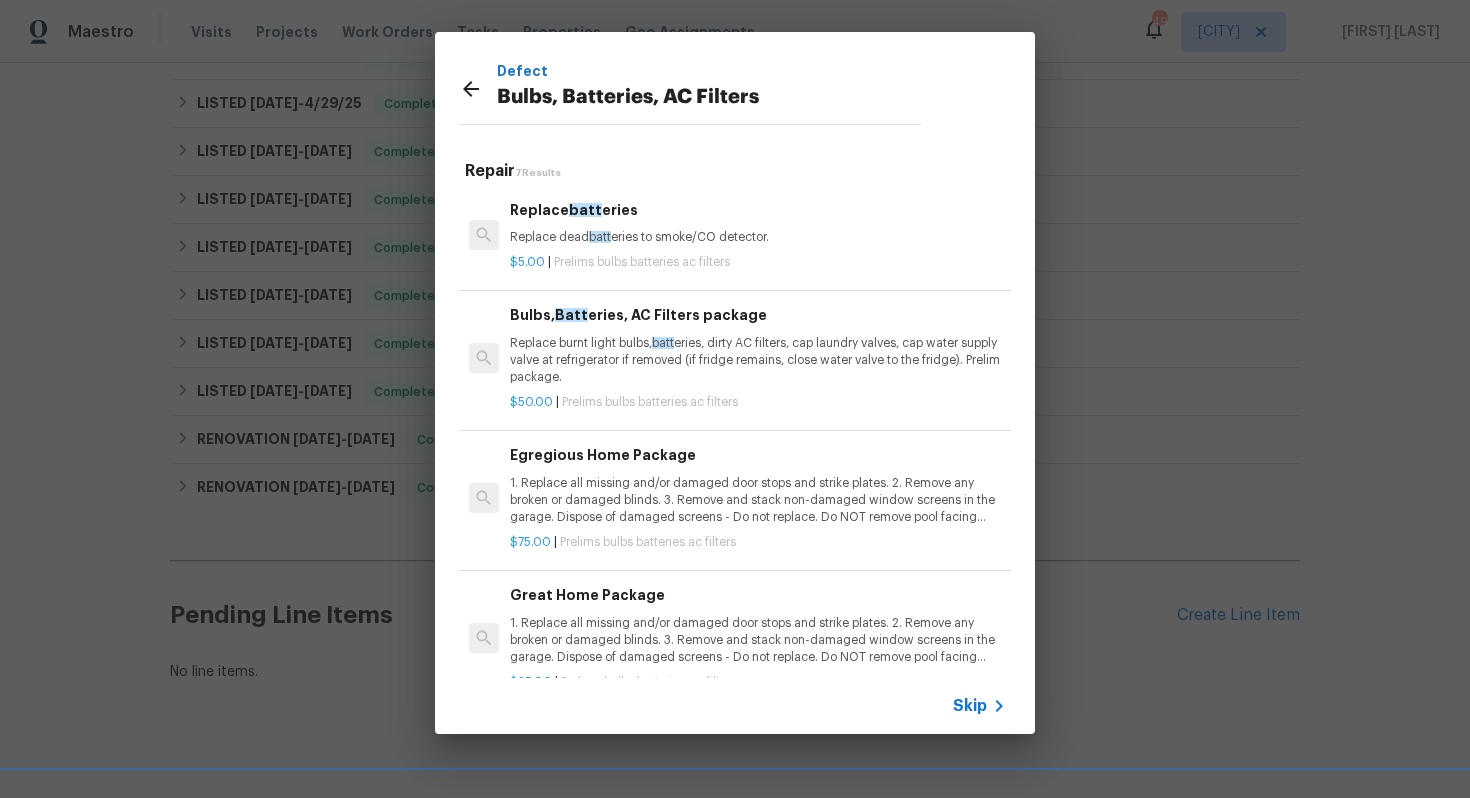 click on "Replace dead  batt eries to smoke/CO detector." at bounding box center (758, 237) 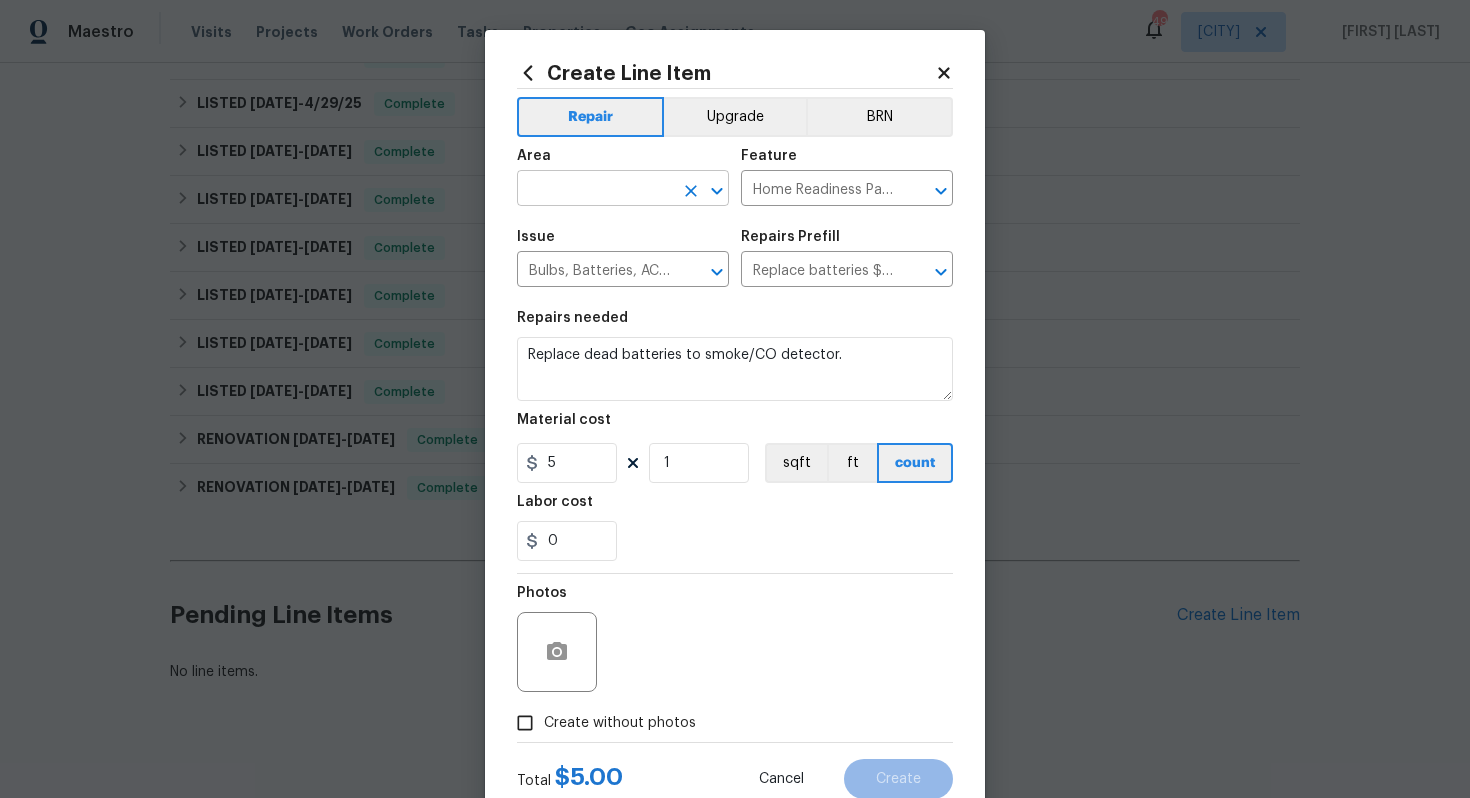 click at bounding box center (595, 190) 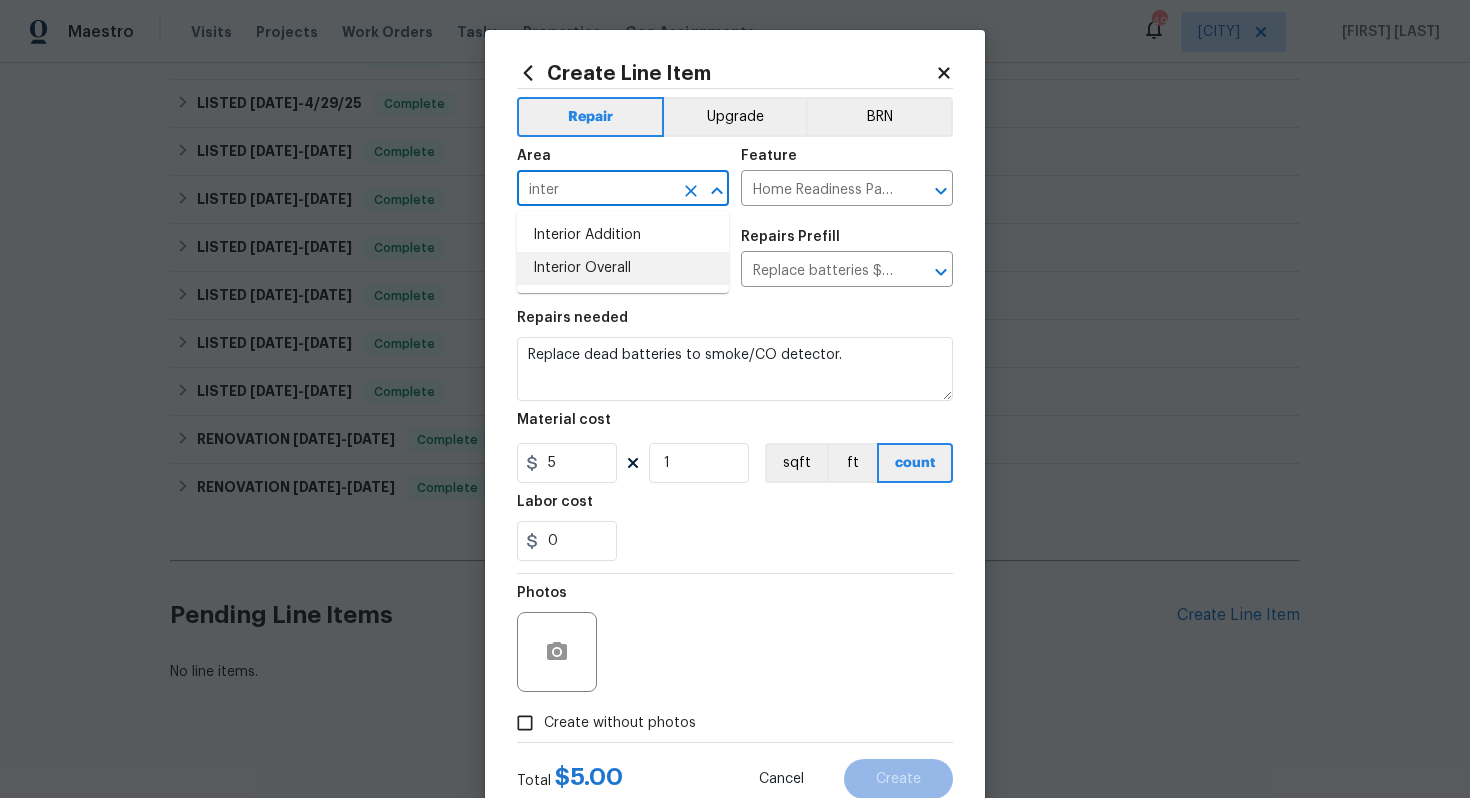 click on "Interior Overall" at bounding box center (623, 268) 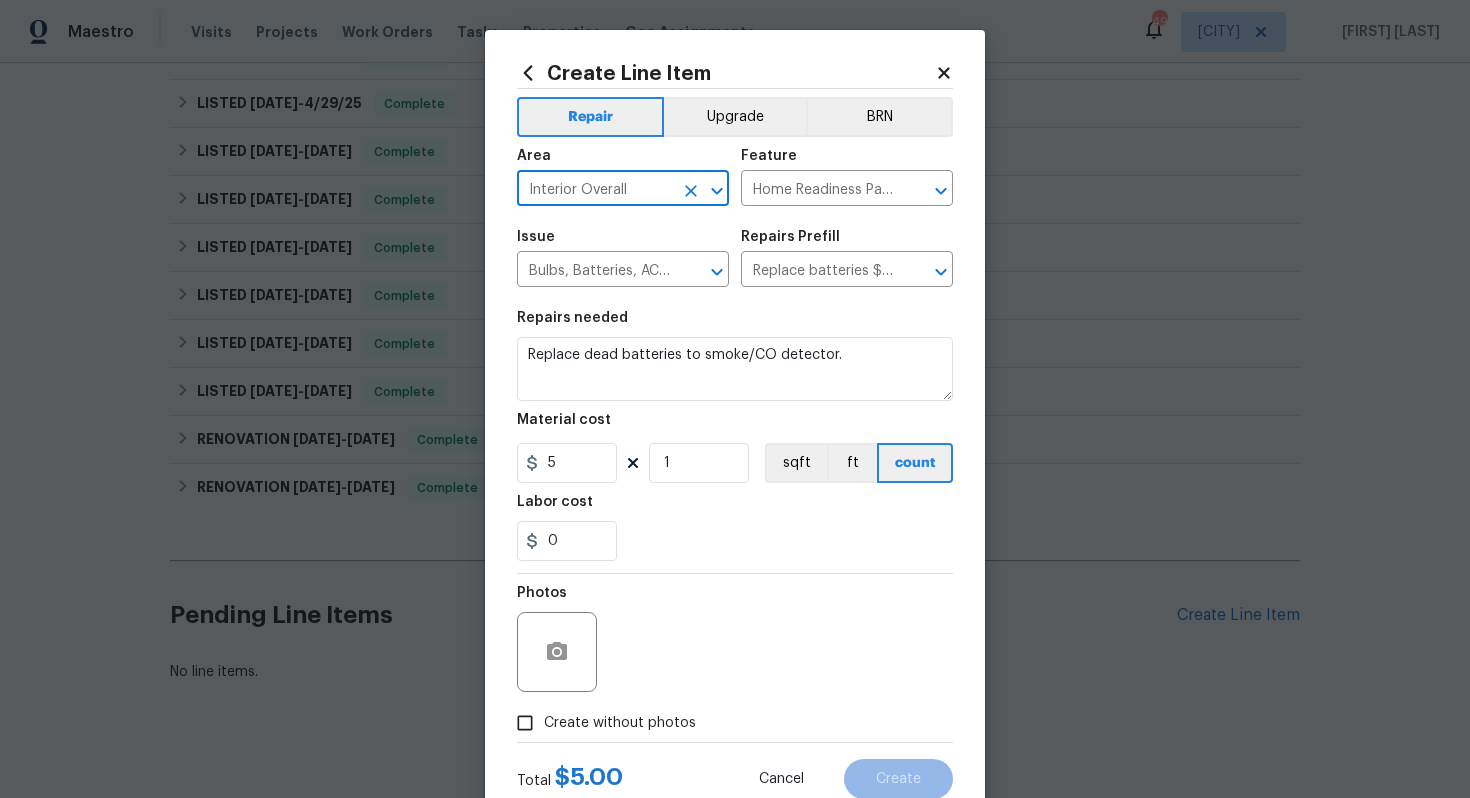 type on "Interior Overall" 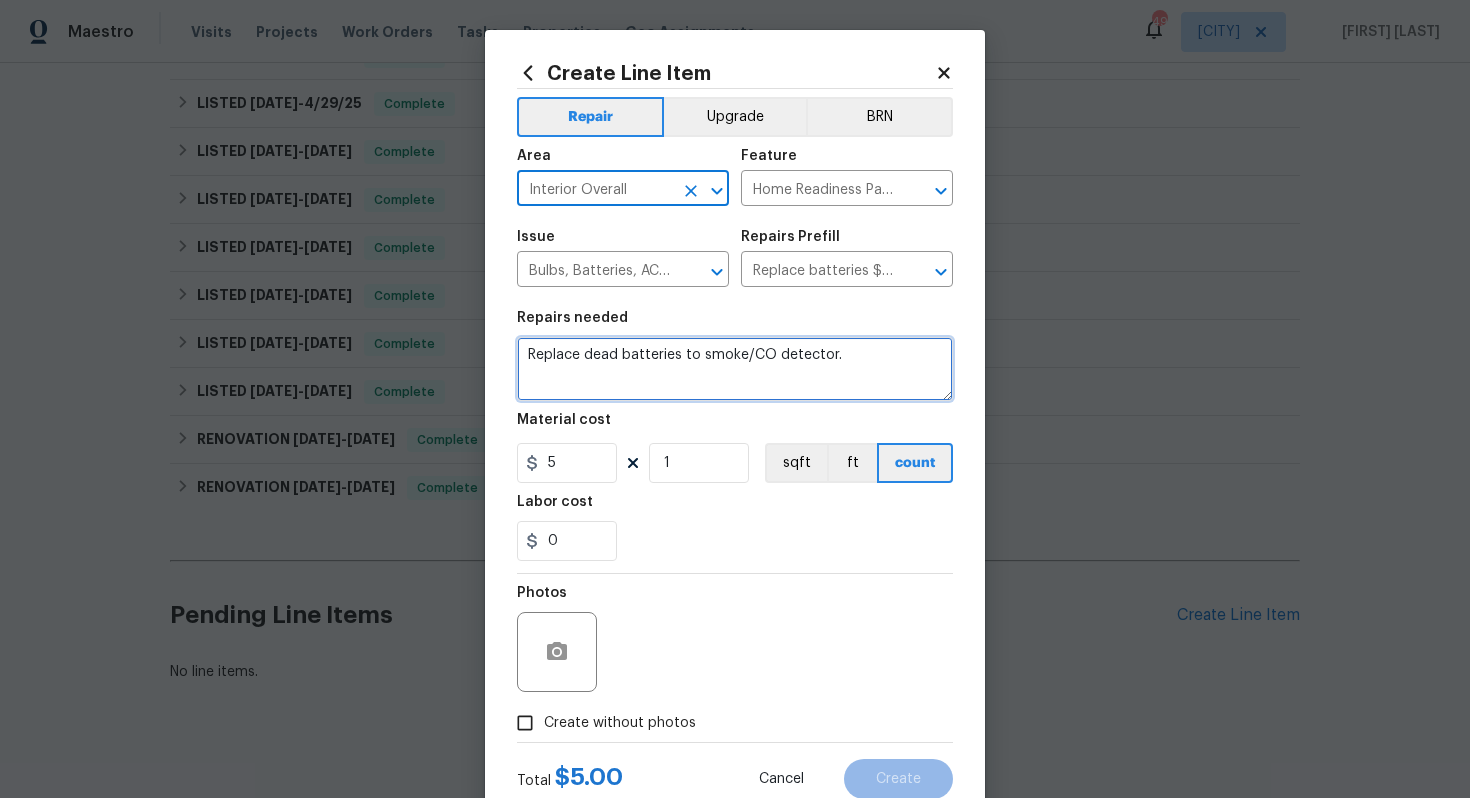 click on "Replace dead batteries to smoke/CO detector." at bounding box center [735, 369] 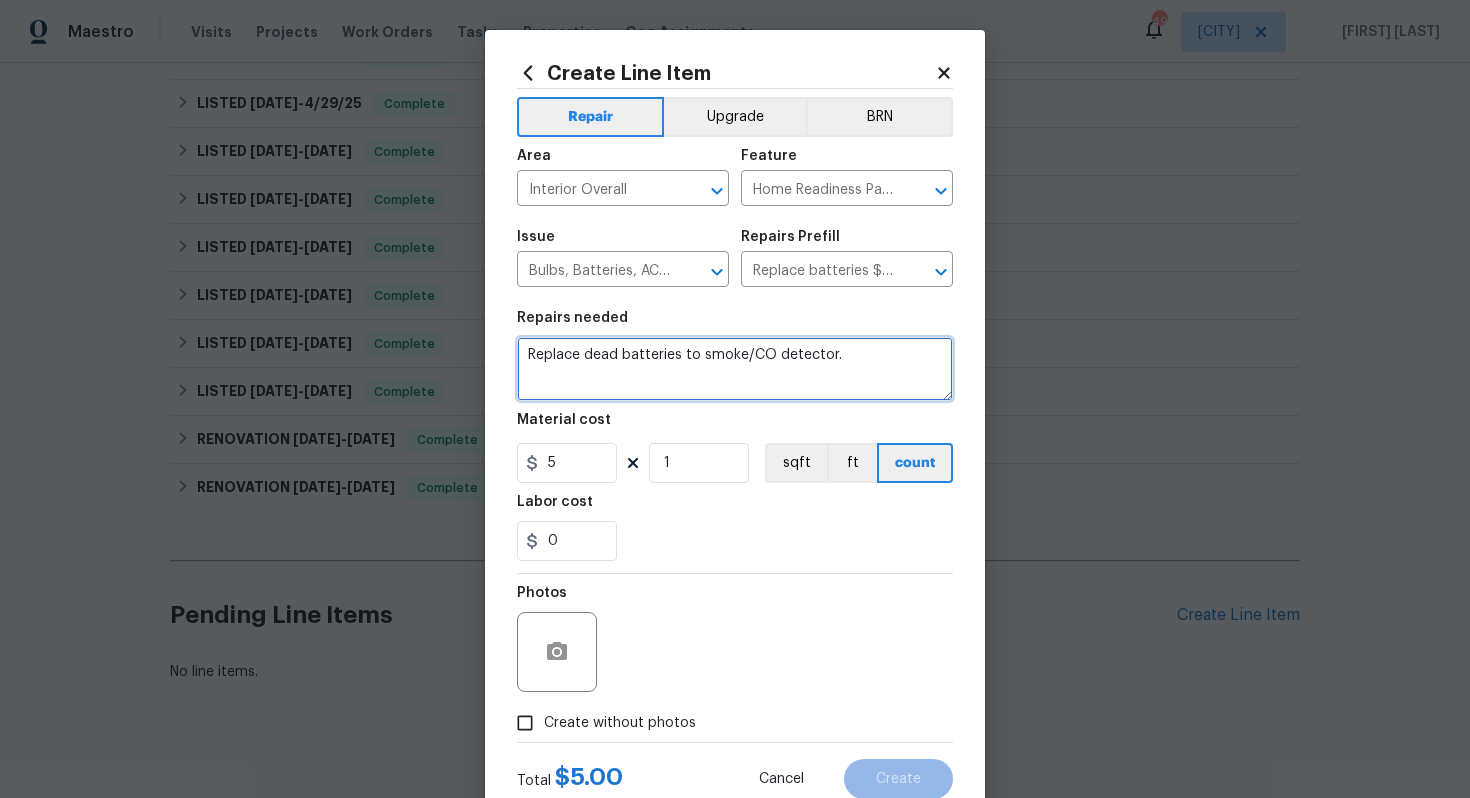click on "Replace dead batteries to smoke/CO detector." at bounding box center [735, 369] 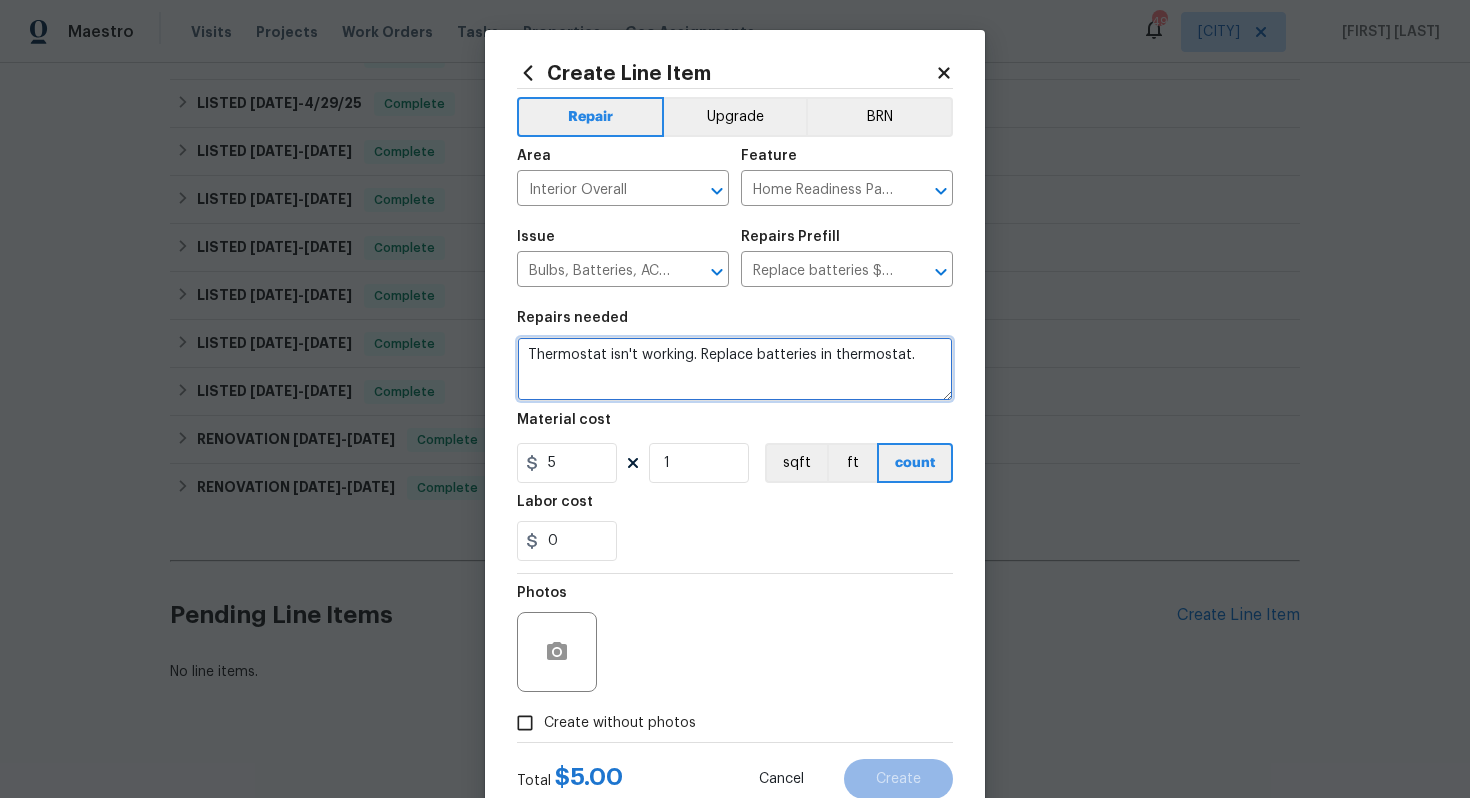 type on "Thermostat isn't working. Replace batteries in thermostat." 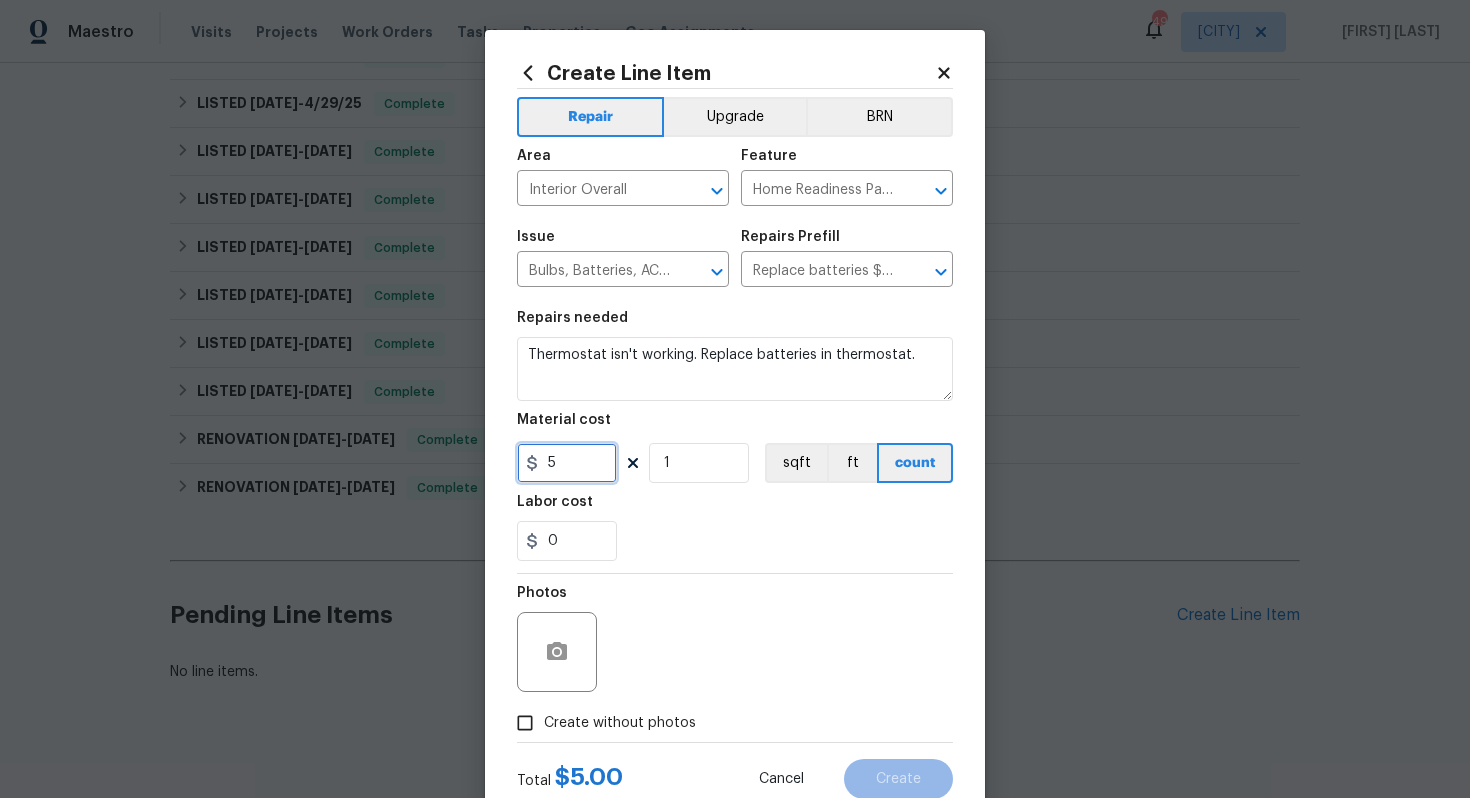 click on "5" at bounding box center (567, 463) 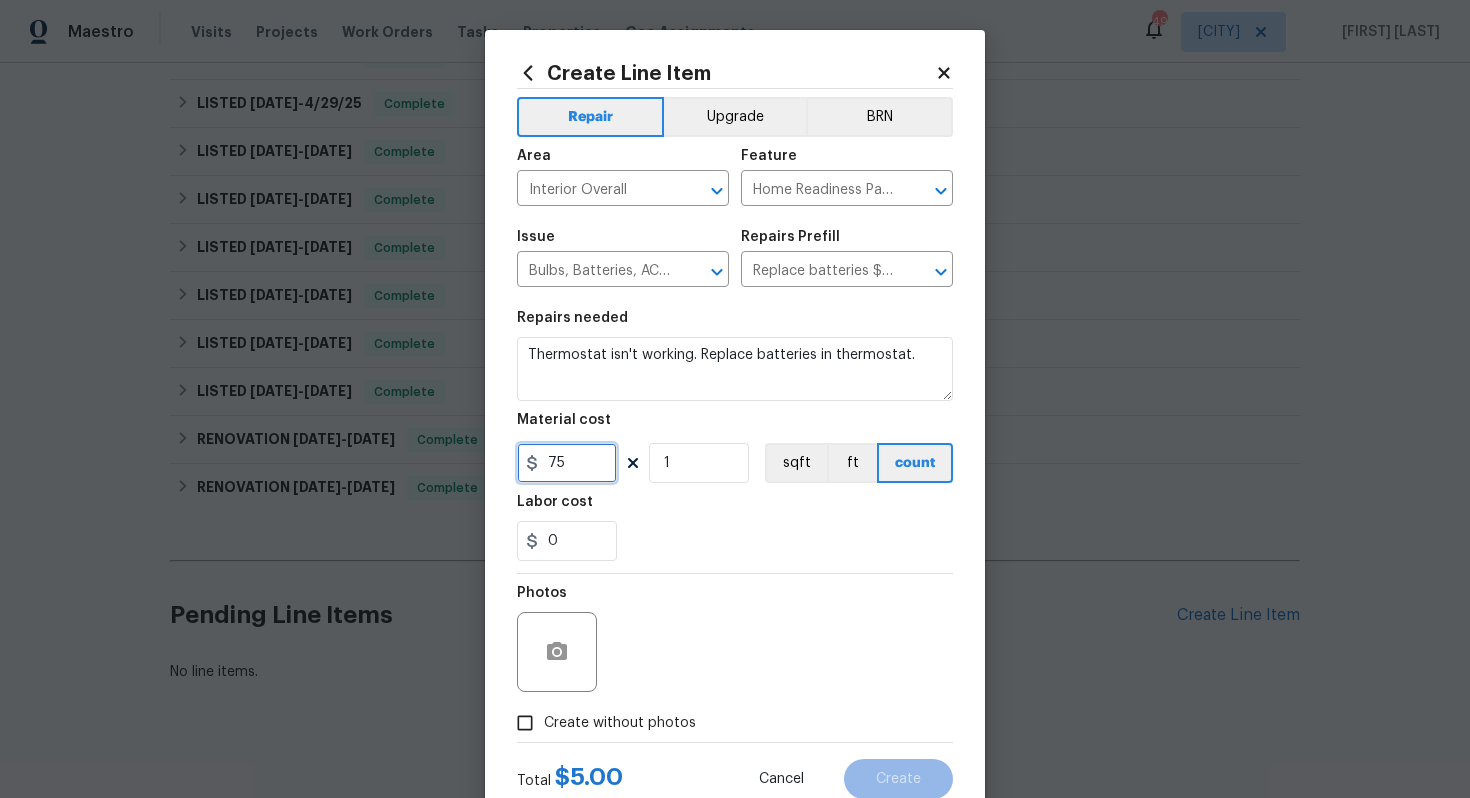 scroll, scrollTop: 64, scrollLeft: 0, axis: vertical 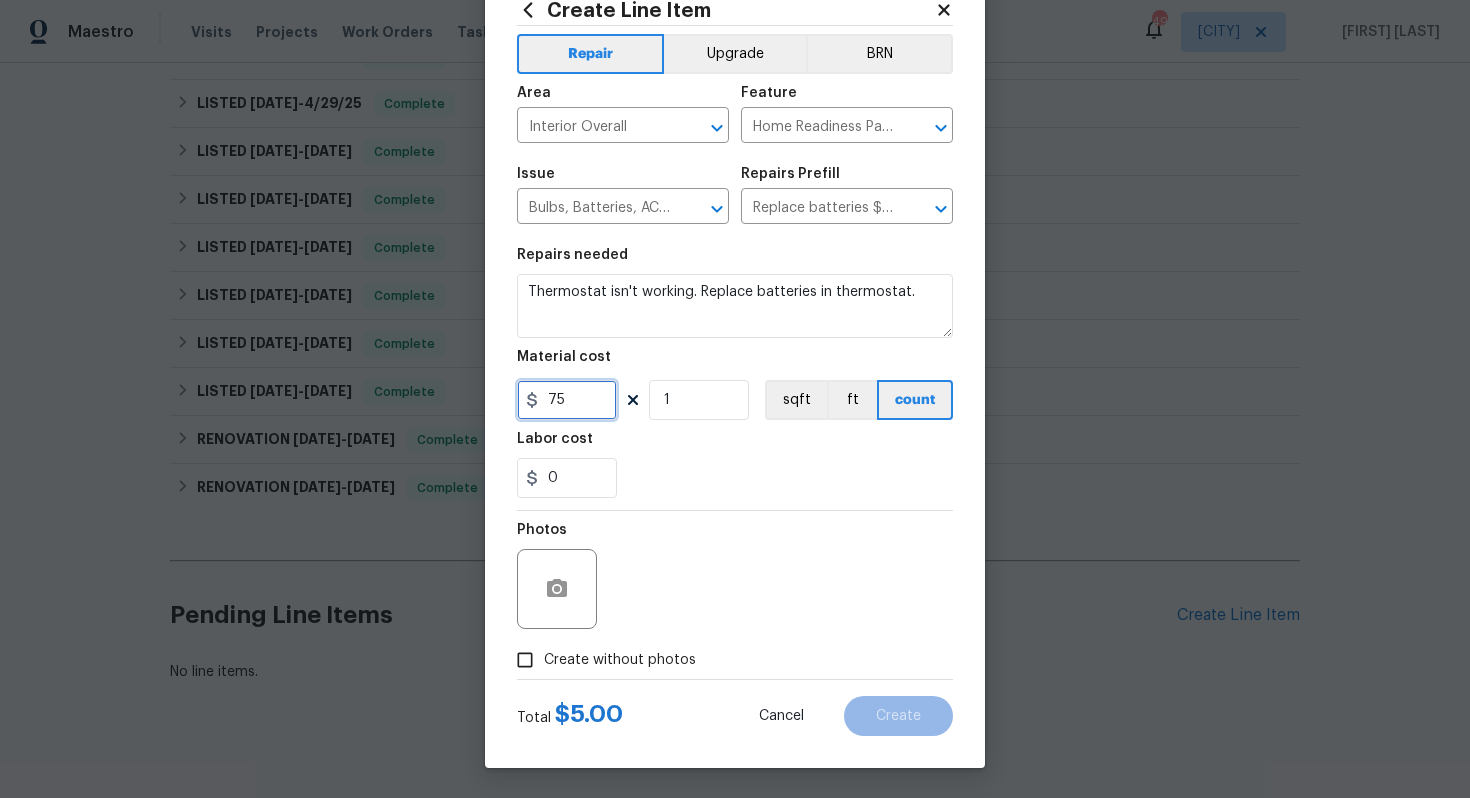 type on "75" 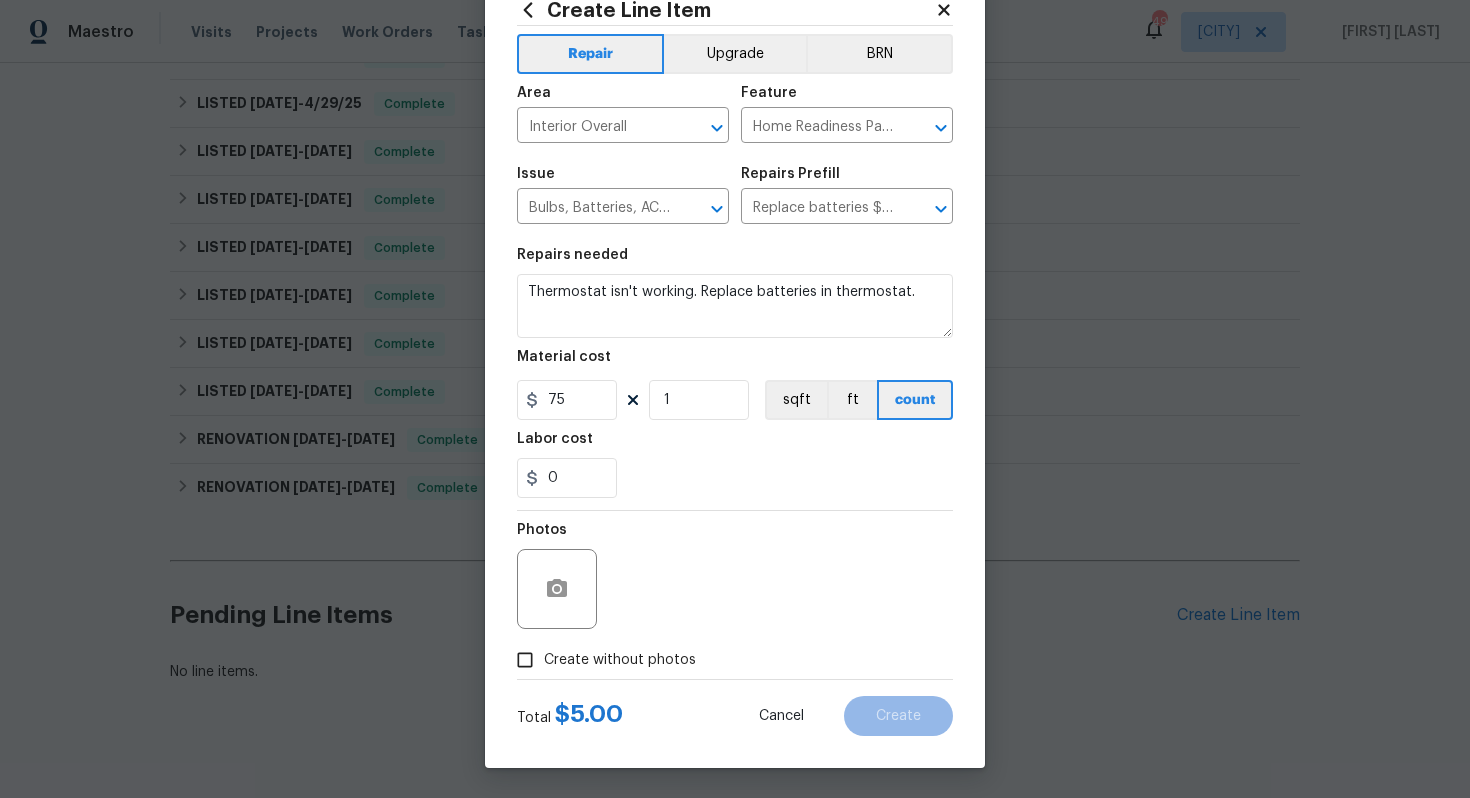 click on "Create without photos" at bounding box center (620, 660) 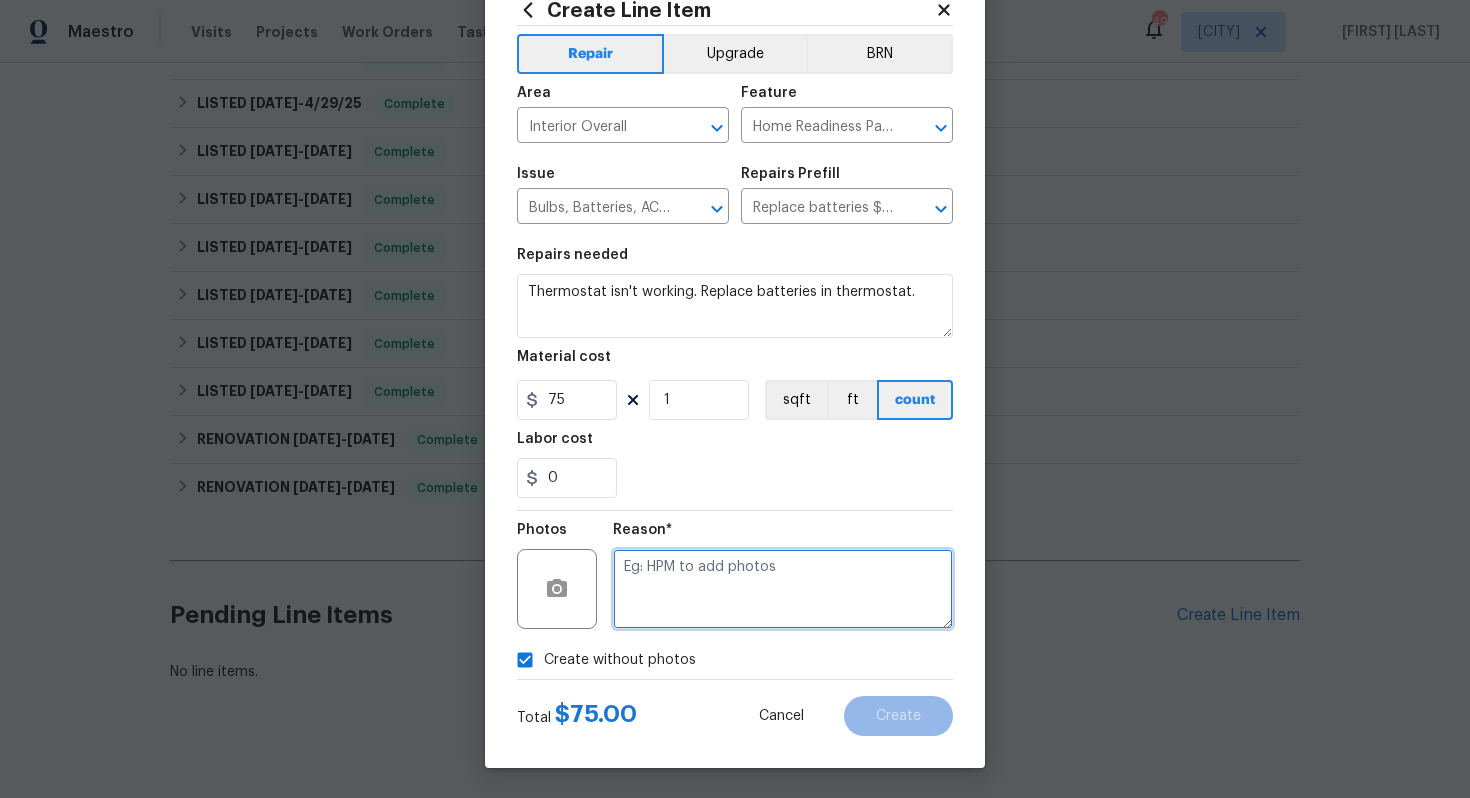 click at bounding box center (783, 589) 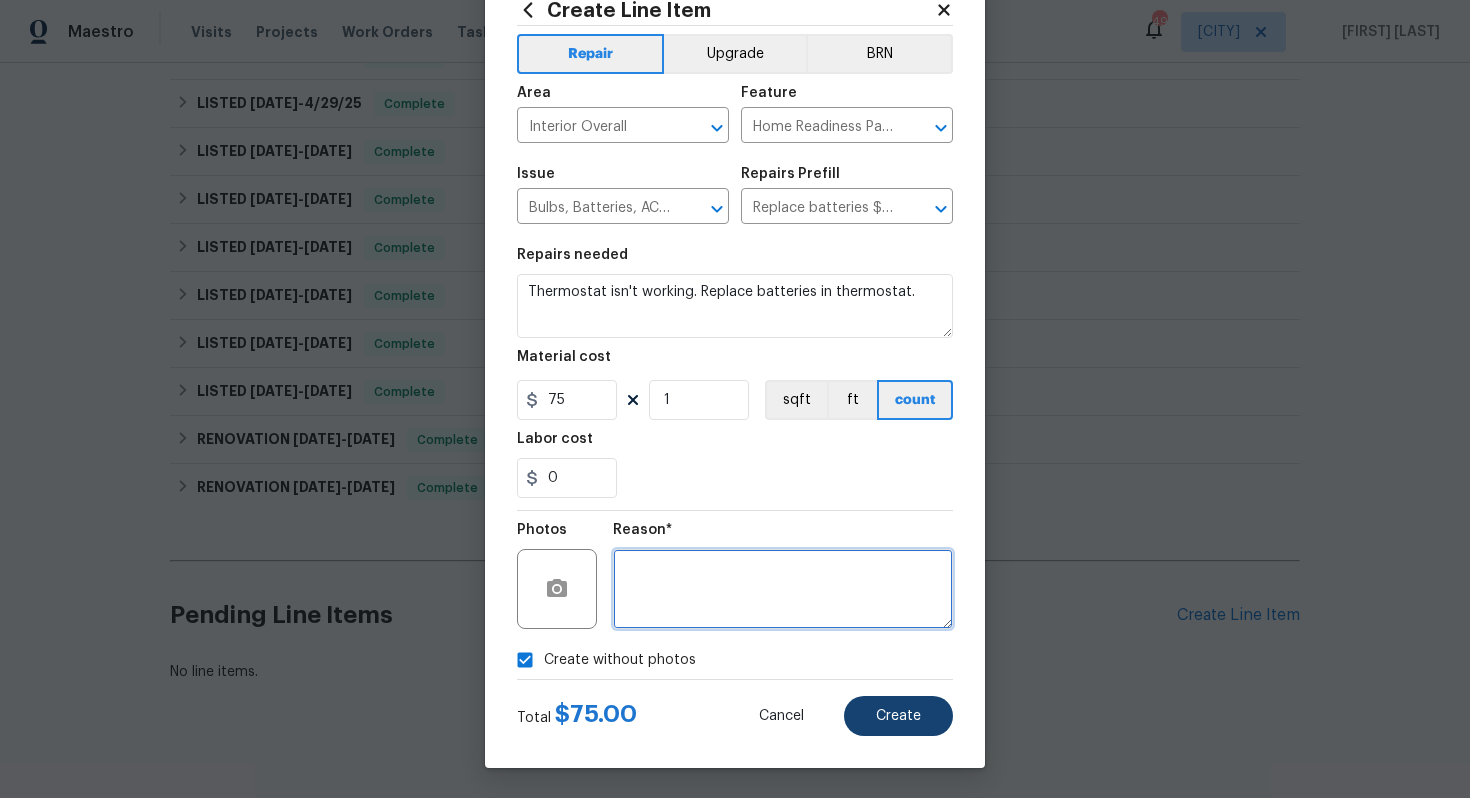 type 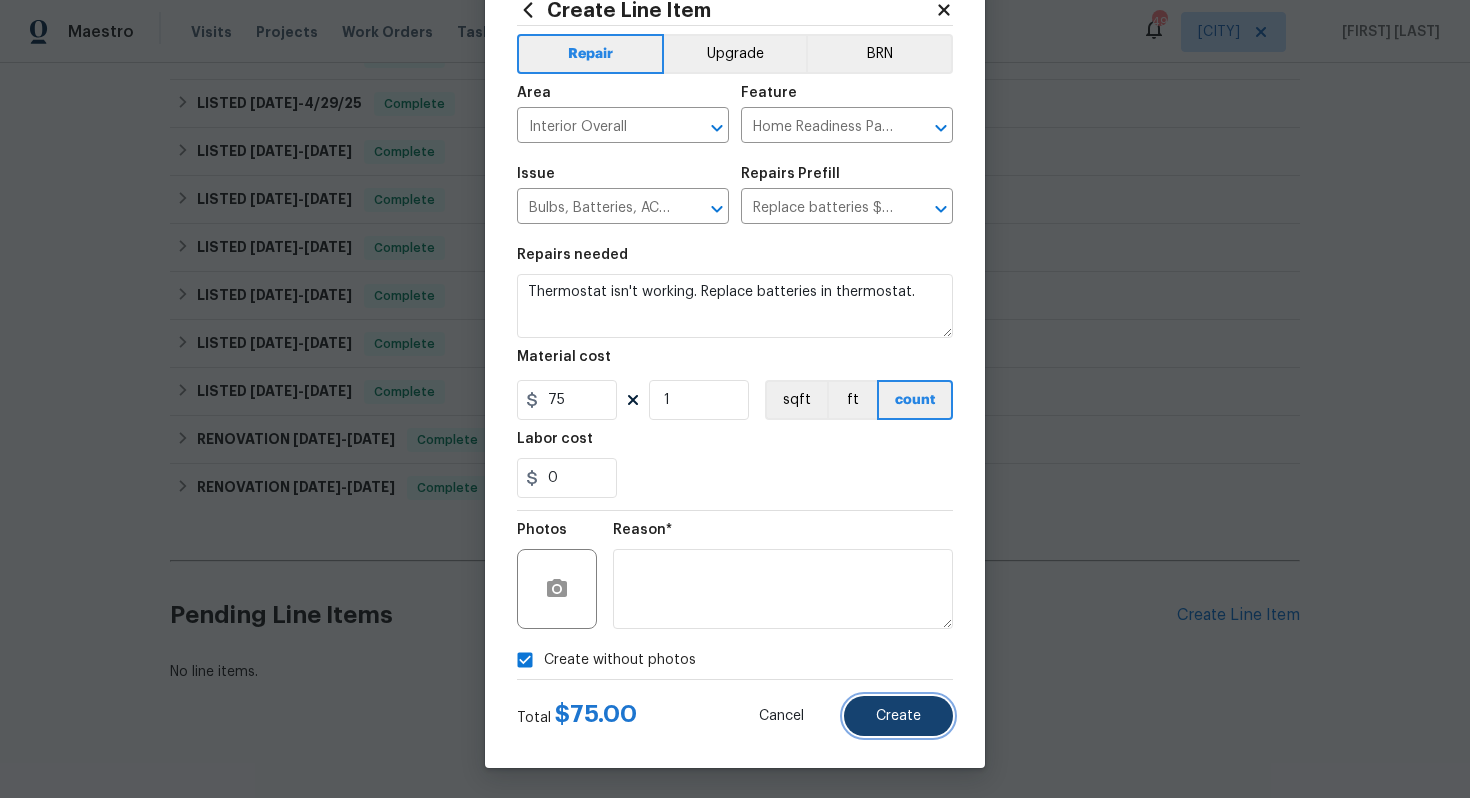 click on "Create" at bounding box center [898, 716] 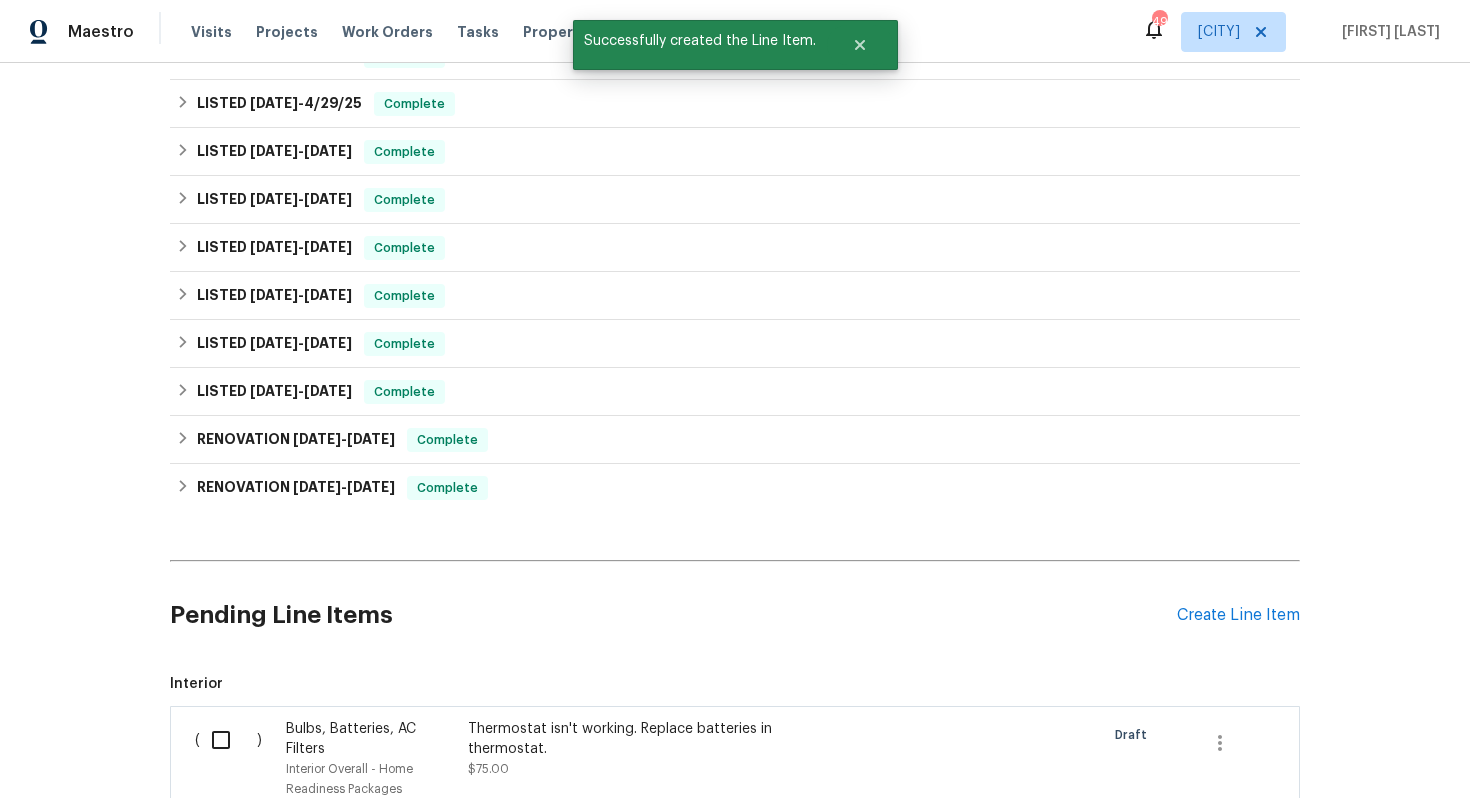 scroll, scrollTop: 890, scrollLeft: 0, axis: vertical 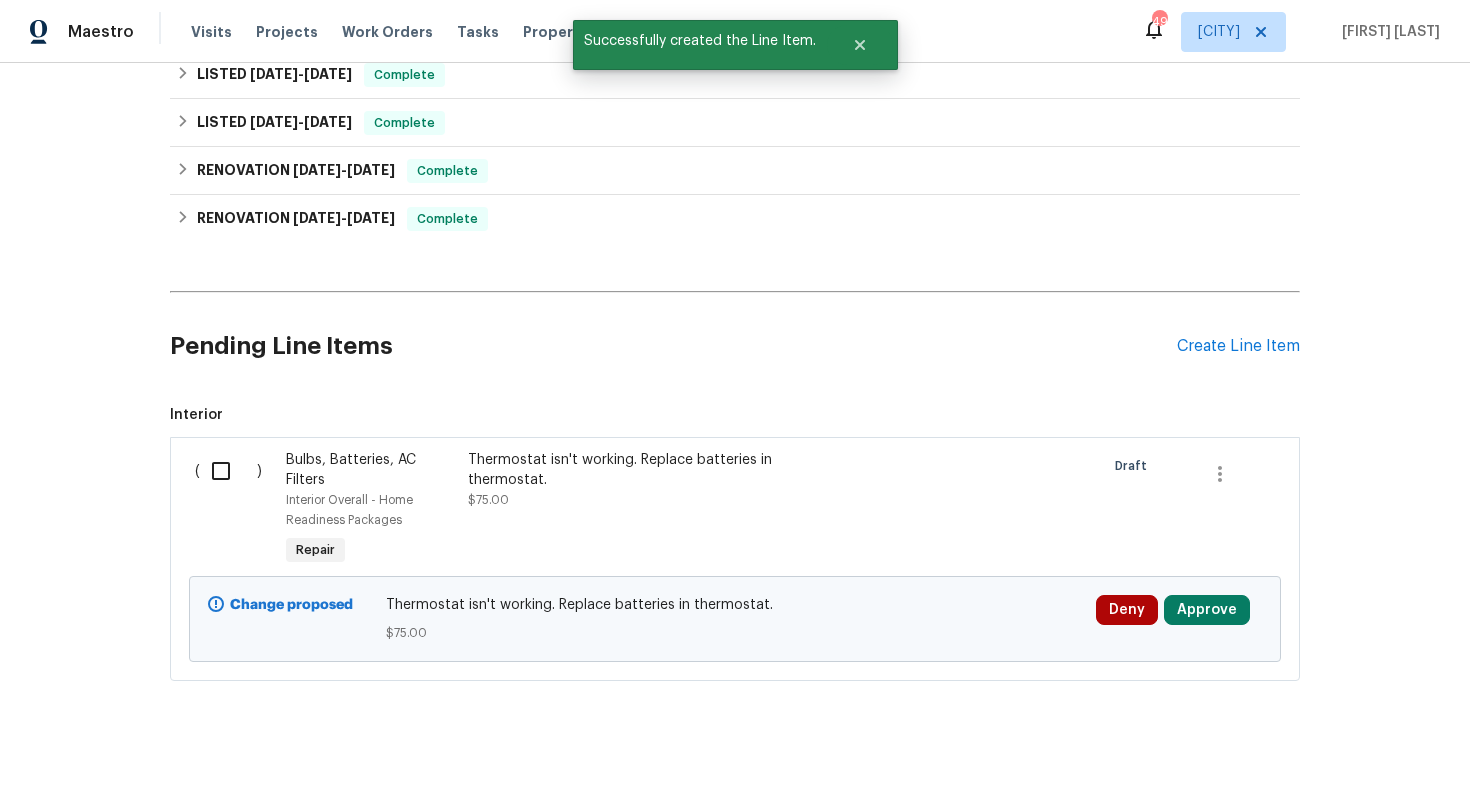 click at bounding box center (228, 471) 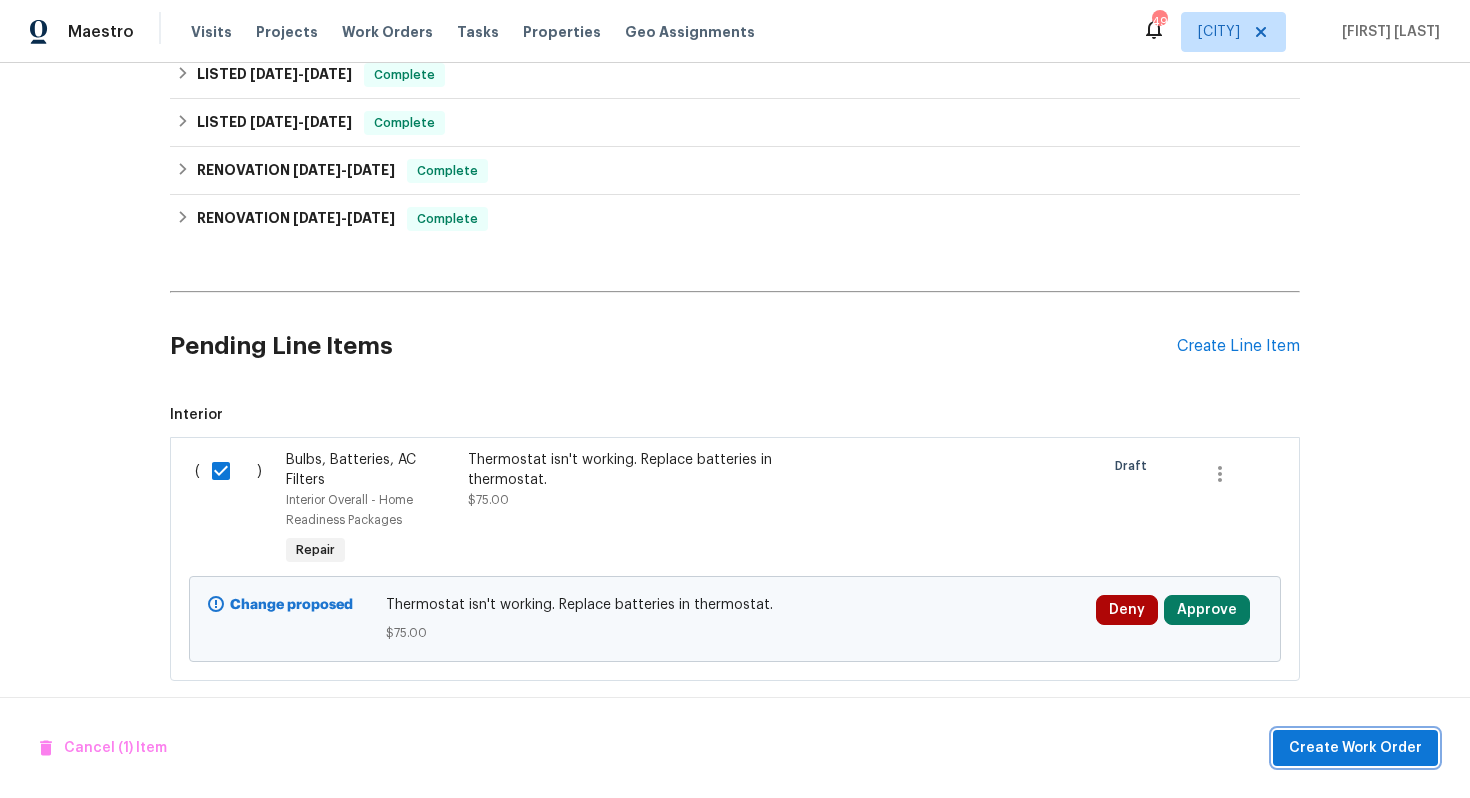 click on "Create Work Order" at bounding box center (1355, 748) 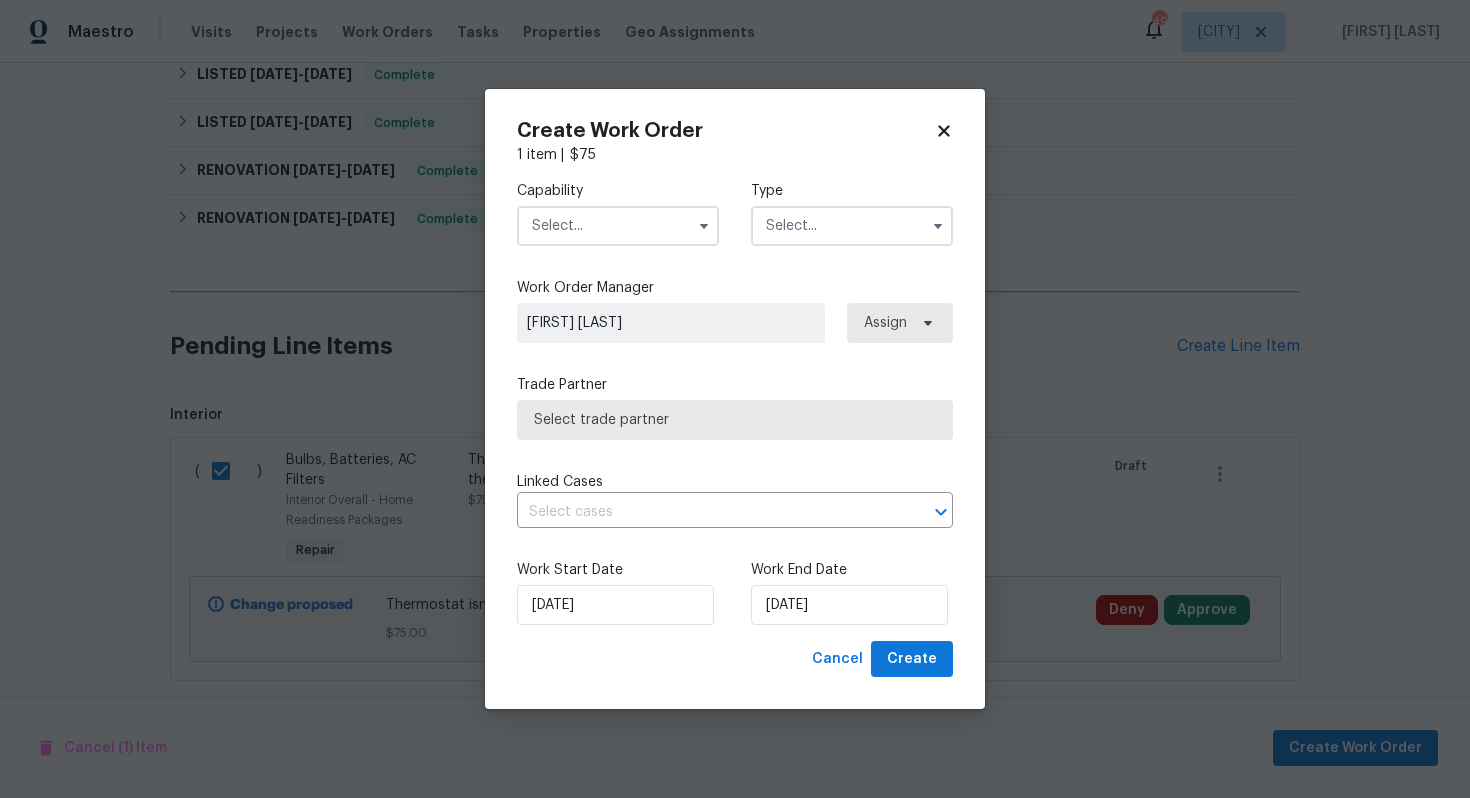 click at bounding box center [618, 226] 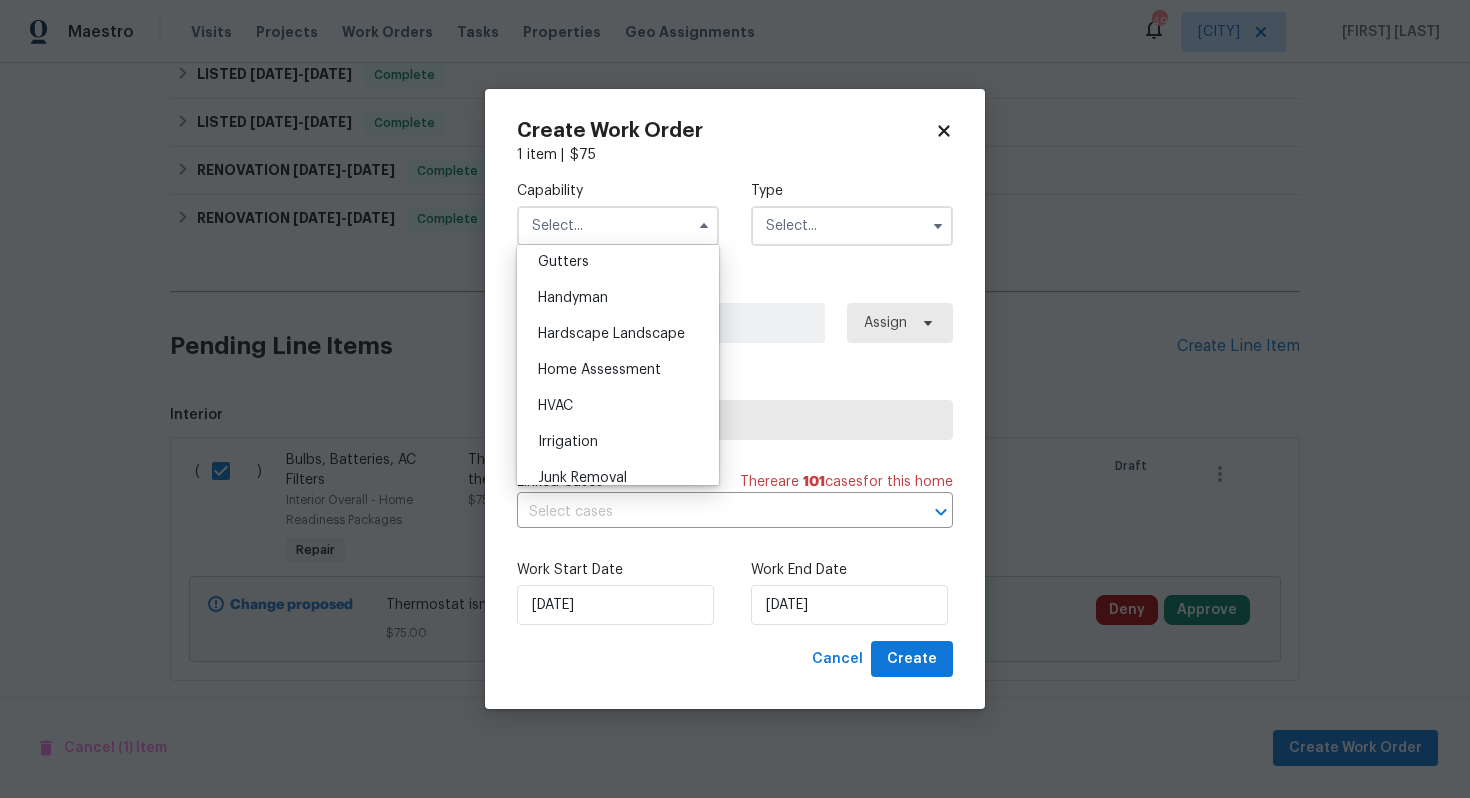 scroll, scrollTop: 1020, scrollLeft: 0, axis: vertical 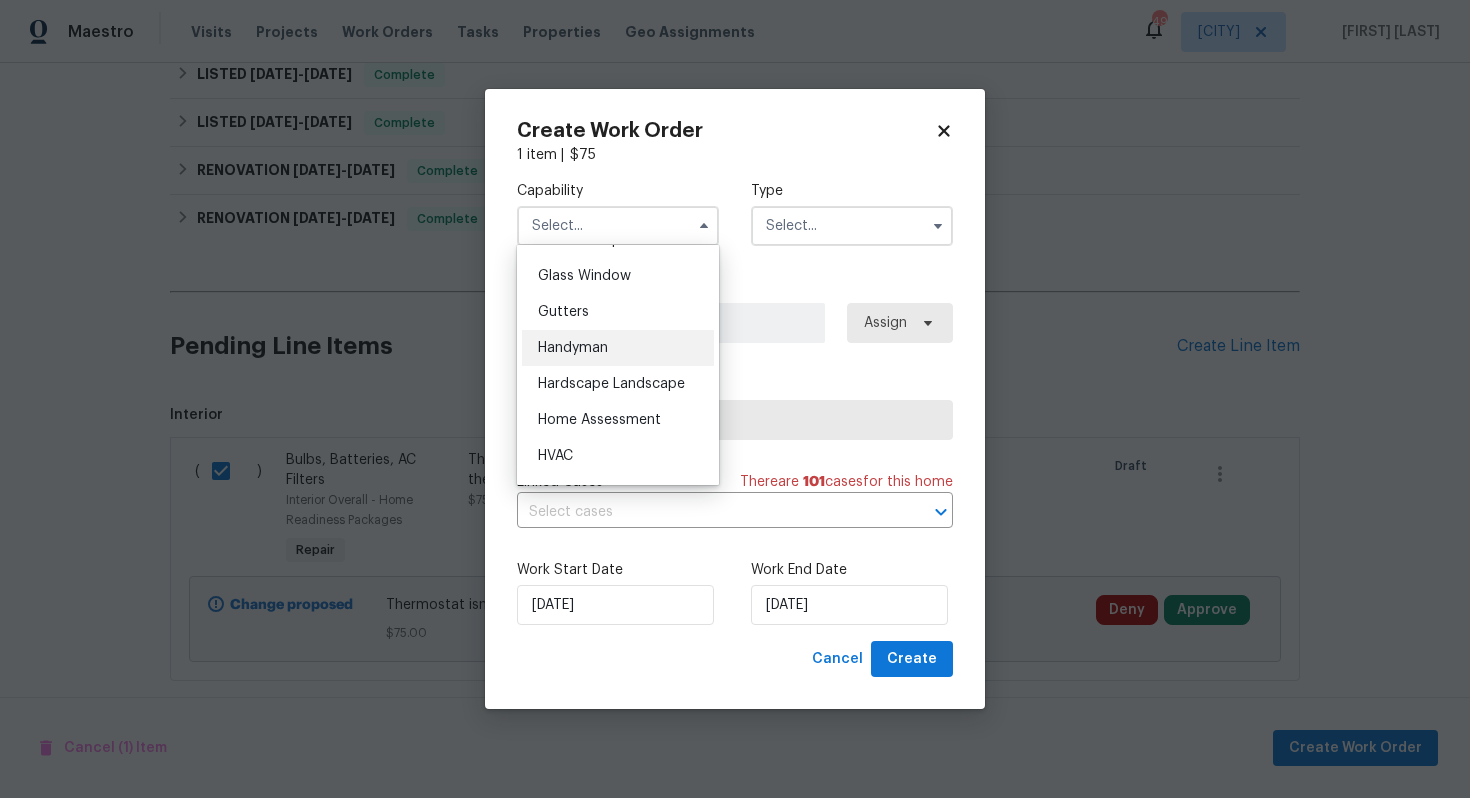 click on "Handyman" at bounding box center (618, 348) 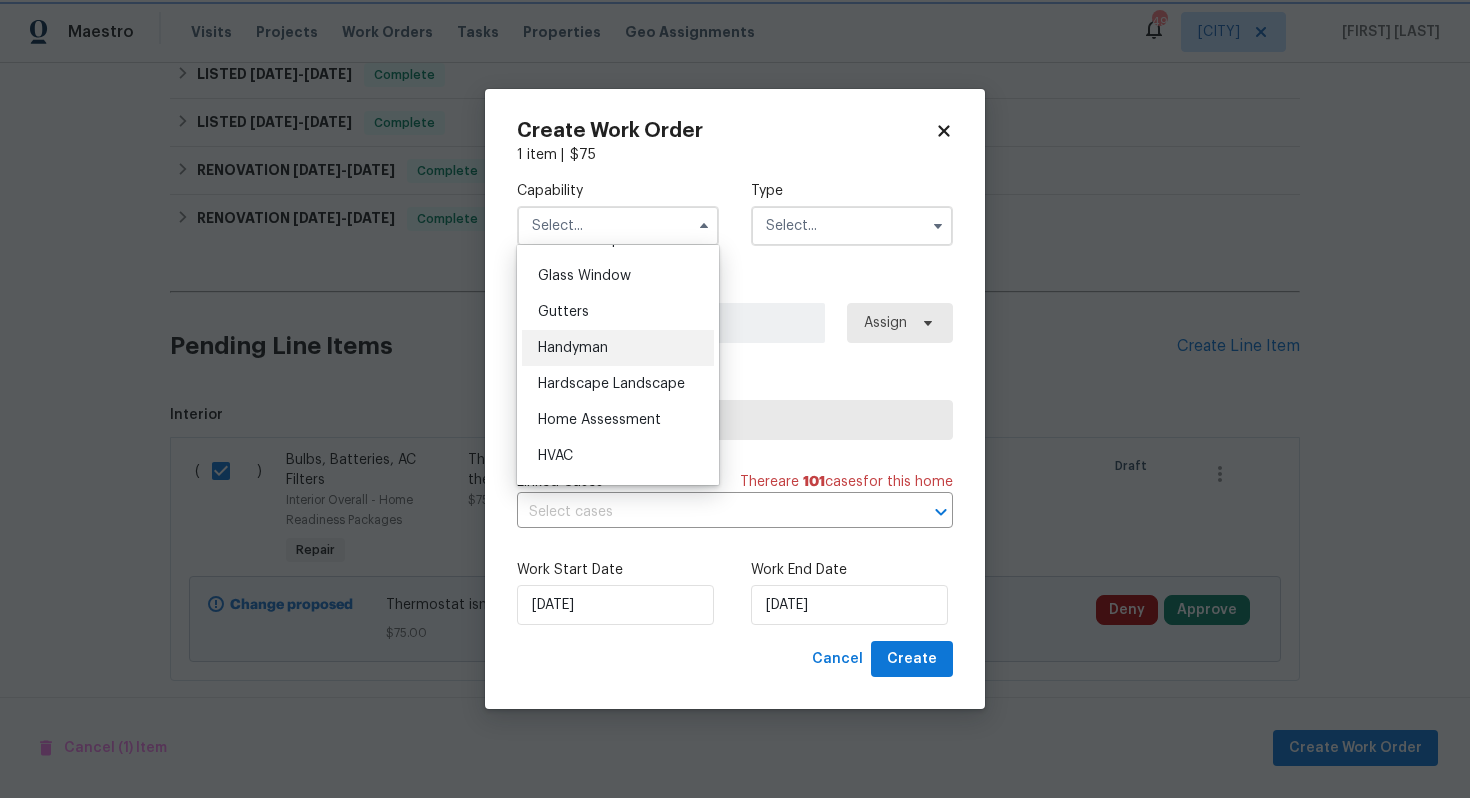 type on "Handyman" 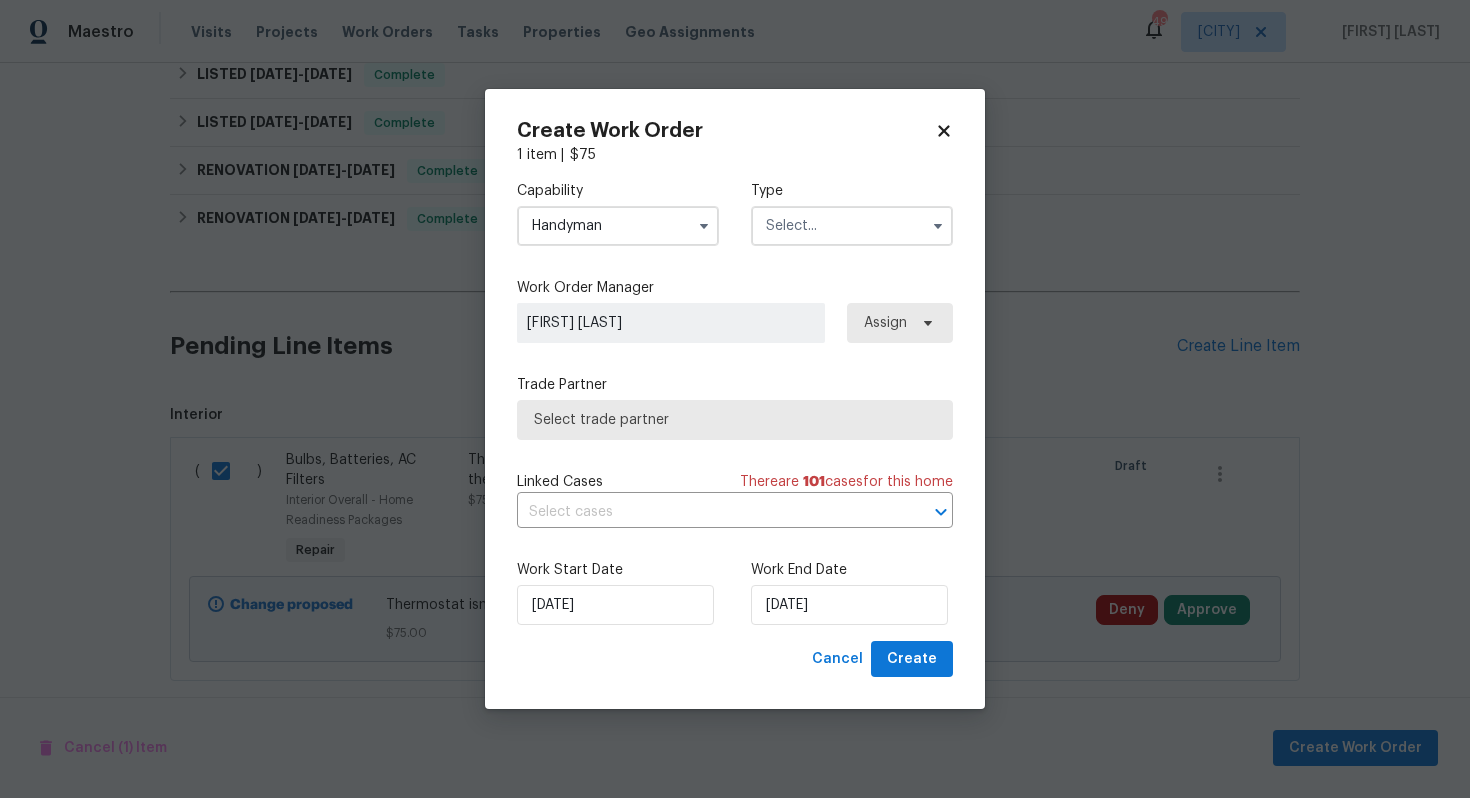 click at bounding box center (852, 226) 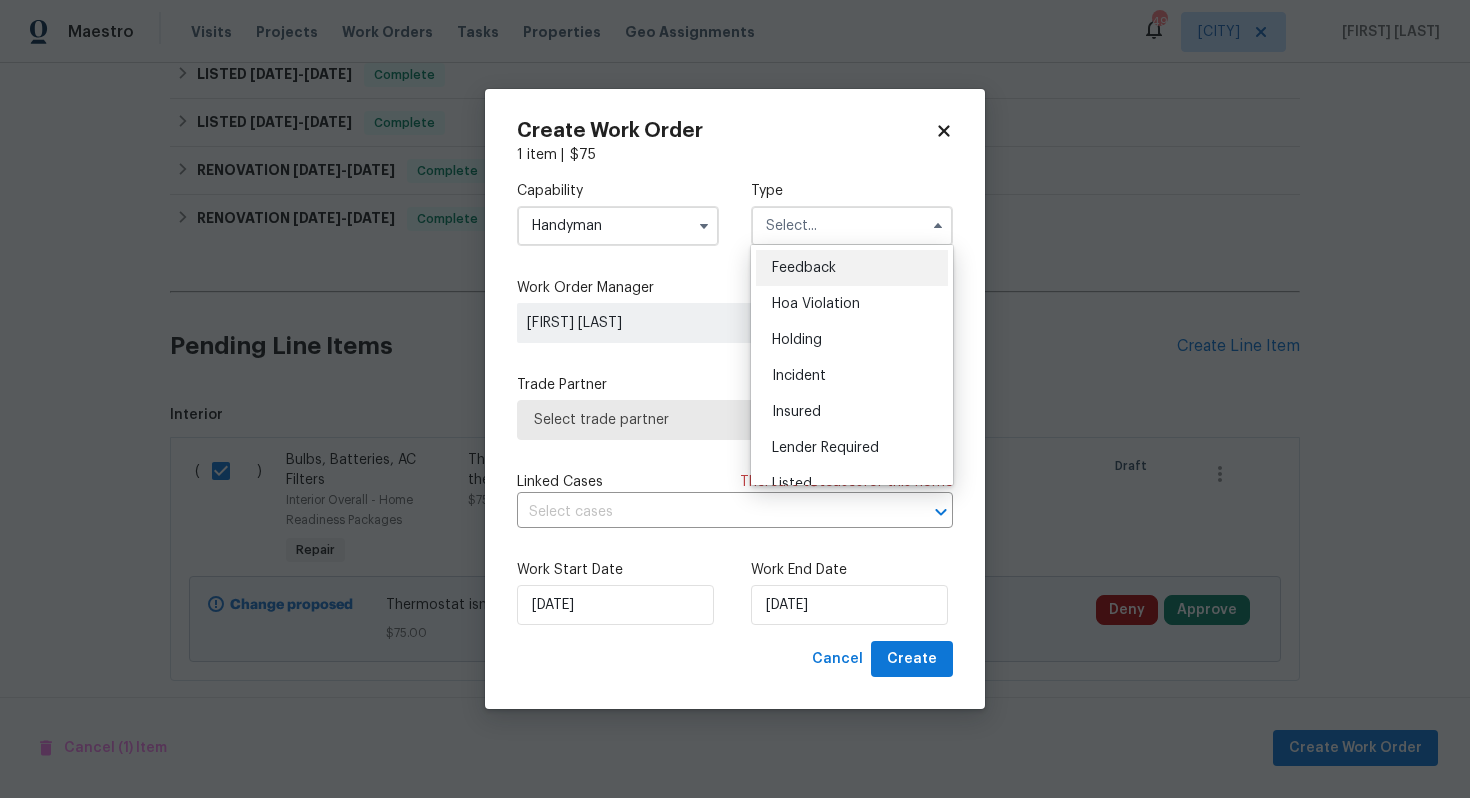 click on "Feedback" at bounding box center [804, 268] 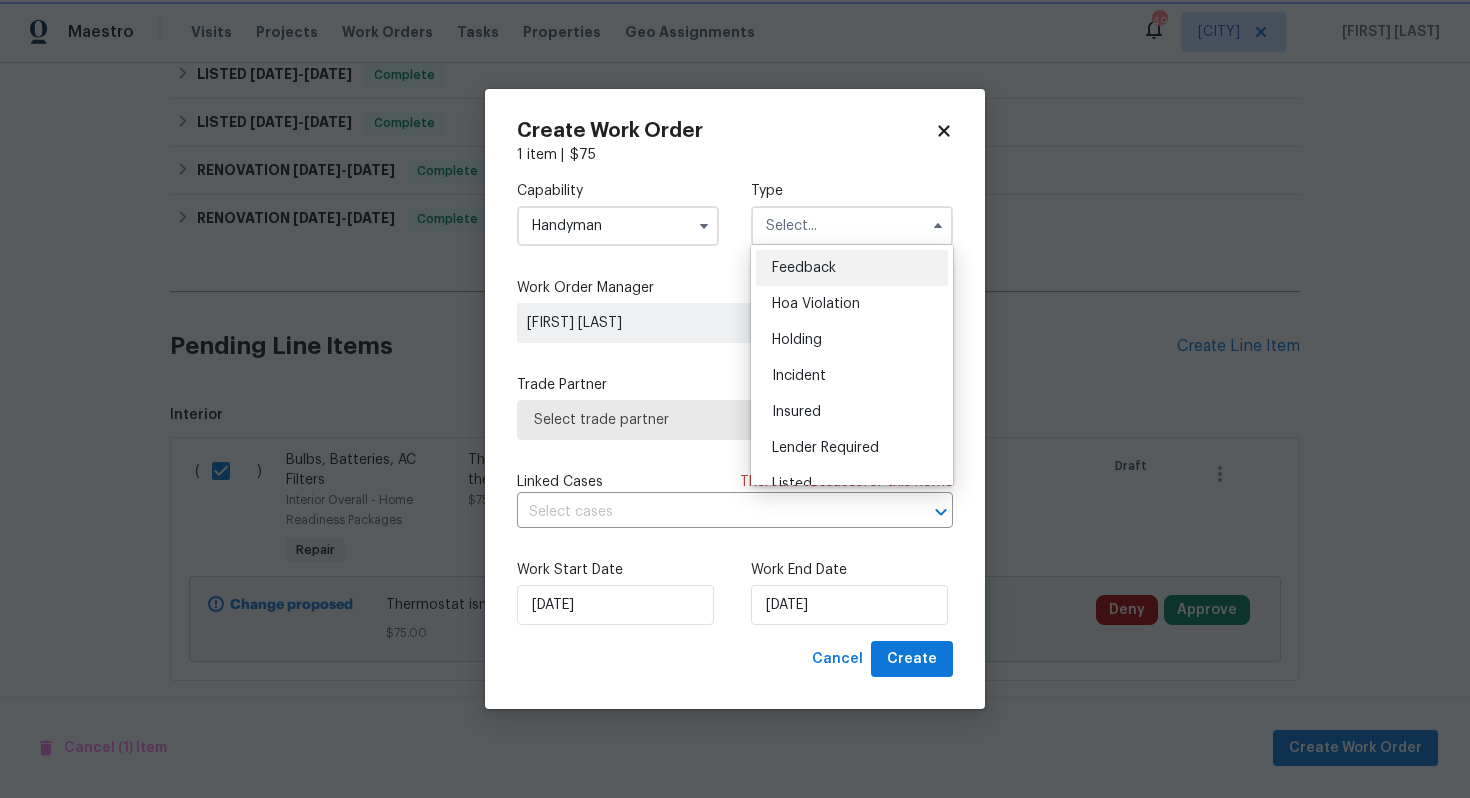 type on "Feedback" 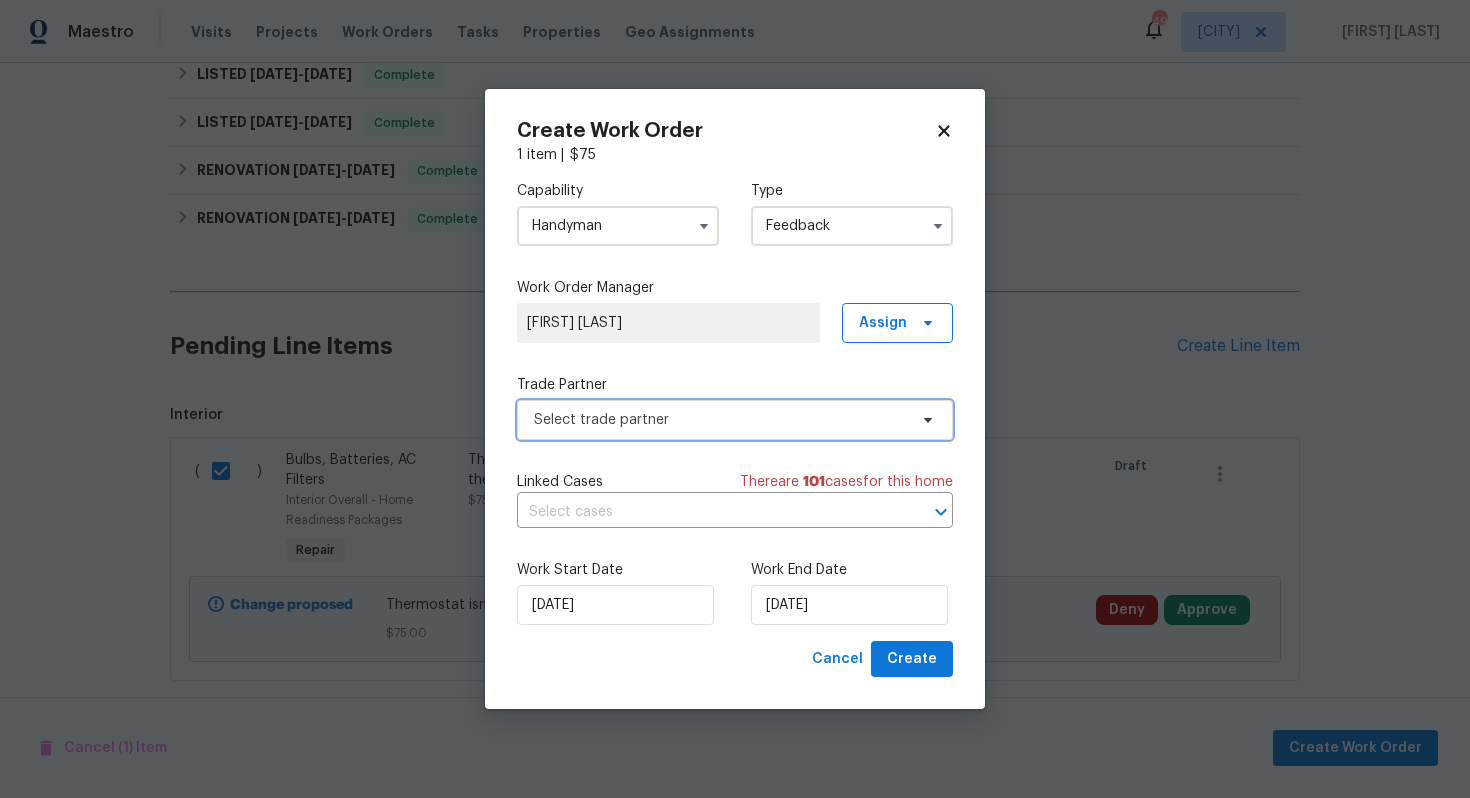 click on "Select trade partner" at bounding box center (720, 420) 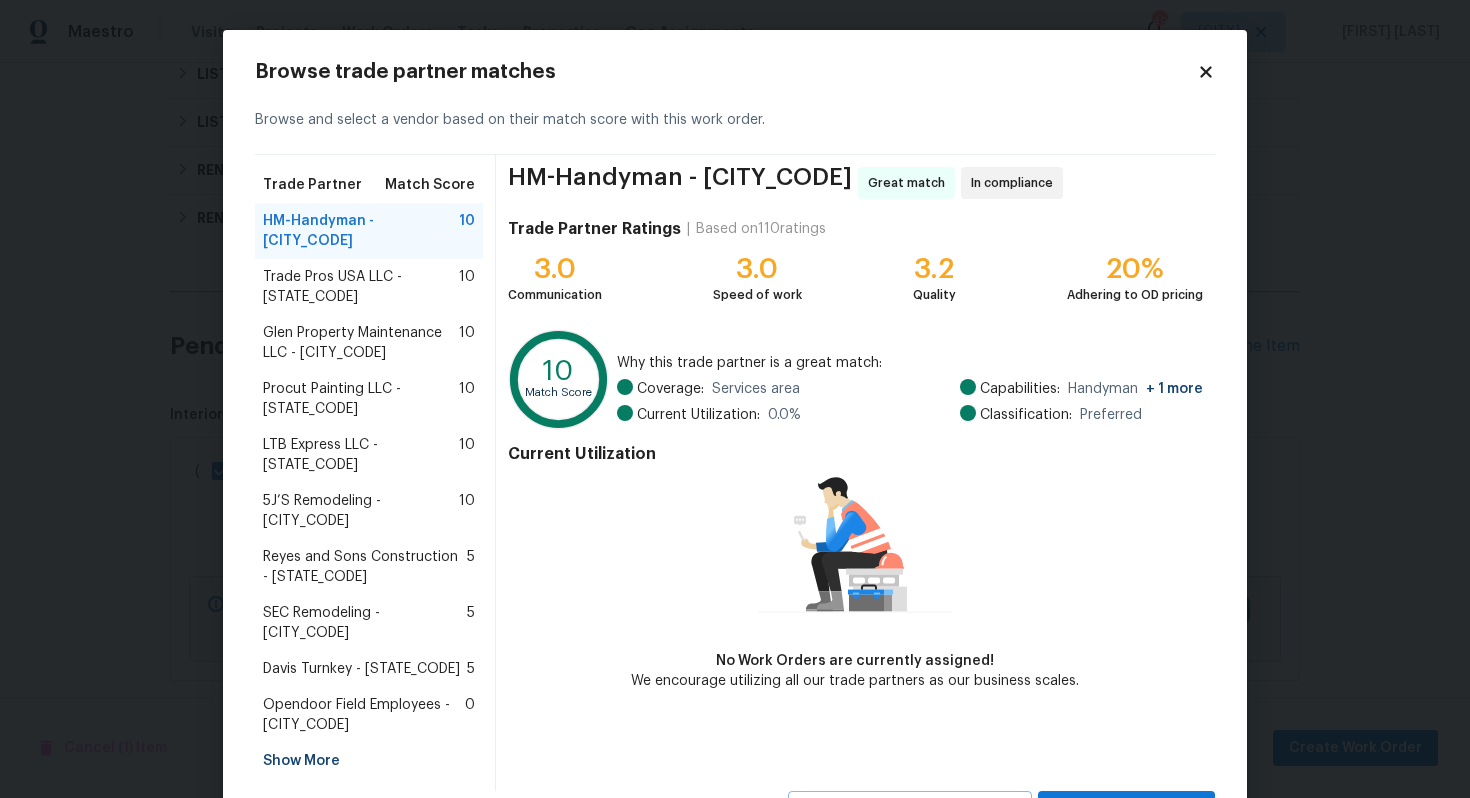 click on "Glen Property Maintenance LLC - ATL-S" at bounding box center (361, 343) 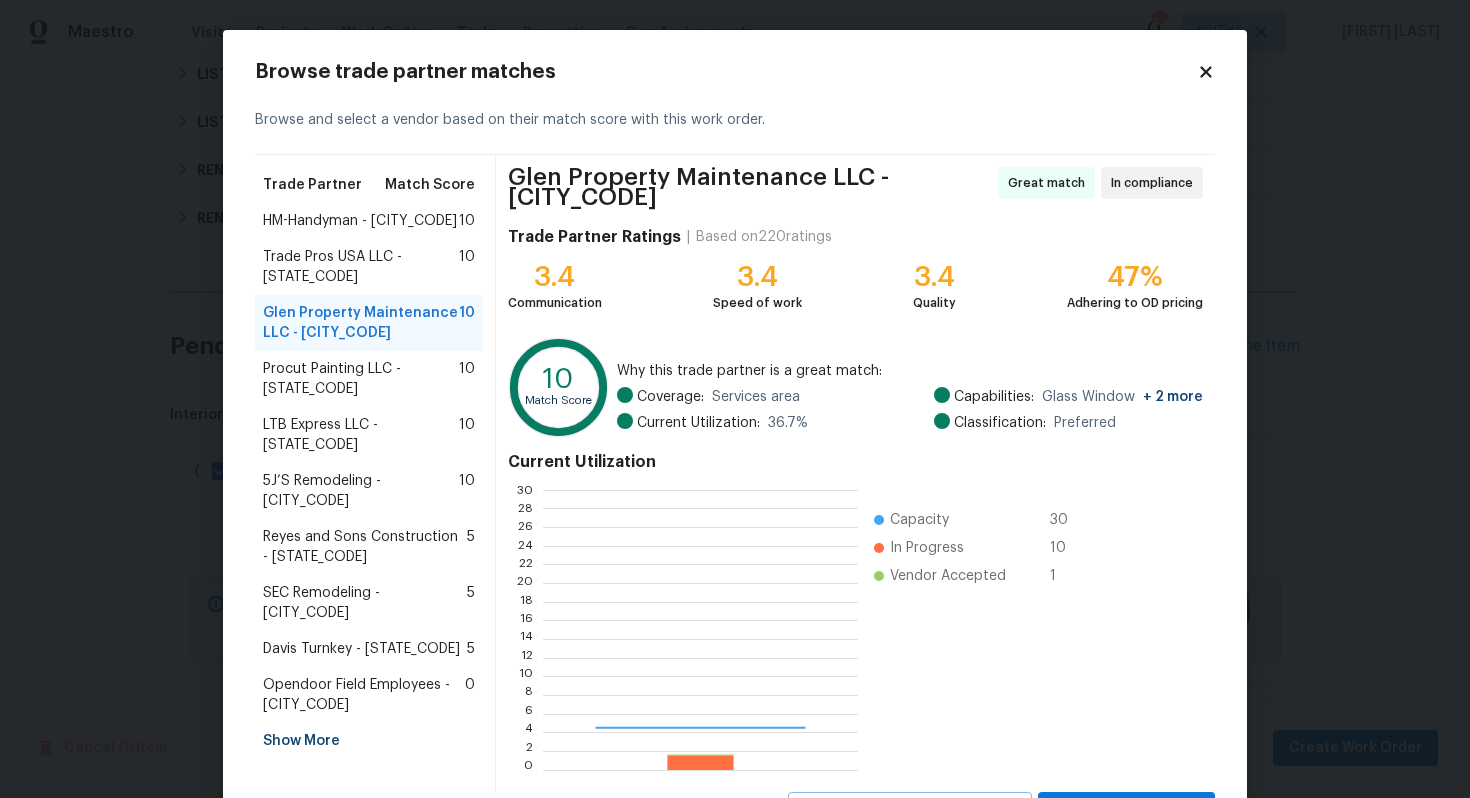 scroll, scrollTop: 2, scrollLeft: 2, axis: both 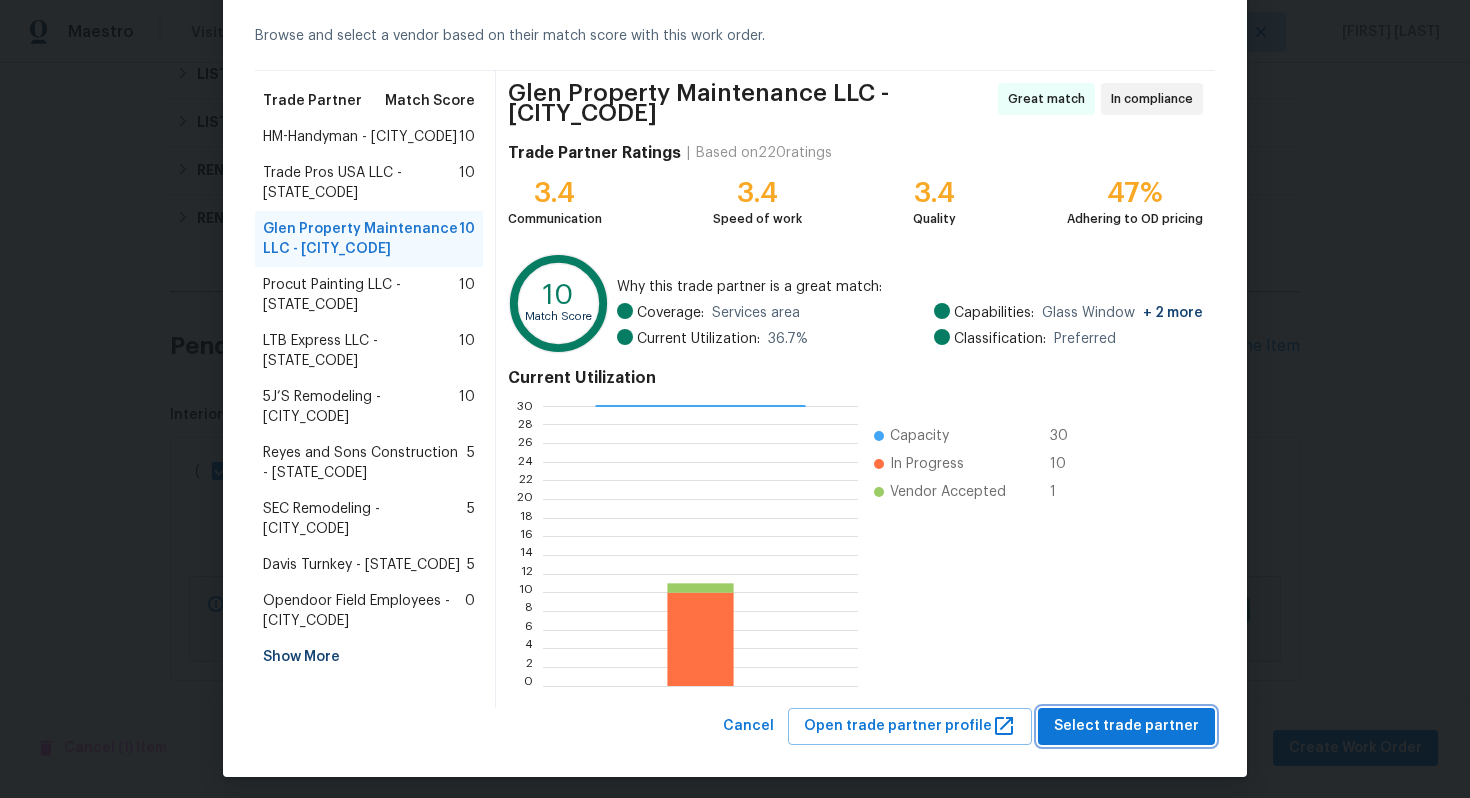 click on "Select trade partner" at bounding box center [1126, 726] 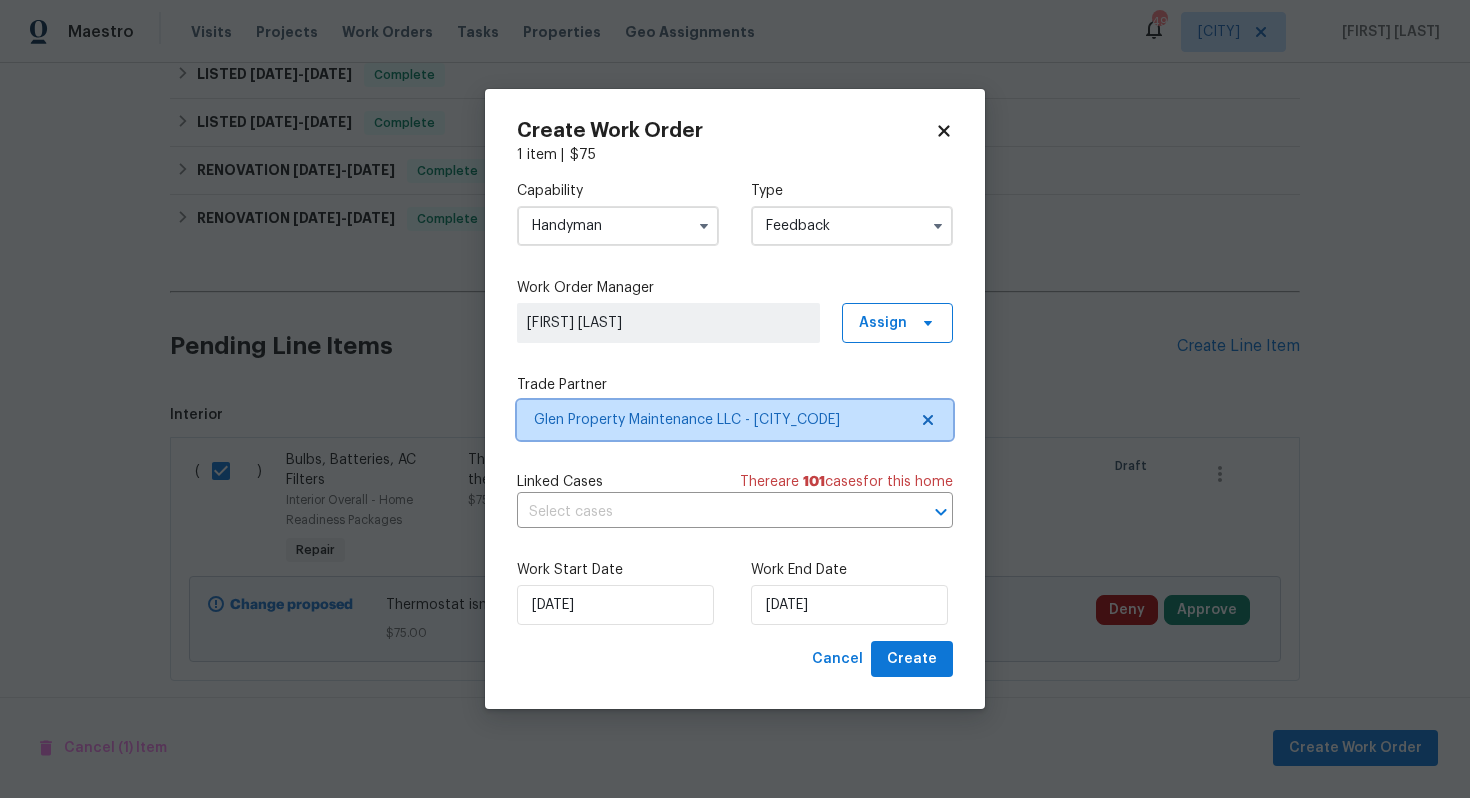 scroll, scrollTop: 0, scrollLeft: 0, axis: both 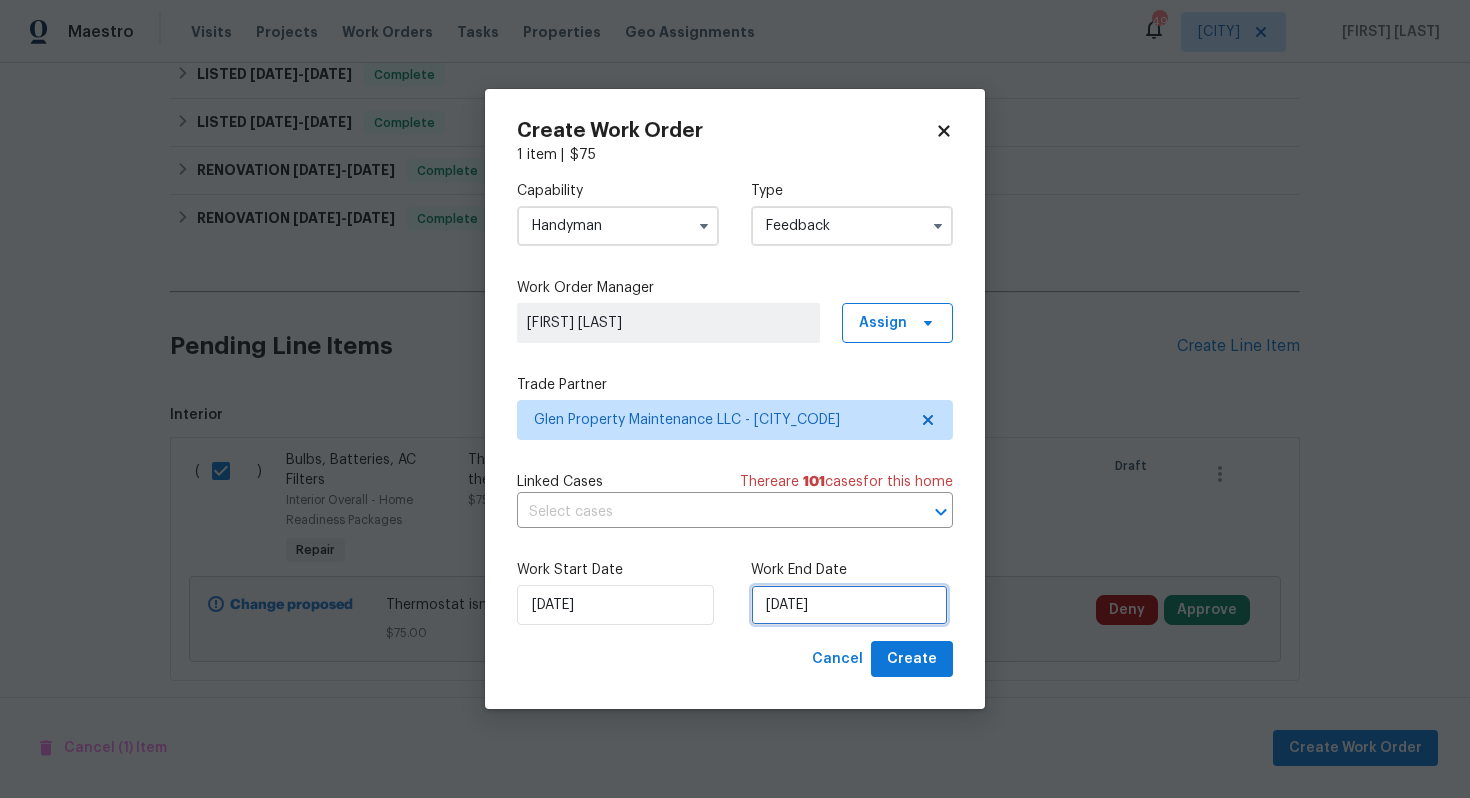 click on "01/08/2025" at bounding box center [849, 605] 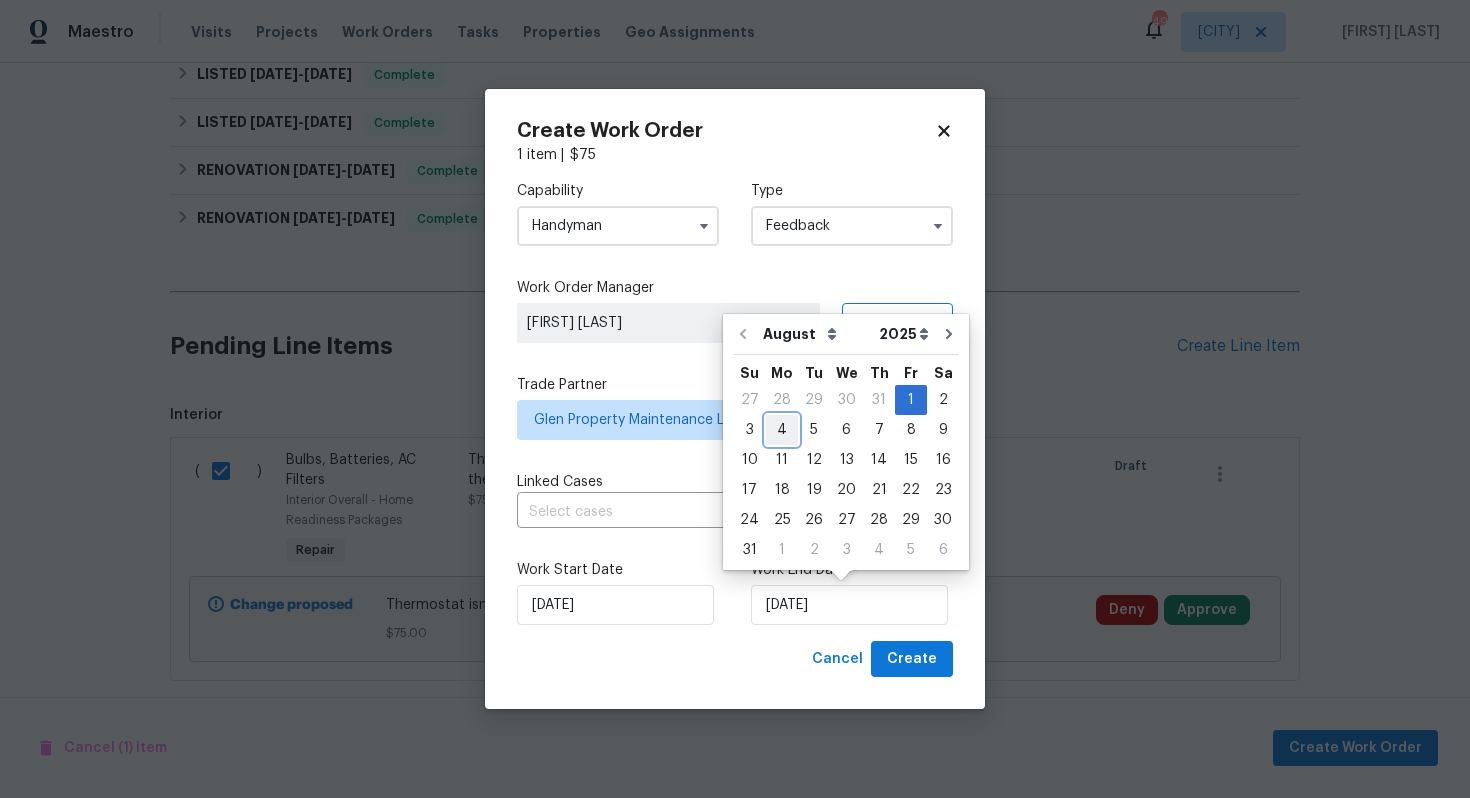 click on "4" at bounding box center (782, 430) 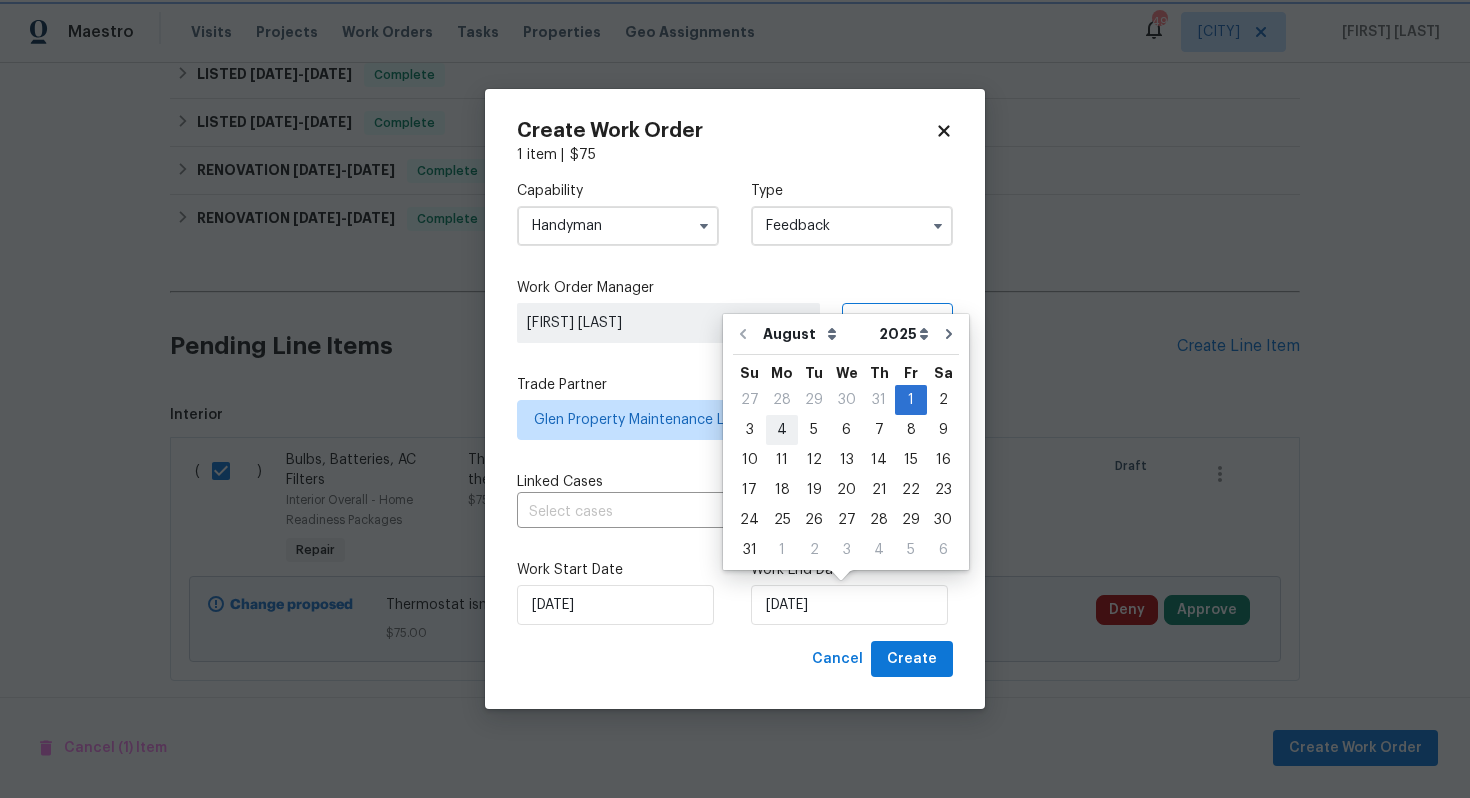 type on "04/08/2025" 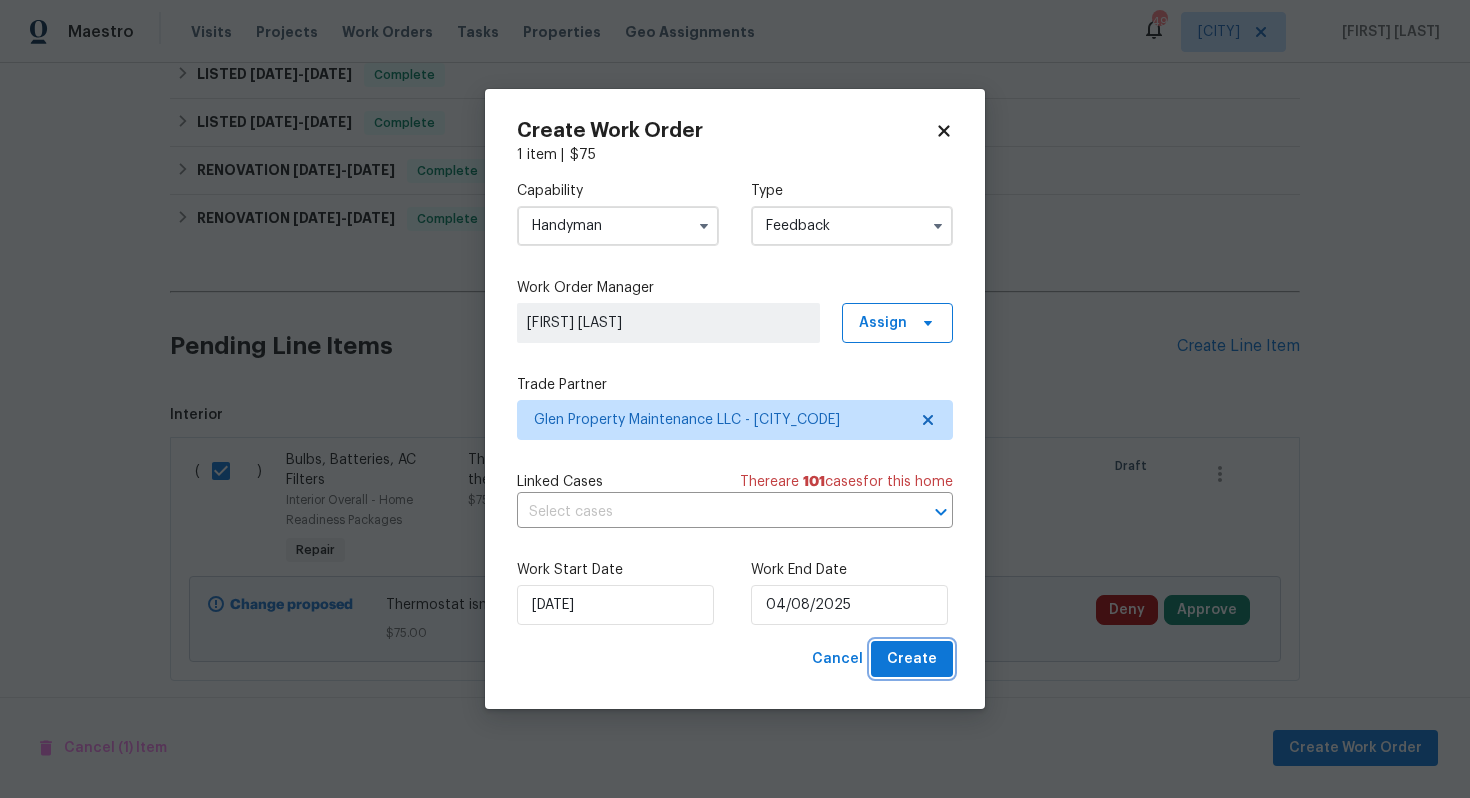 click on "Create" at bounding box center [912, 659] 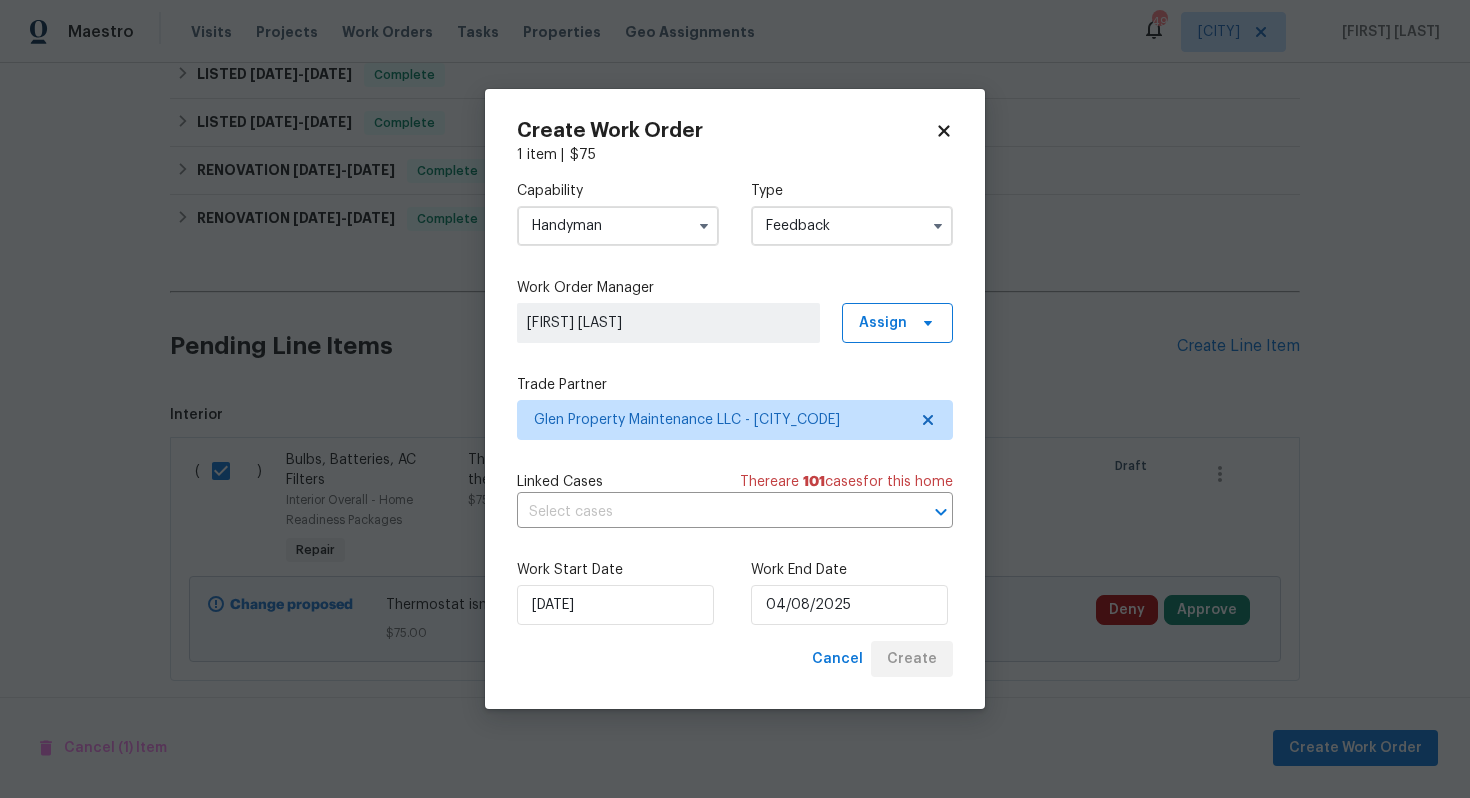 checkbox on "false" 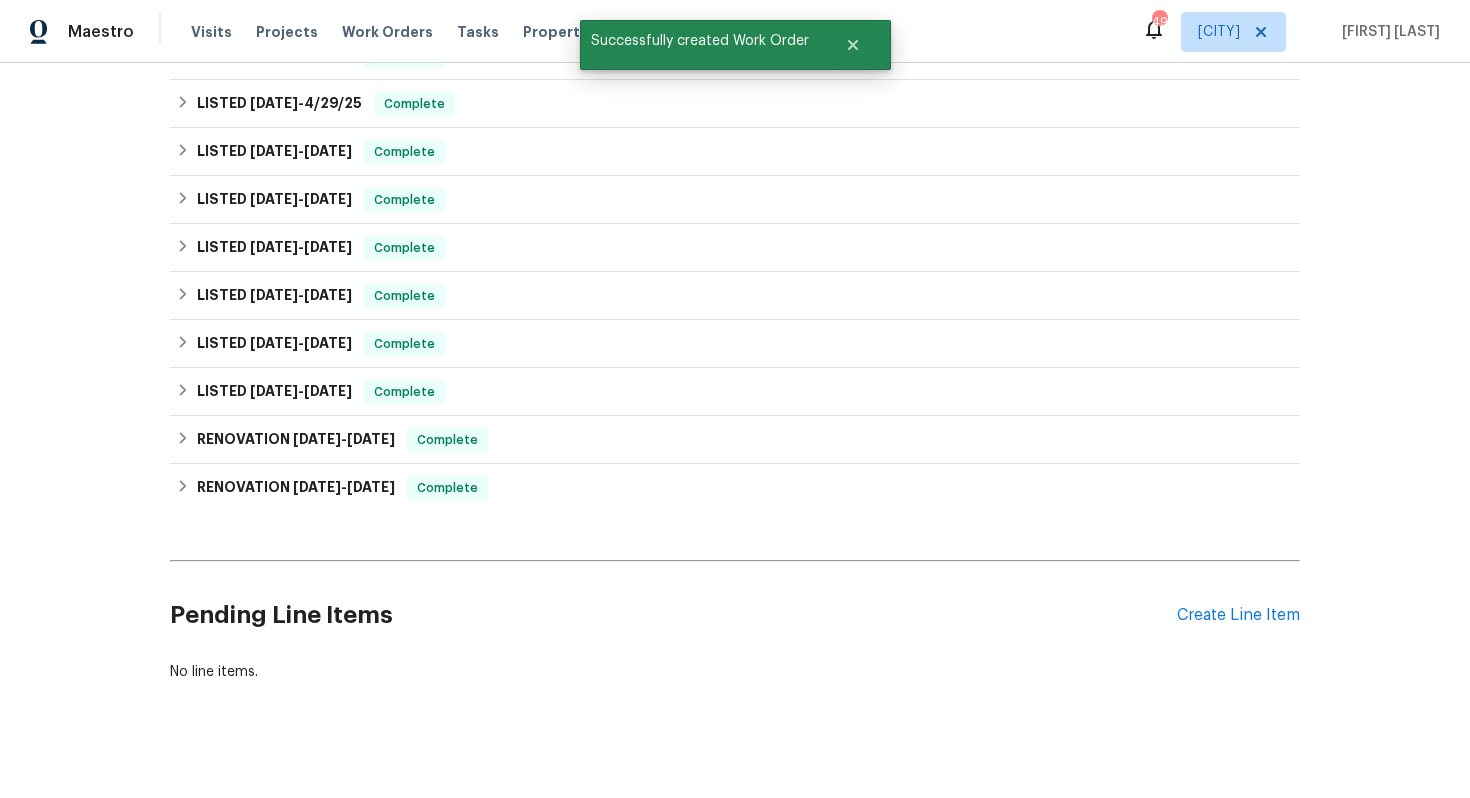 scroll, scrollTop: 0, scrollLeft: 0, axis: both 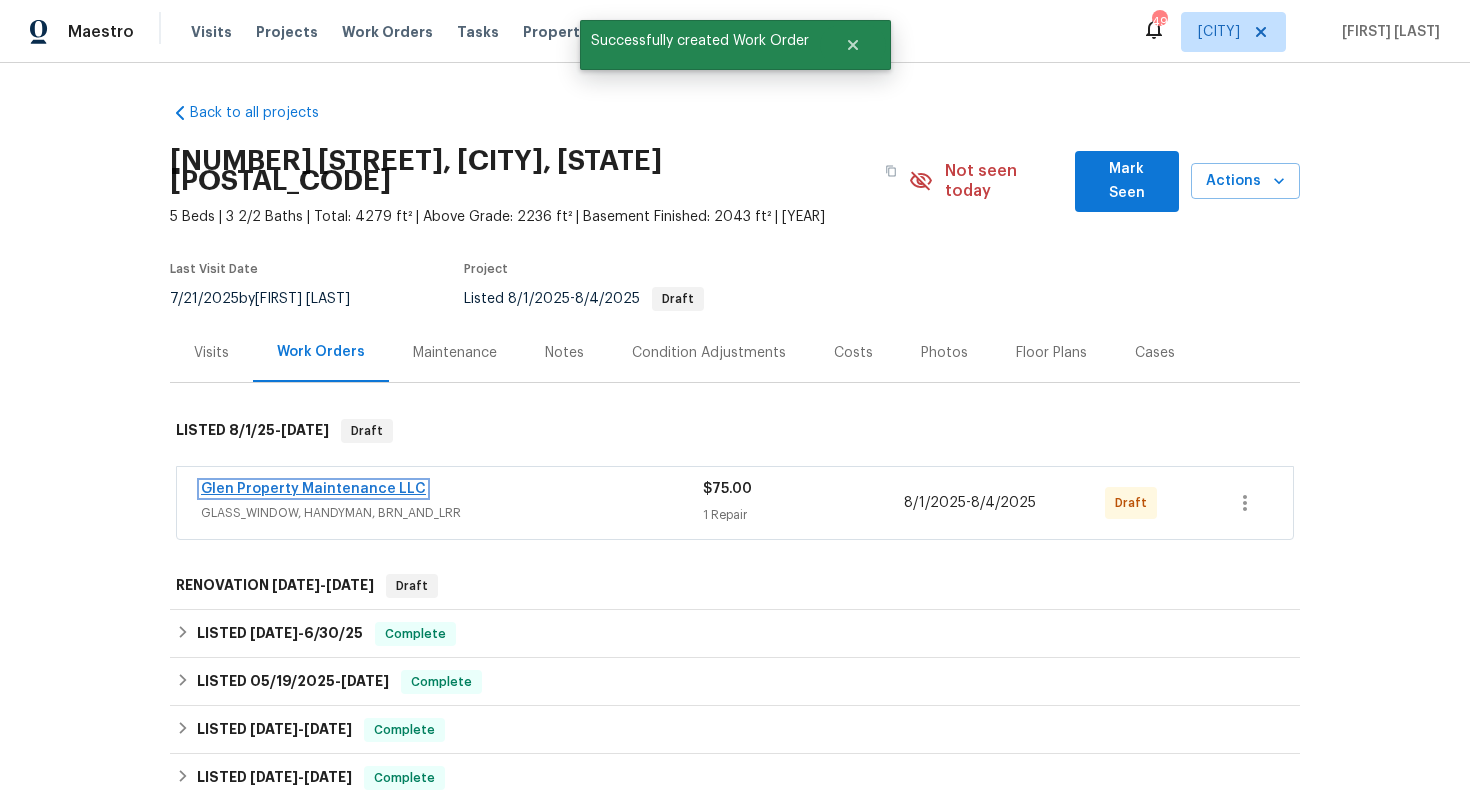 click on "Glen Property Maintenance LLC" at bounding box center [313, 489] 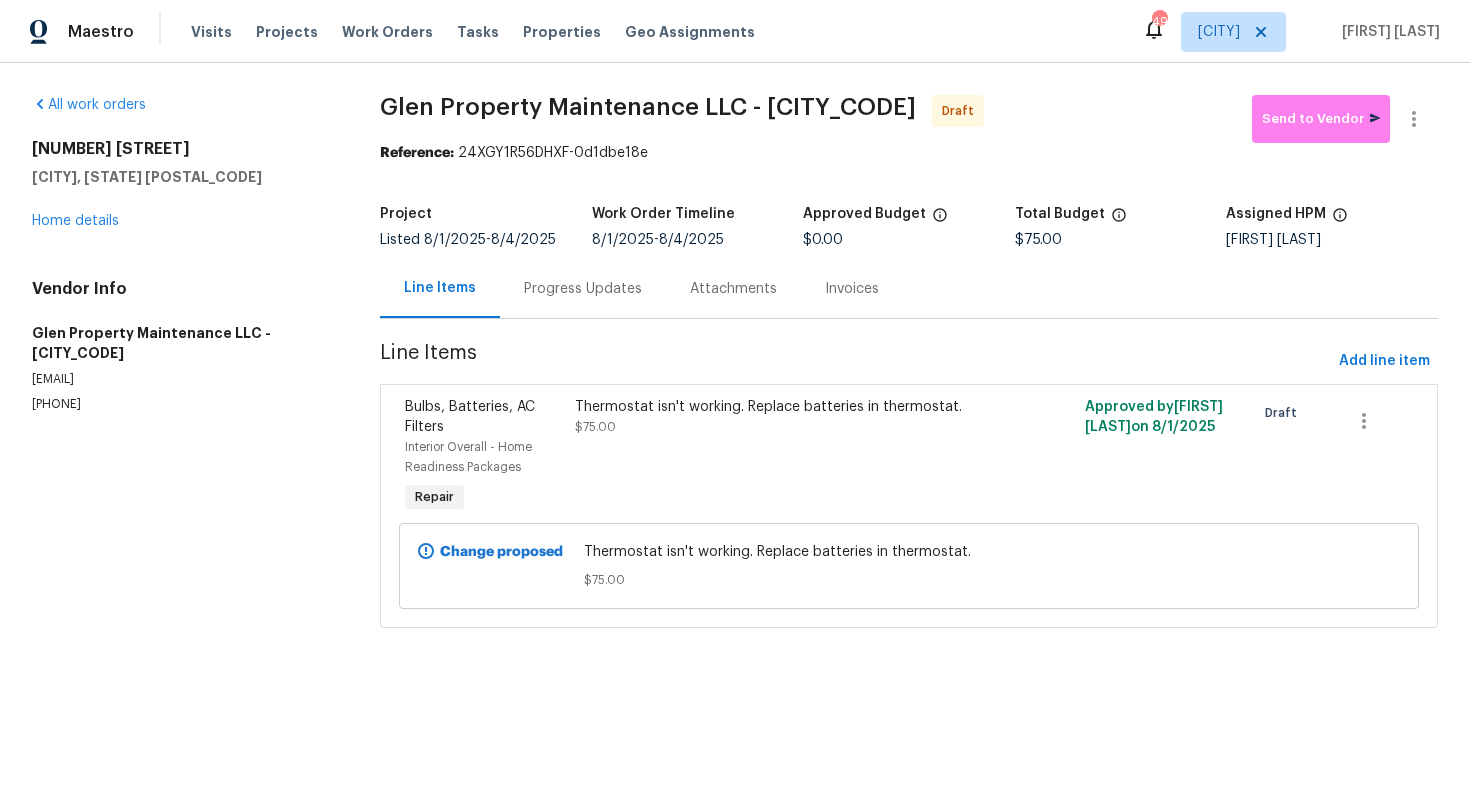 click on "Progress Updates" at bounding box center [583, 289] 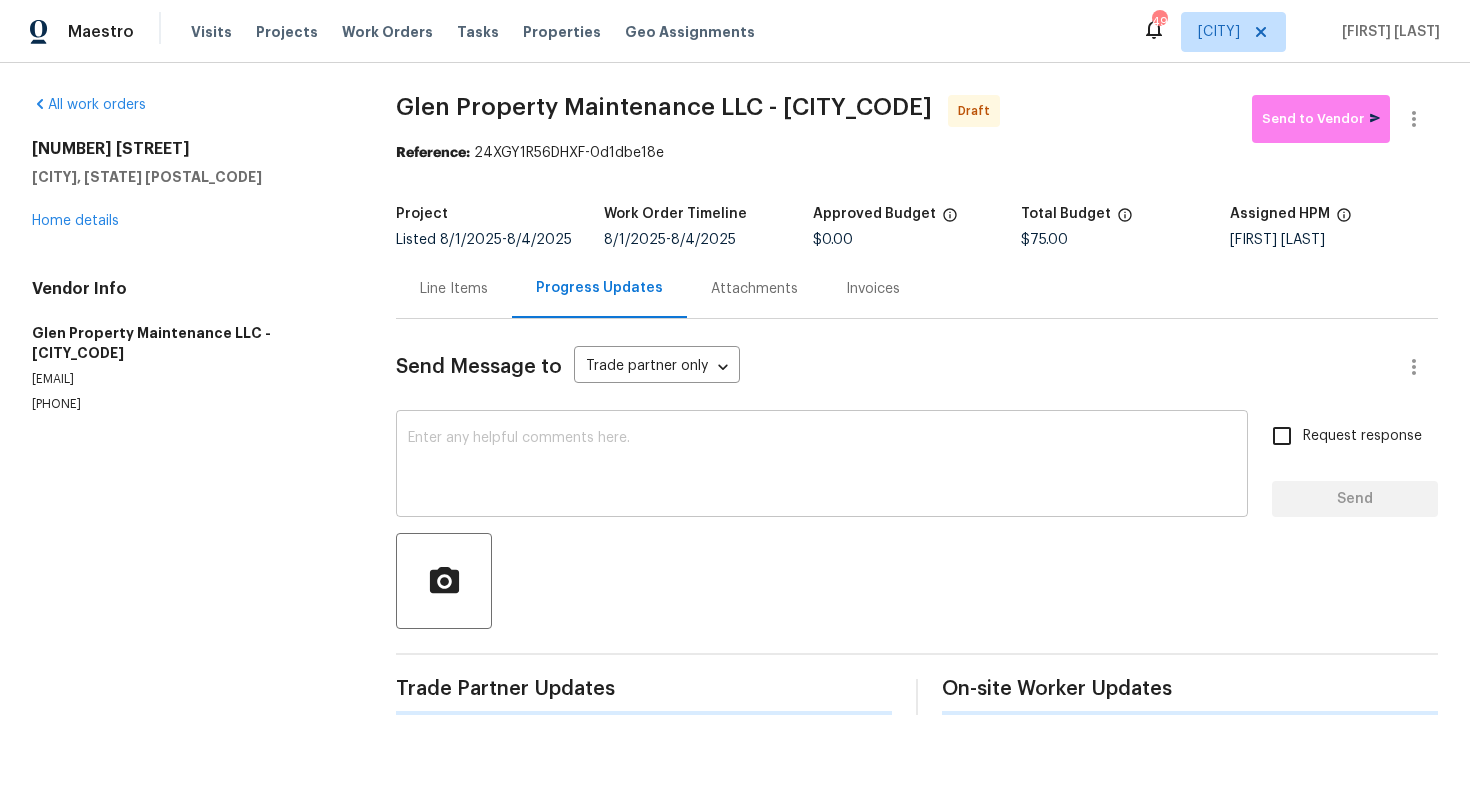 click at bounding box center [822, 466] 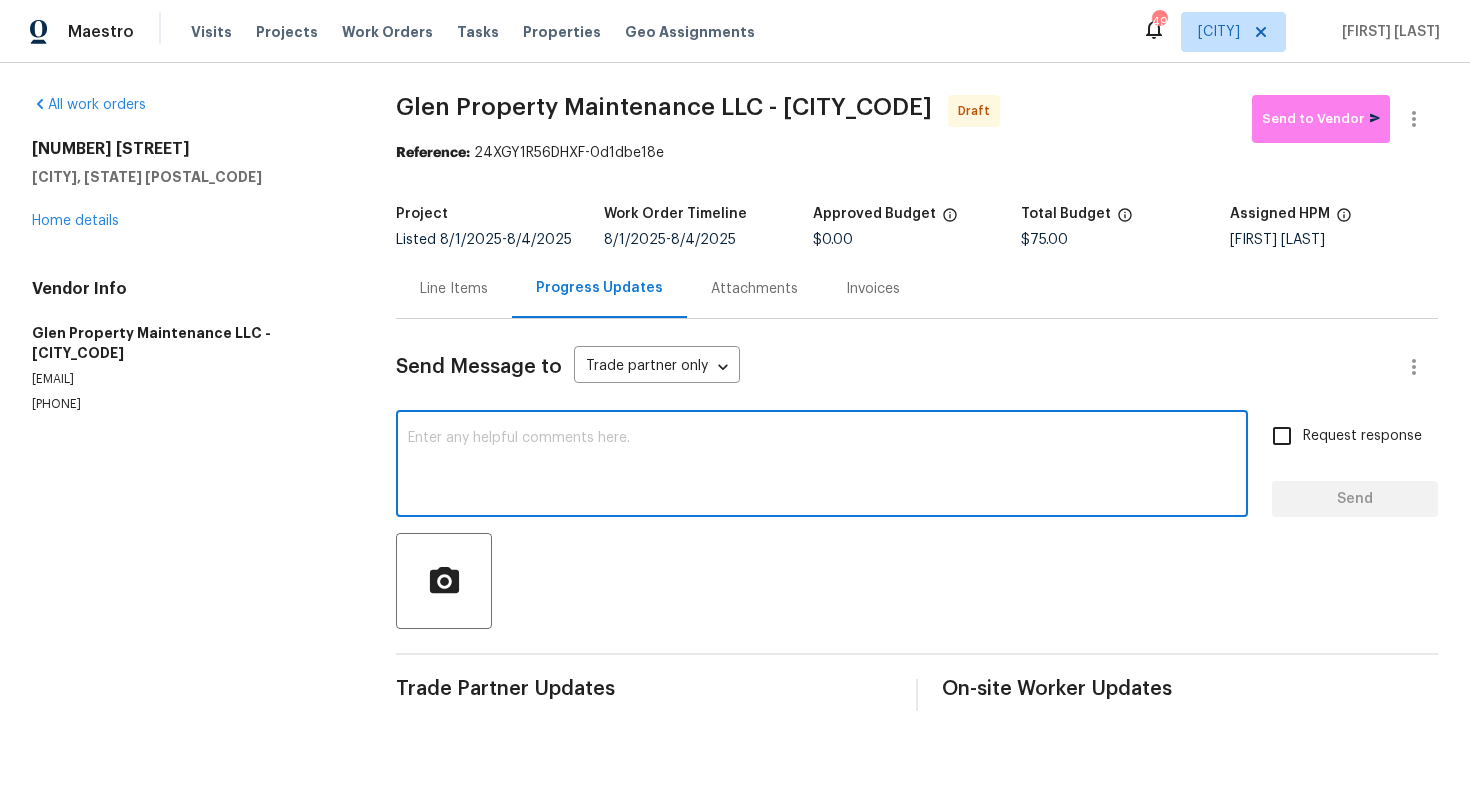 click on "x ​" at bounding box center (822, 466) 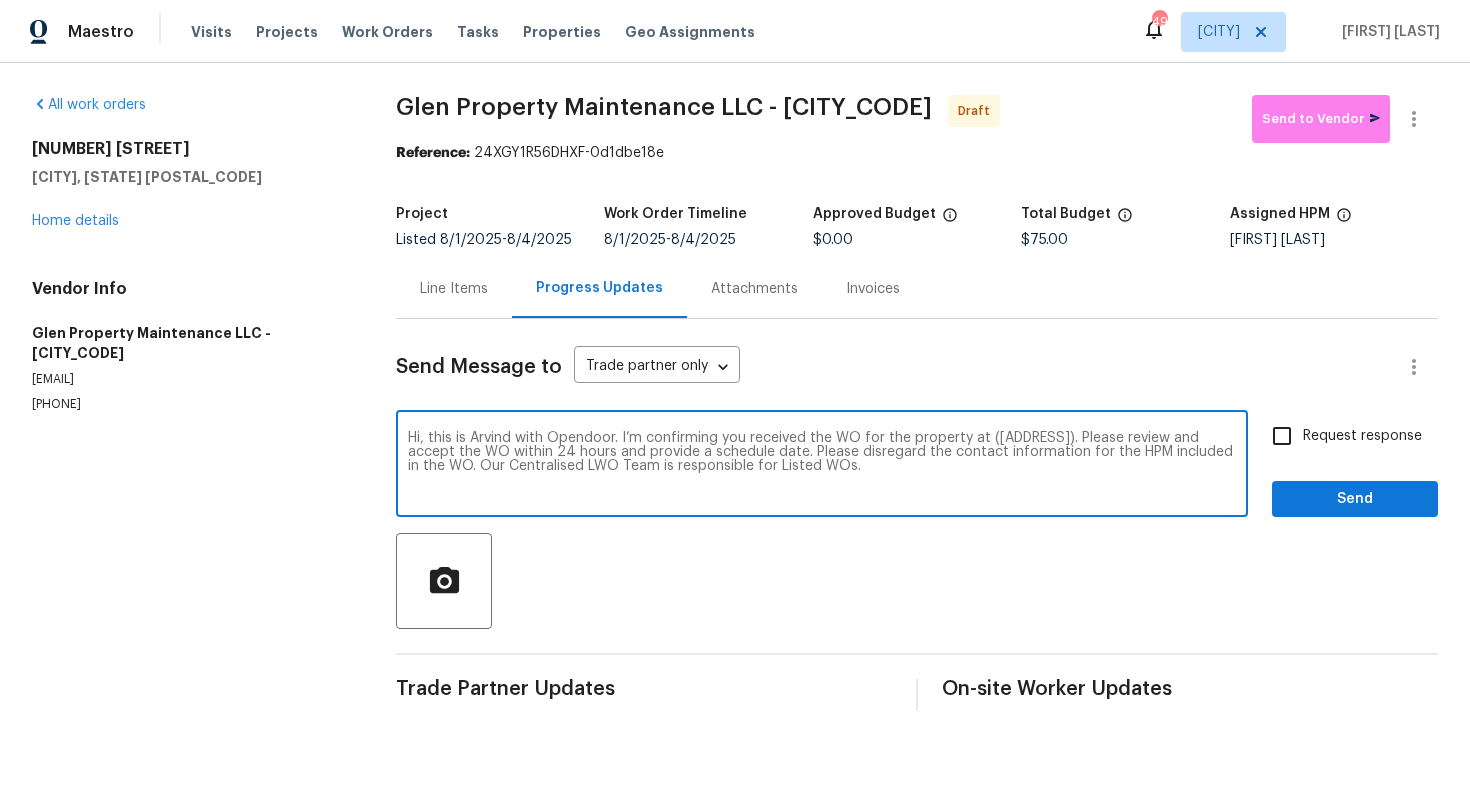 drag, startPoint x: 1047, startPoint y: 435, endPoint x: 987, endPoint y: 434, distance: 60.00833 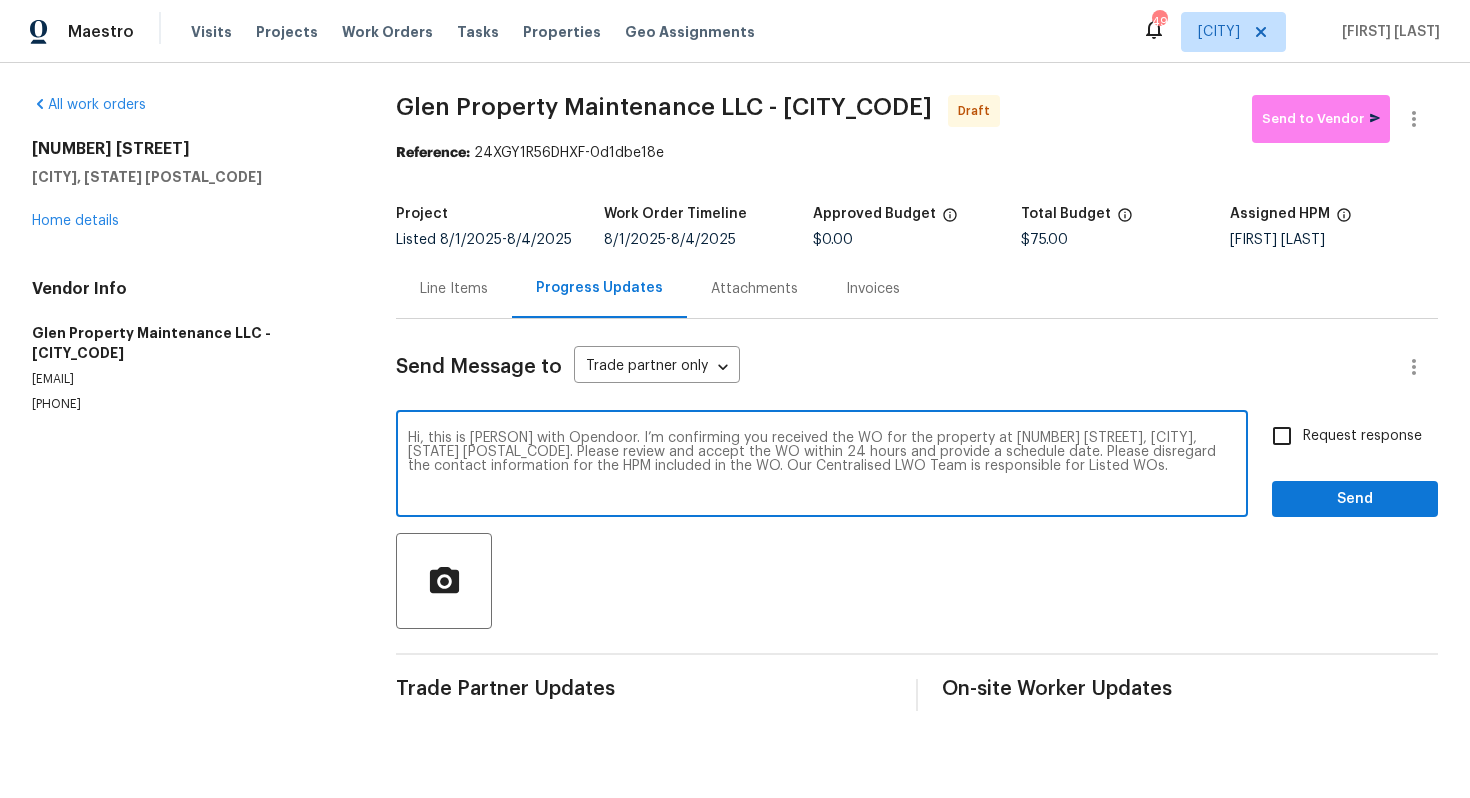 type on "Hi, this is Arvind with Opendoor. I’m confirming you received the WO for the property at 105 Laurel Ridge Ct, Fayetteville, GA 30215. Please review and accept the WO within 24 hours and provide a schedule date. Please disregard the contact information for the HPM included in the WO. Our Centralised LWO Team is responsible for Listed WOs." 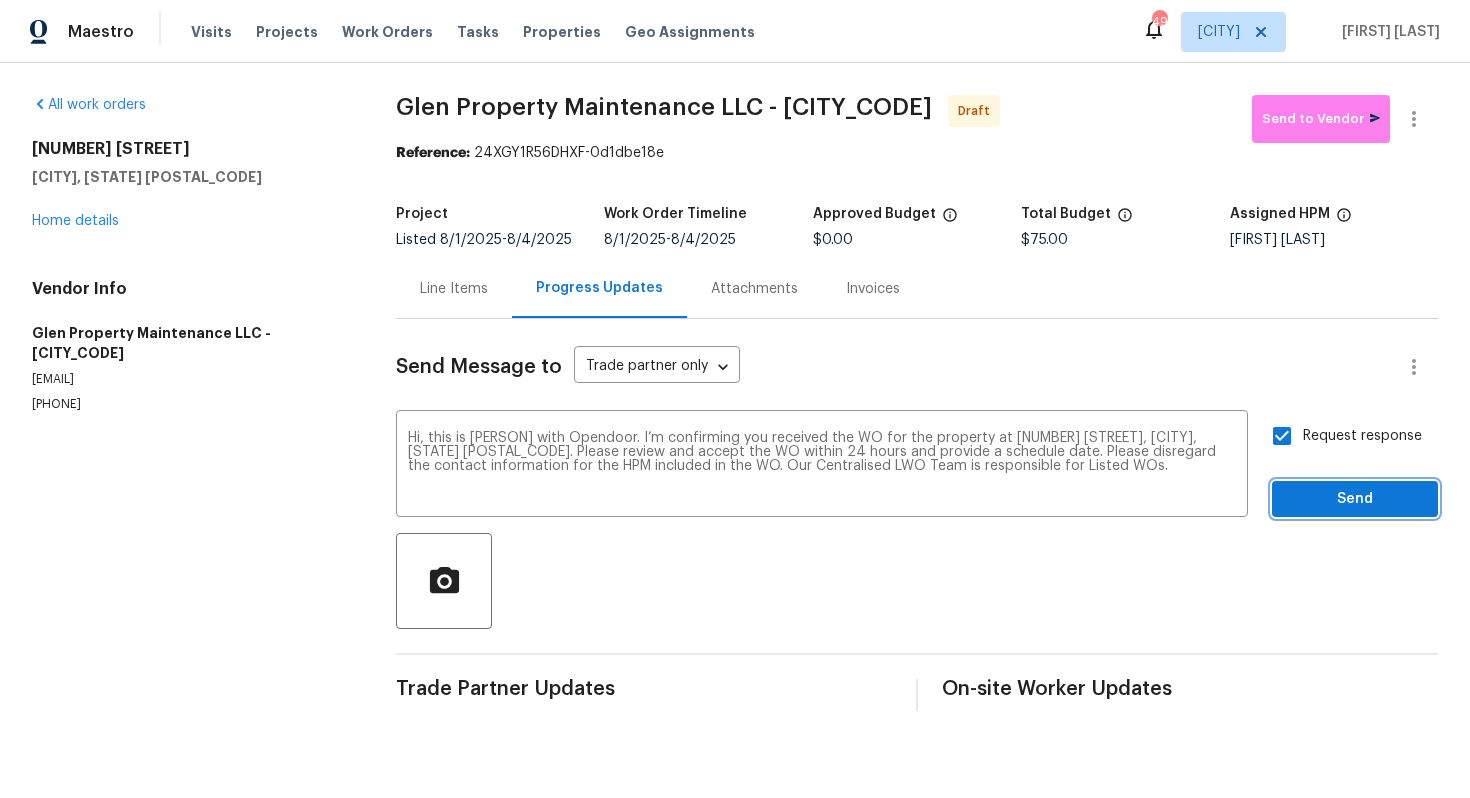 click on "Send" at bounding box center (1355, 499) 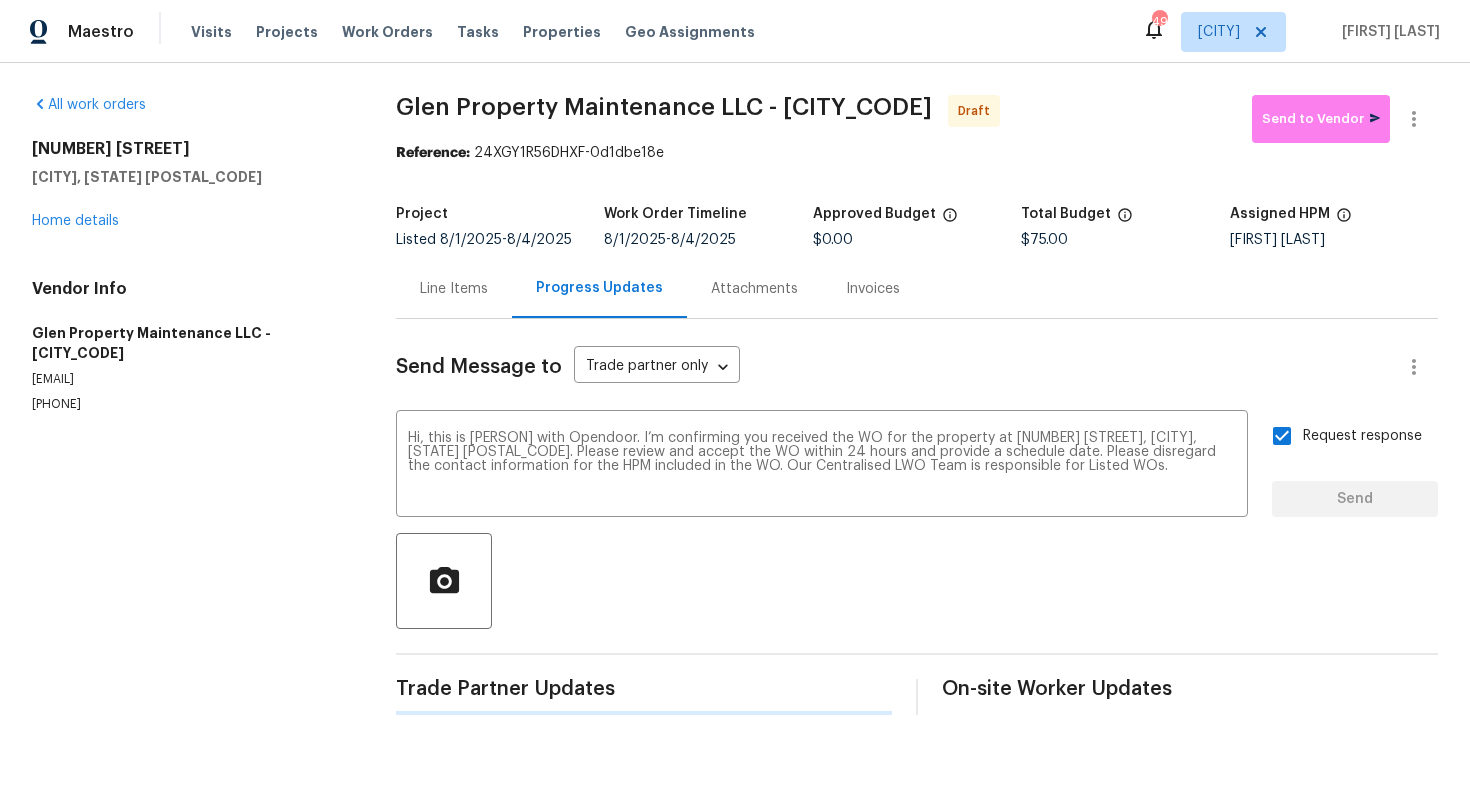 type 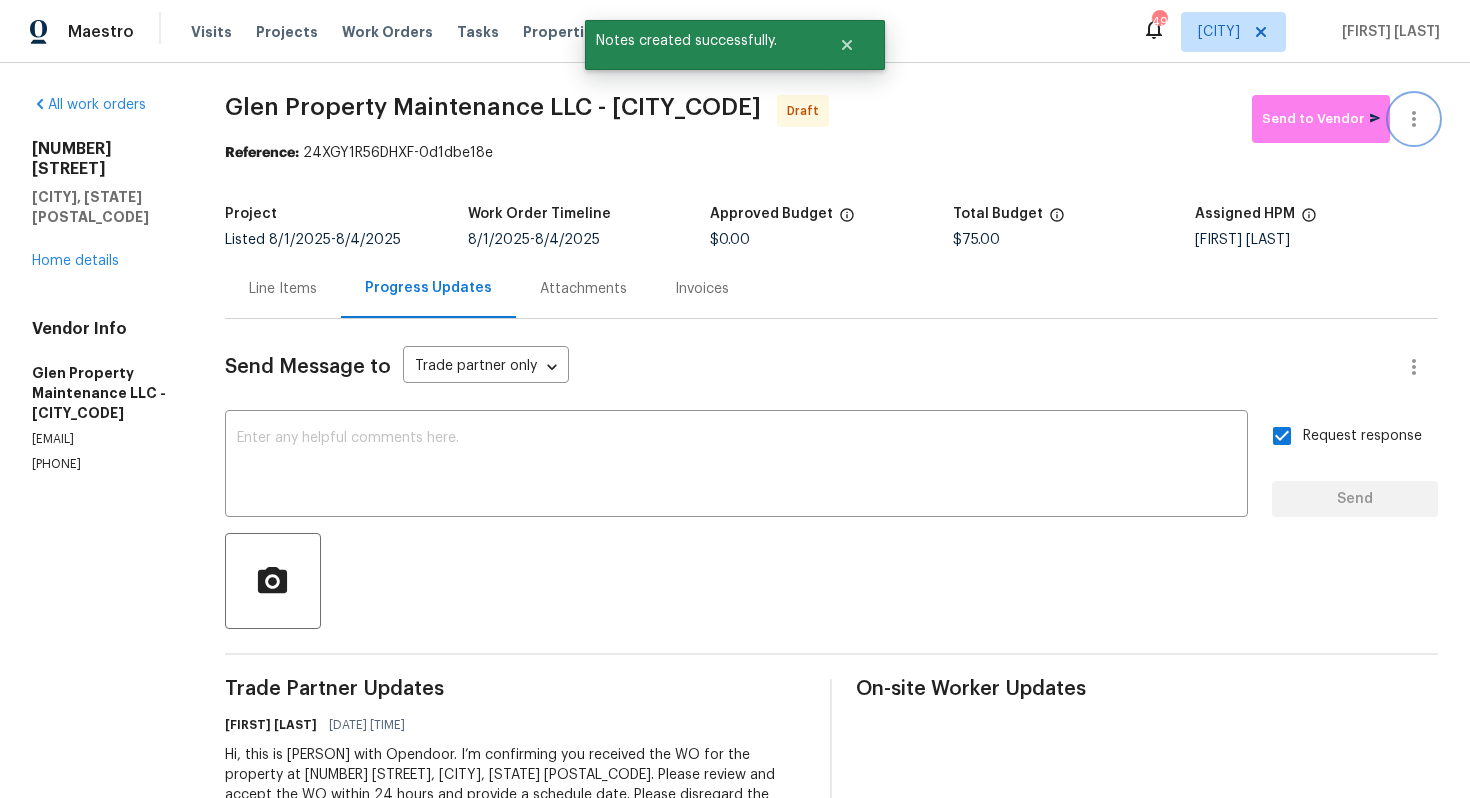 click 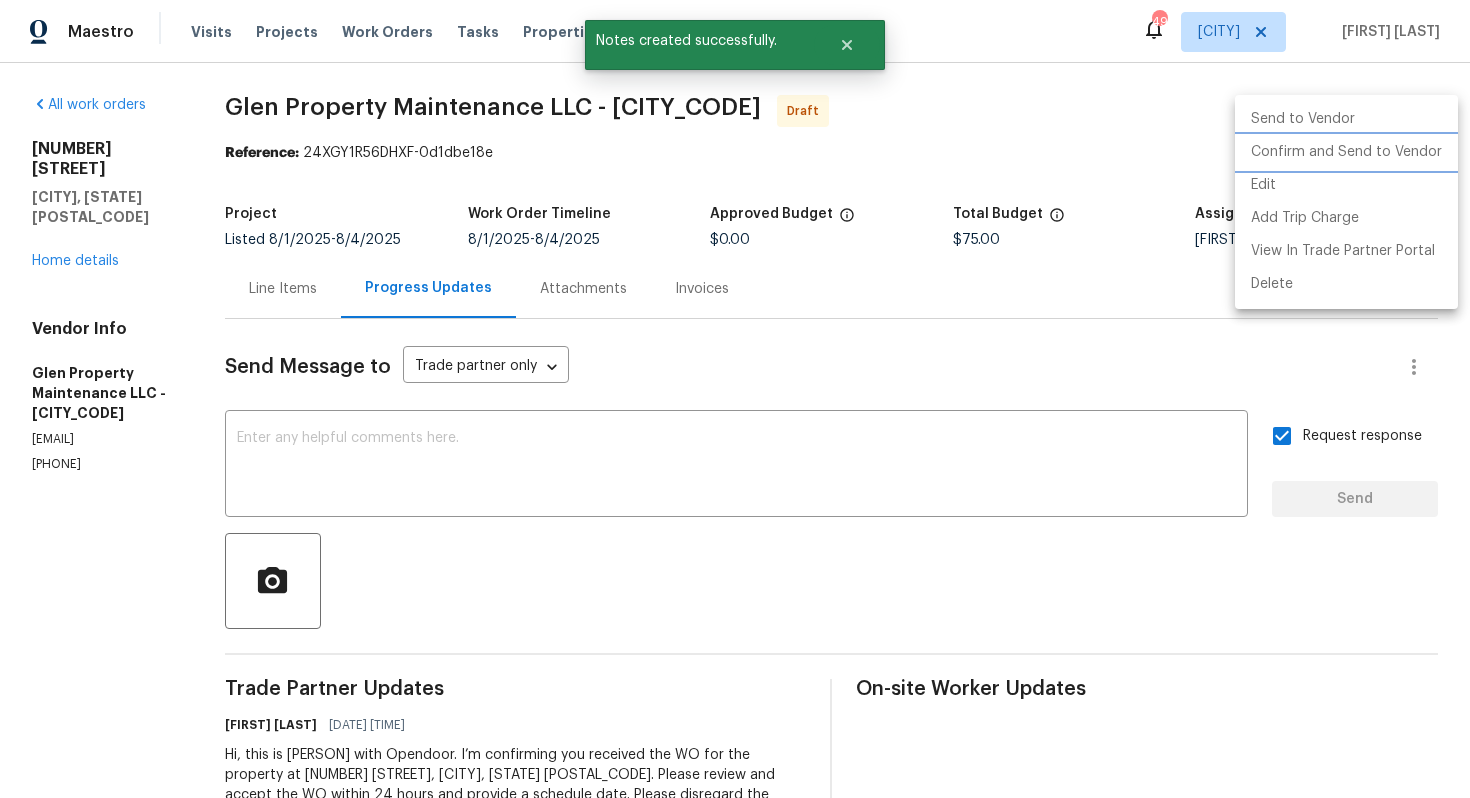 click on "Confirm and Send to Vendor" at bounding box center (1346, 152) 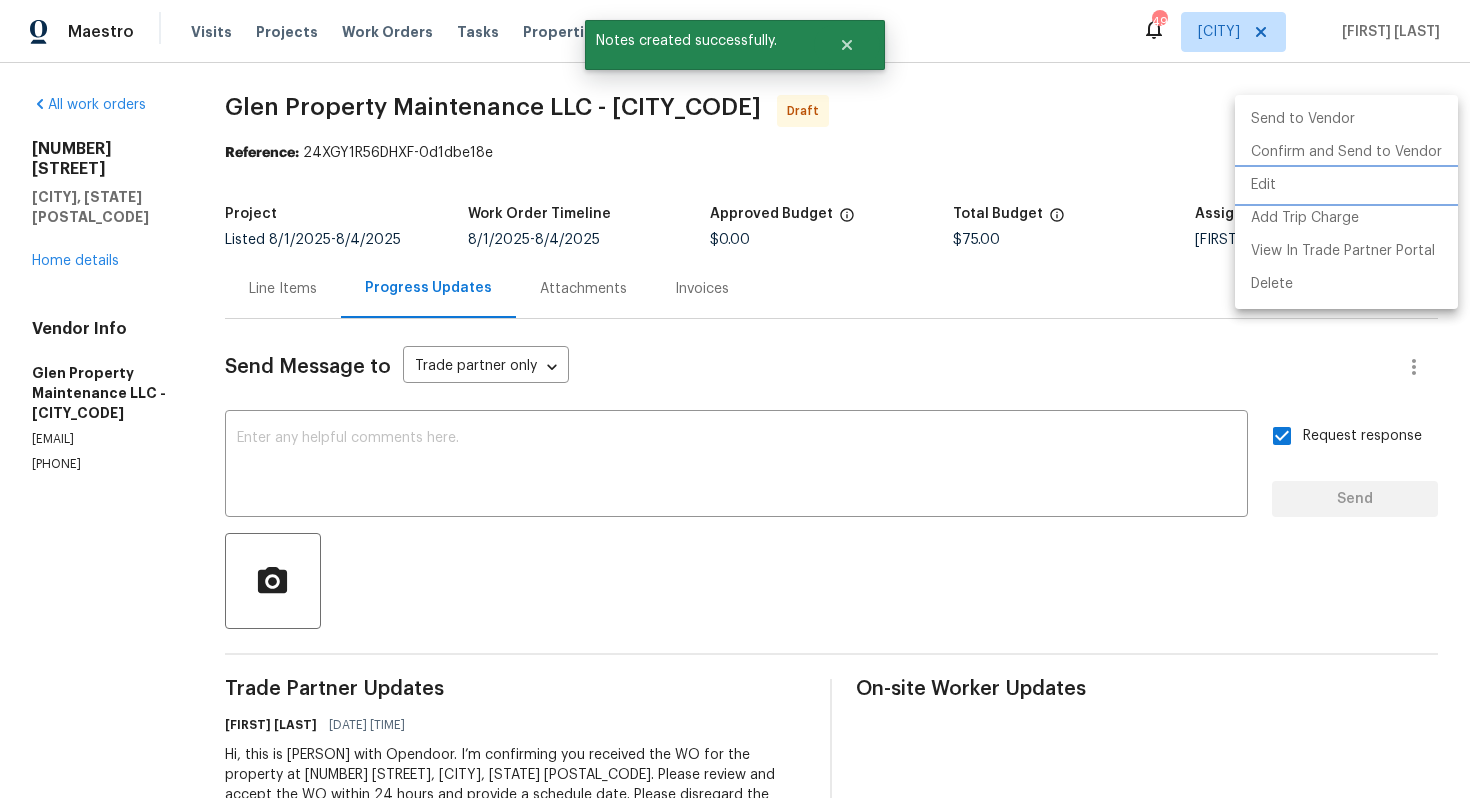 click at bounding box center (735, 399) 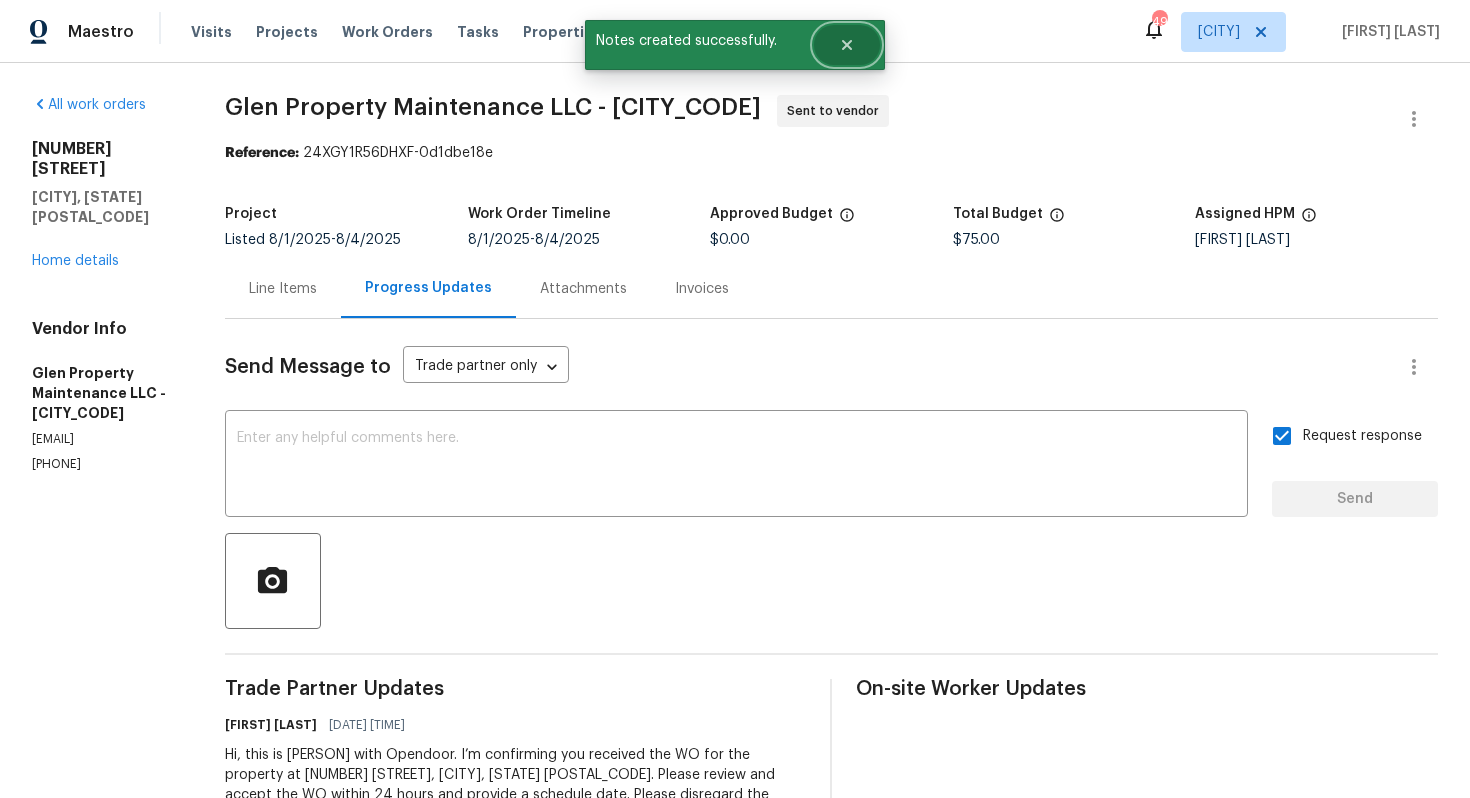 click 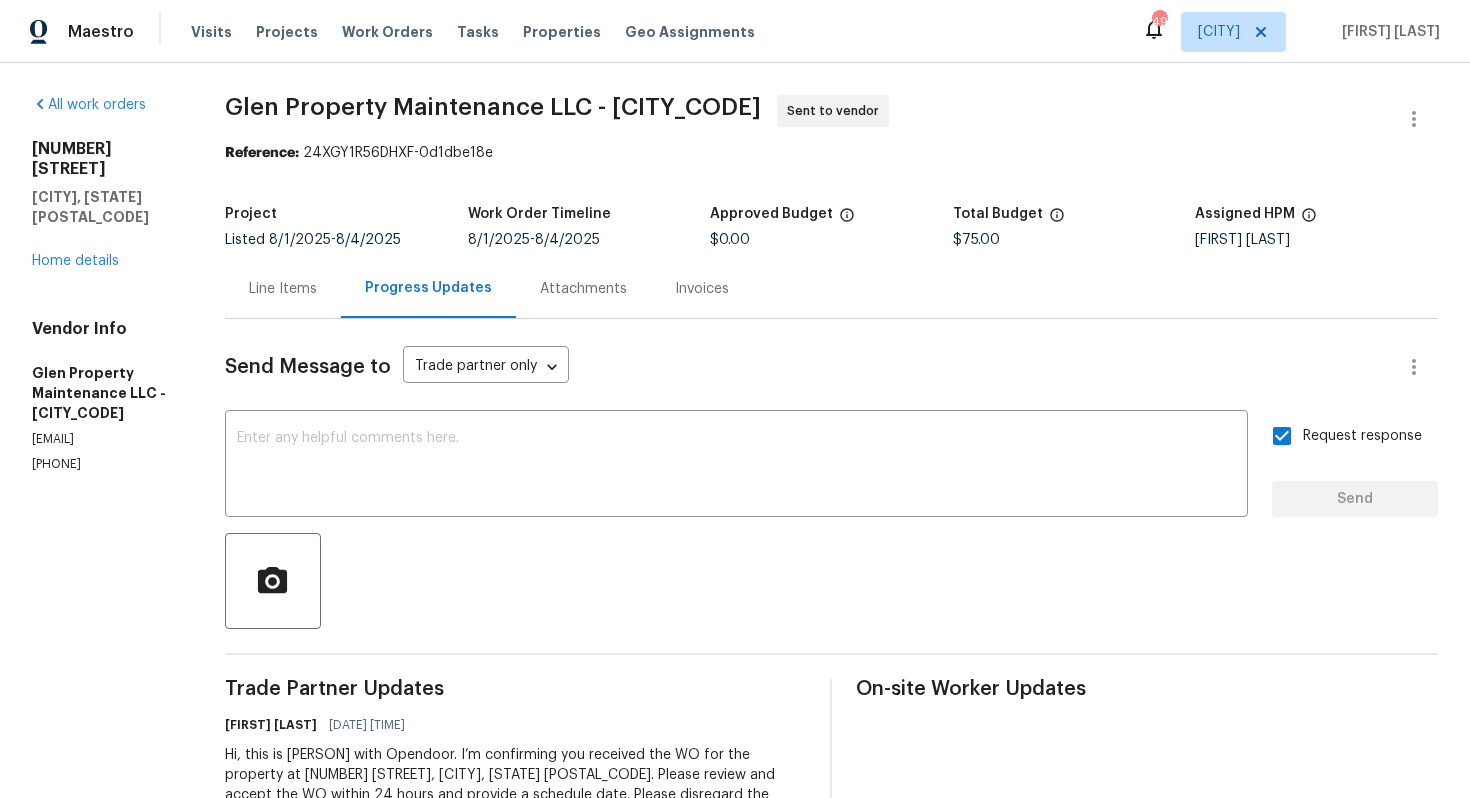 click on "Glen Property Maintenance LLC - ATL-S" at bounding box center (493, 107) 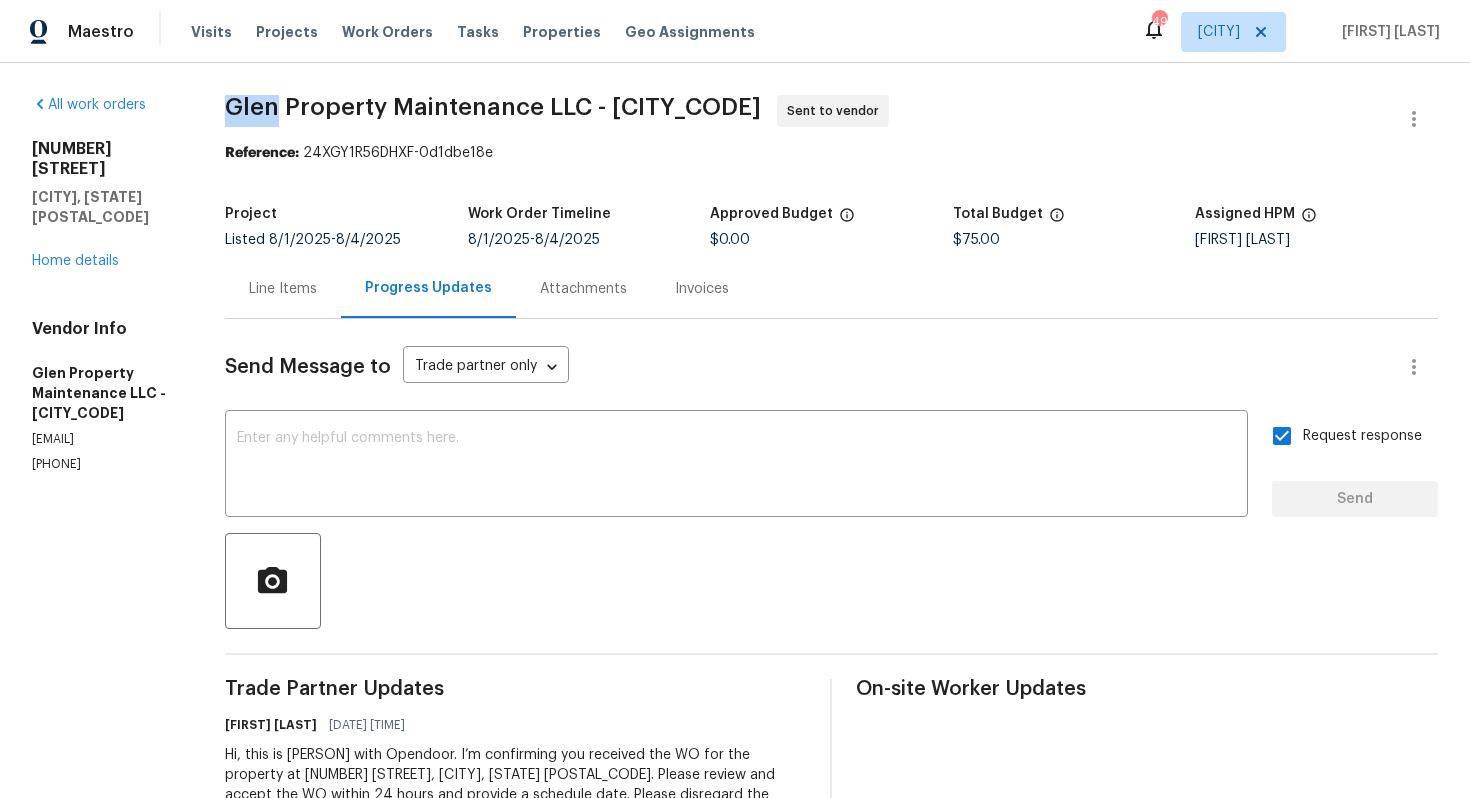 click on "Glen Property Maintenance LLC - ATL-S" at bounding box center [493, 107] 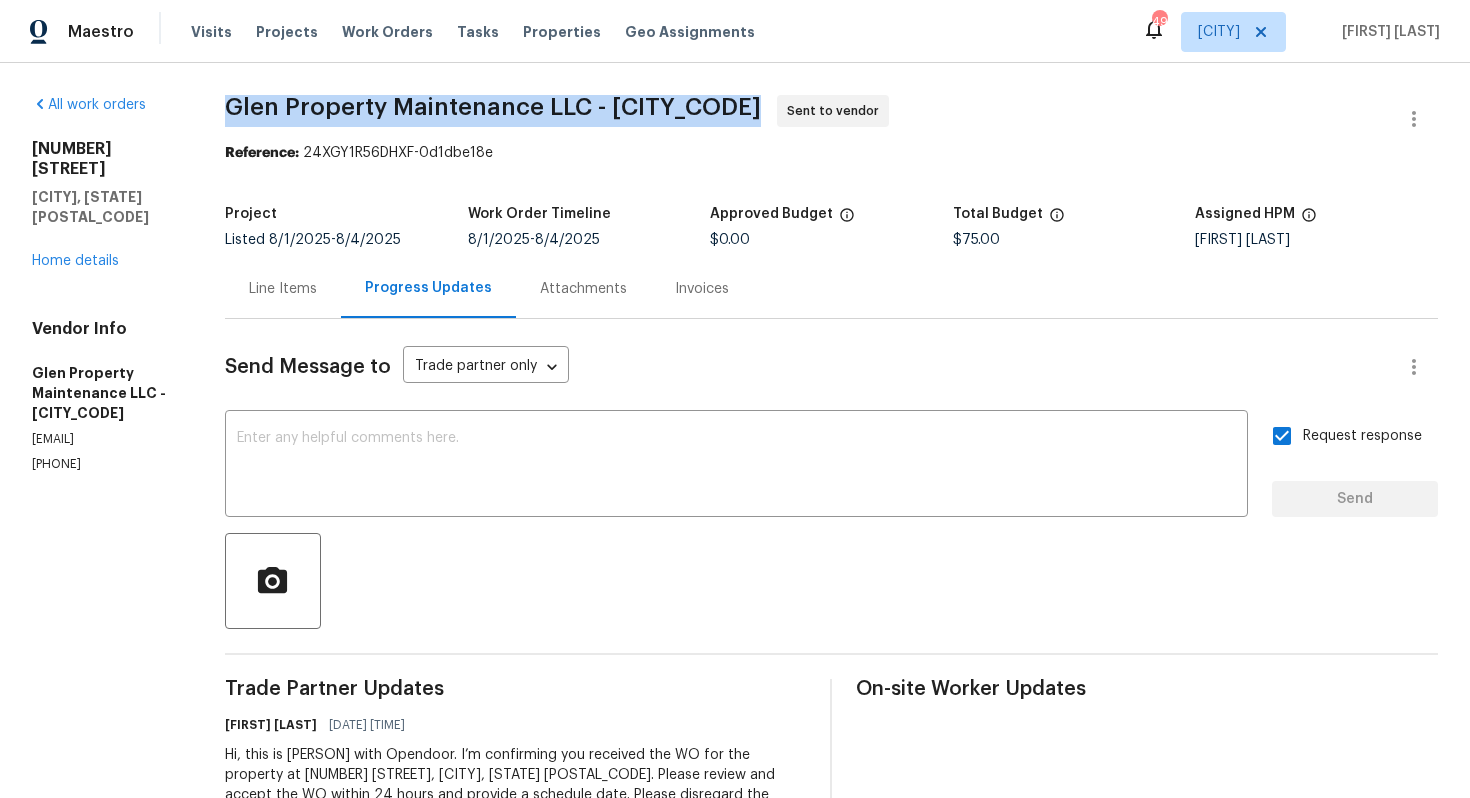 copy on "Glen Property Maintenance LLC - ATL-S" 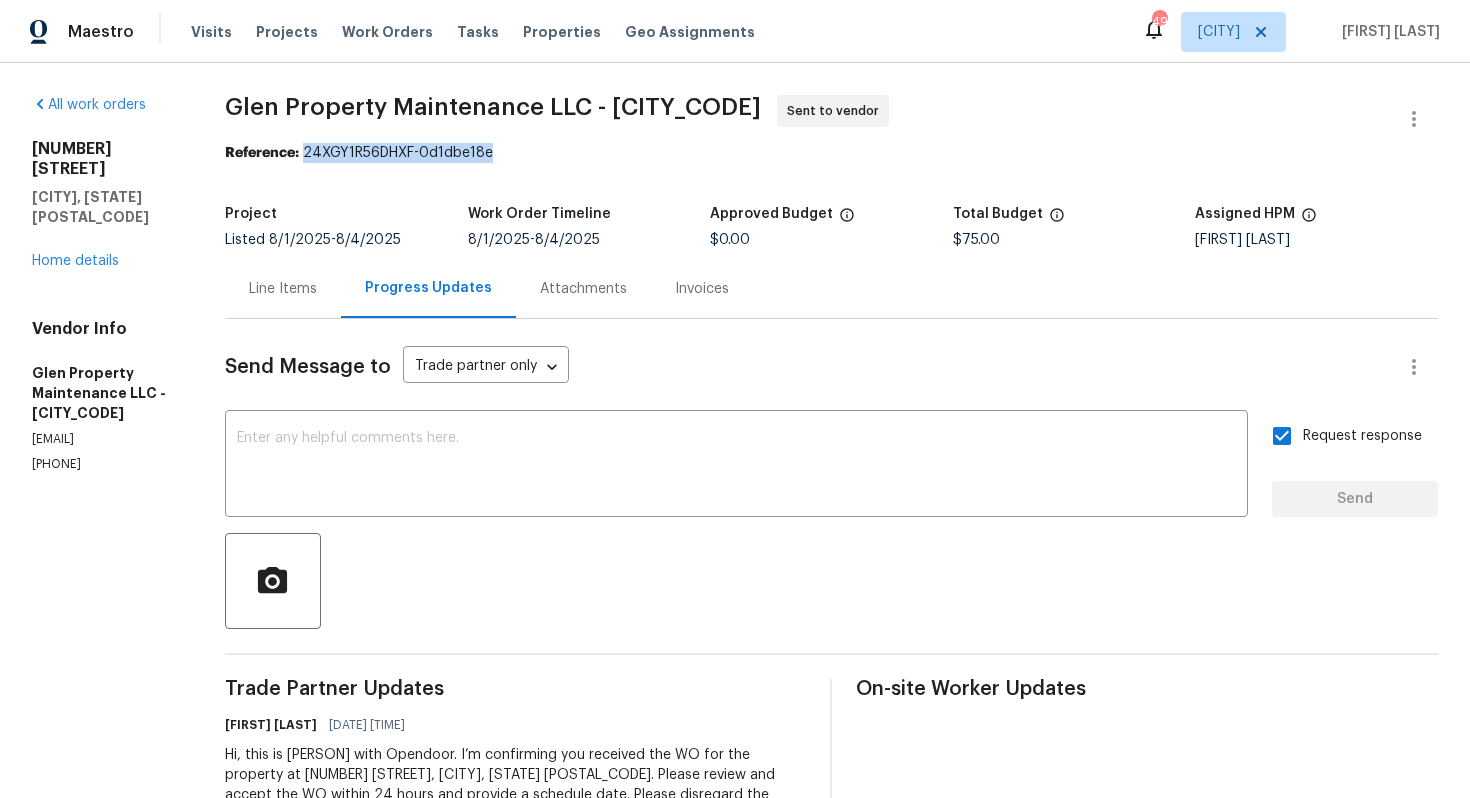 drag, startPoint x: 318, startPoint y: 156, endPoint x: 522, endPoint y: 162, distance: 204.08821 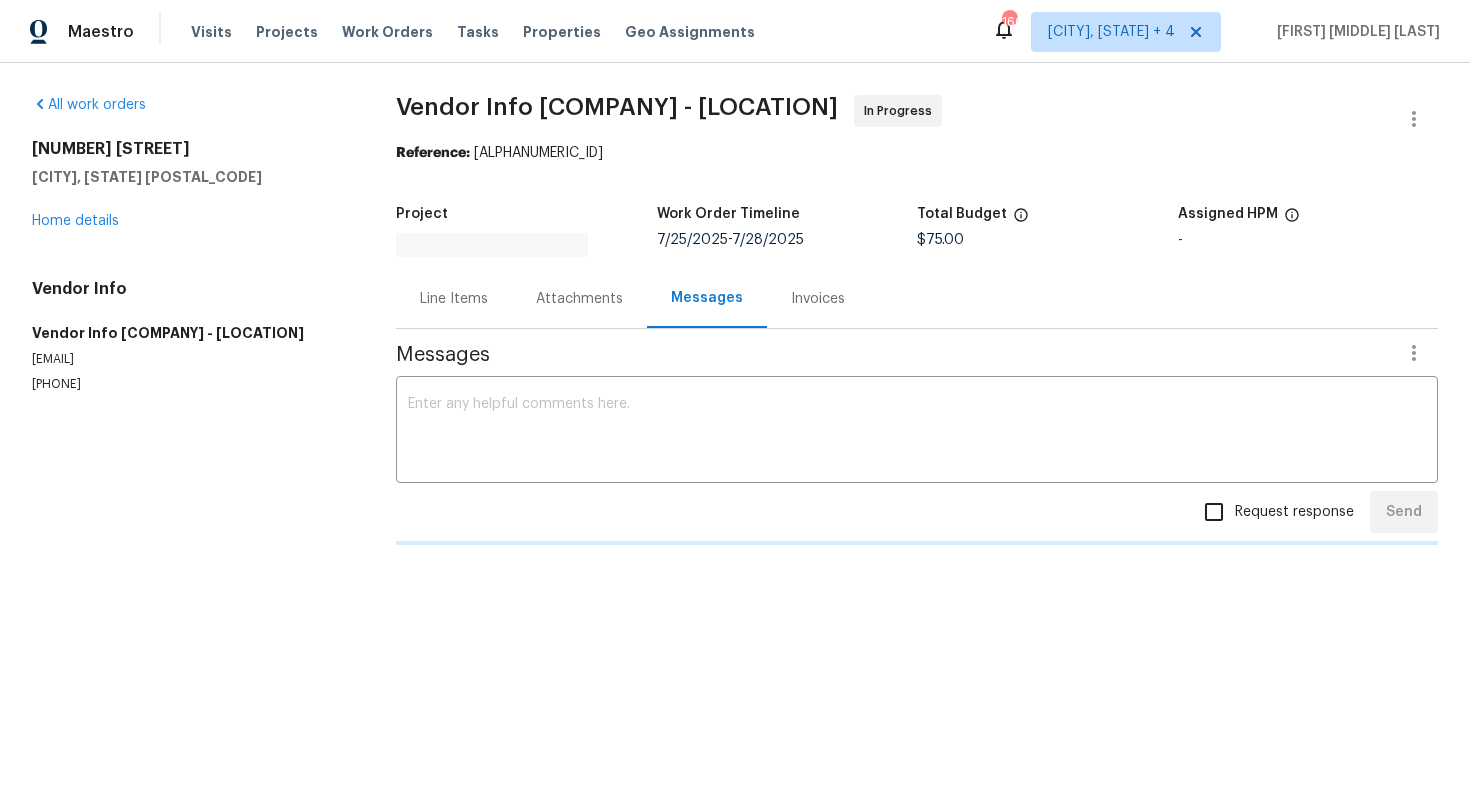 scroll, scrollTop: 0, scrollLeft: 0, axis: both 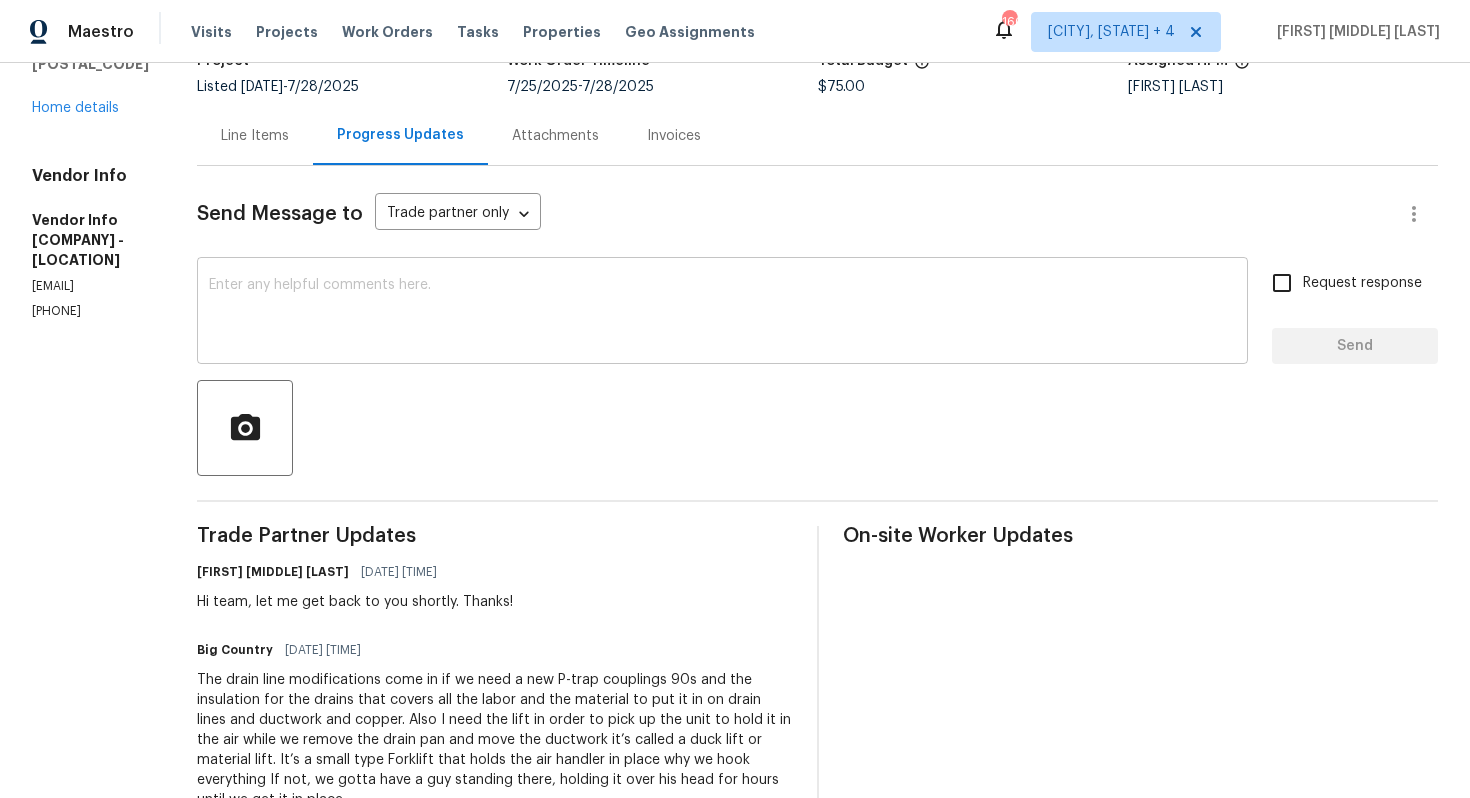 click at bounding box center (722, 313) 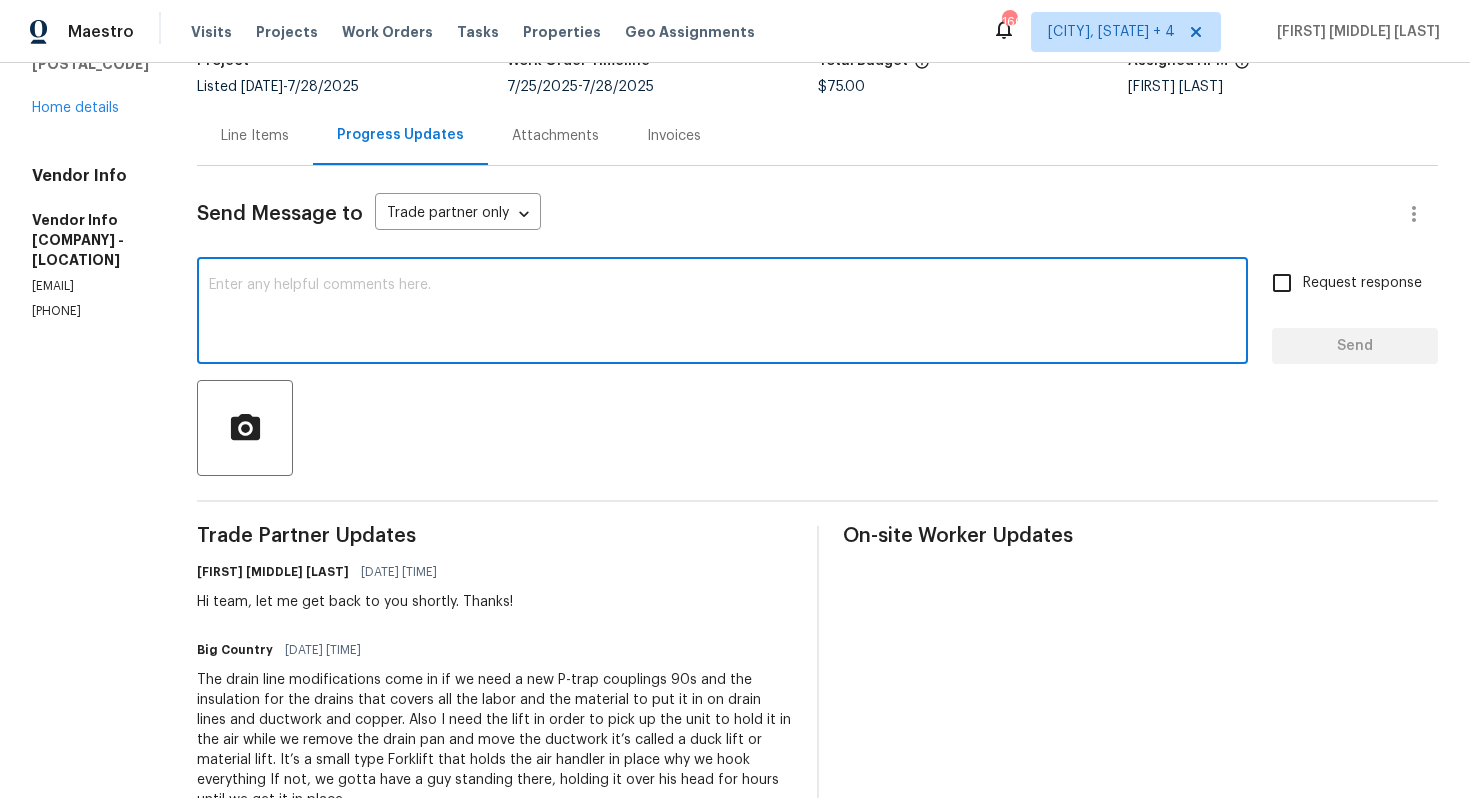 paste on "Hi [TP Name],
Could you please confirm if Opendoor is eligible for any contractor or trade discounts on this estimate? Your clarification would be appreciated.
Thank you!" 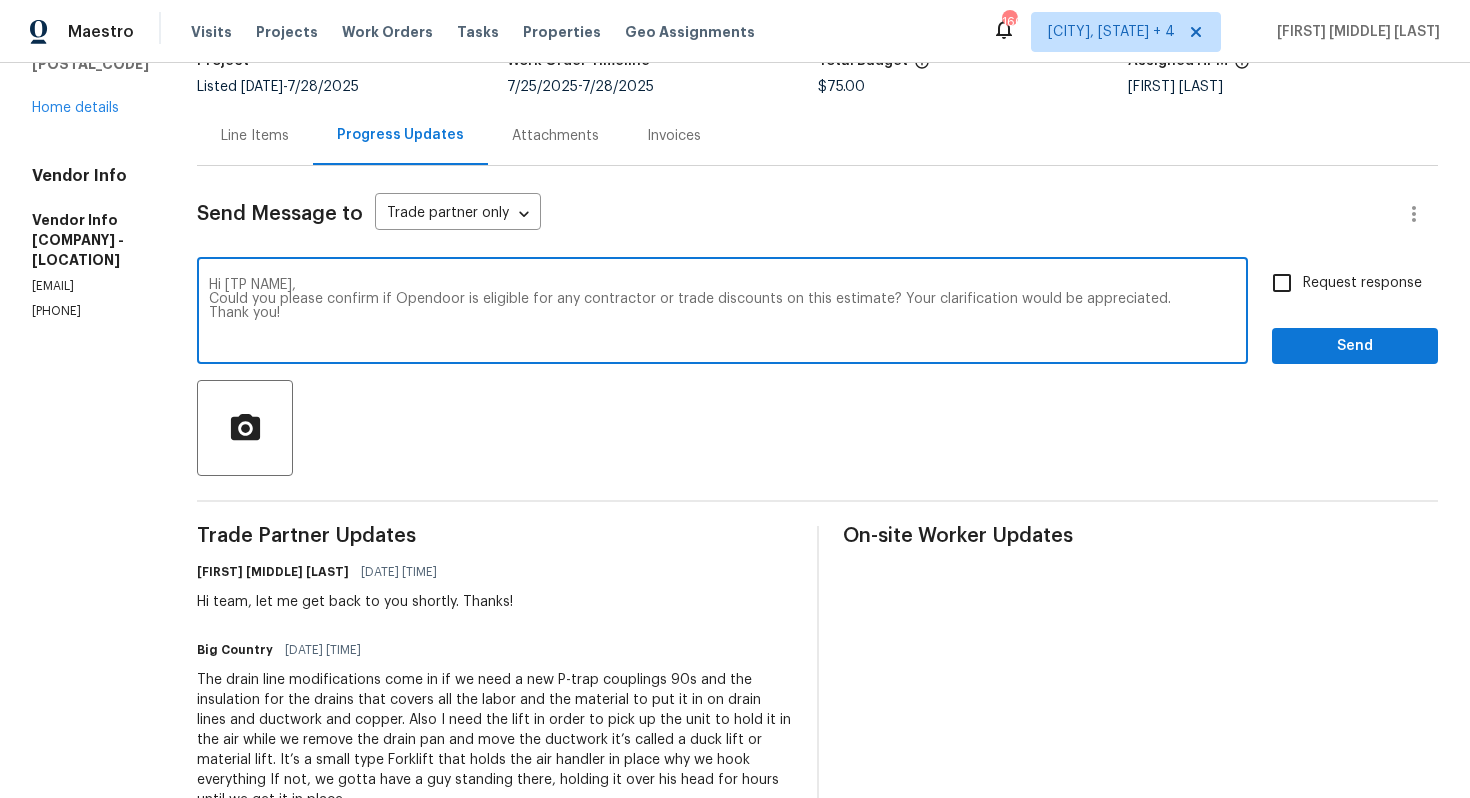 drag, startPoint x: 323, startPoint y: 285, endPoint x: 259, endPoint y: 276, distance: 64.629715 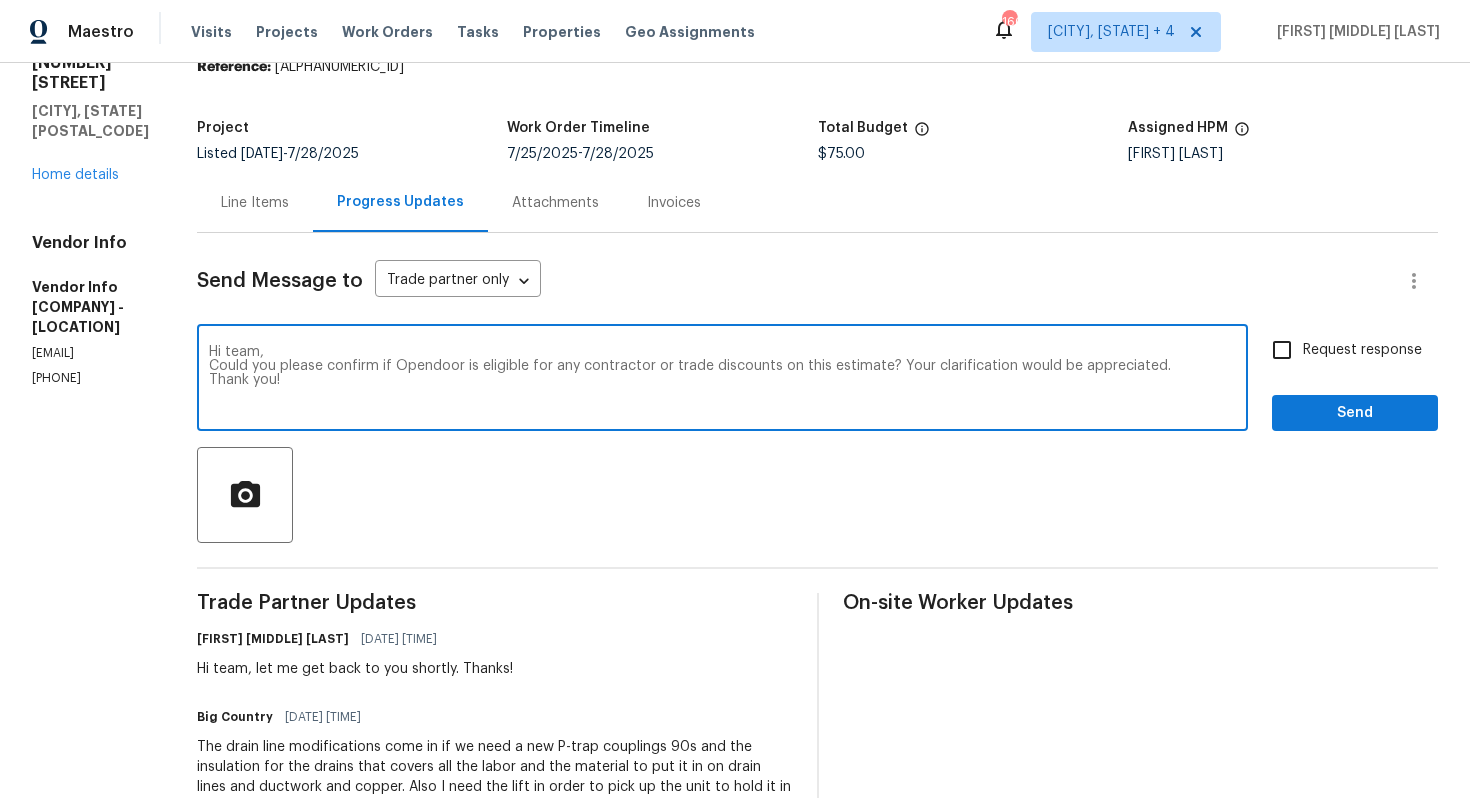 scroll, scrollTop: 0, scrollLeft: 0, axis: both 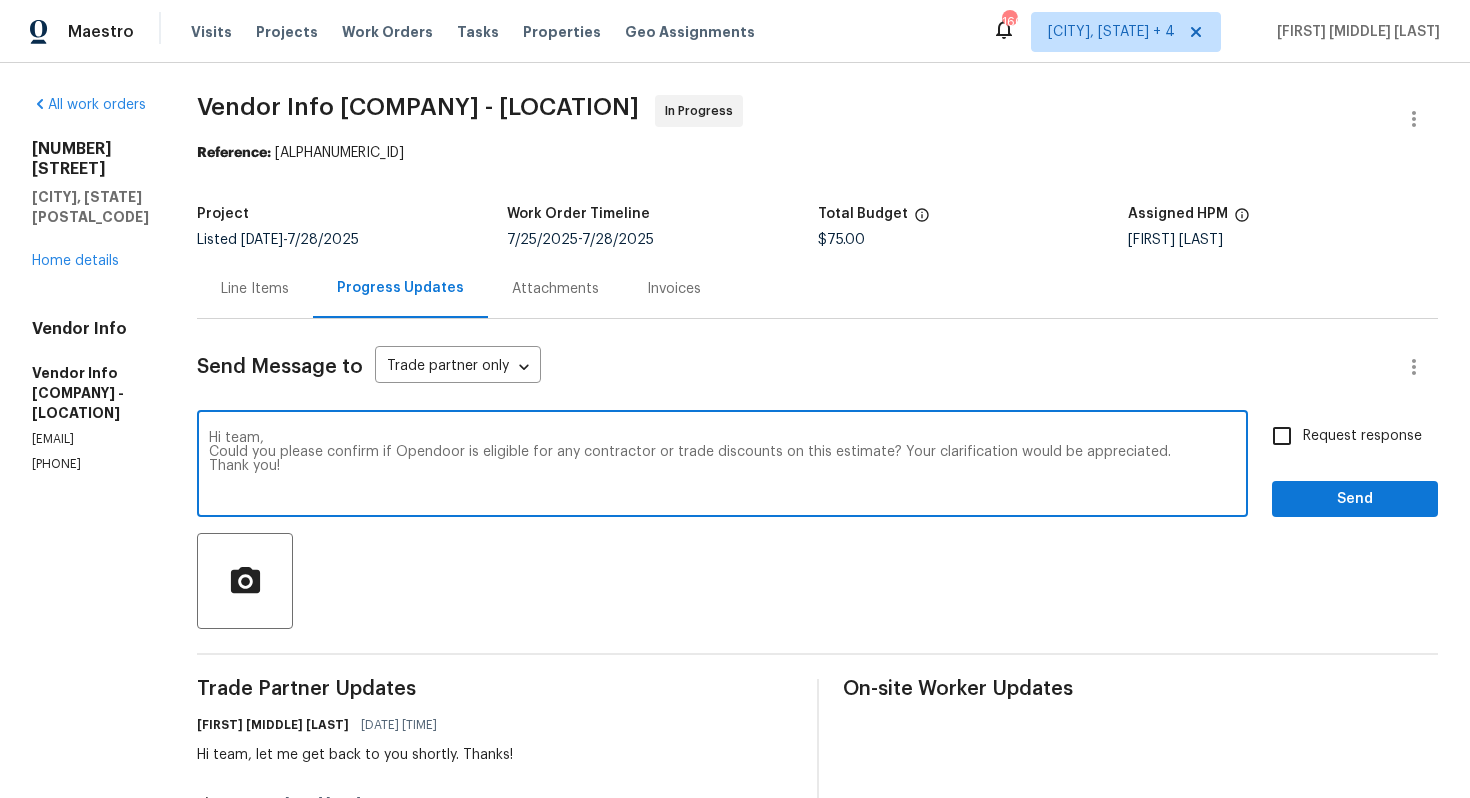 type on "Hi team,
Could you please confirm if Opendoor is eligible for any contractor or trade discounts on this estimate? Your clarification would be appreciated.
Thank you!" 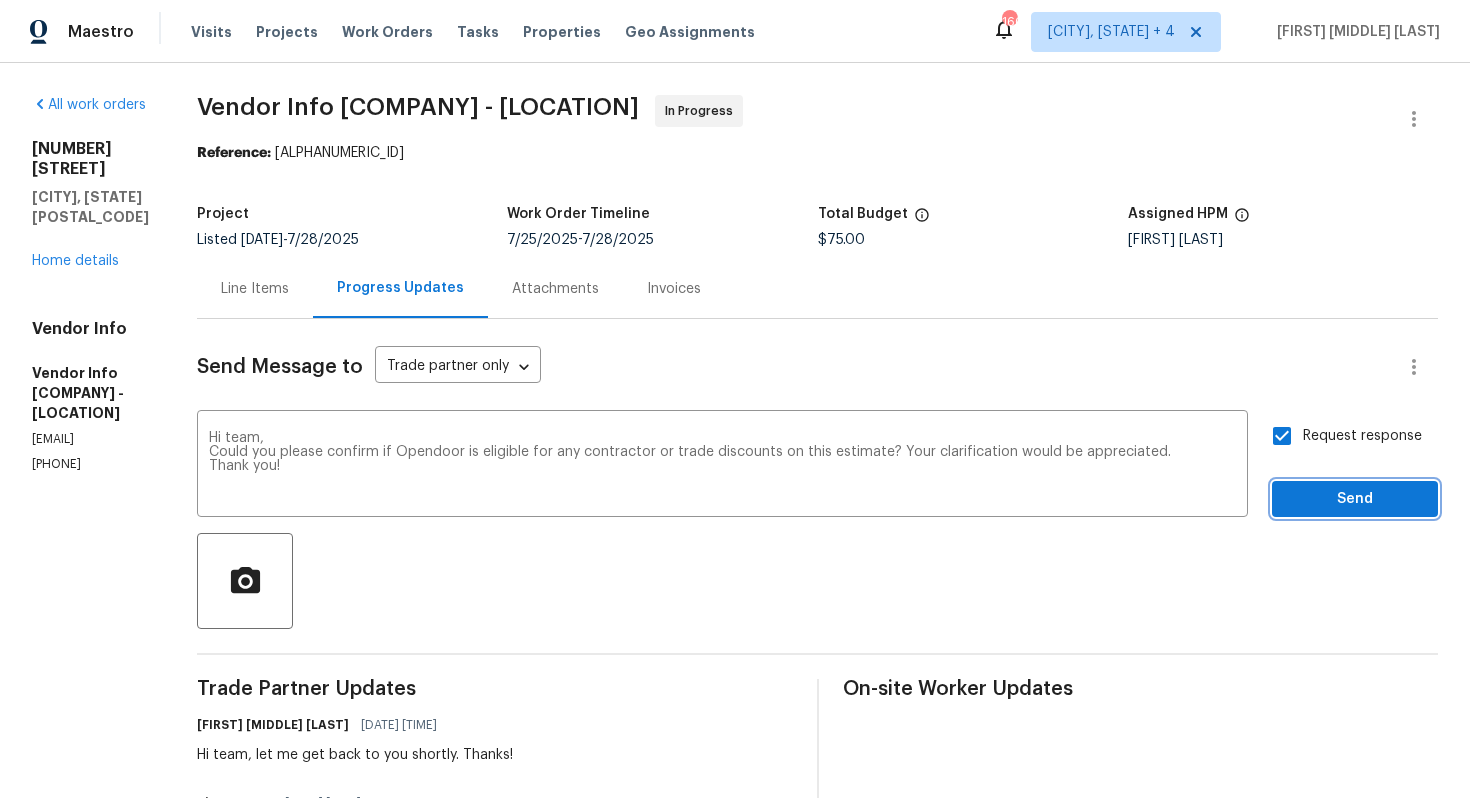 click on "Send" at bounding box center (1355, 499) 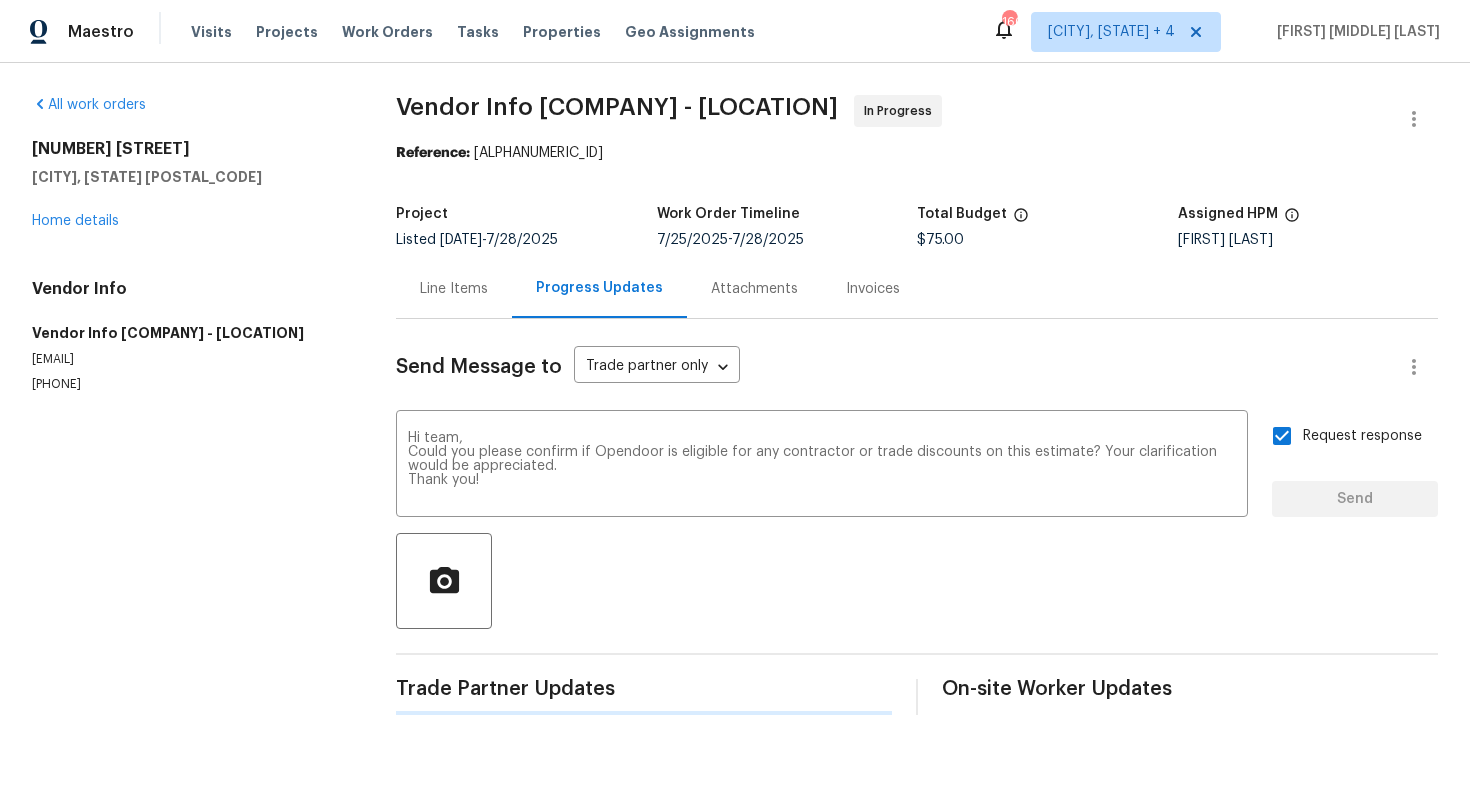 type 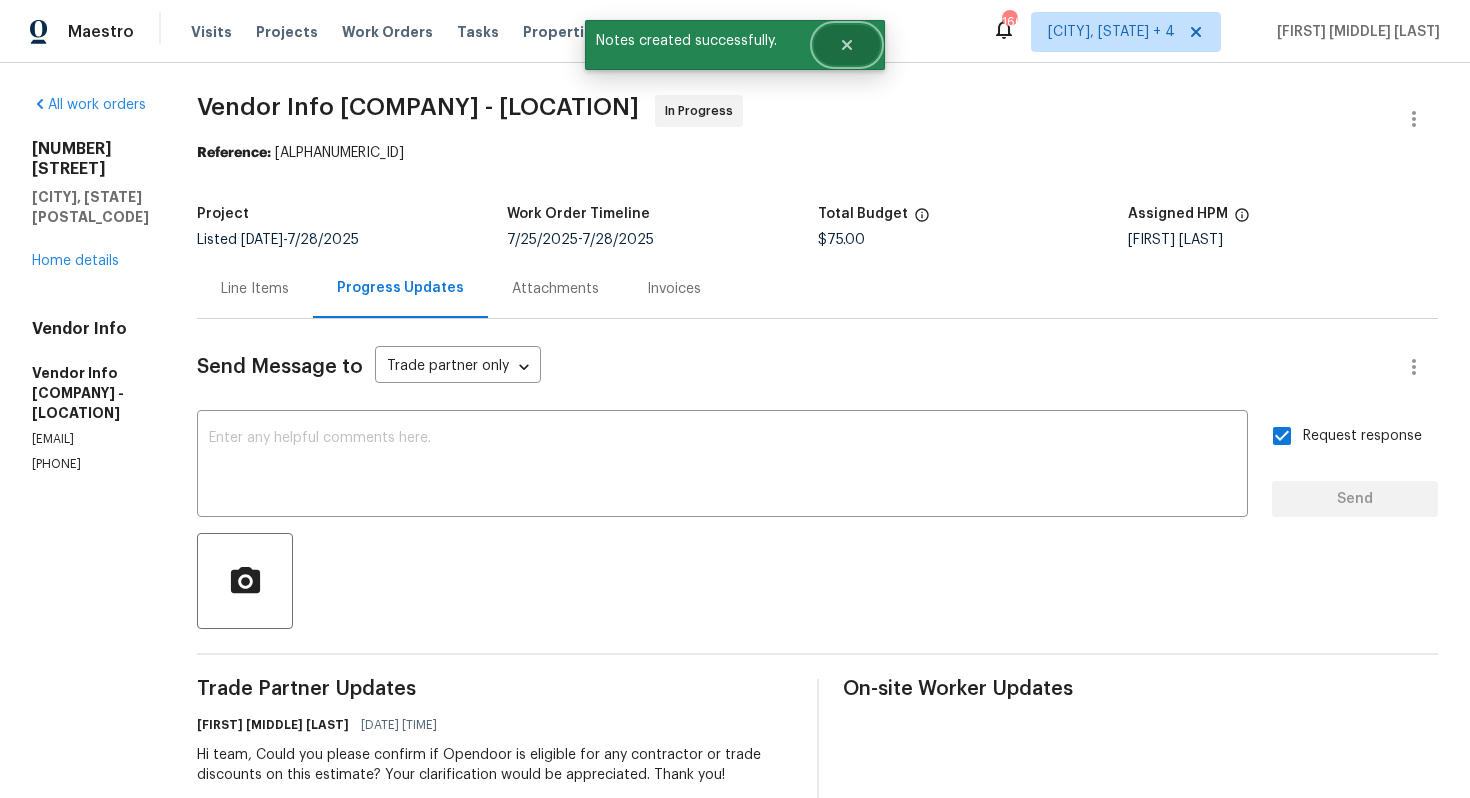 click 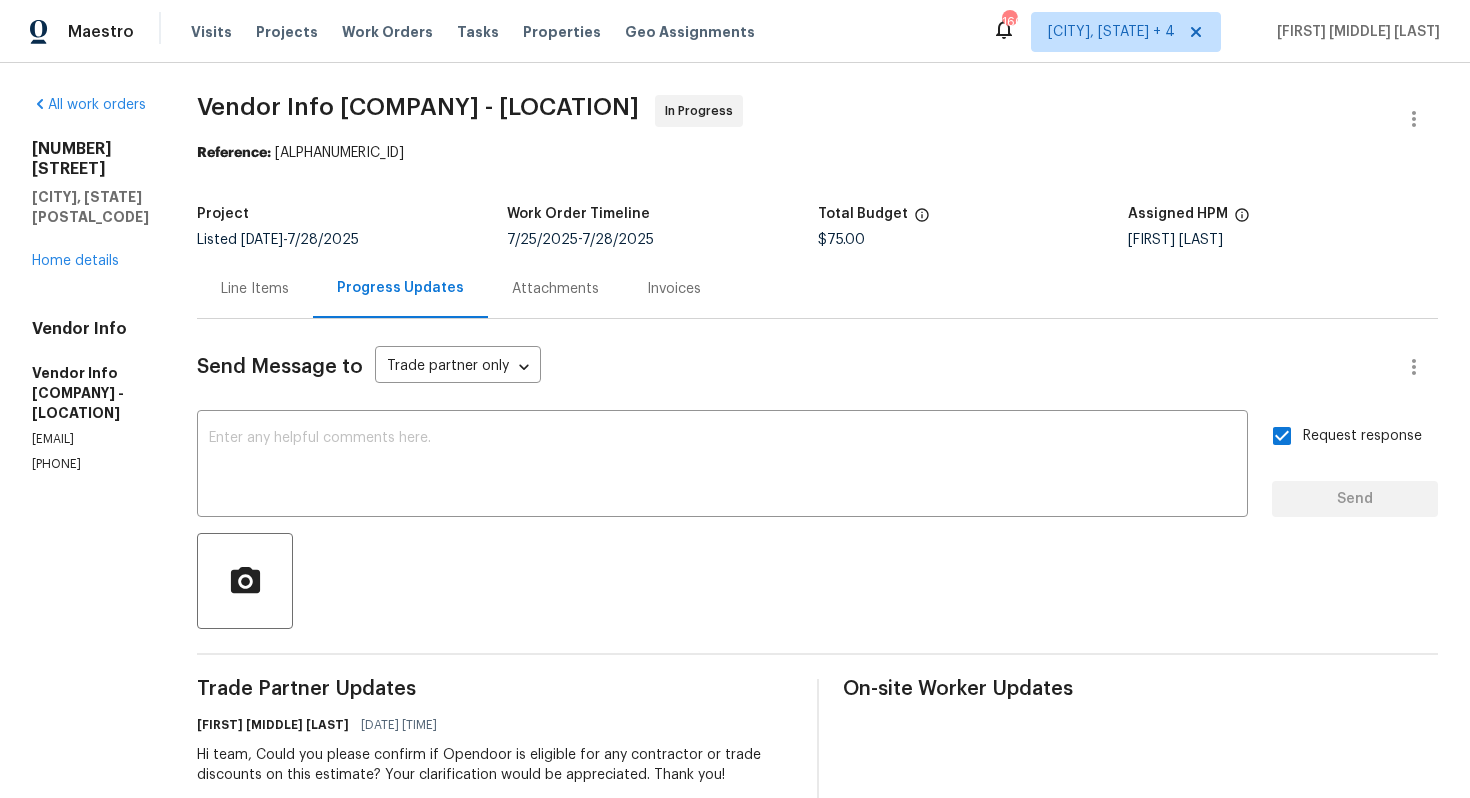 scroll, scrollTop: 198, scrollLeft: 0, axis: vertical 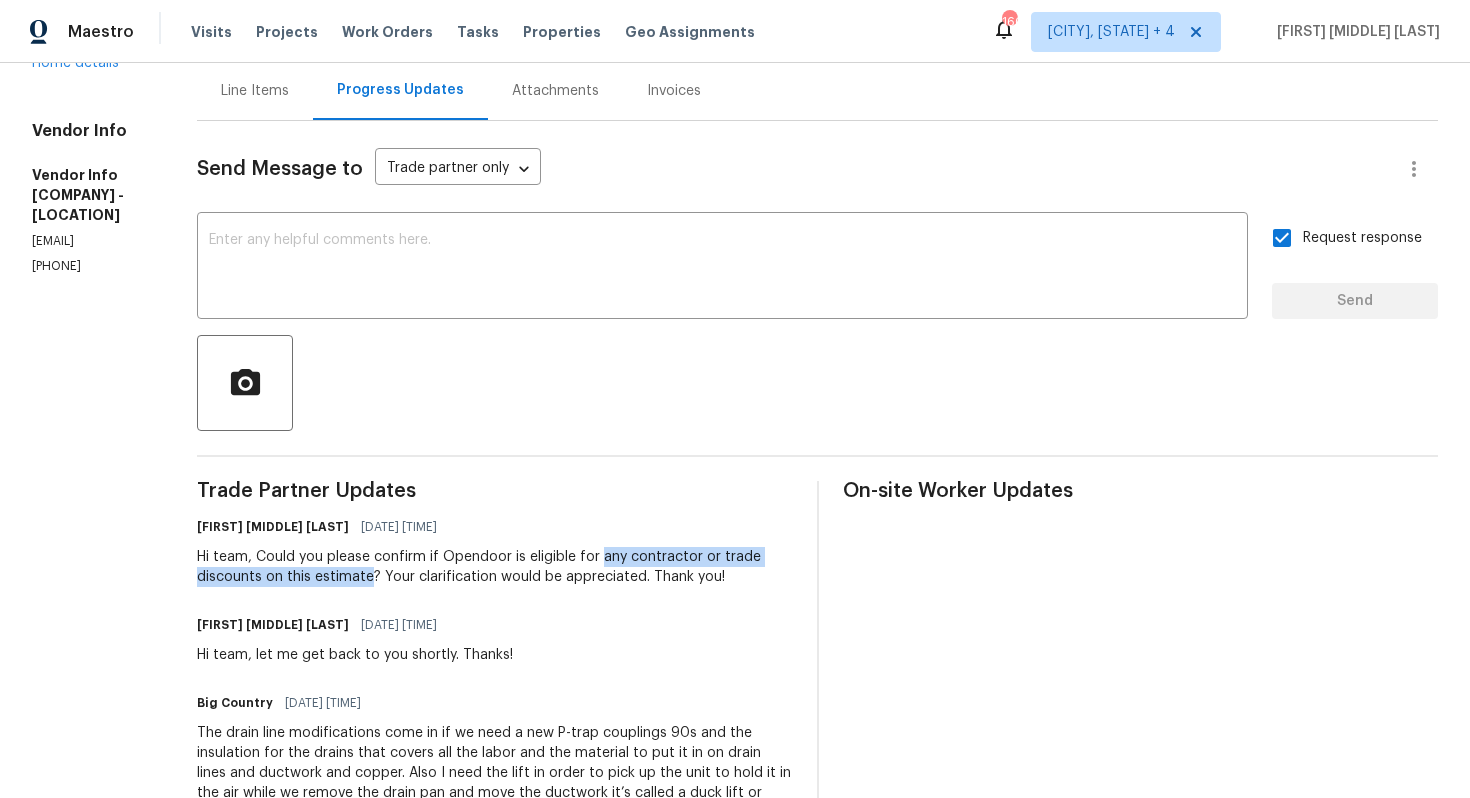 drag, startPoint x: 626, startPoint y: 558, endPoint x: 401, endPoint y: 578, distance: 225.88715 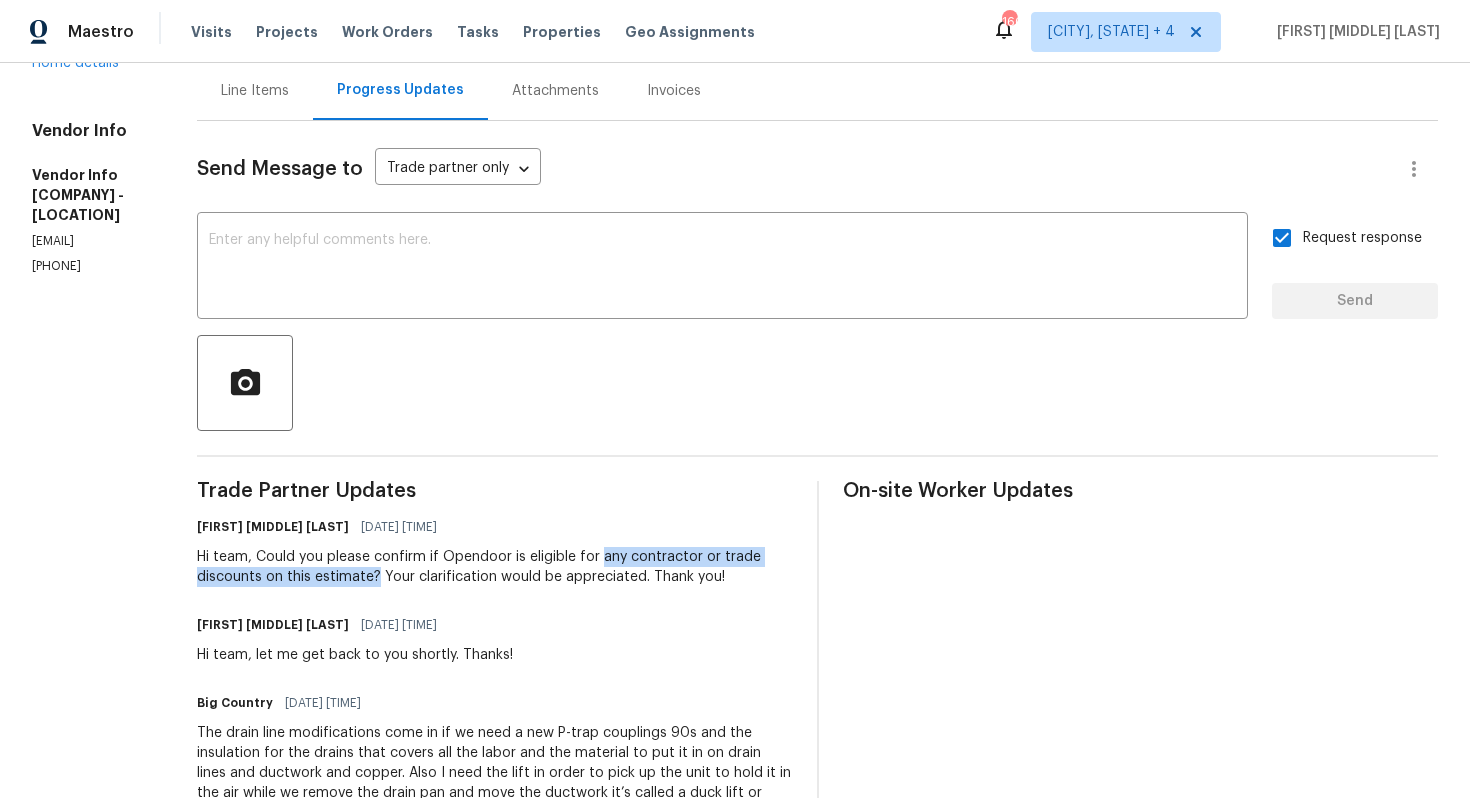 copy on "any contractor or trade discounts on this estimate?" 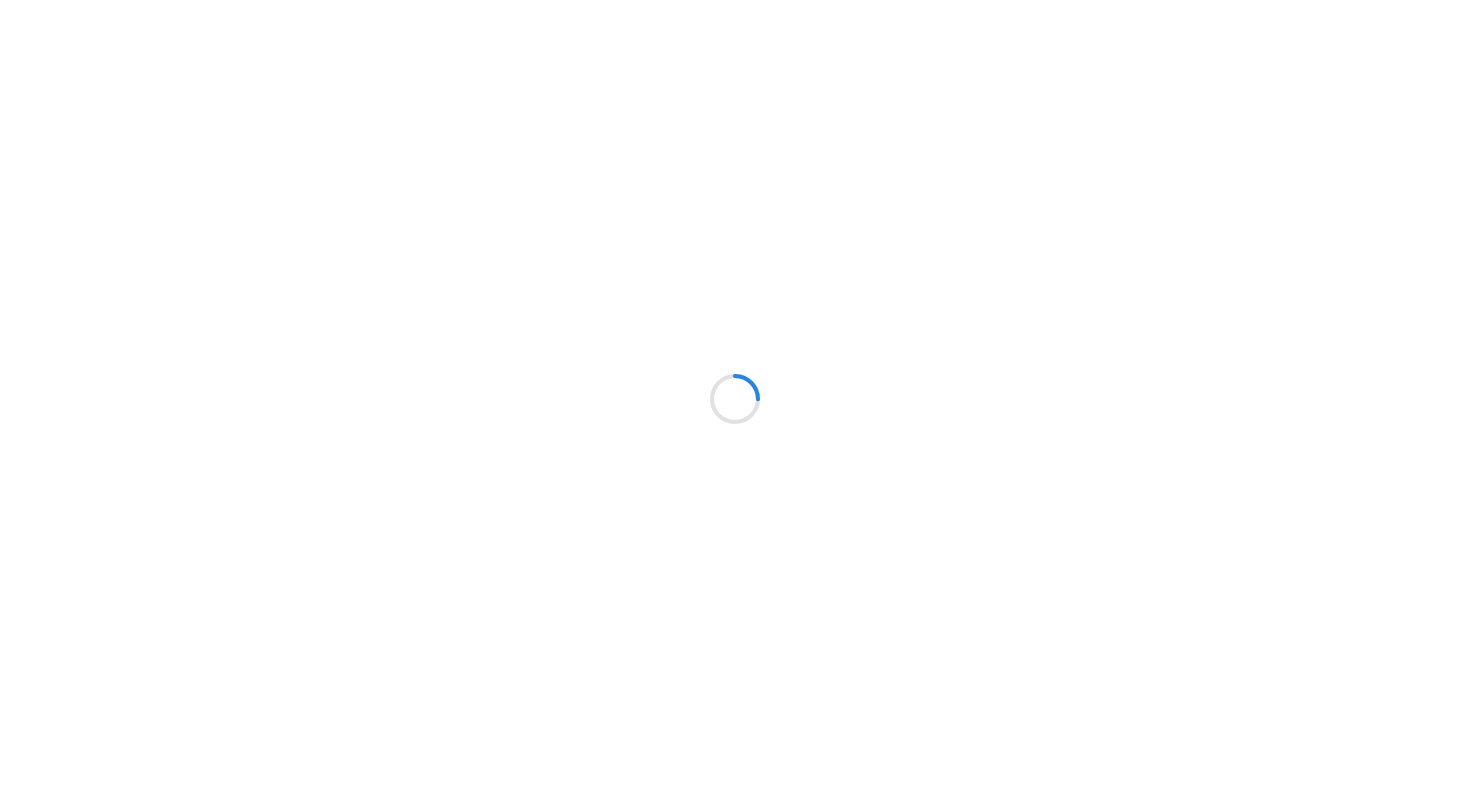 scroll, scrollTop: 0, scrollLeft: 0, axis: both 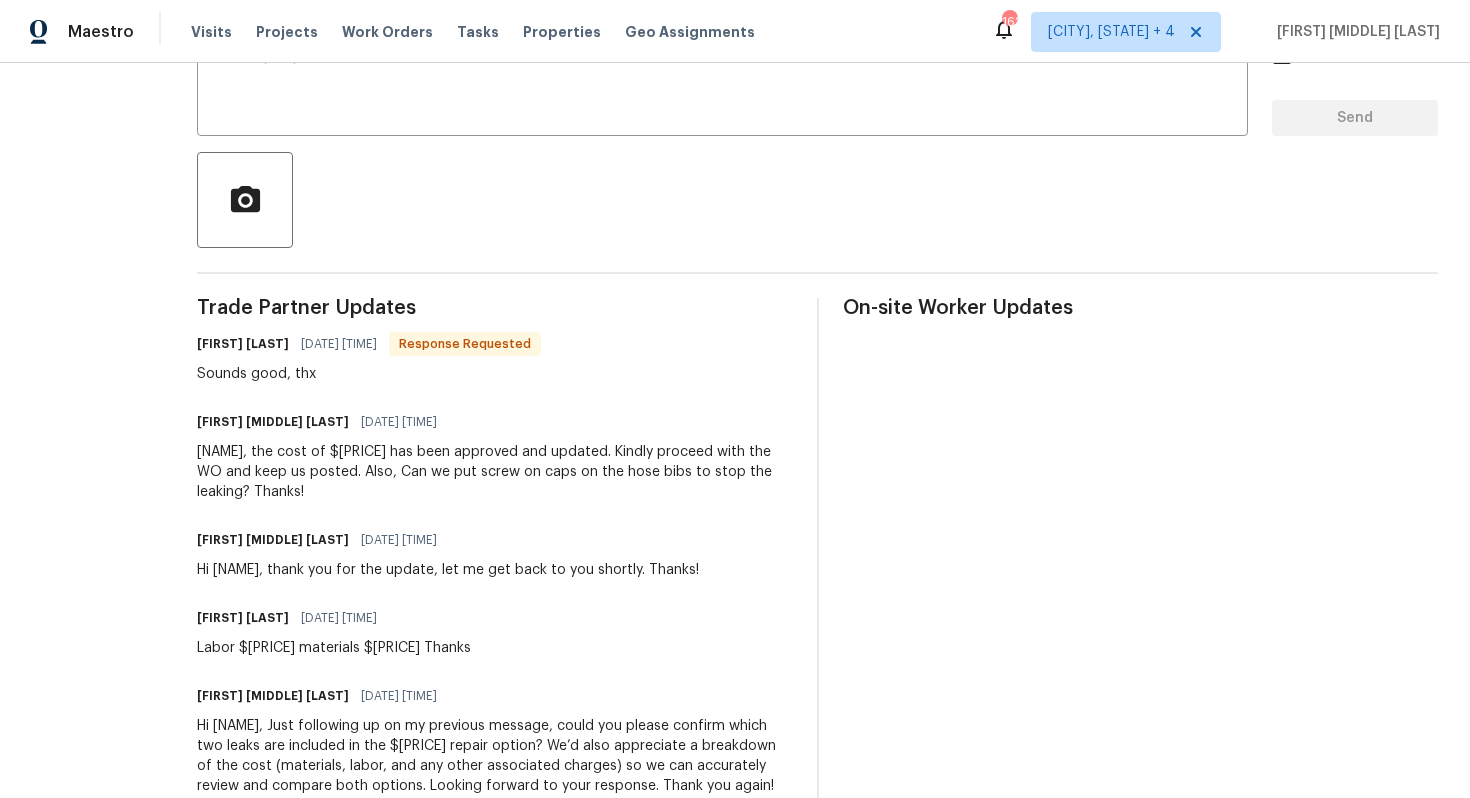 click on "Bahruz Mammadov" at bounding box center [243, 344] 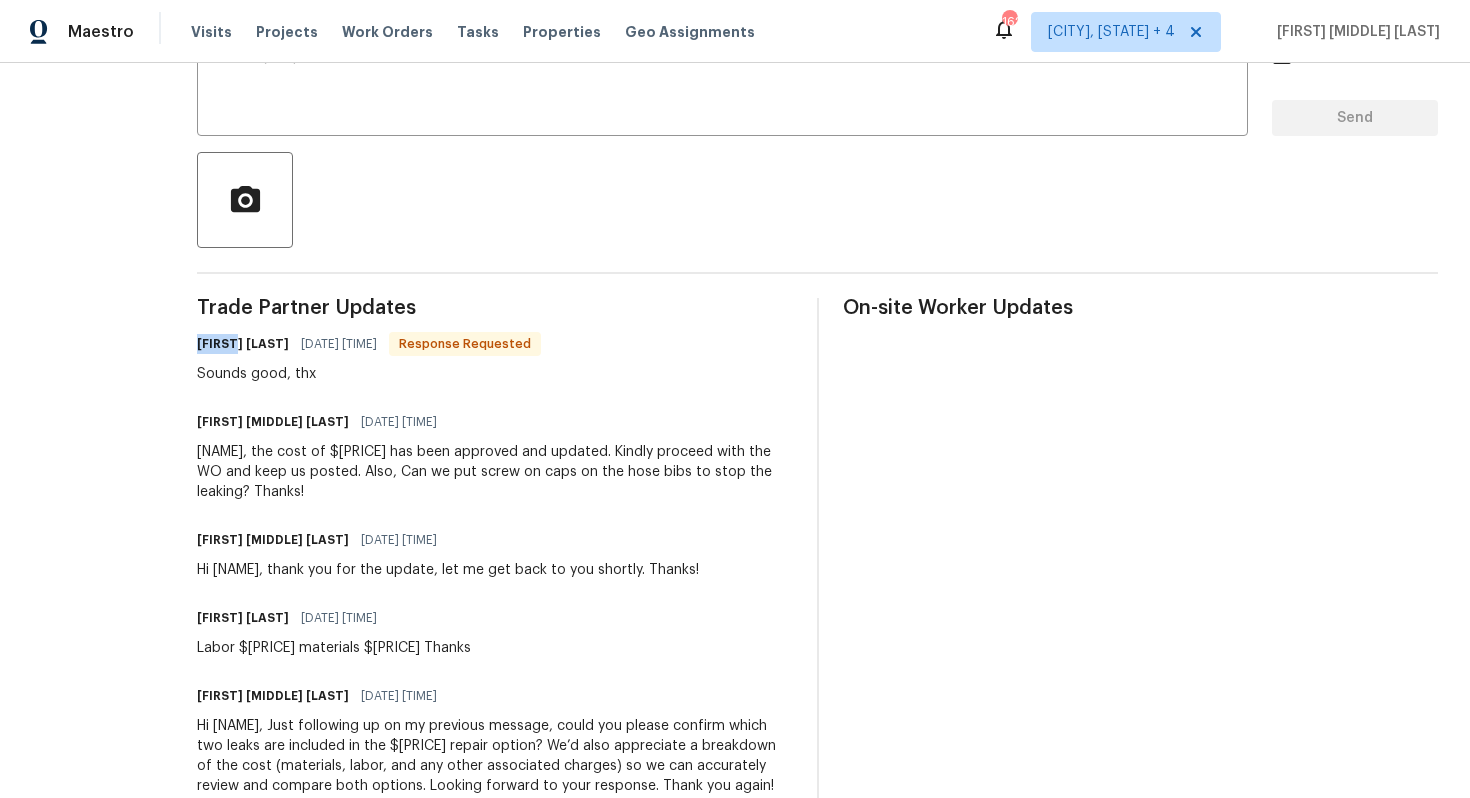 copy on "Bahruz" 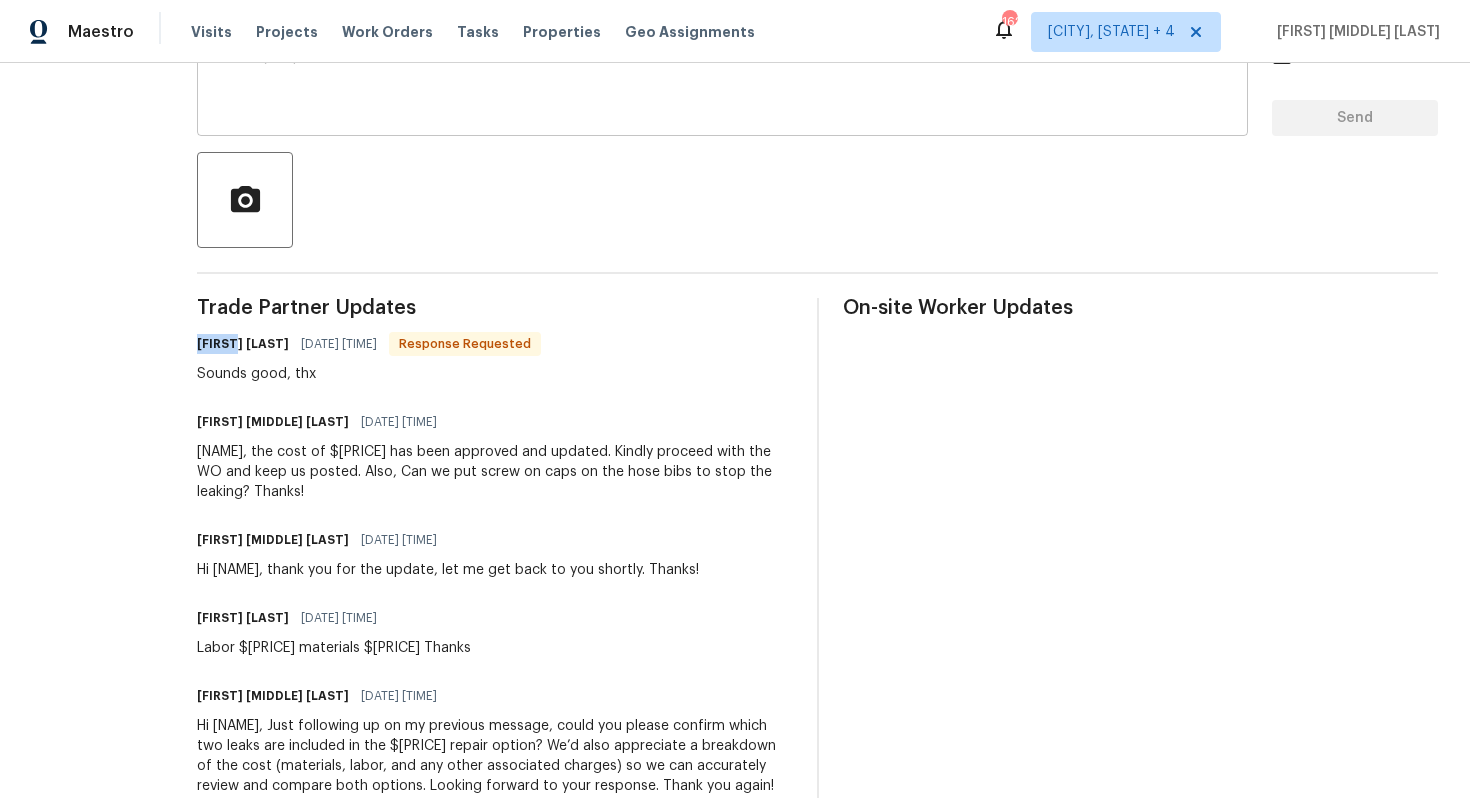 click on "x ​" at bounding box center [722, 85] 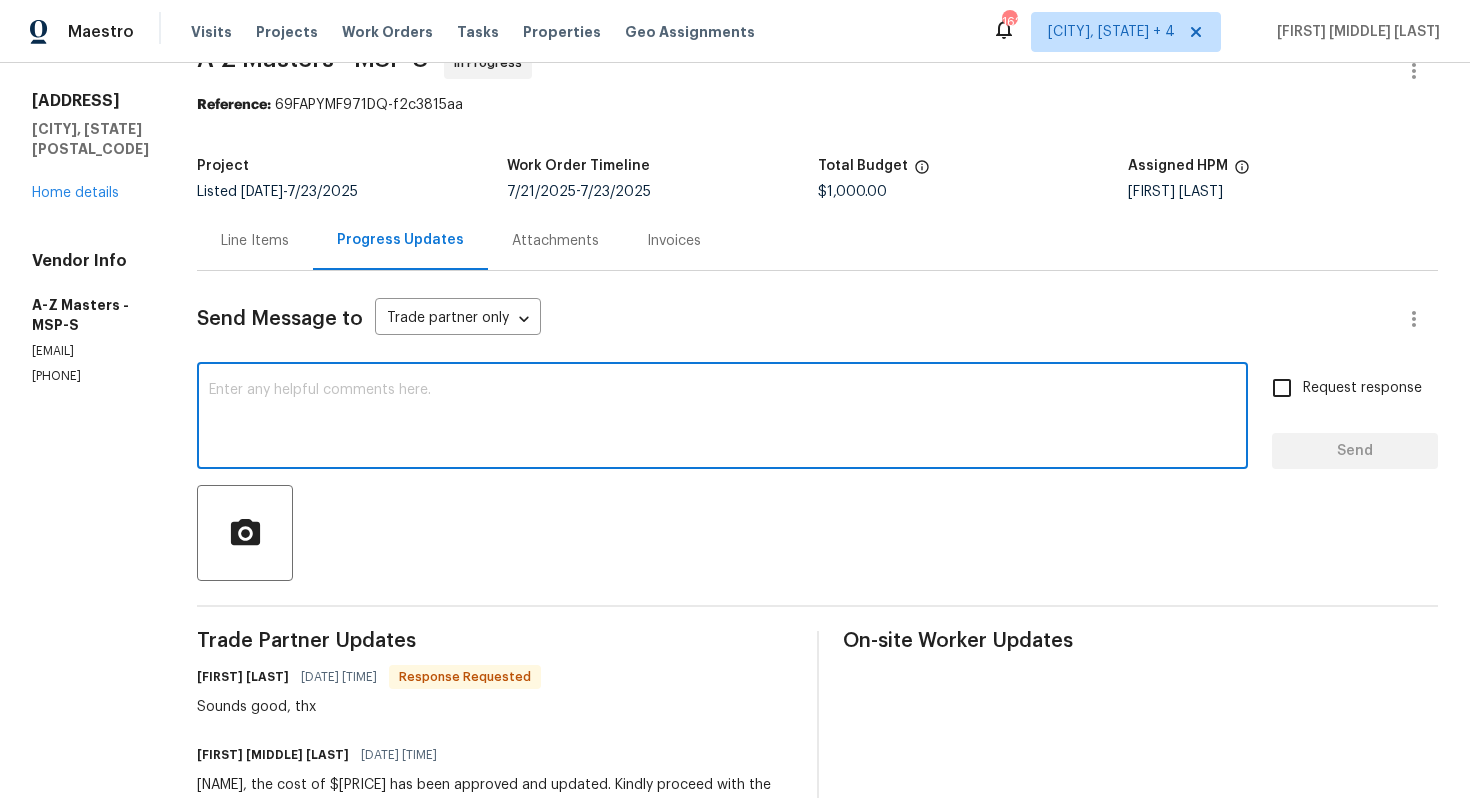 scroll, scrollTop: 0, scrollLeft: 0, axis: both 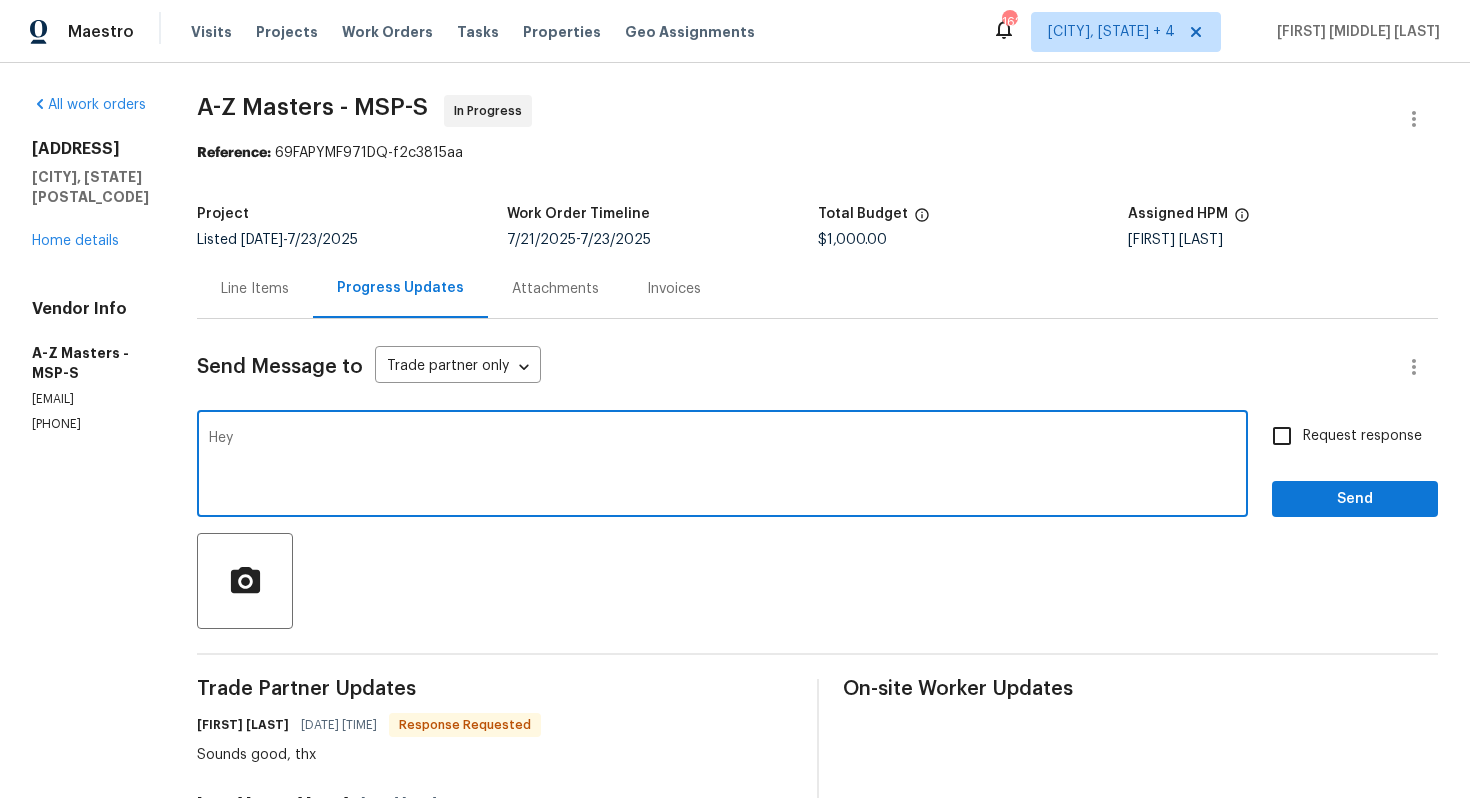 paste on "Bahruz" 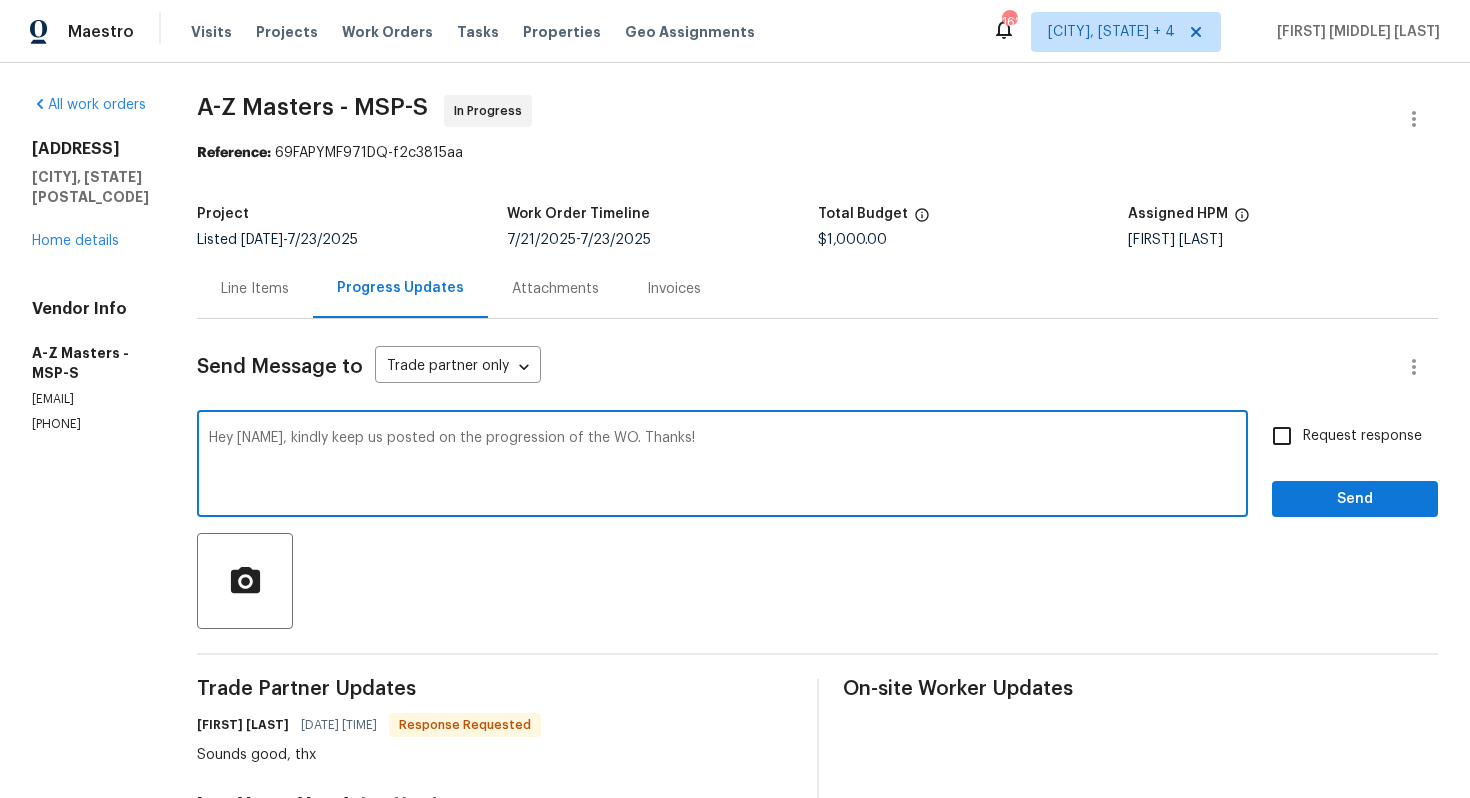 click on "Hey Bahruz, kindly keep us posted on the progression of the WO. Thanks!" at bounding box center (722, 466) 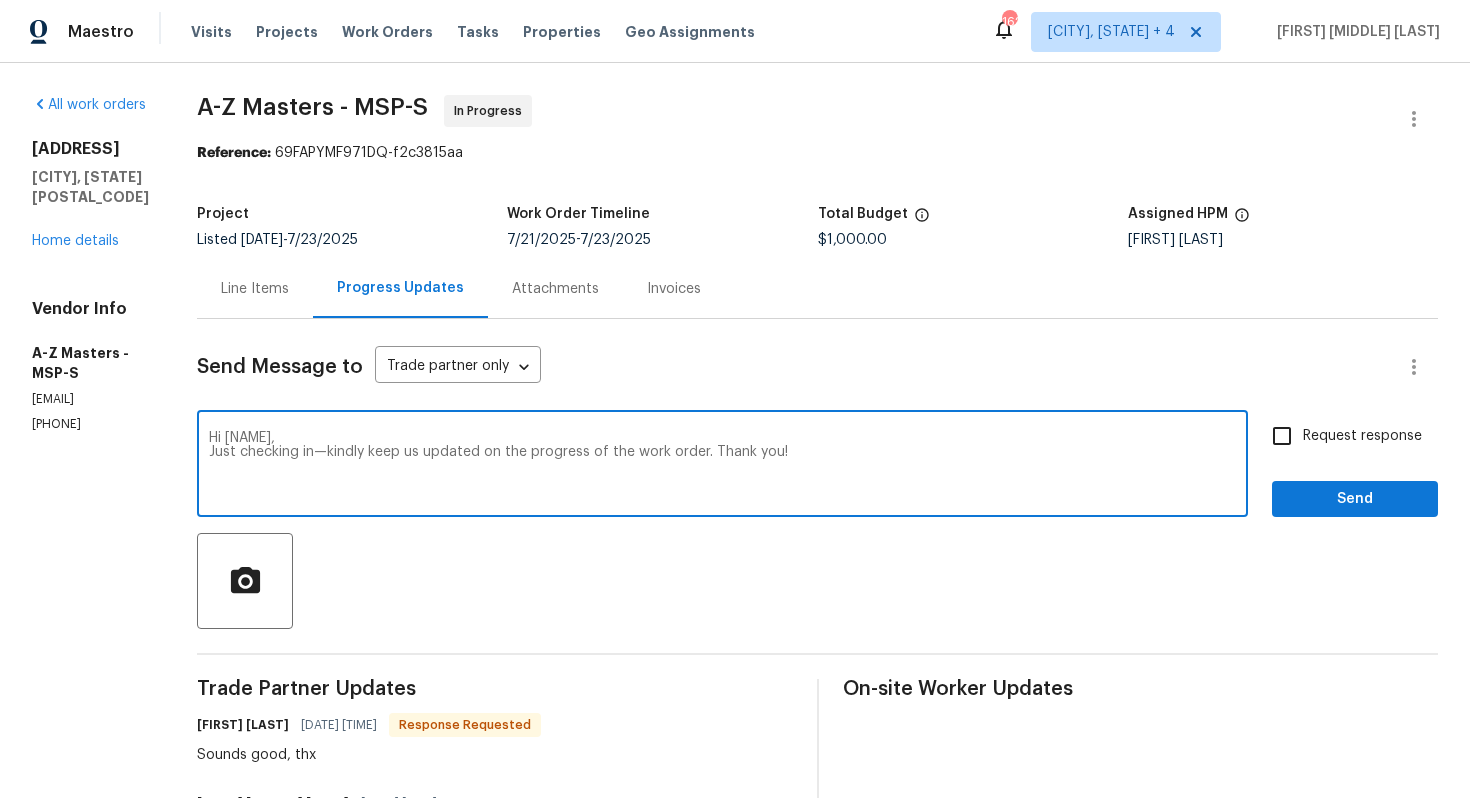 type on "Hi Bahruz,
Just checking in—kindly keep us updated on the progress of the work order. Thank you!" 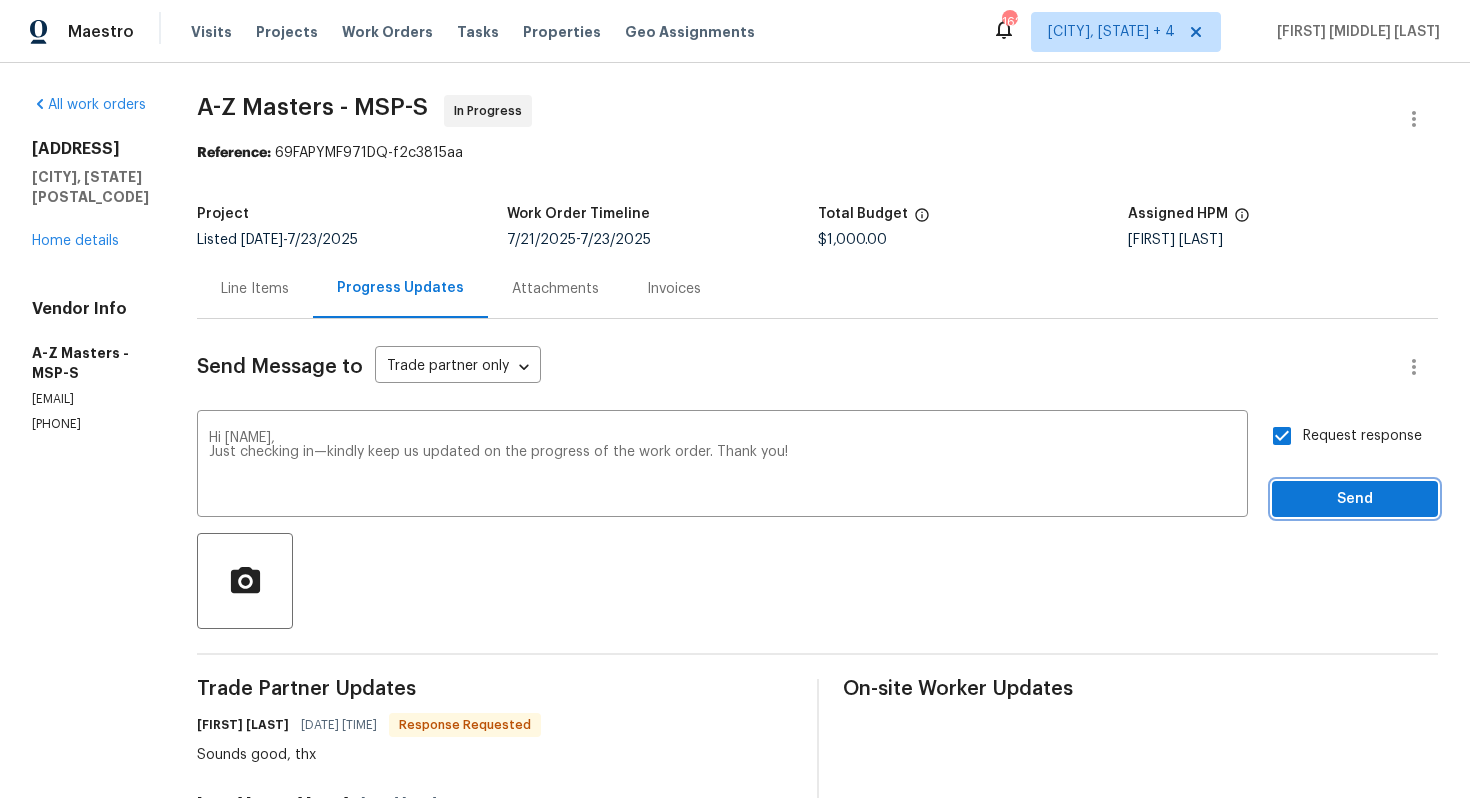 click on "Send" at bounding box center (1355, 499) 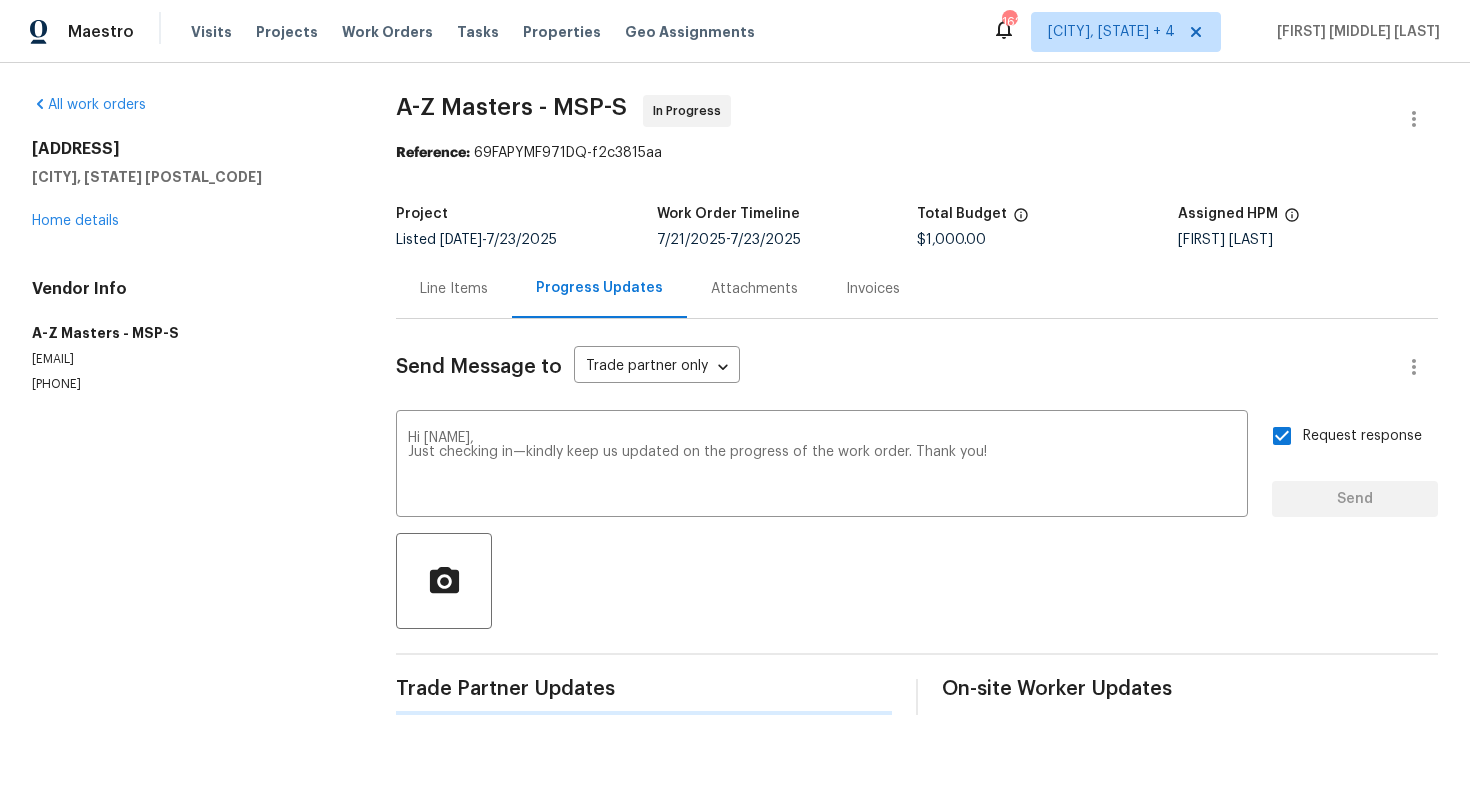 type 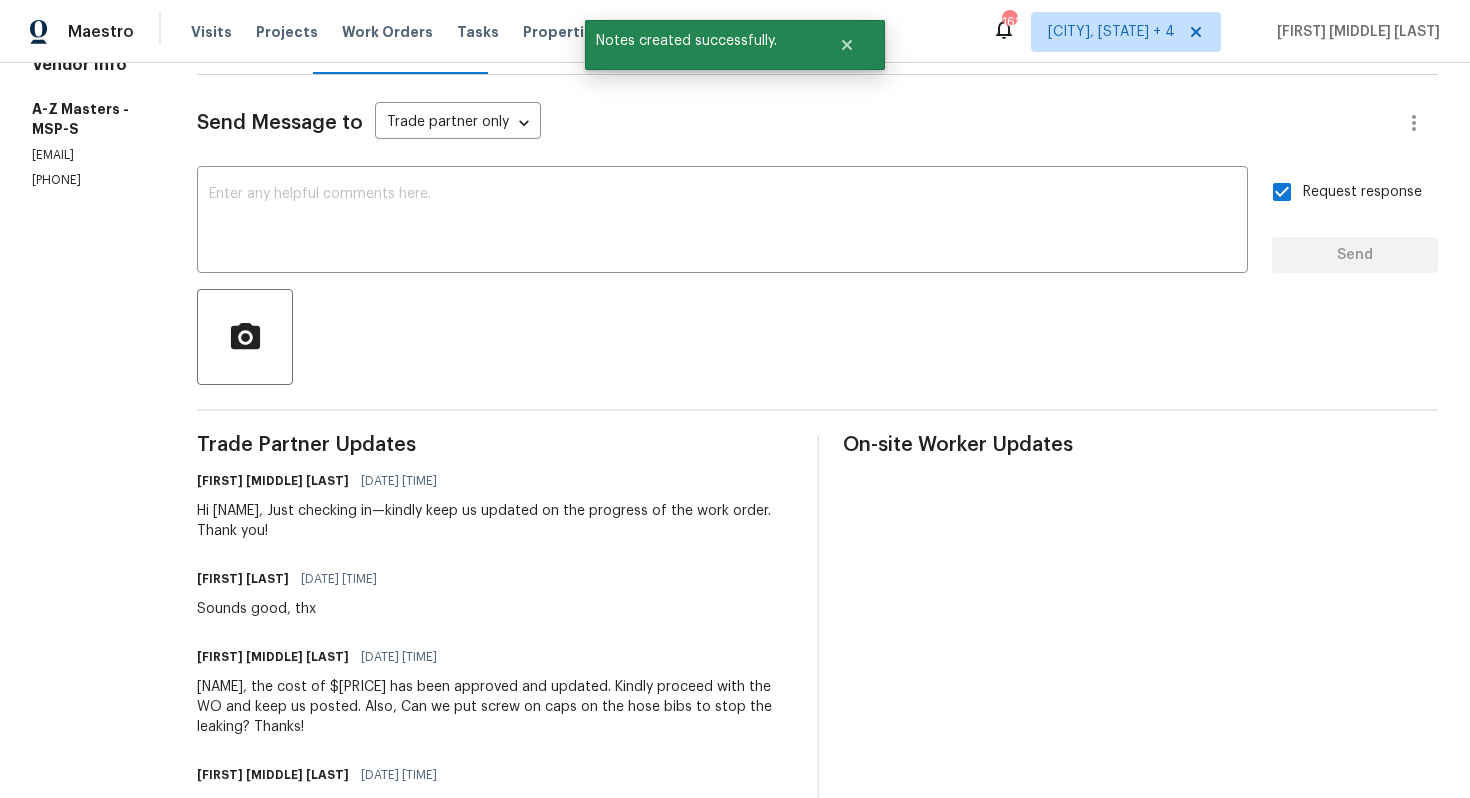 scroll, scrollTop: 246, scrollLeft: 0, axis: vertical 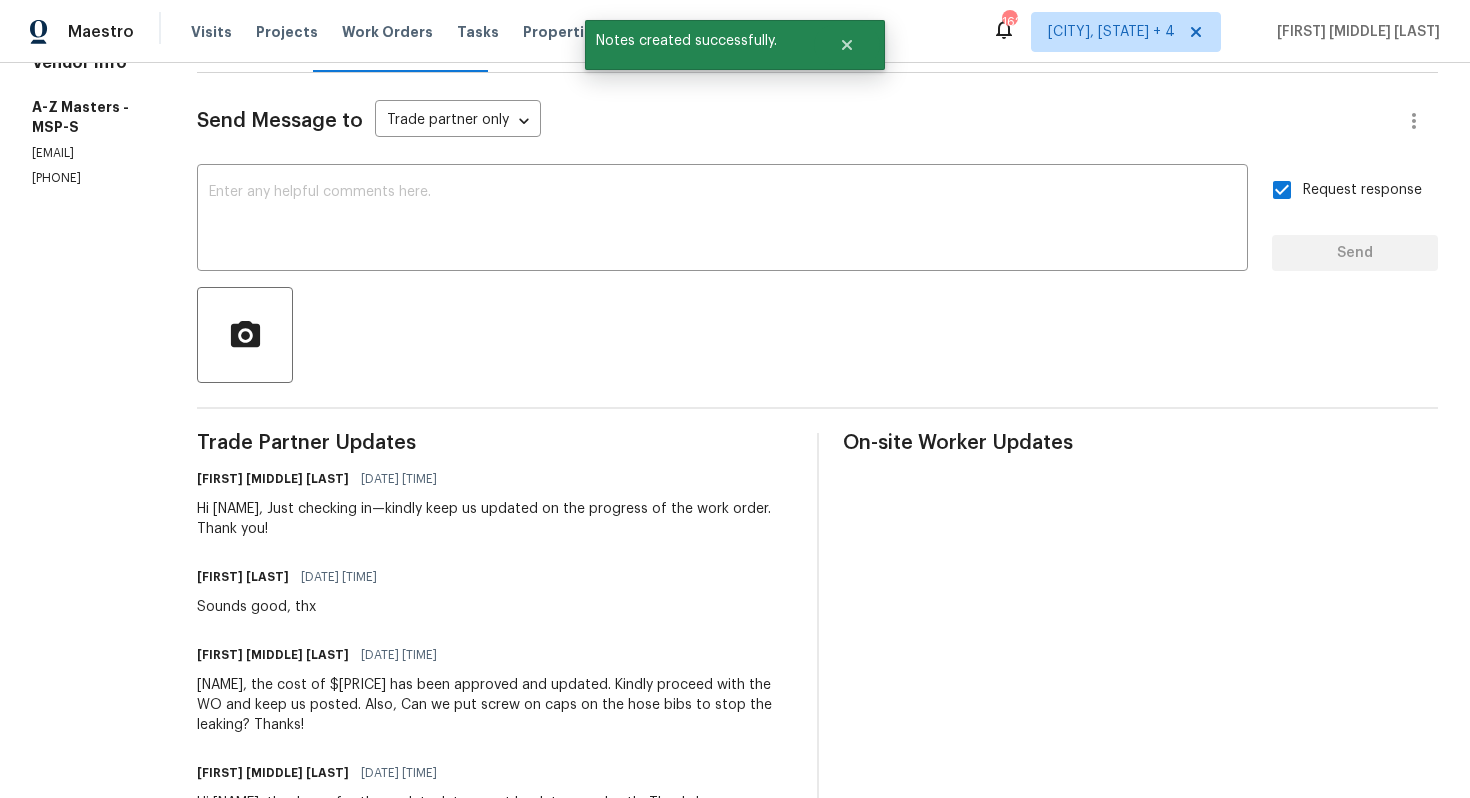 click on "Sounds good, thx" at bounding box center (293, 607) 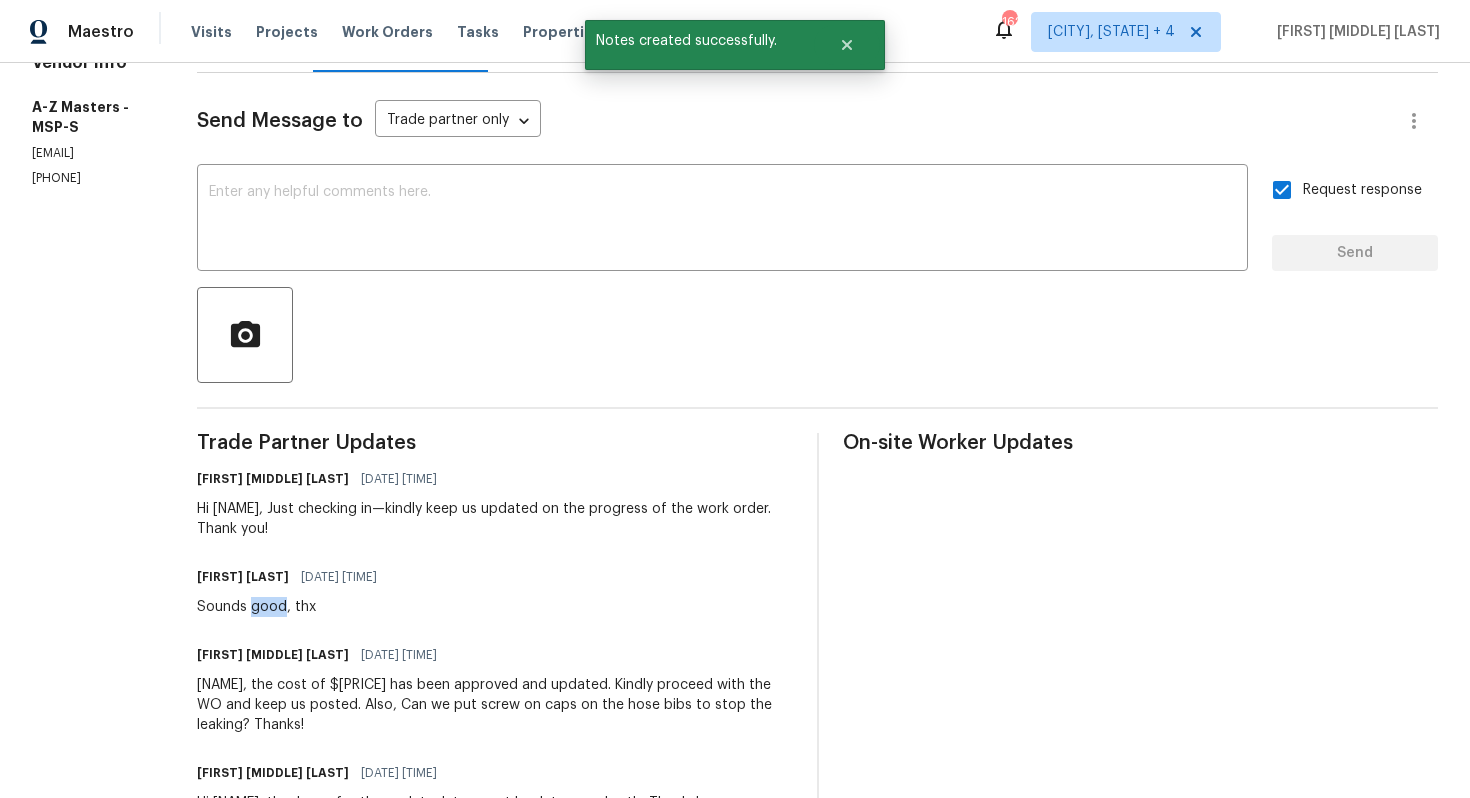 click on "Sounds good, thx" at bounding box center [293, 607] 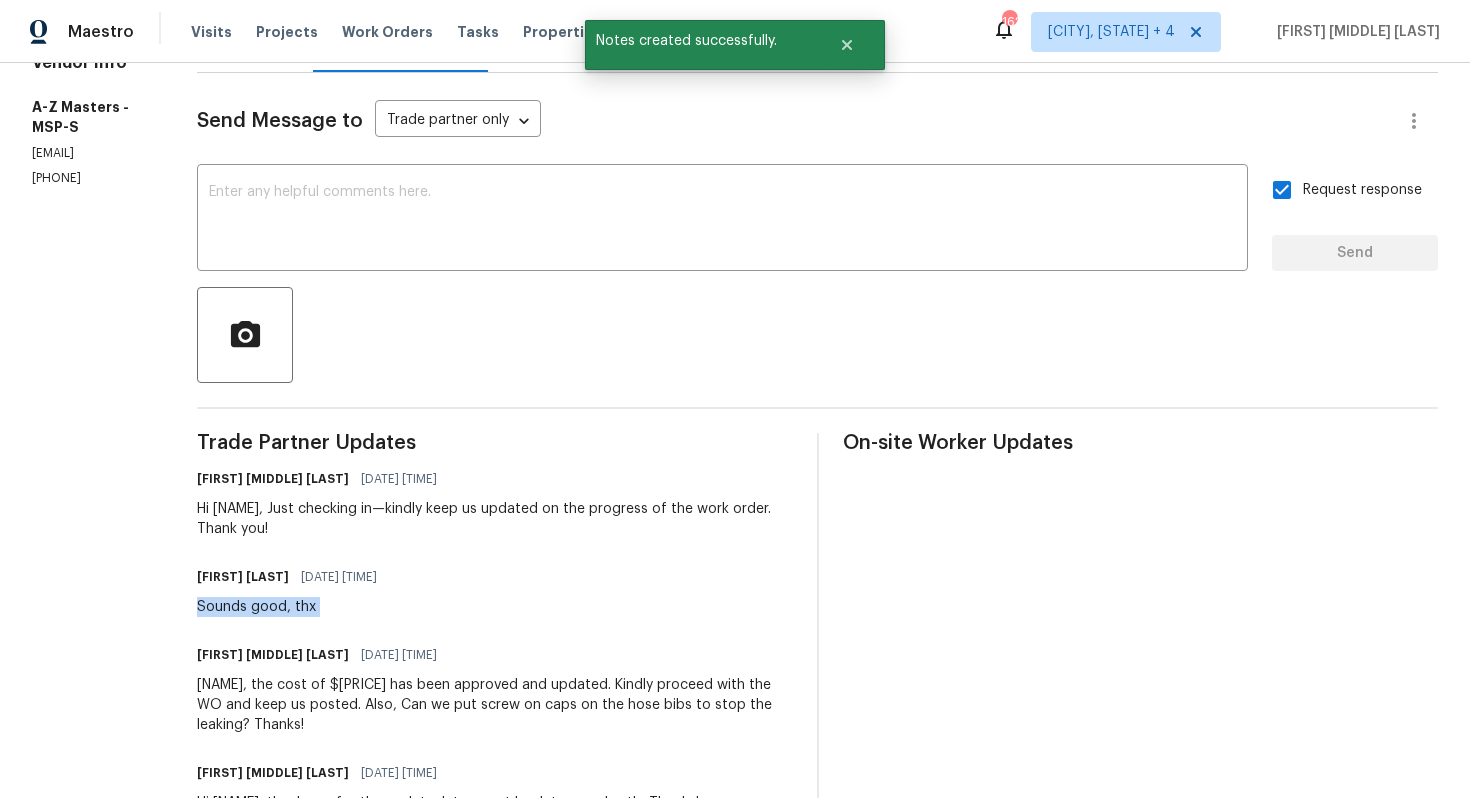 copy on "Sounds good, thx" 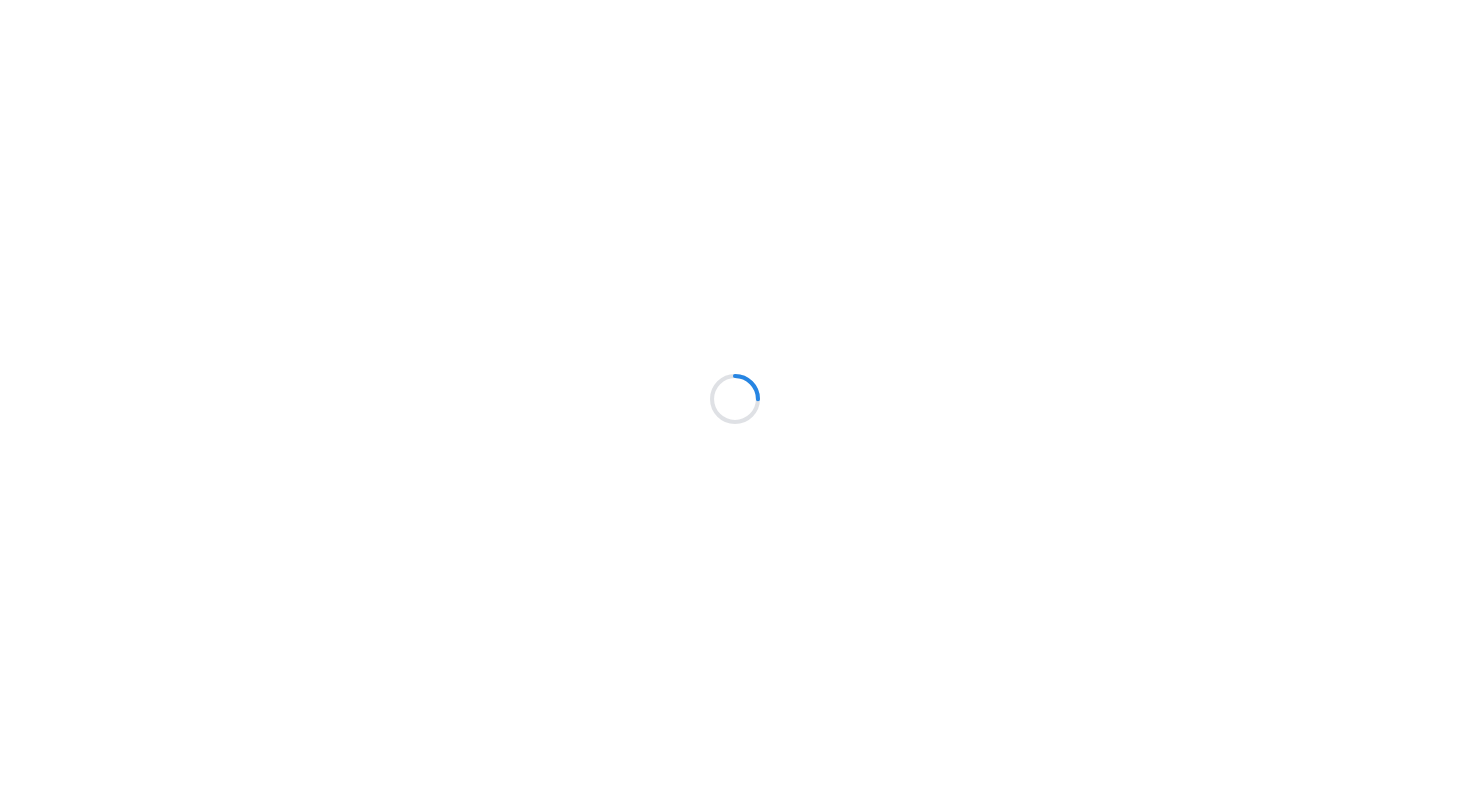 scroll, scrollTop: 0, scrollLeft: 0, axis: both 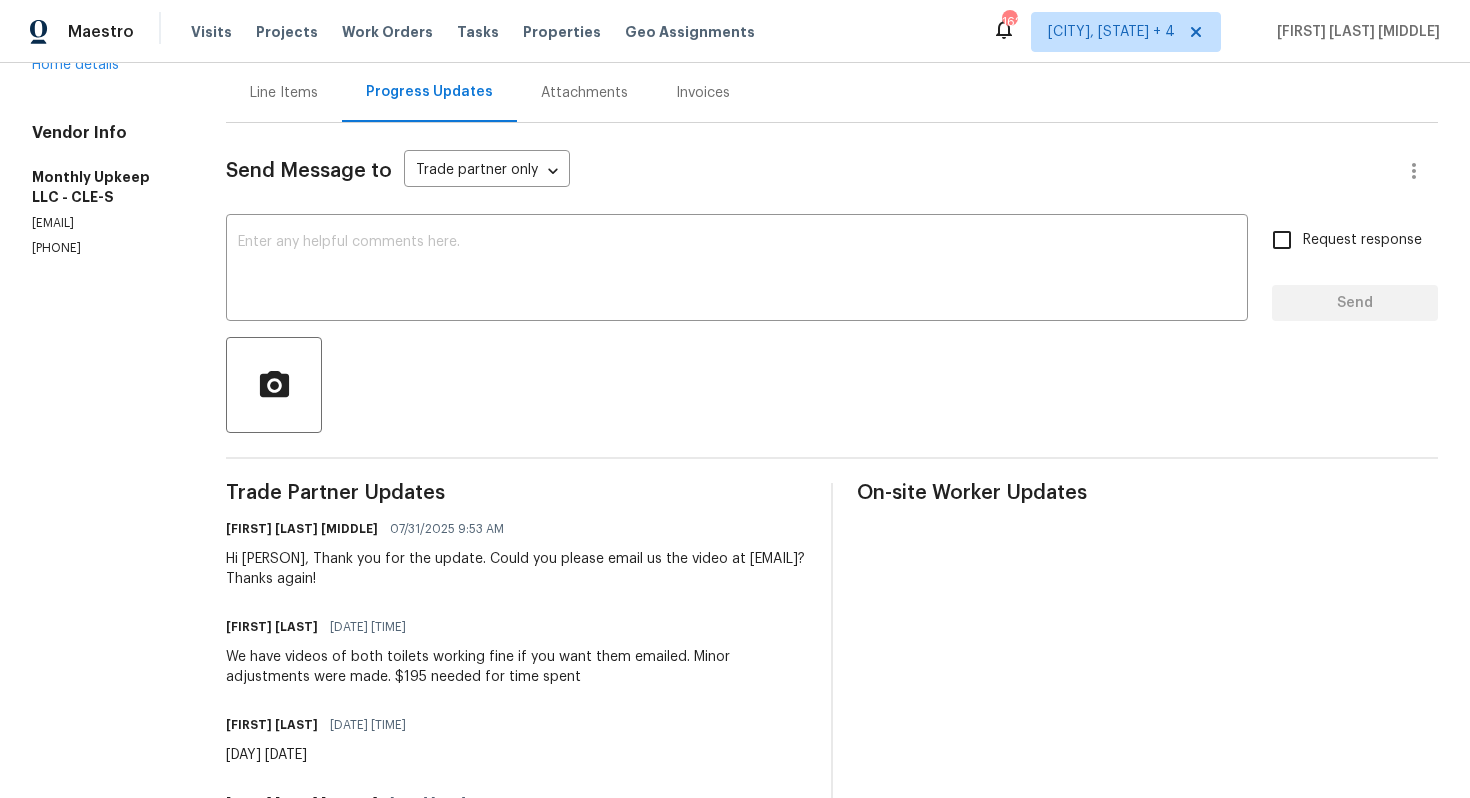 click on "Hi [PERSON],
Thank you for the update. Could you please email us the video at [EMAIL]?
Thanks again!" at bounding box center [516, 569] 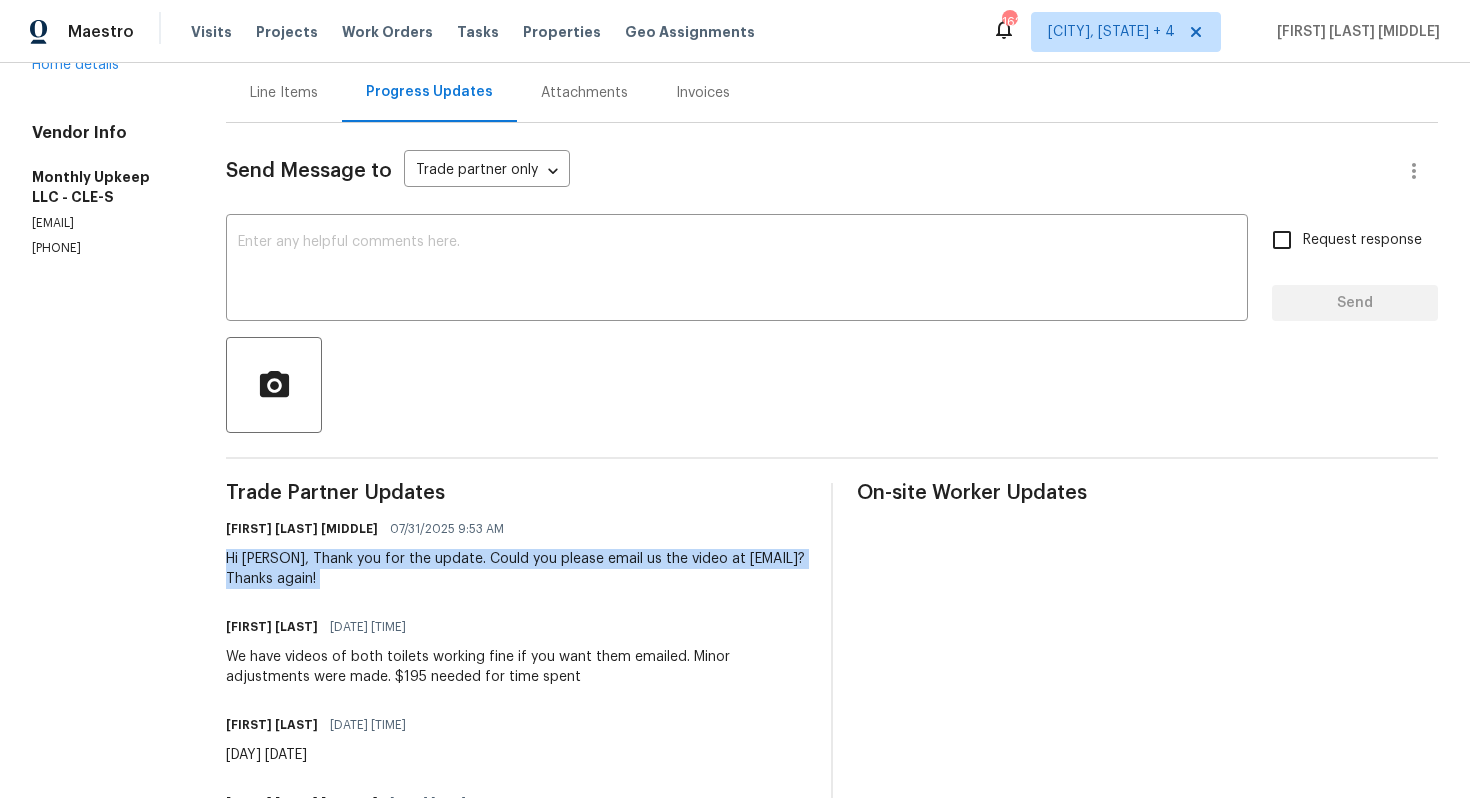 copy on "Hi [PERSON],
Thank you for the update. Could you please email us the video at [EMAIL]?
Thanks again!" 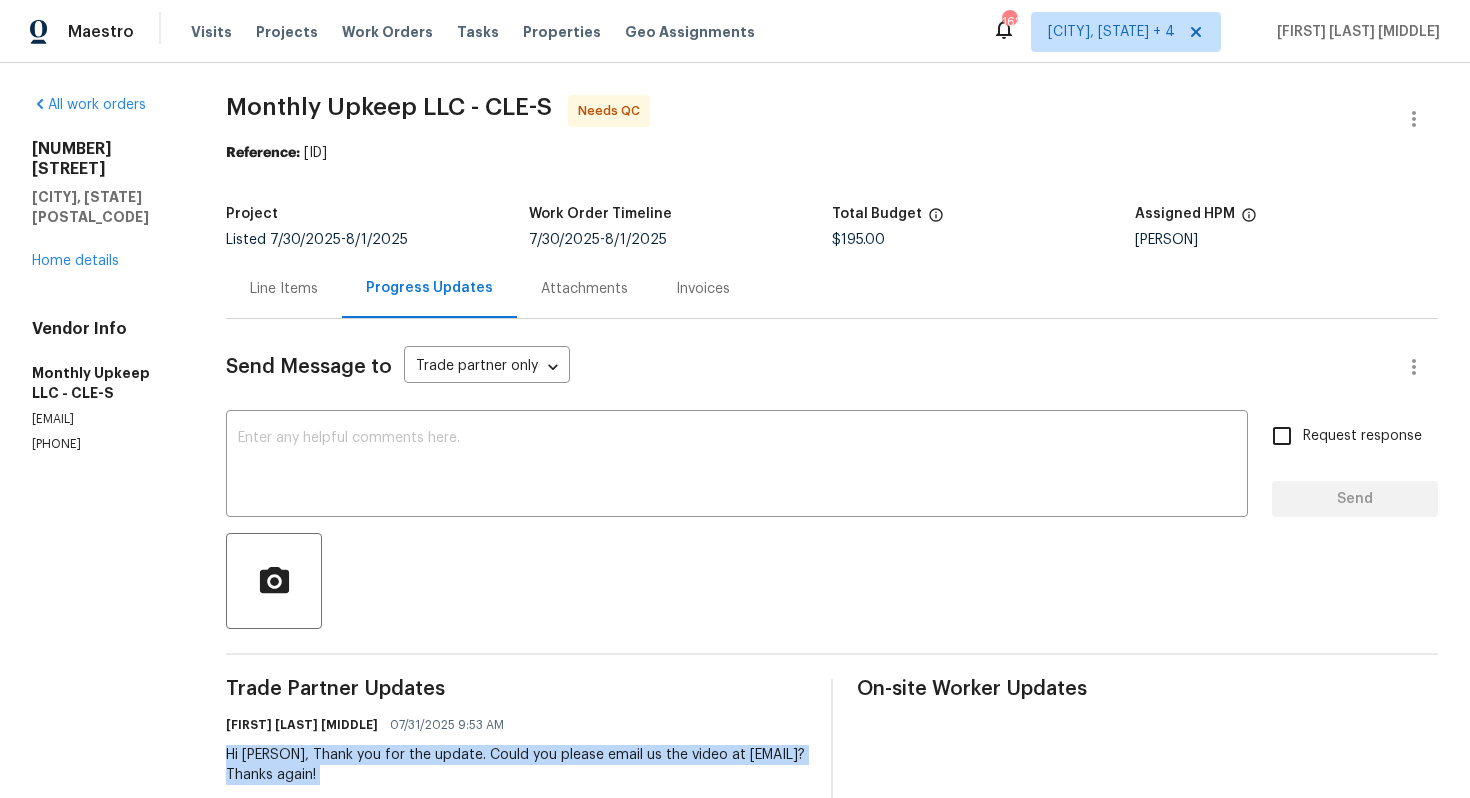 click on "Line Items" at bounding box center [284, 288] 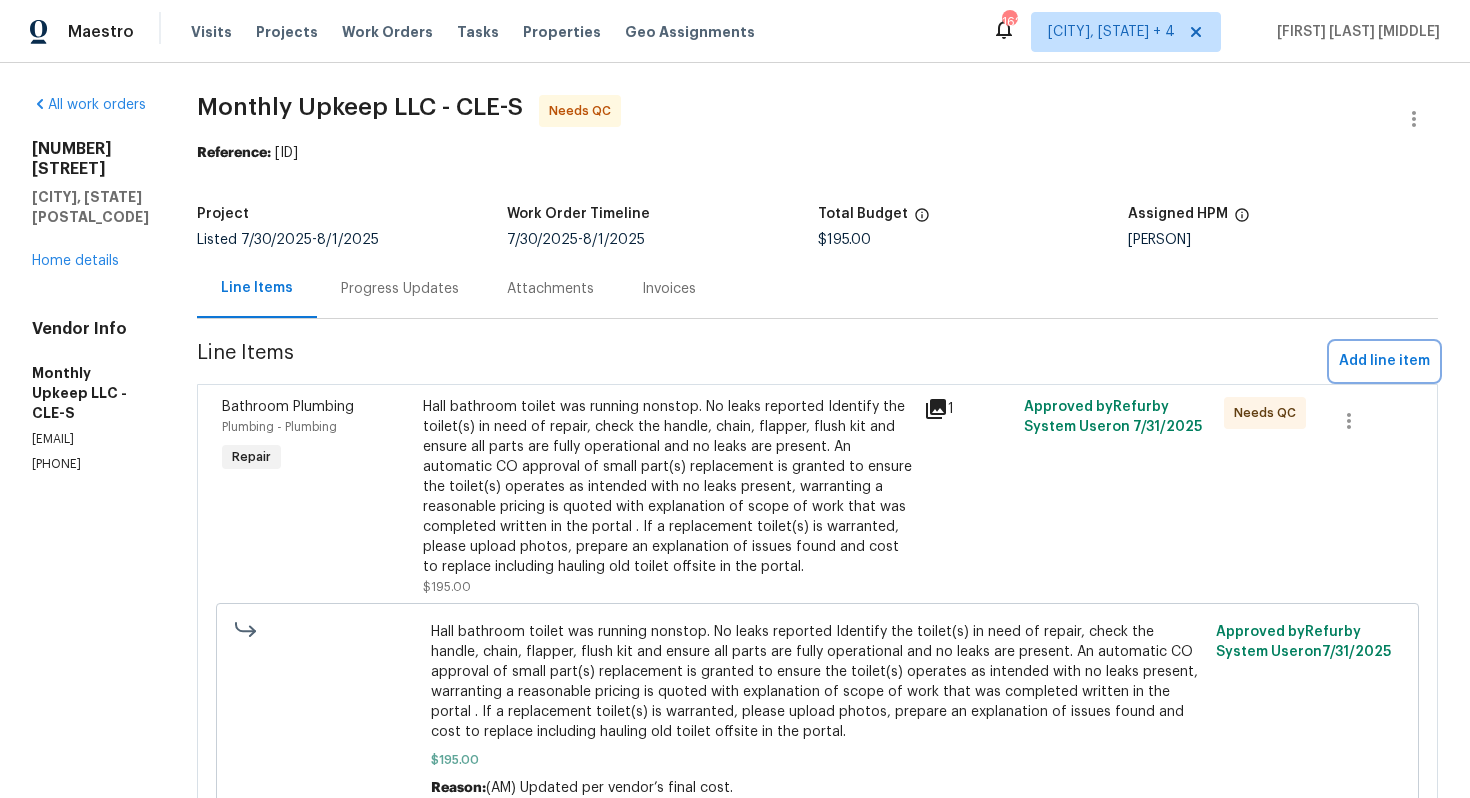 click on "Add line item" at bounding box center [1384, 361] 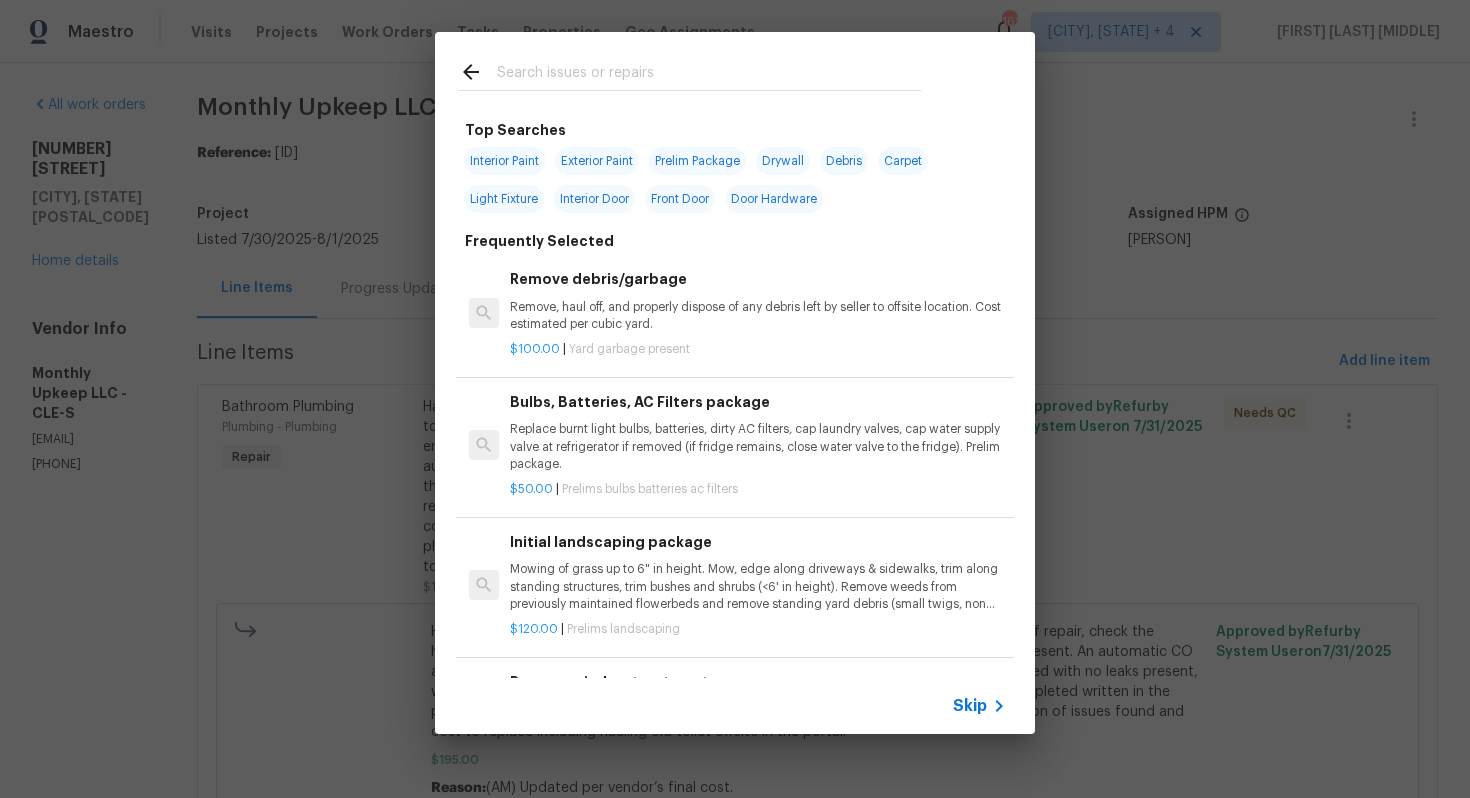 click at bounding box center [709, 75] 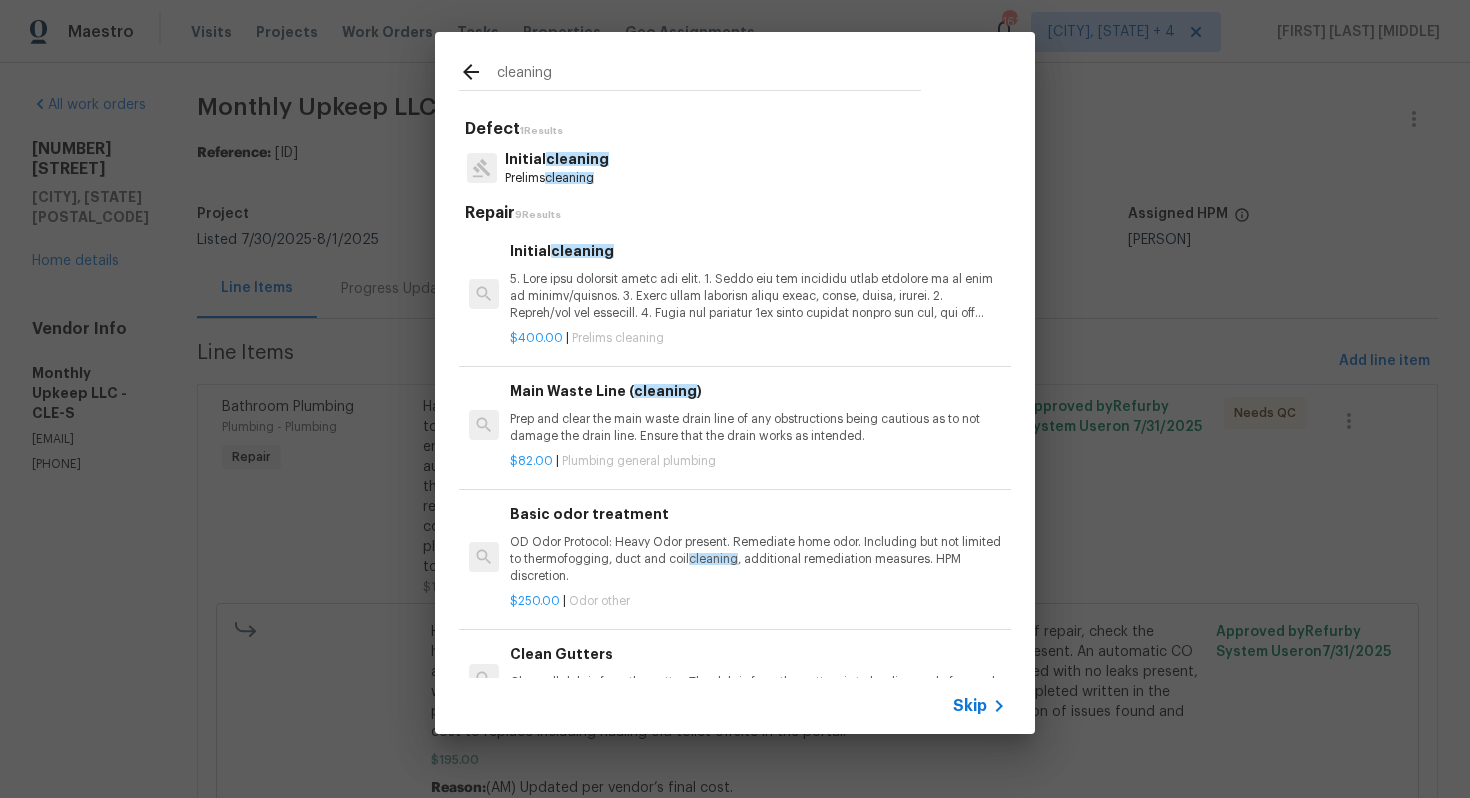 type on "cleaning" 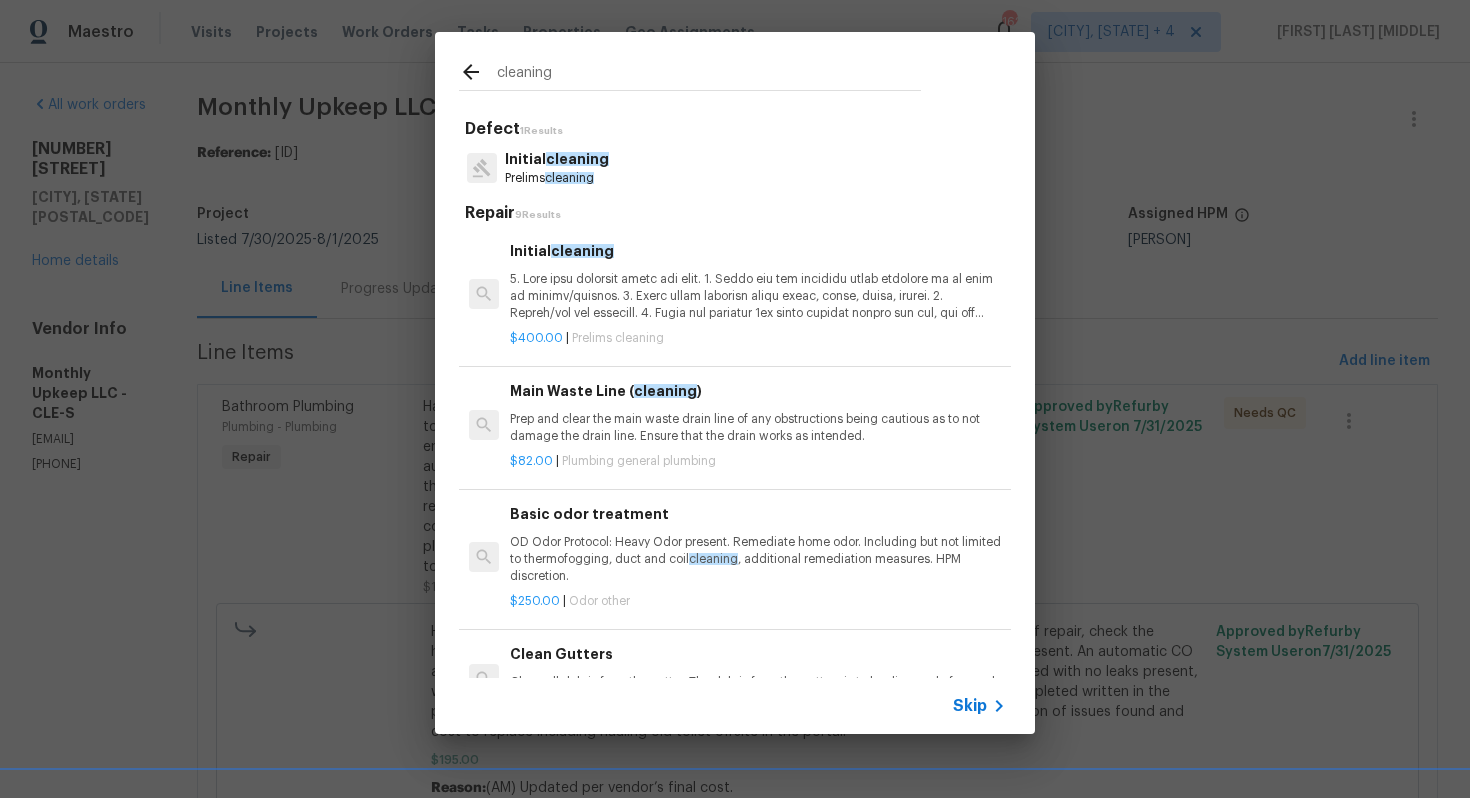 click on "cleaning" at bounding box center (577, 159) 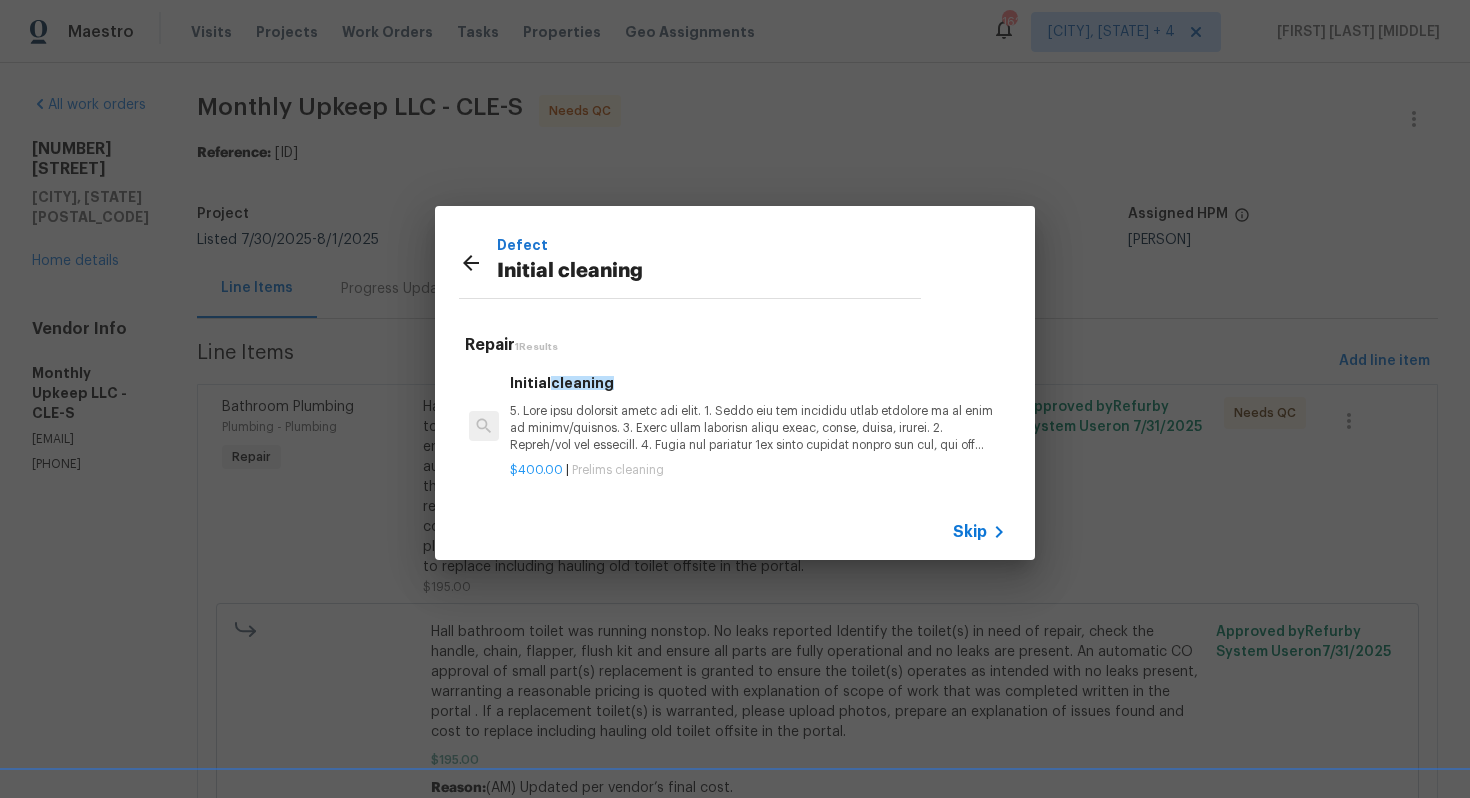 click on "cleaning" at bounding box center (582, 383) 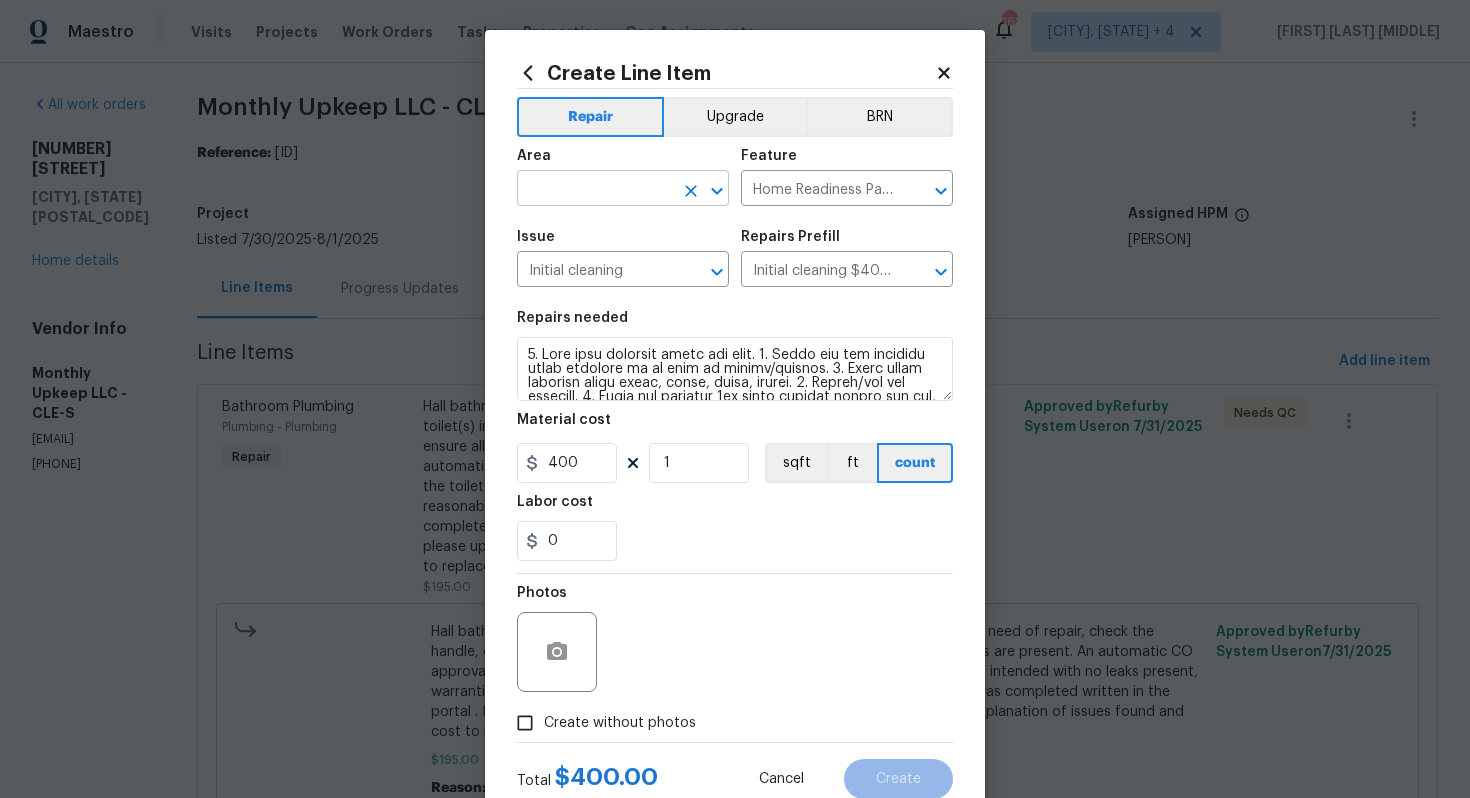 click at bounding box center (595, 190) 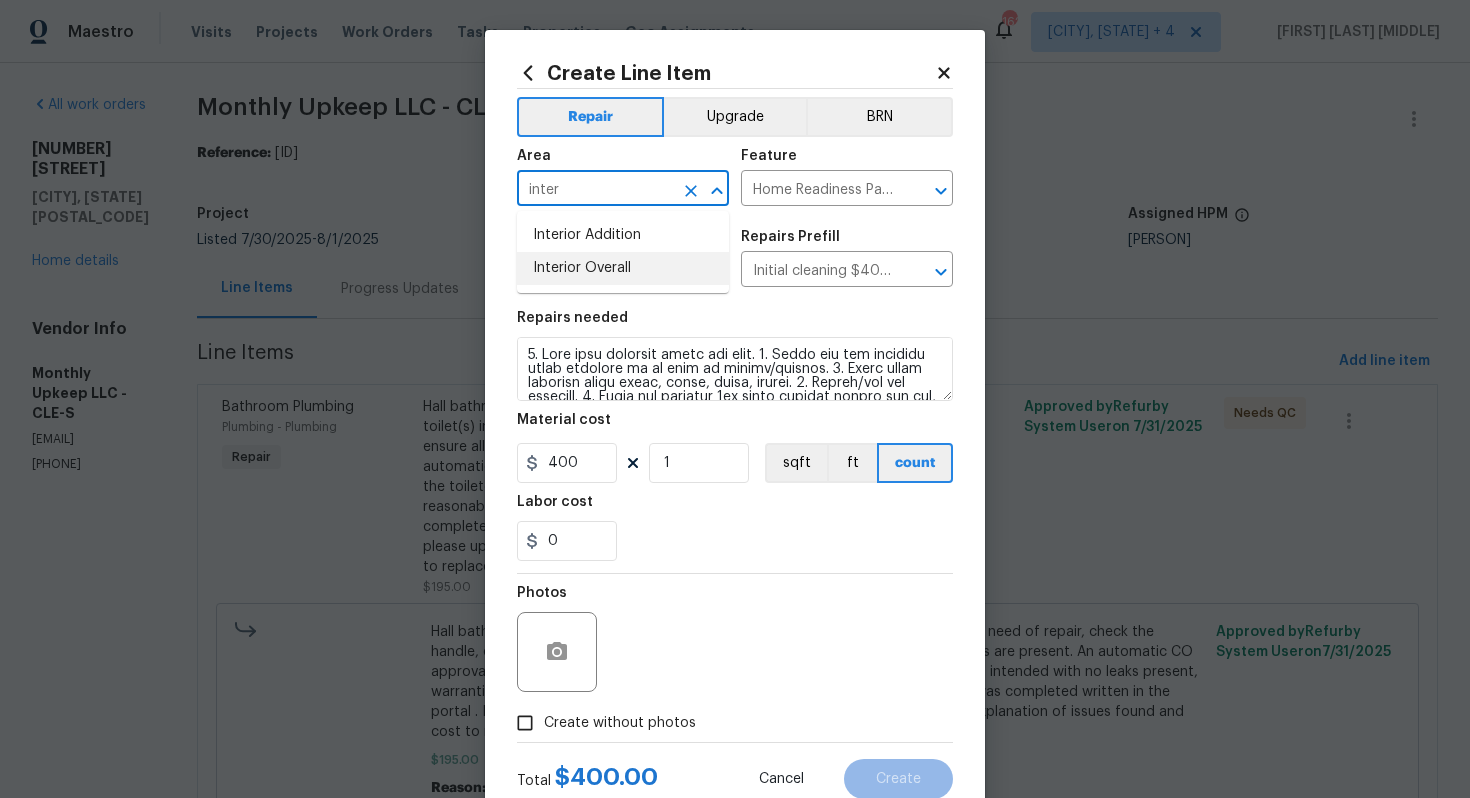 click on "Interior Overall" at bounding box center [623, 268] 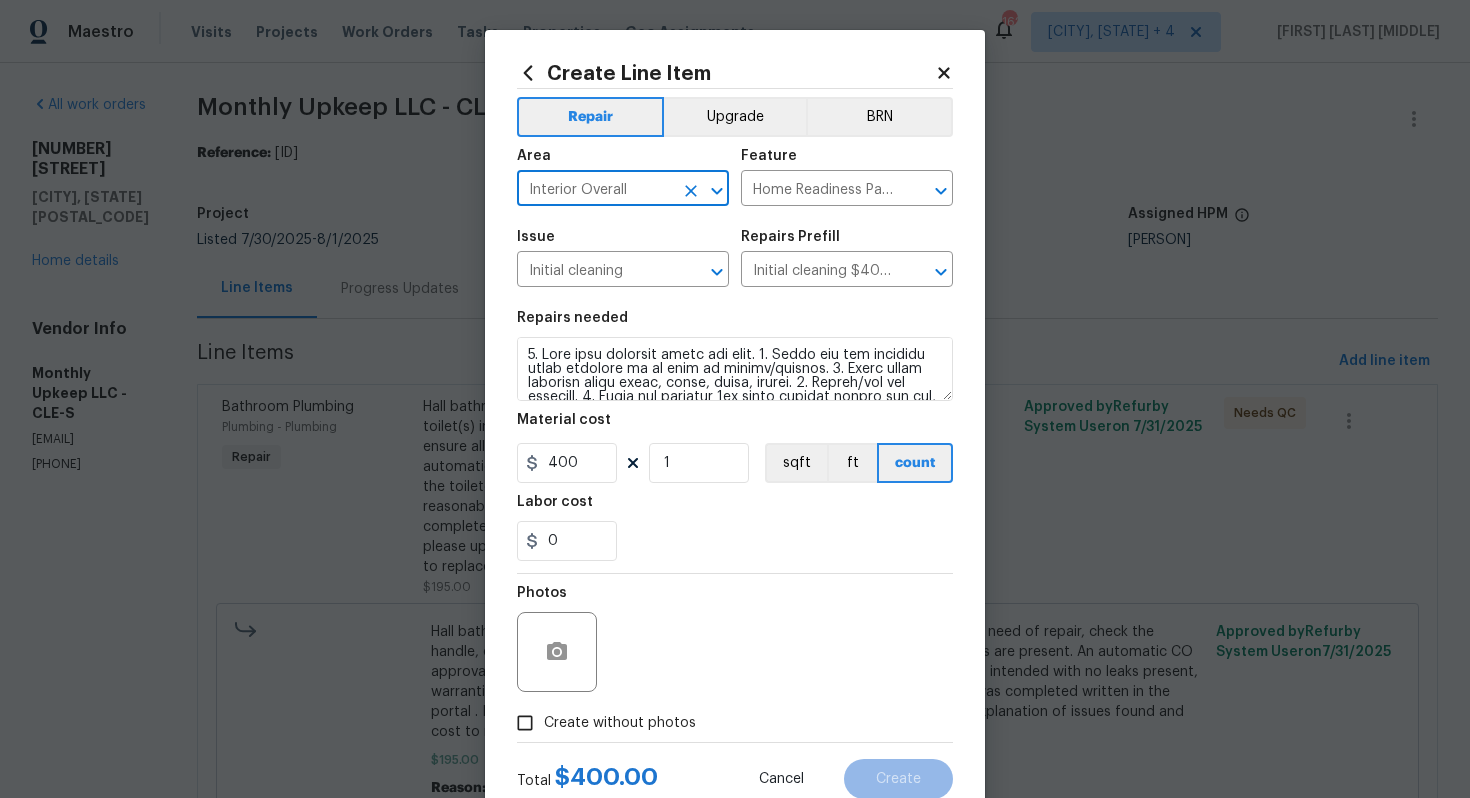 type on "Interior Overall" 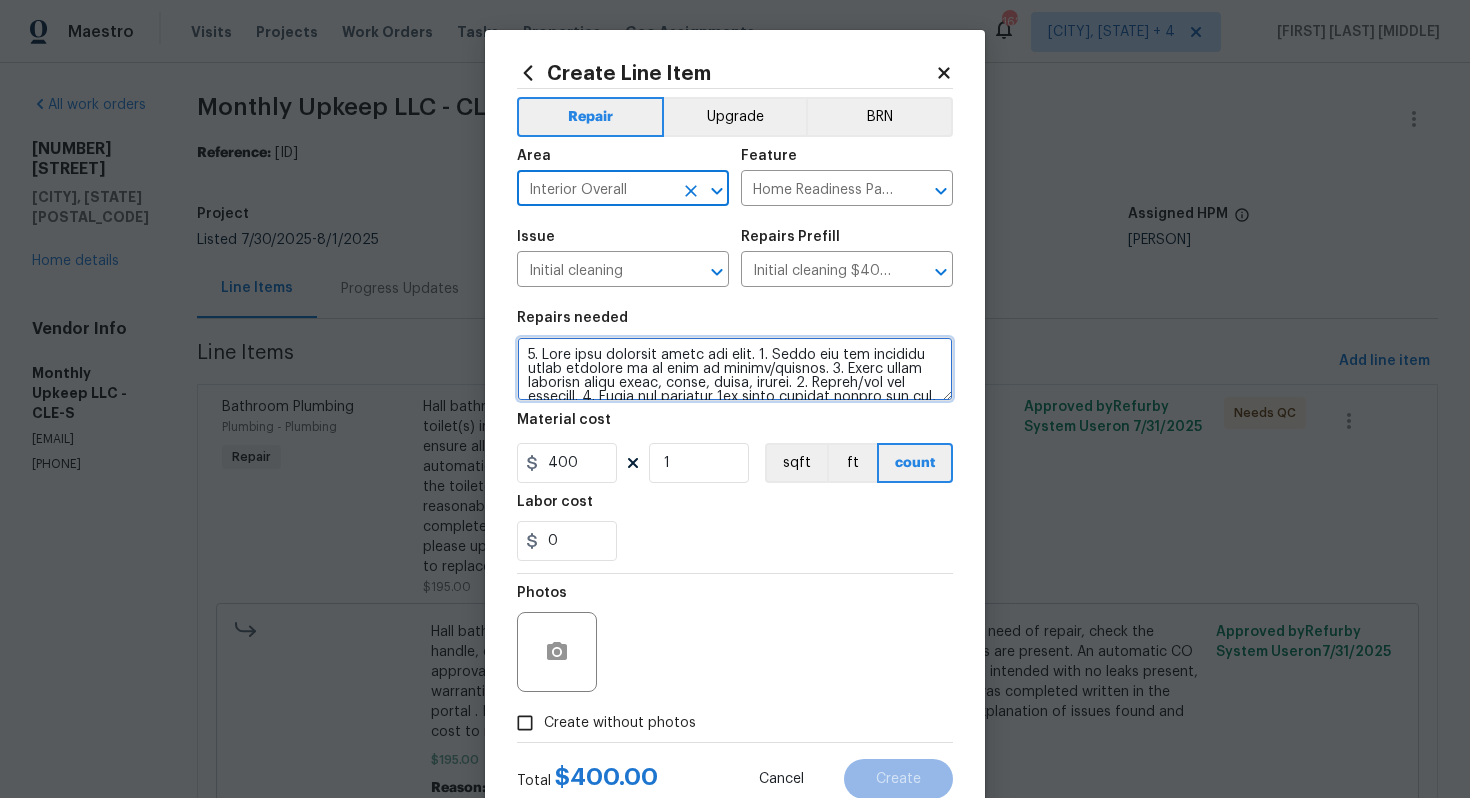 click at bounding box center [735, 369] 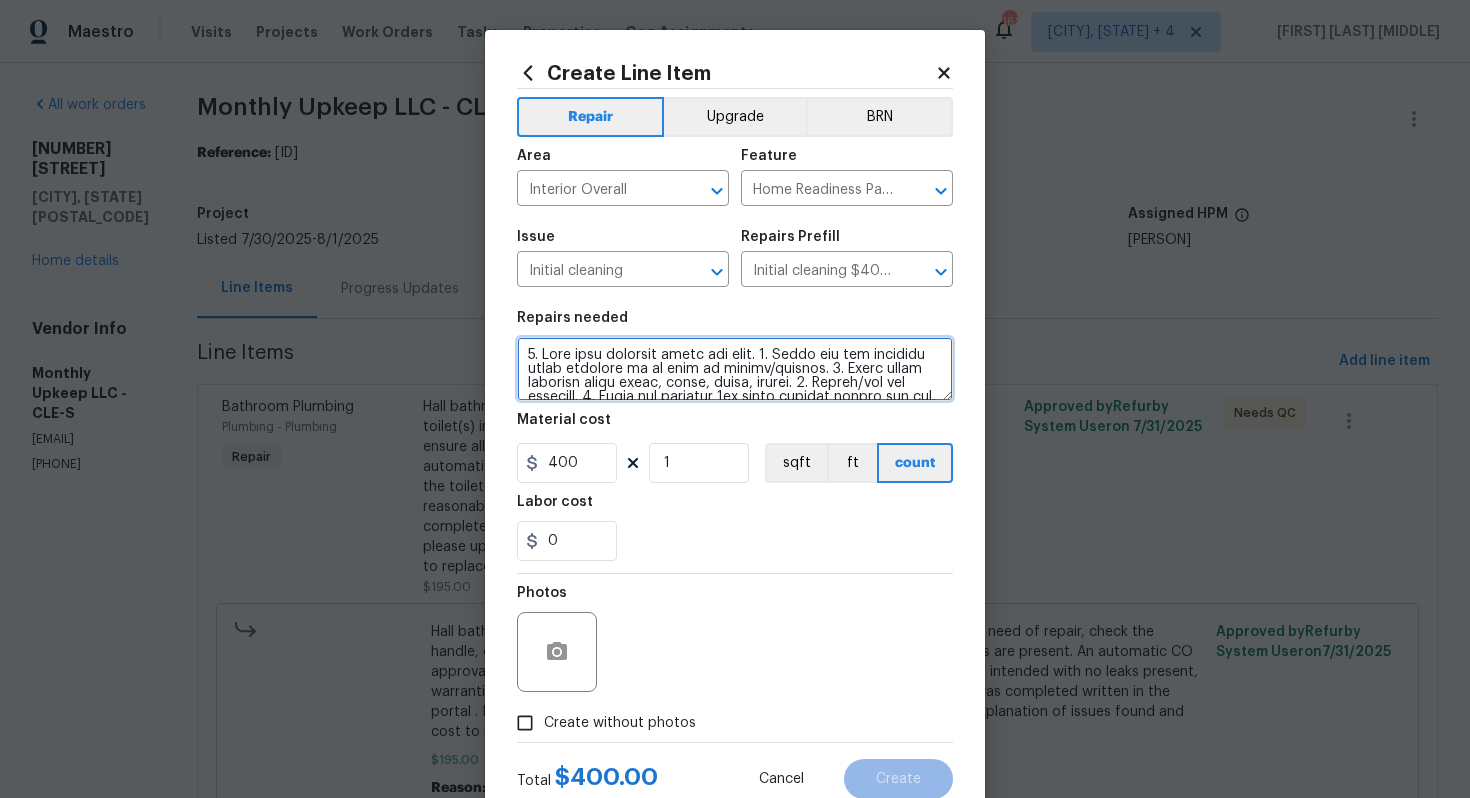 click at bounding box center [735, 369] 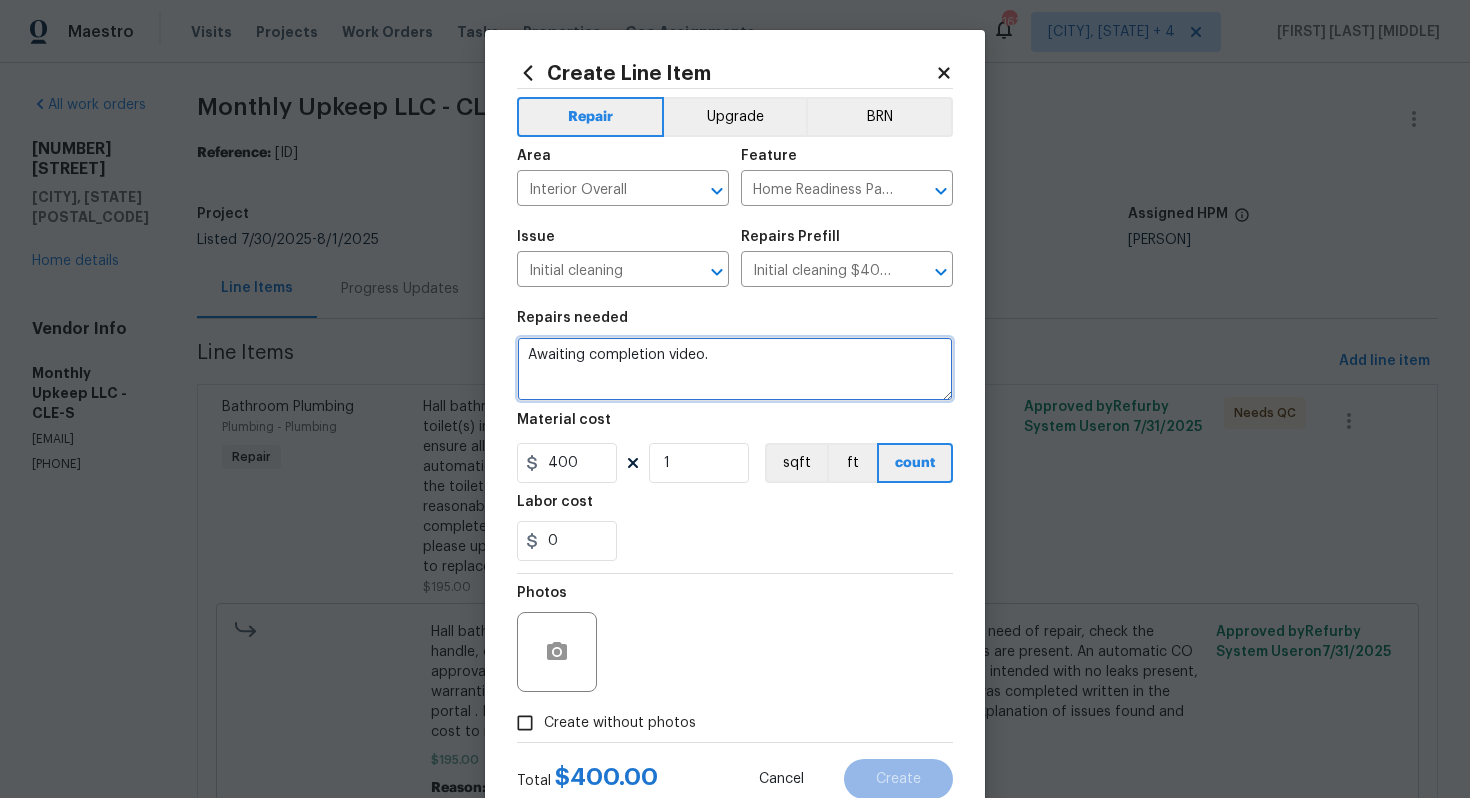 type on "Awaiting completion video." 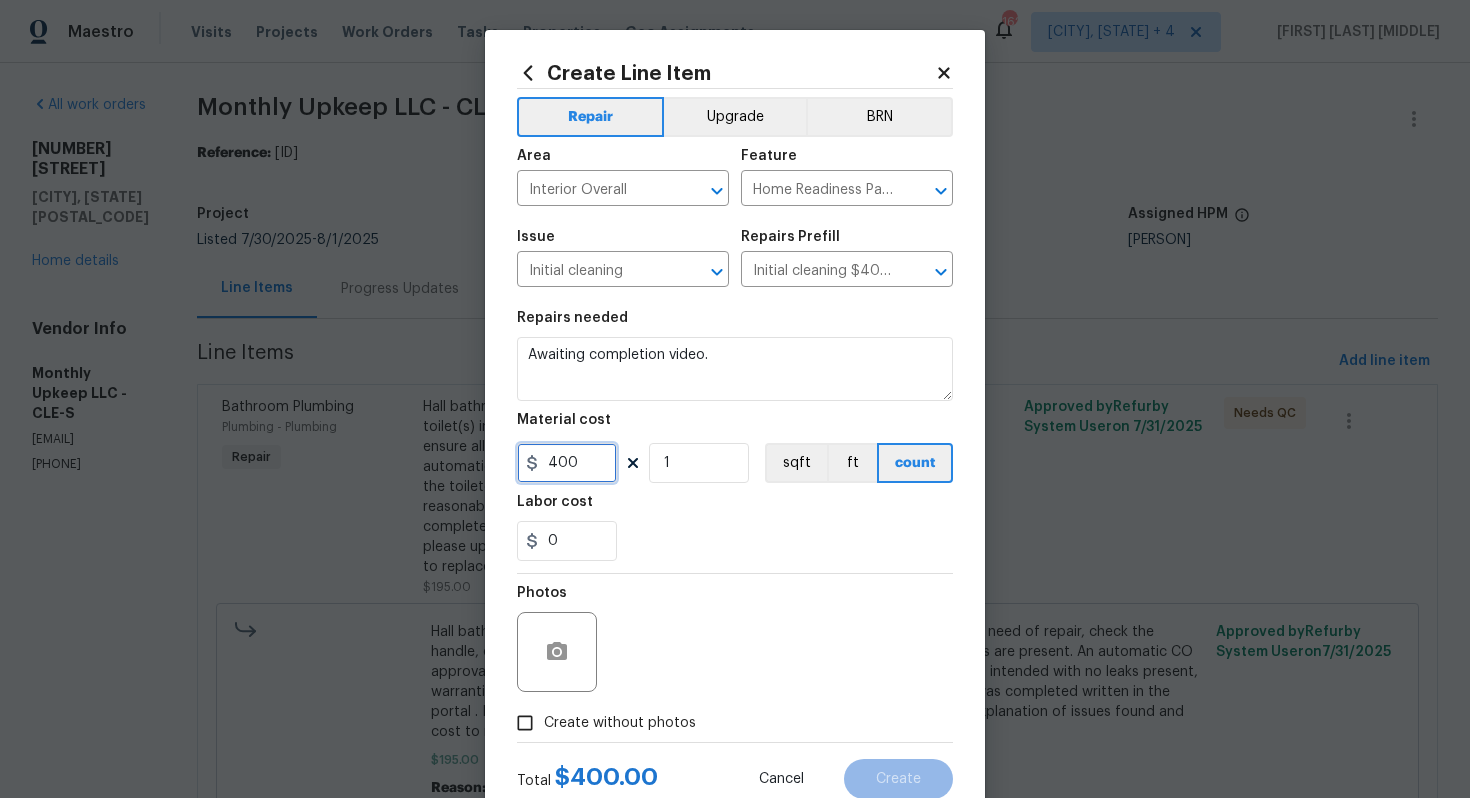 click on "400" at bounding box center [567, 463] 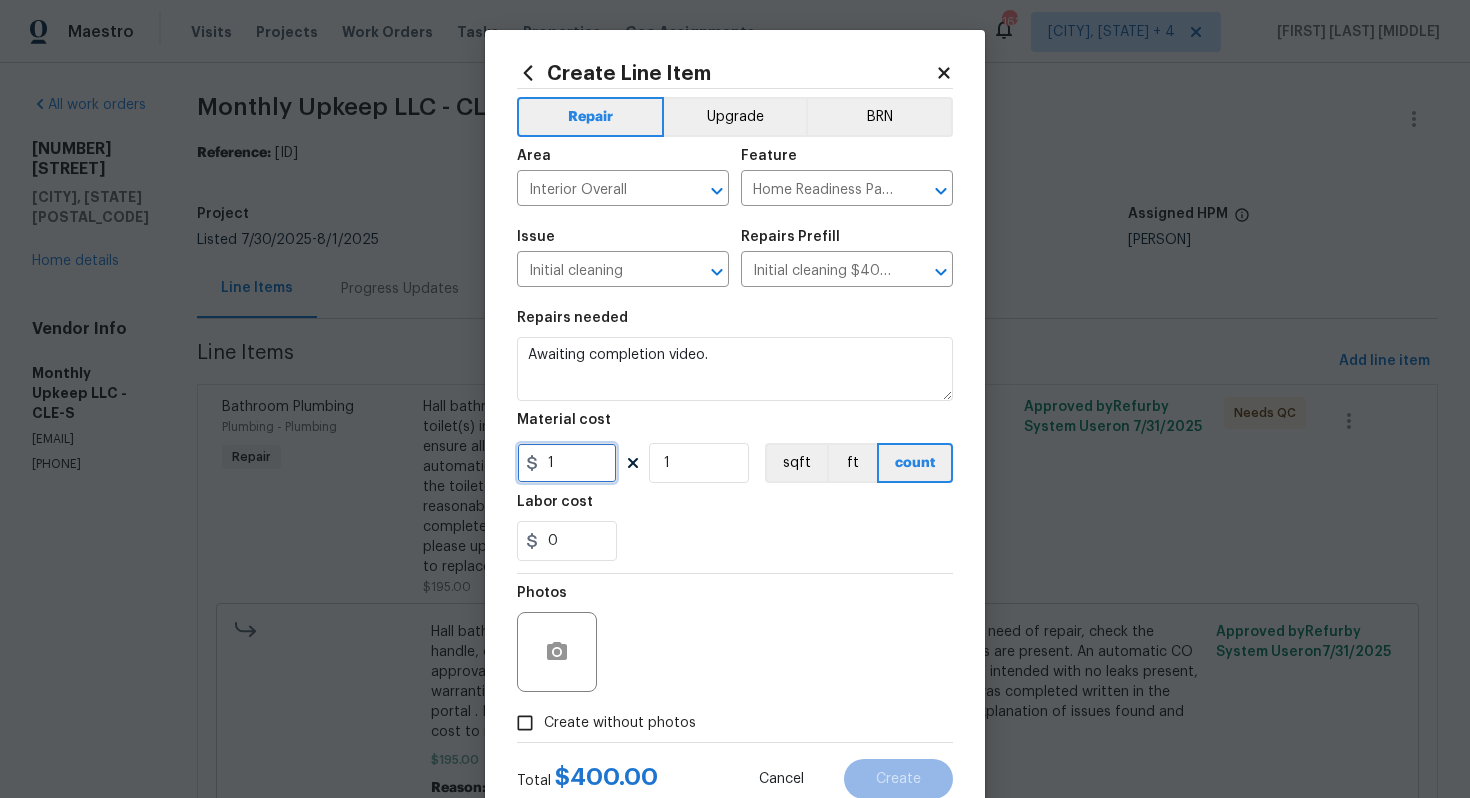 scroll, scrollTop: 64, scrollLeft: 0, axis: vertical 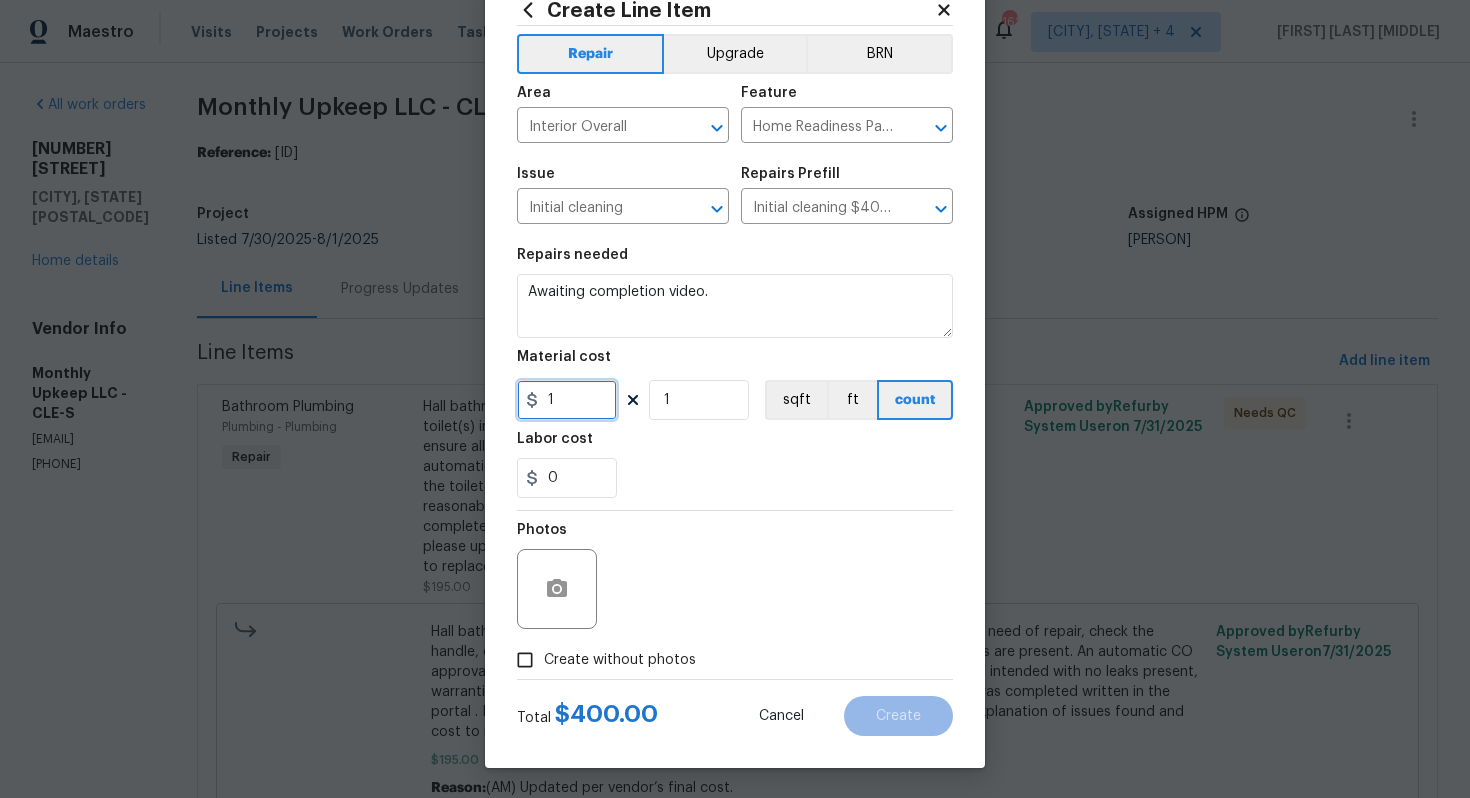 type on "1" 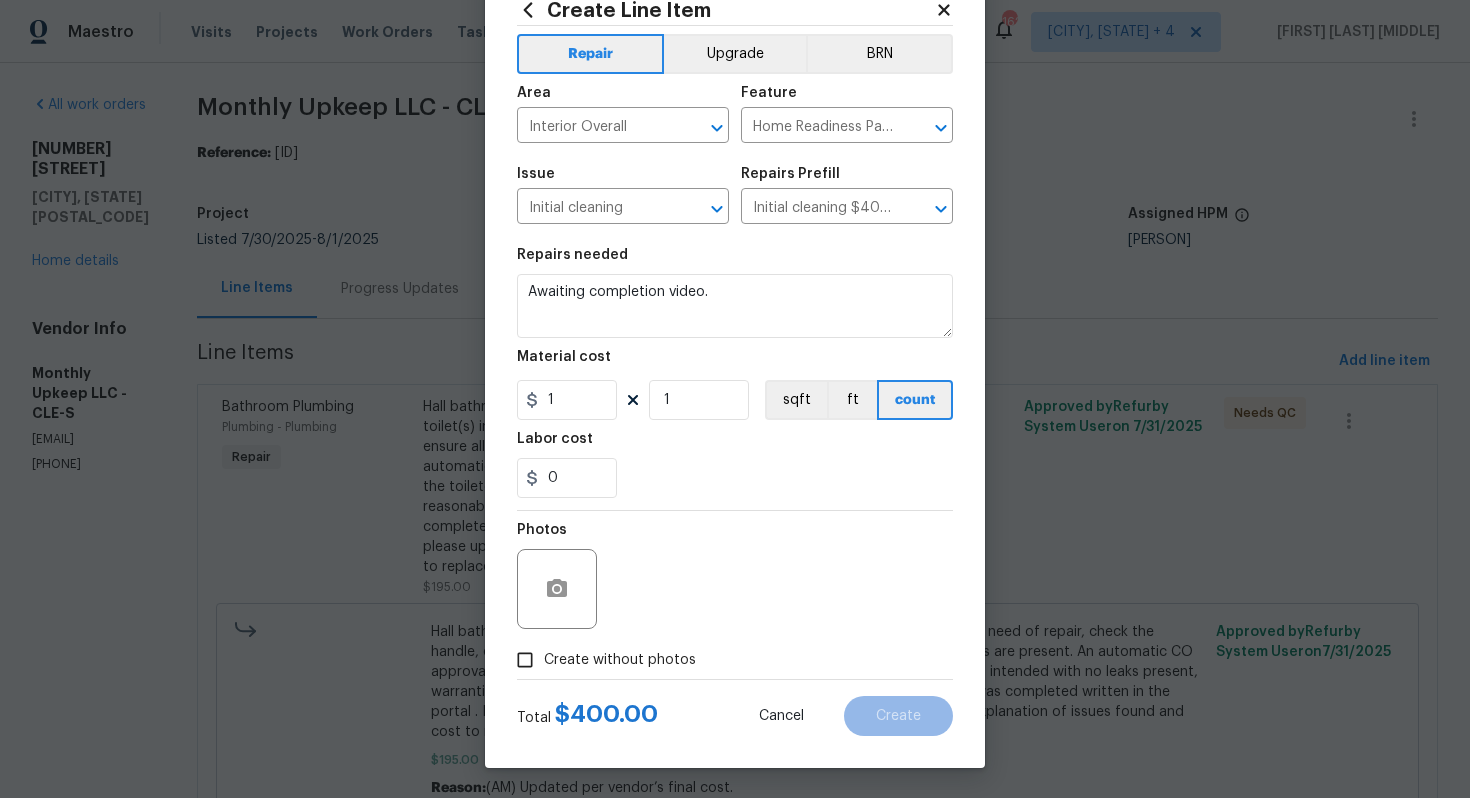 click on "Create without photos" at bounding box center [620, 660] 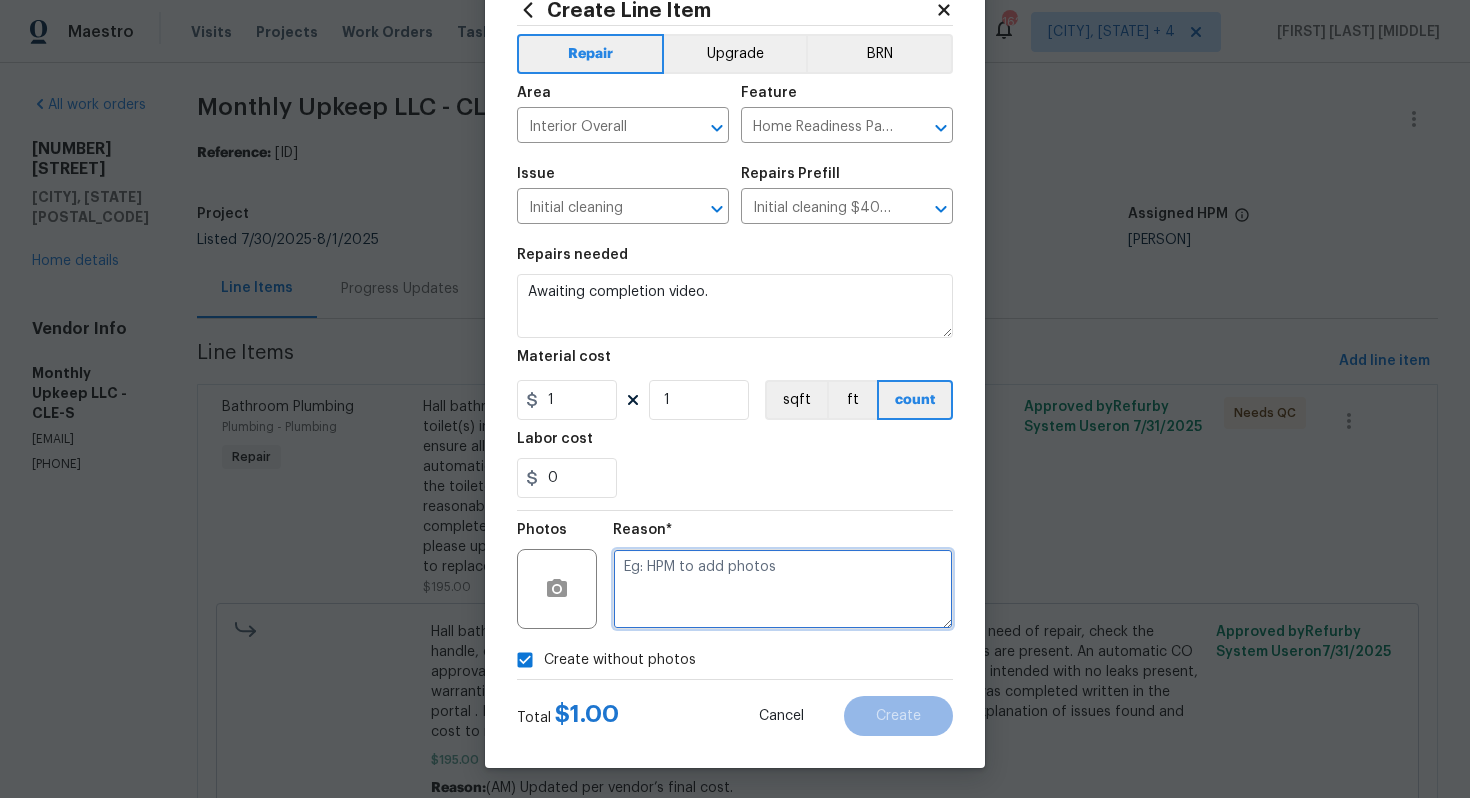 click at bounding box center [783, 589] 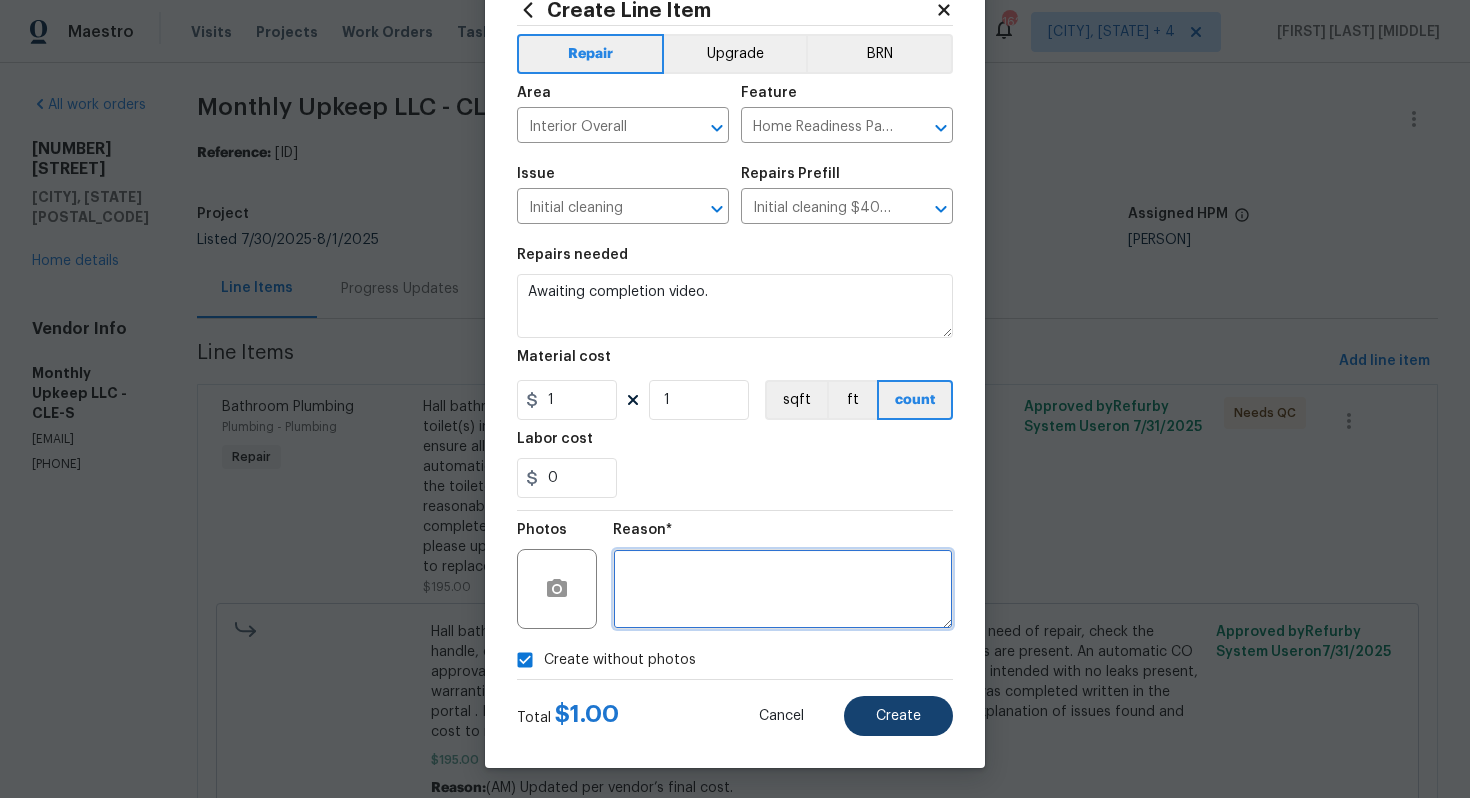 type 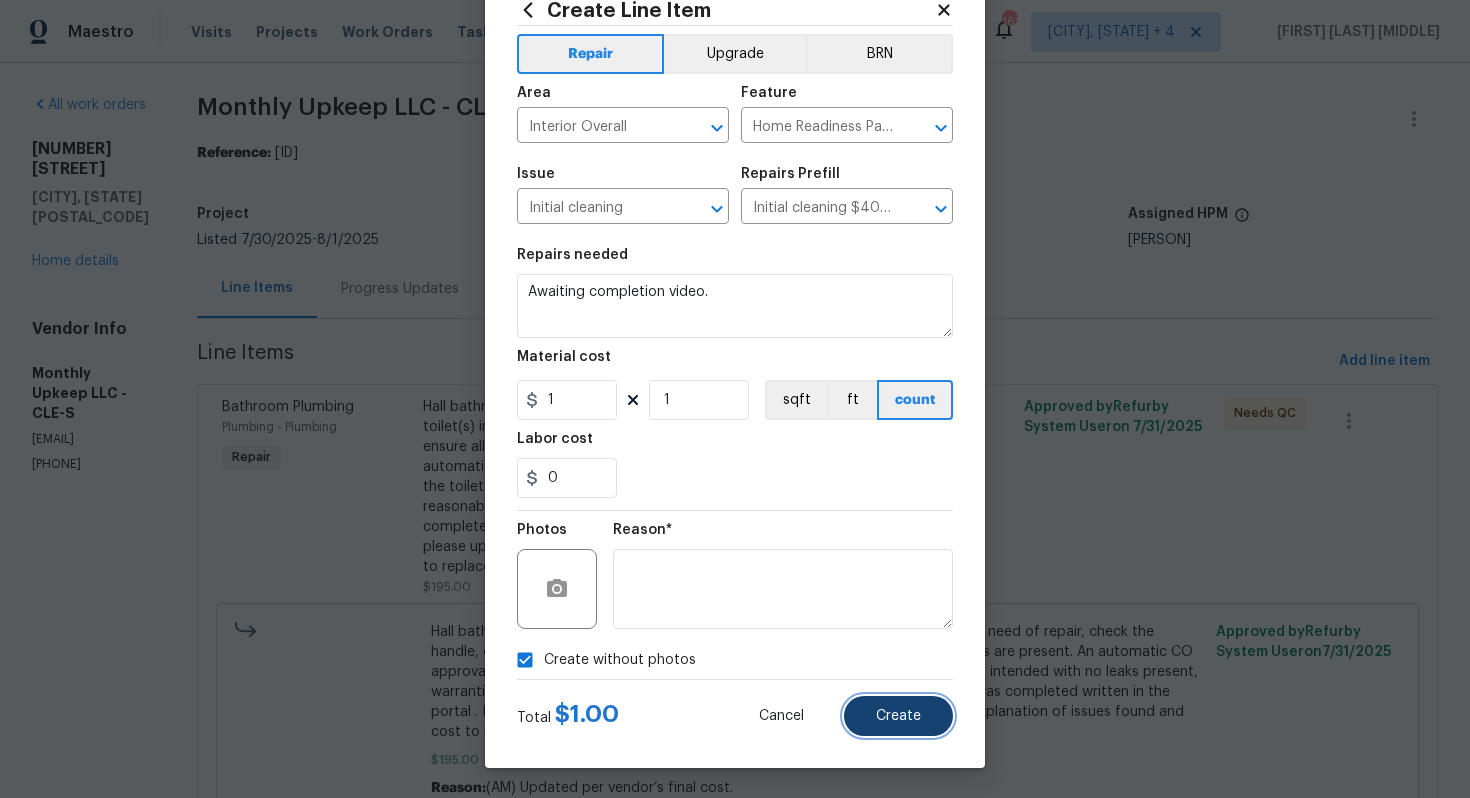 click on "Create" at bounding box center (898, 716) 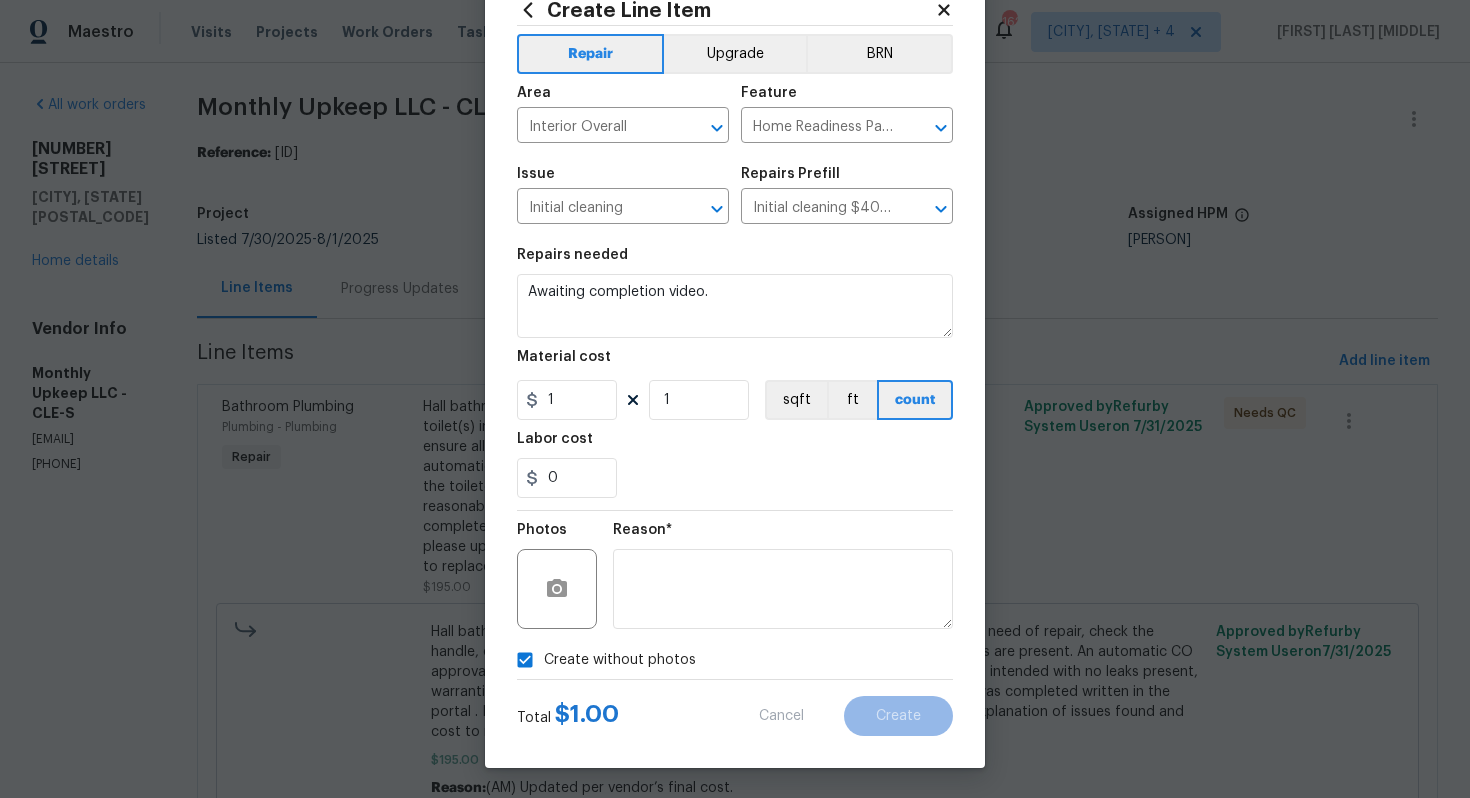 type on "0" 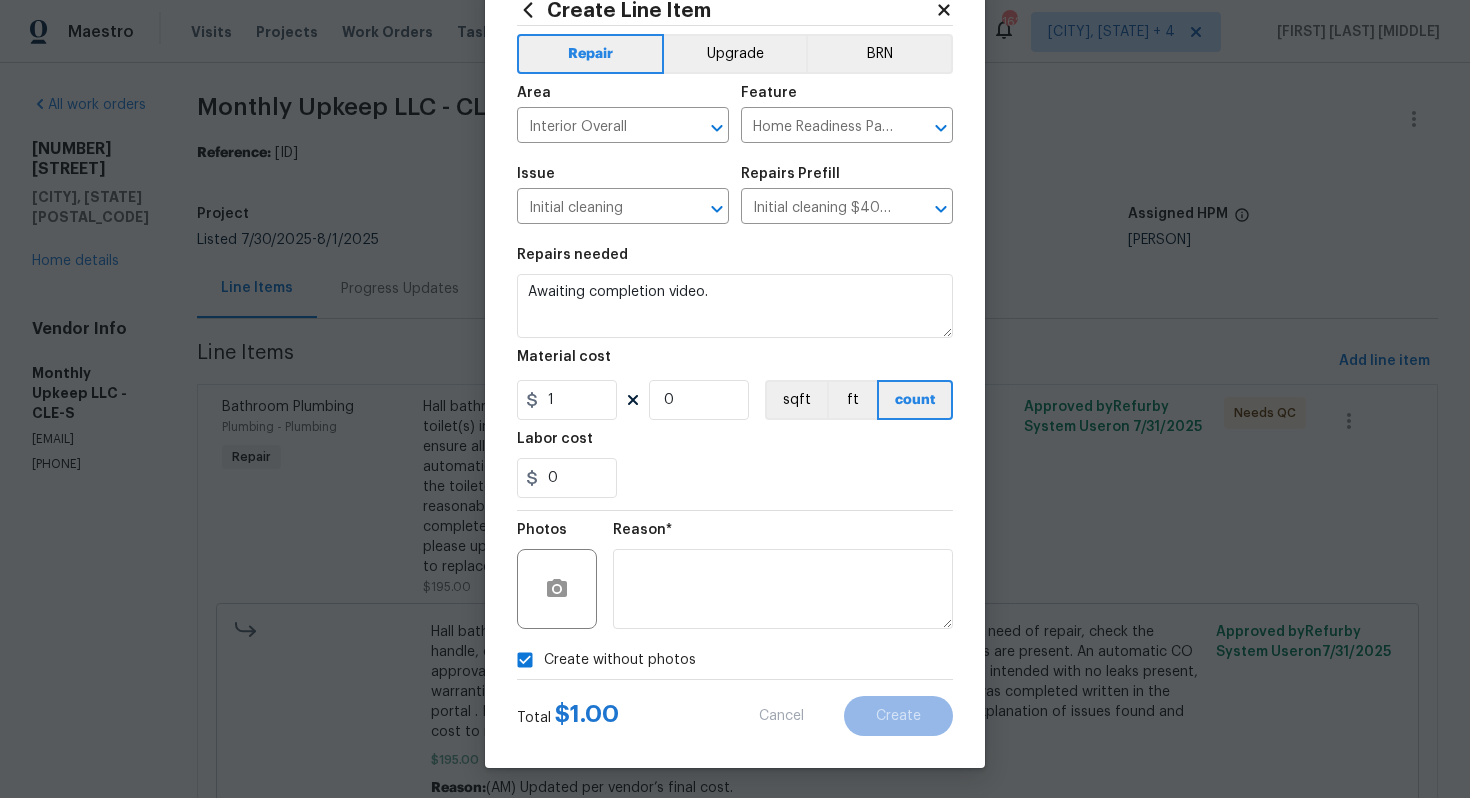 type 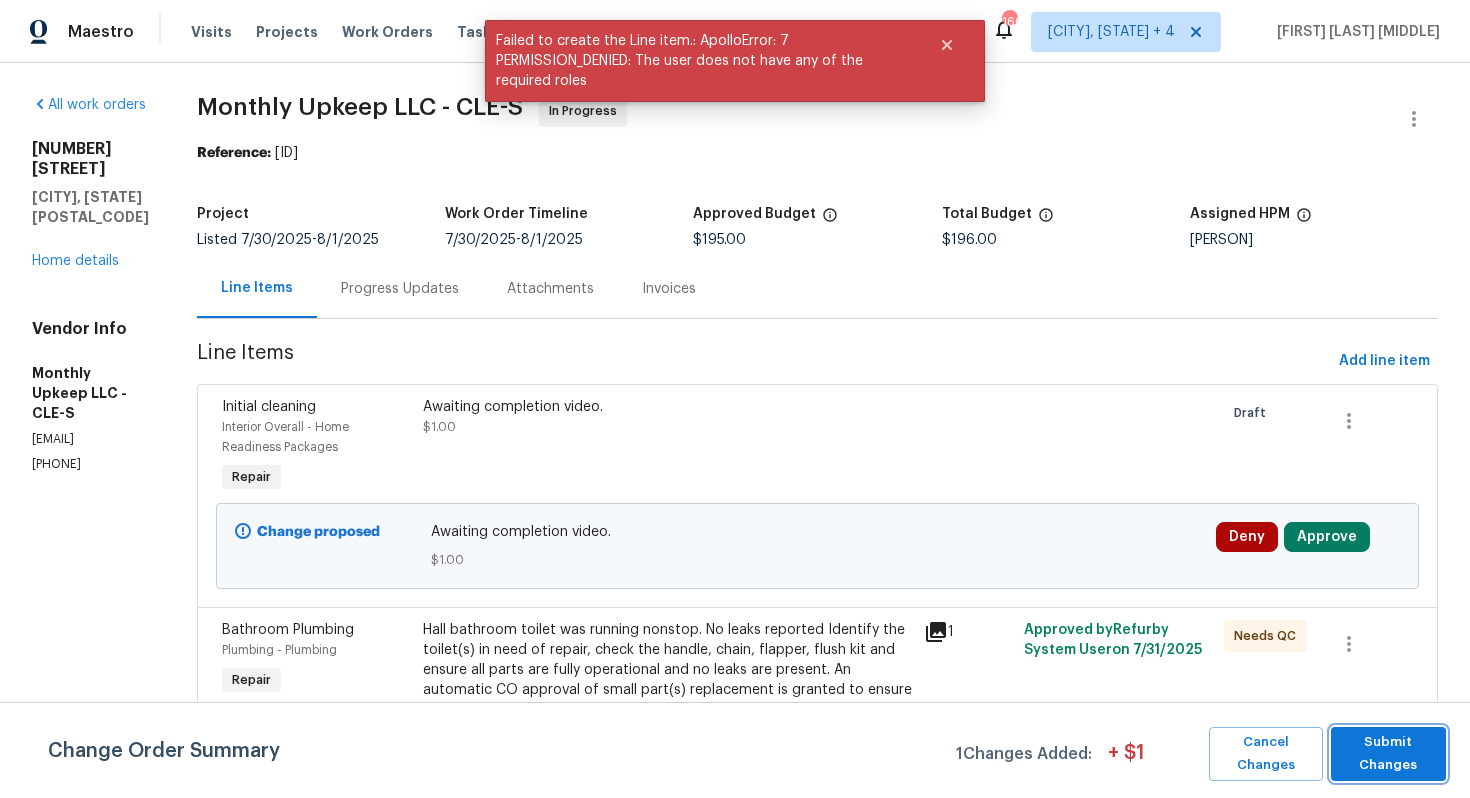 click on "Submit Changes" at bounding box center (1388, 754) 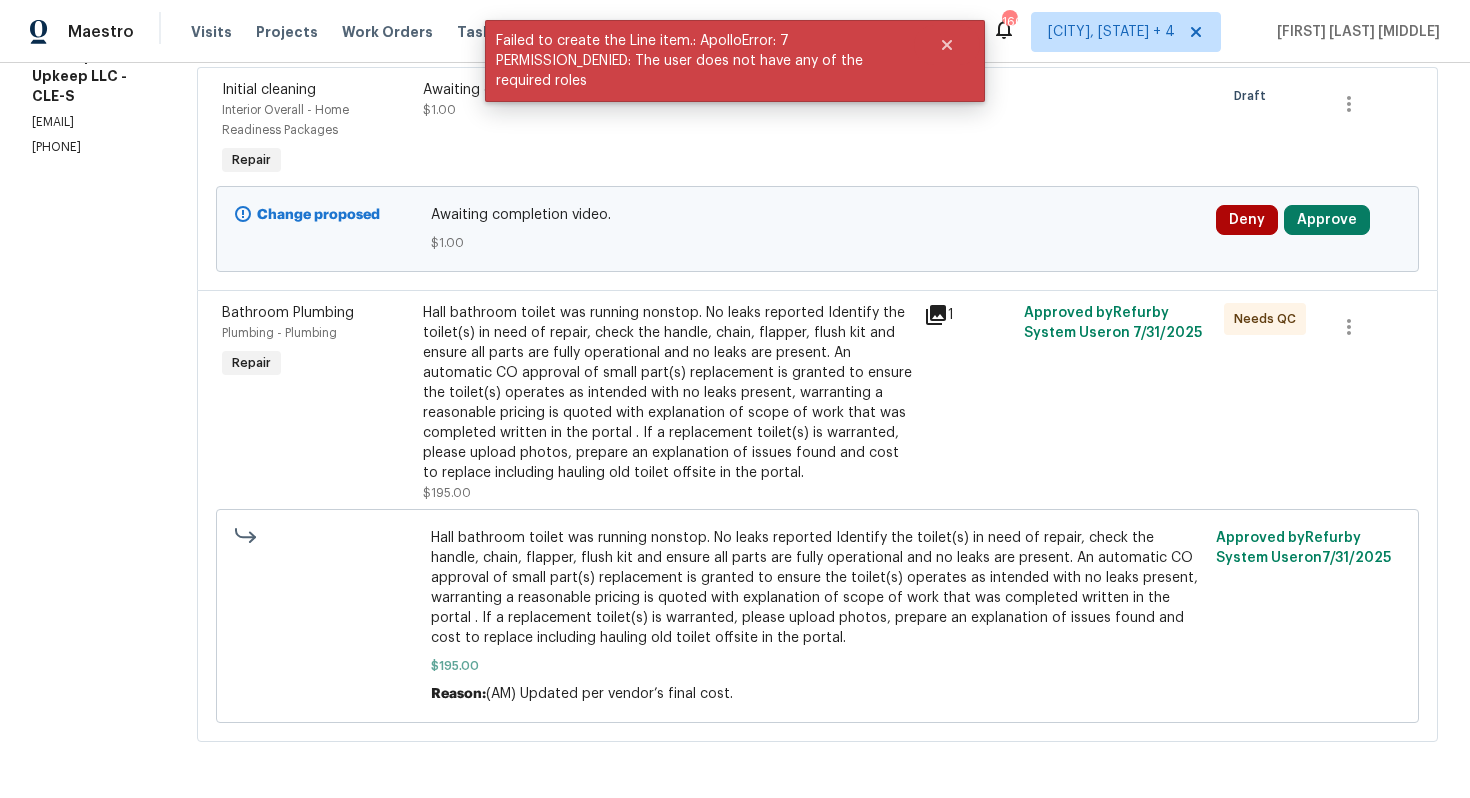 scroll, scrollTop: 0, scrollLeft: 0, axis: both 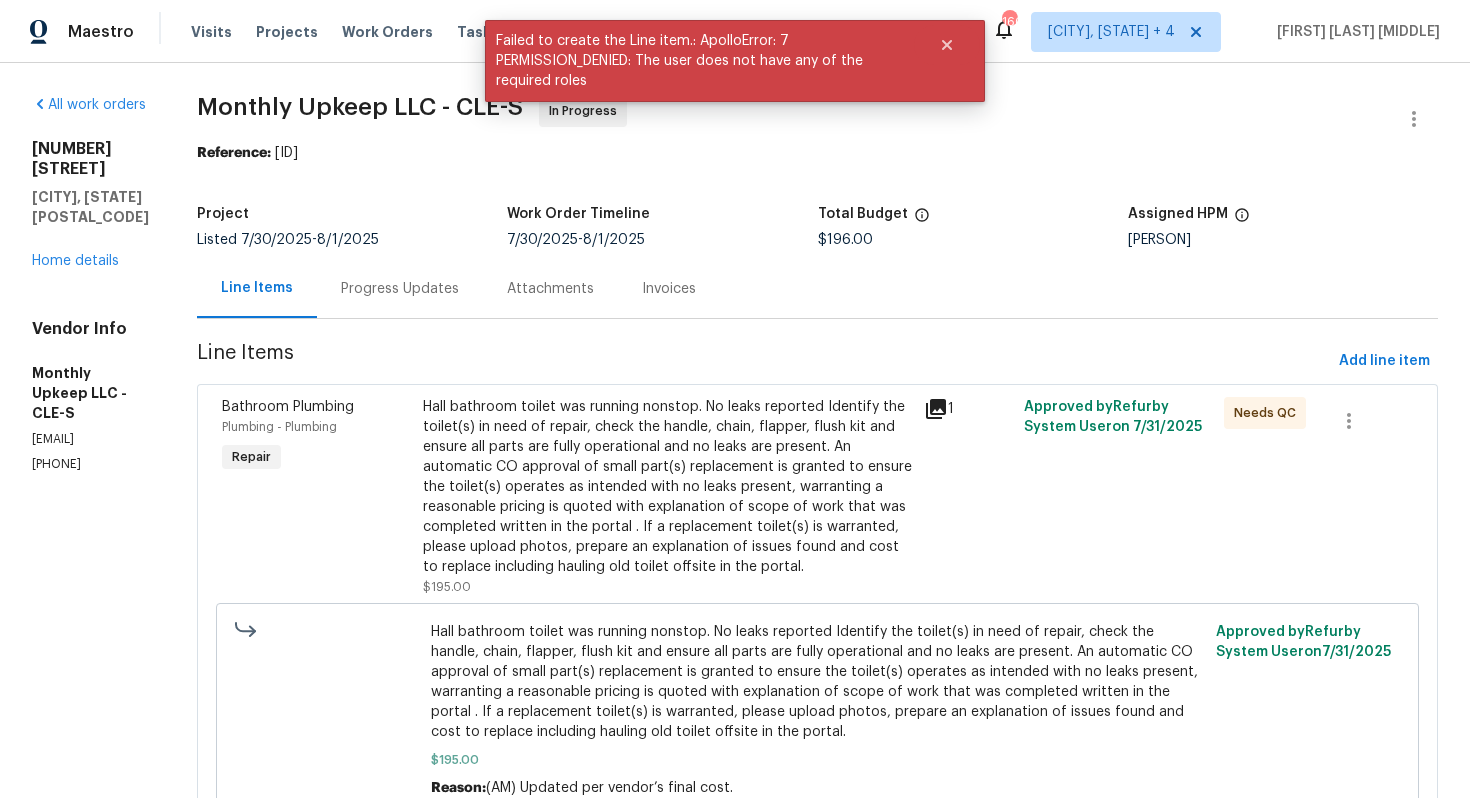click on "Progress Updates" at bounding box center [400, 289] 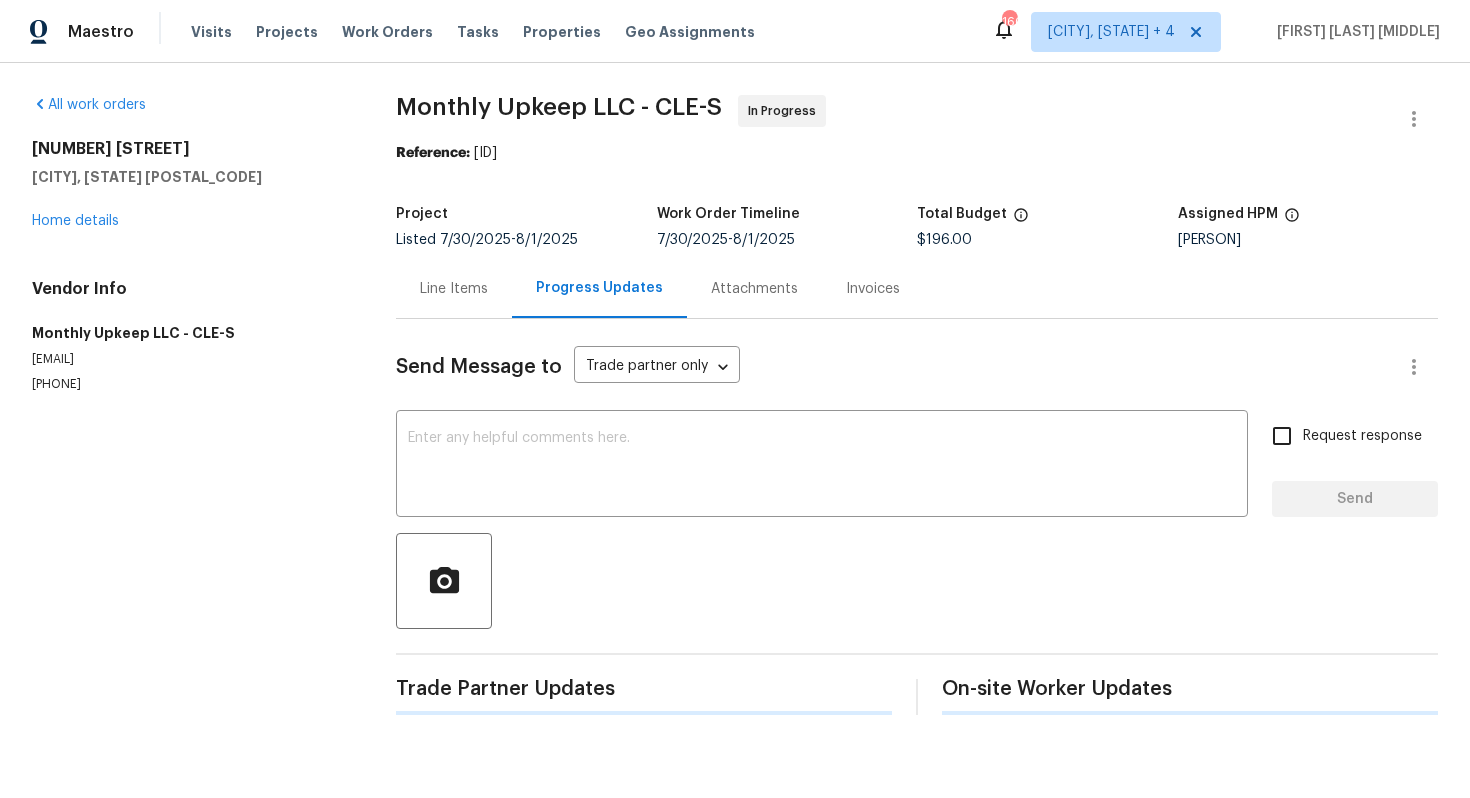click on "Line Items" at bounding box center (454, 289) 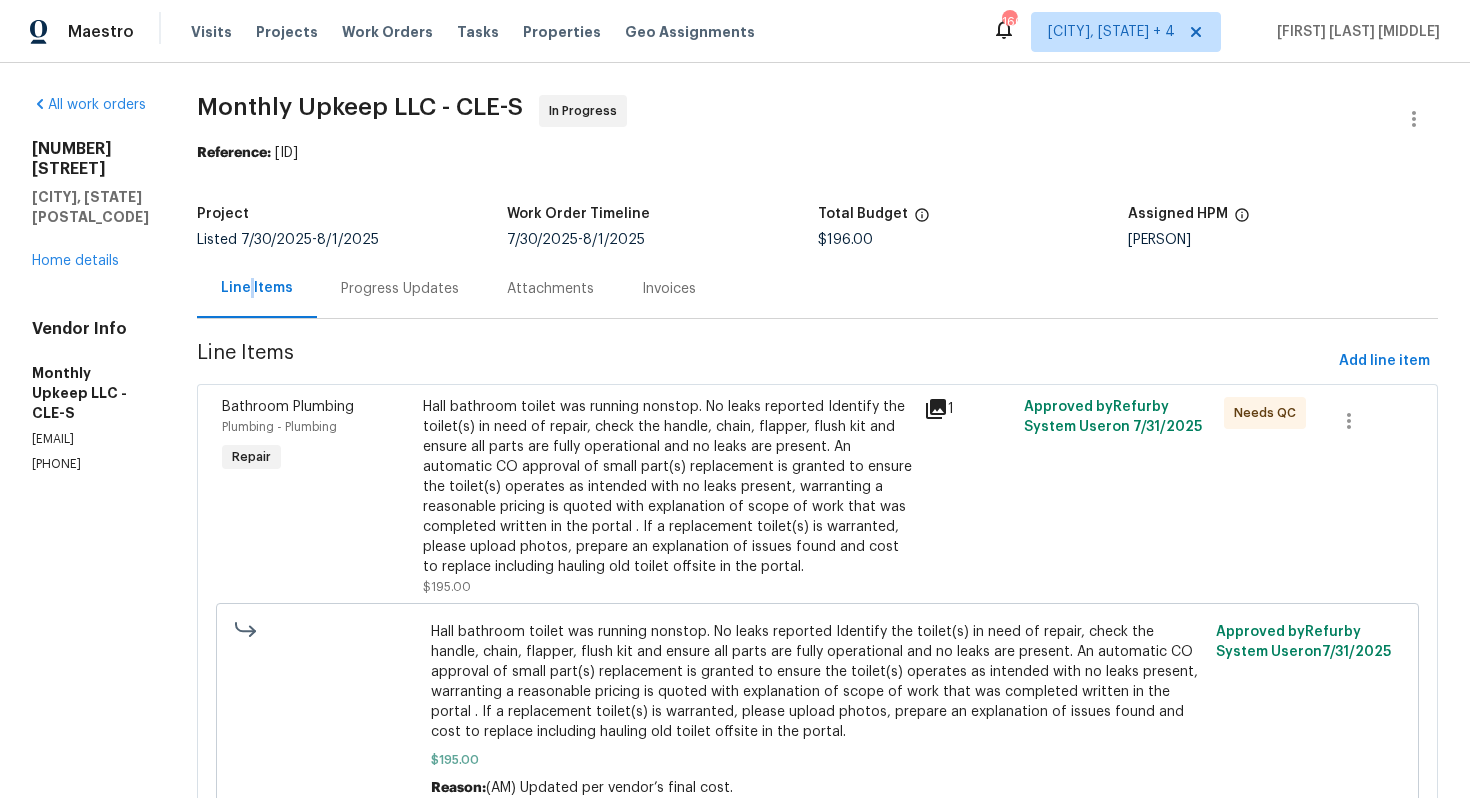 click on "Progress Updates" at bounding box center (400, 289) 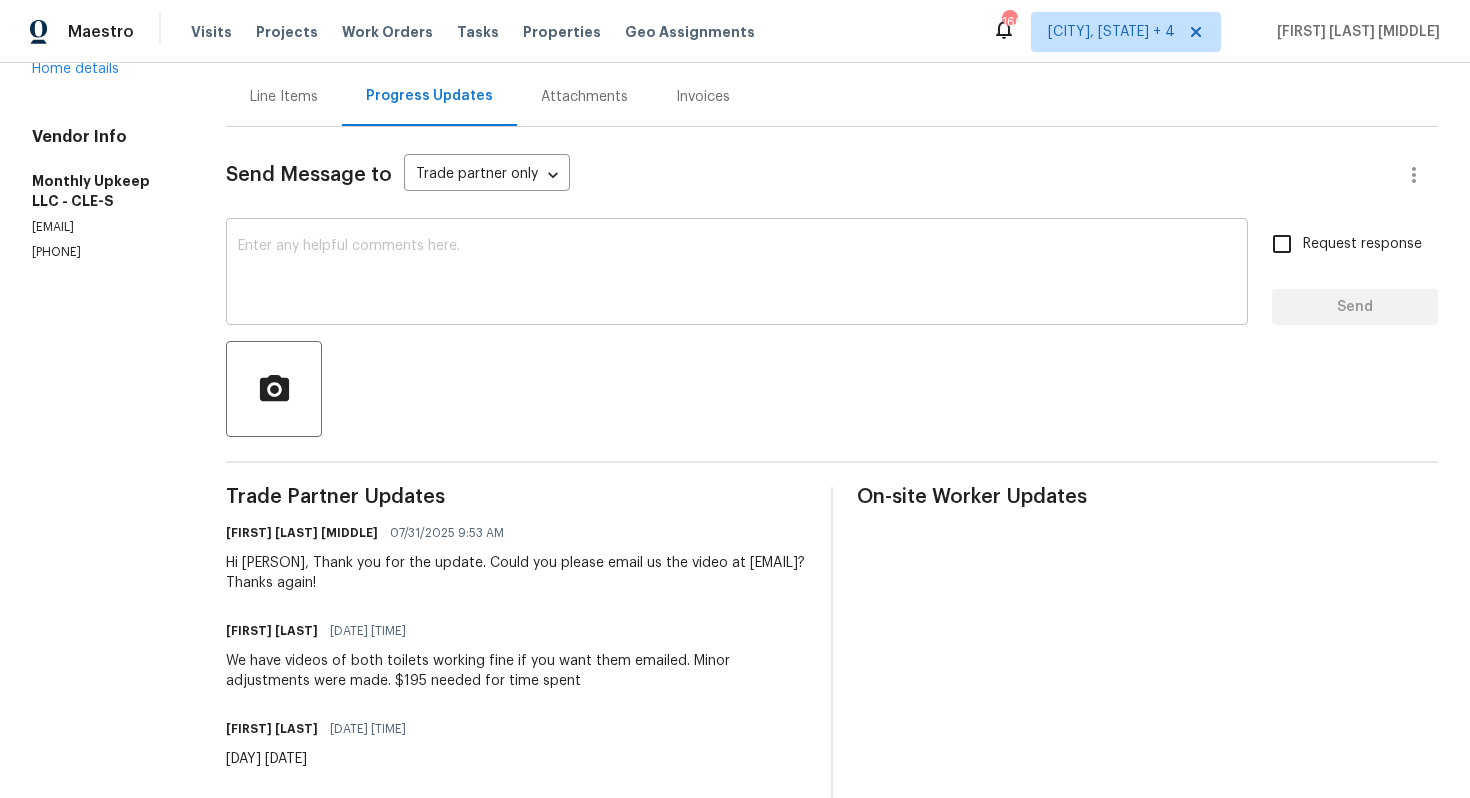 scroll, scrollTop: 193, scrollLeft: 0, axis: vertical 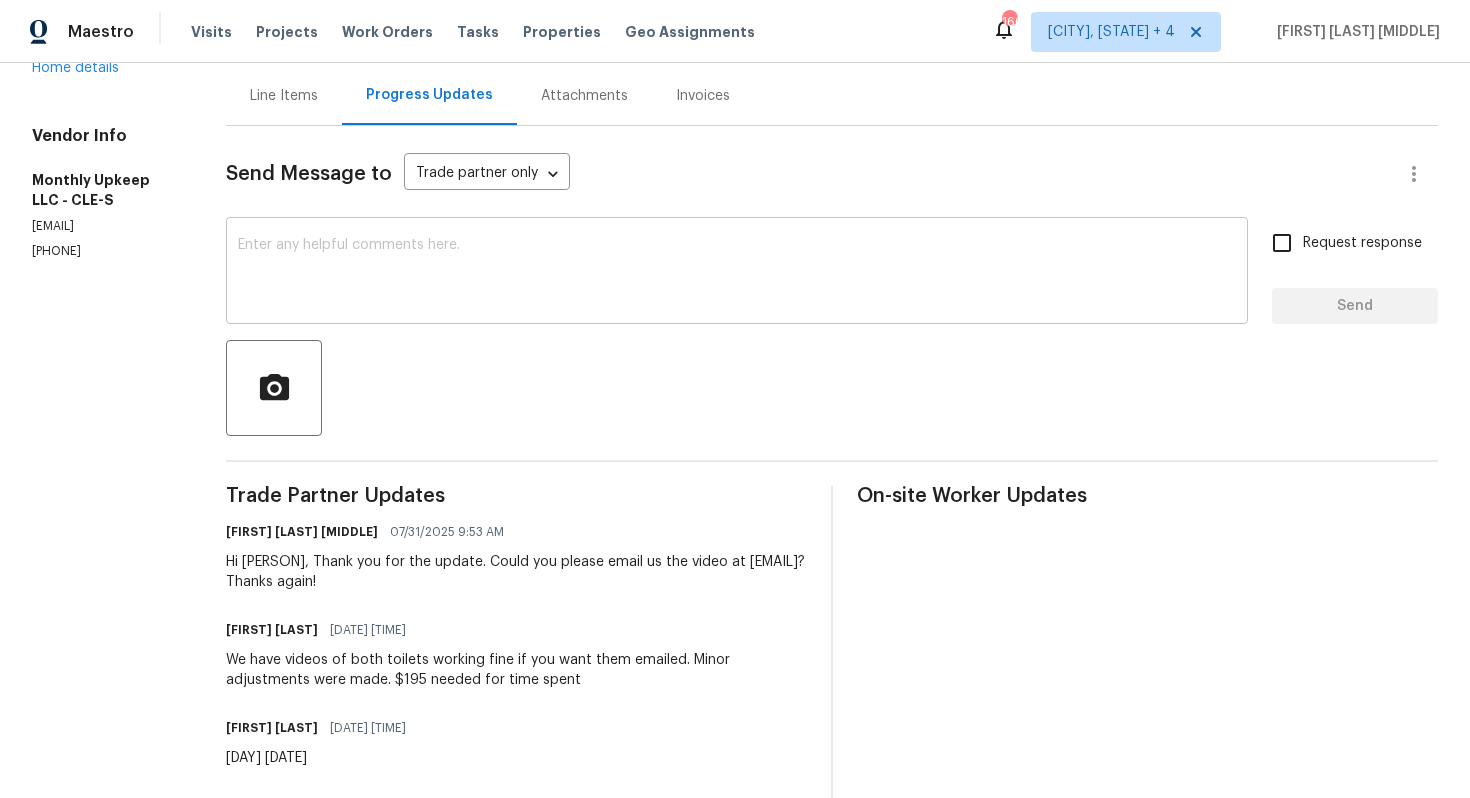 click at bounding box center (737, 273) 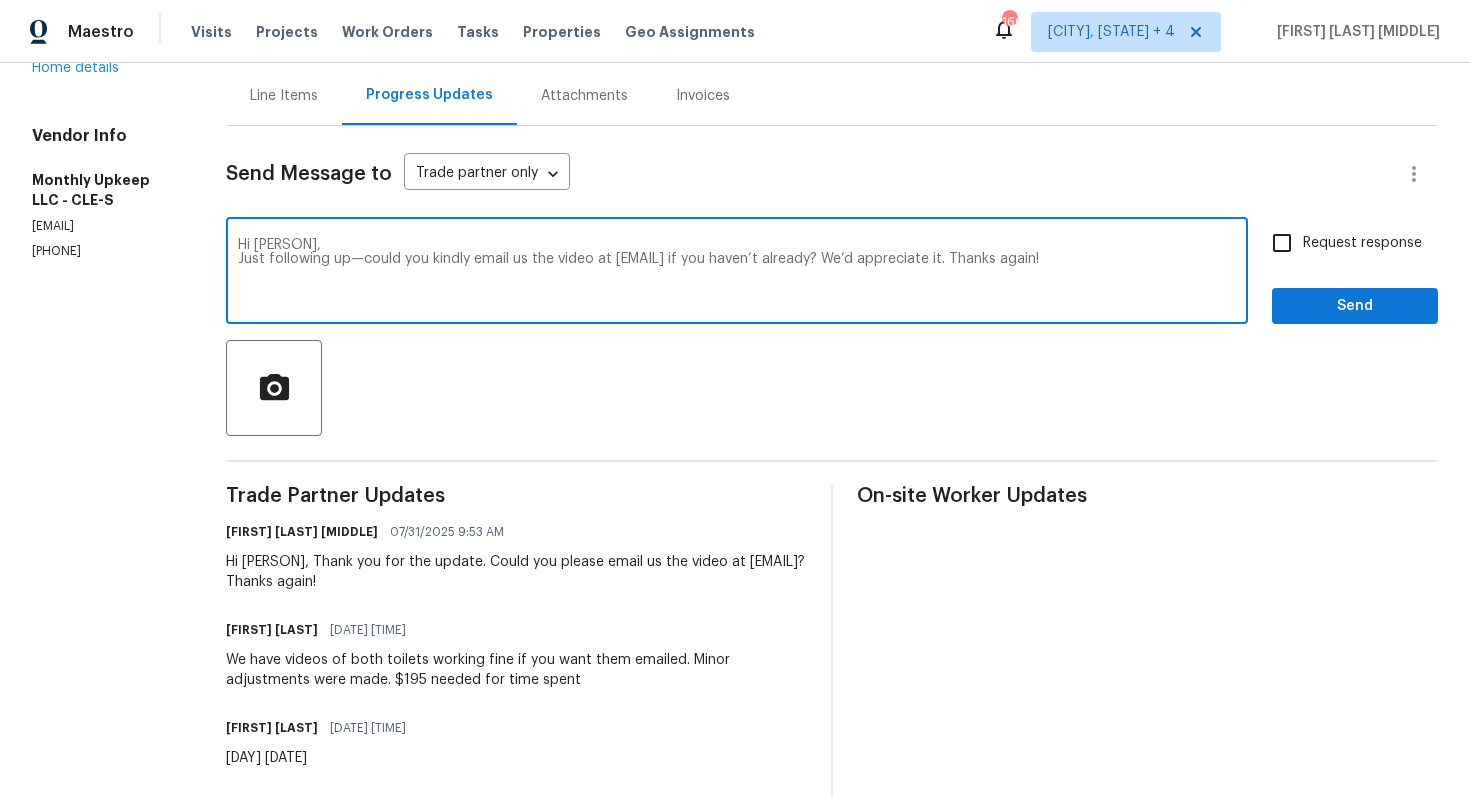 type on "Hi Spensir,
Just following up—could you kindly email us the video at arvind.raj@opendoor.com if you haven’t already? We’d appreciate it. Thanks again!" 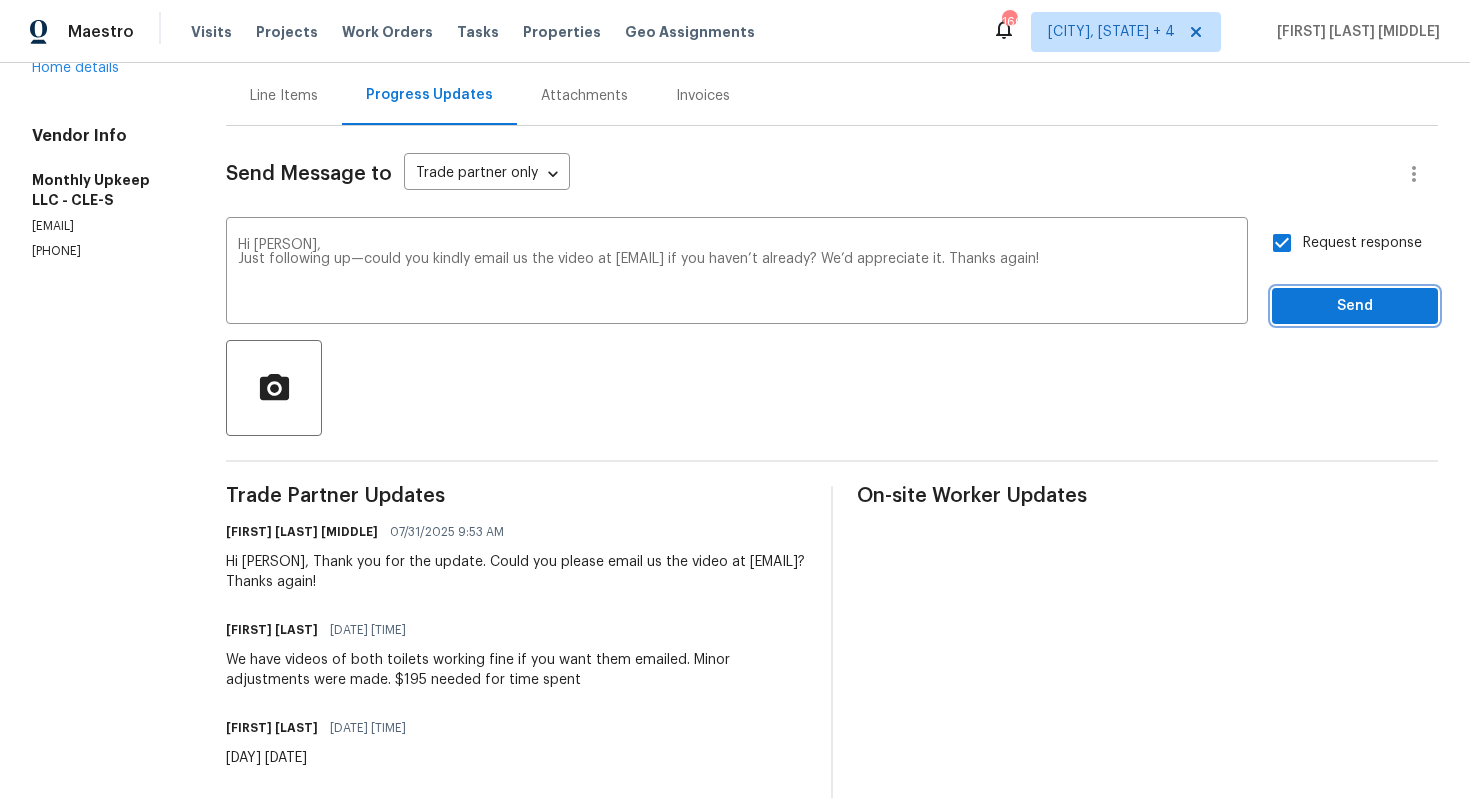 click on "Send" at bounding box center (1355, 306) 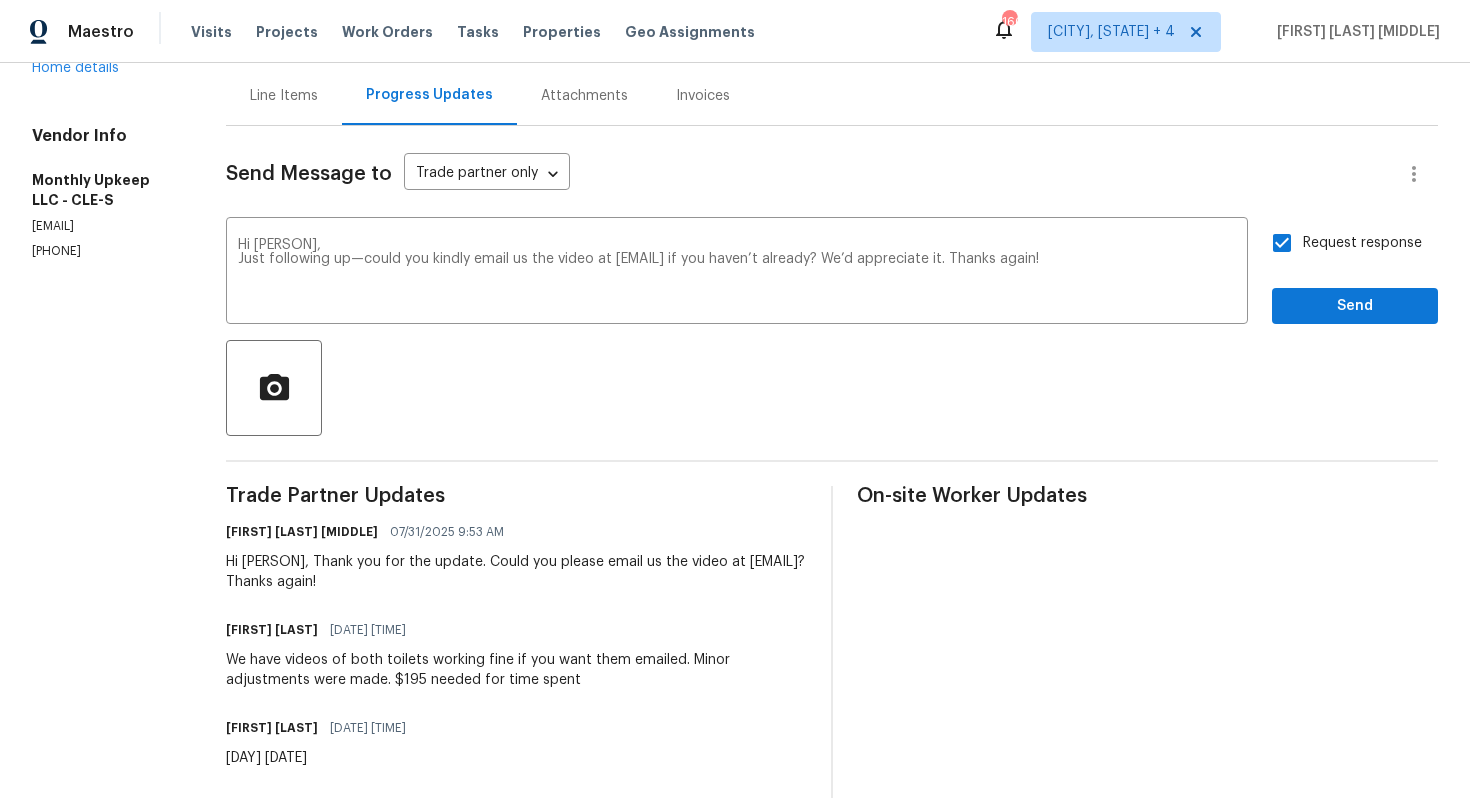 scroll, scrollTop: 0, scrollLeft: 0, axis: both 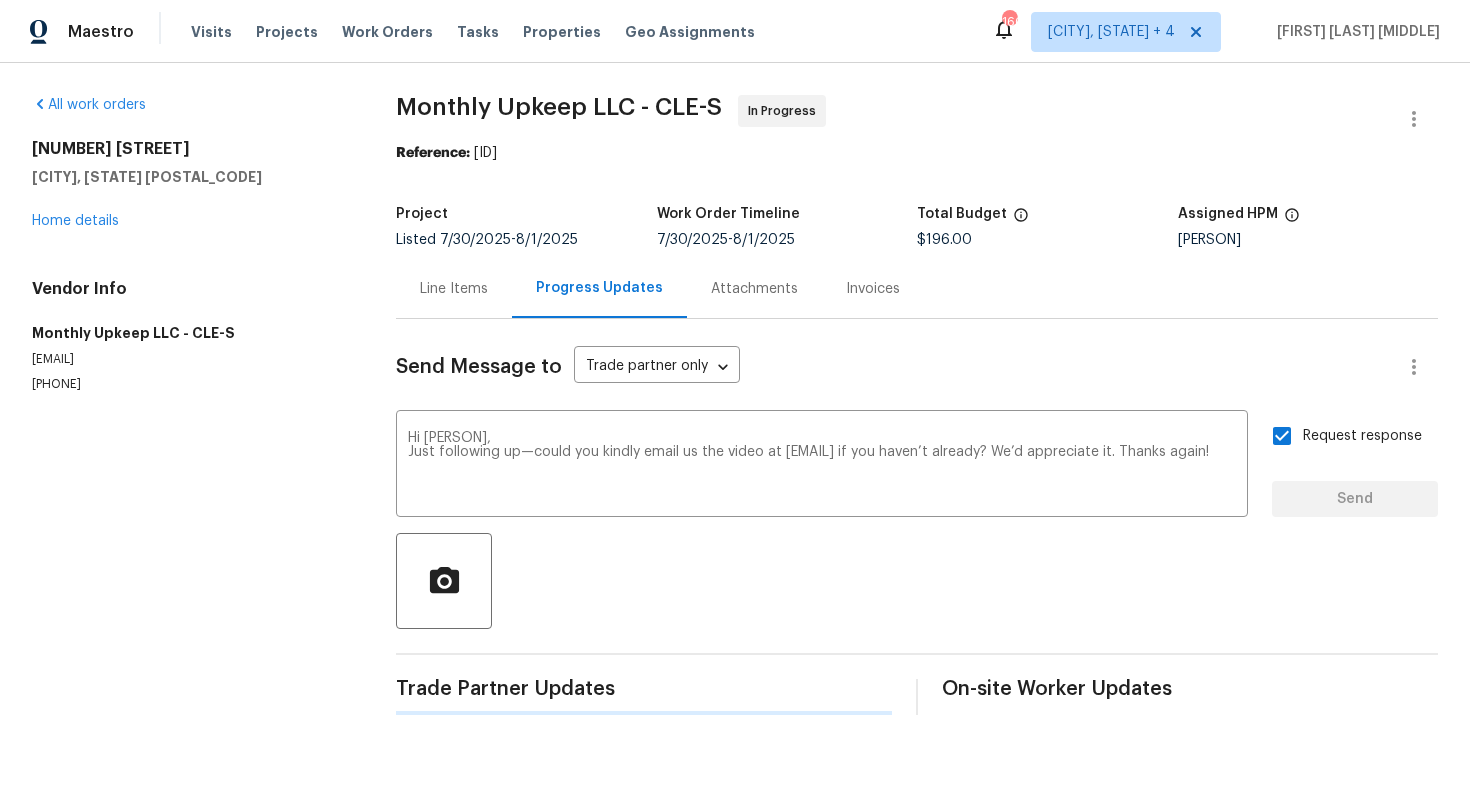 type 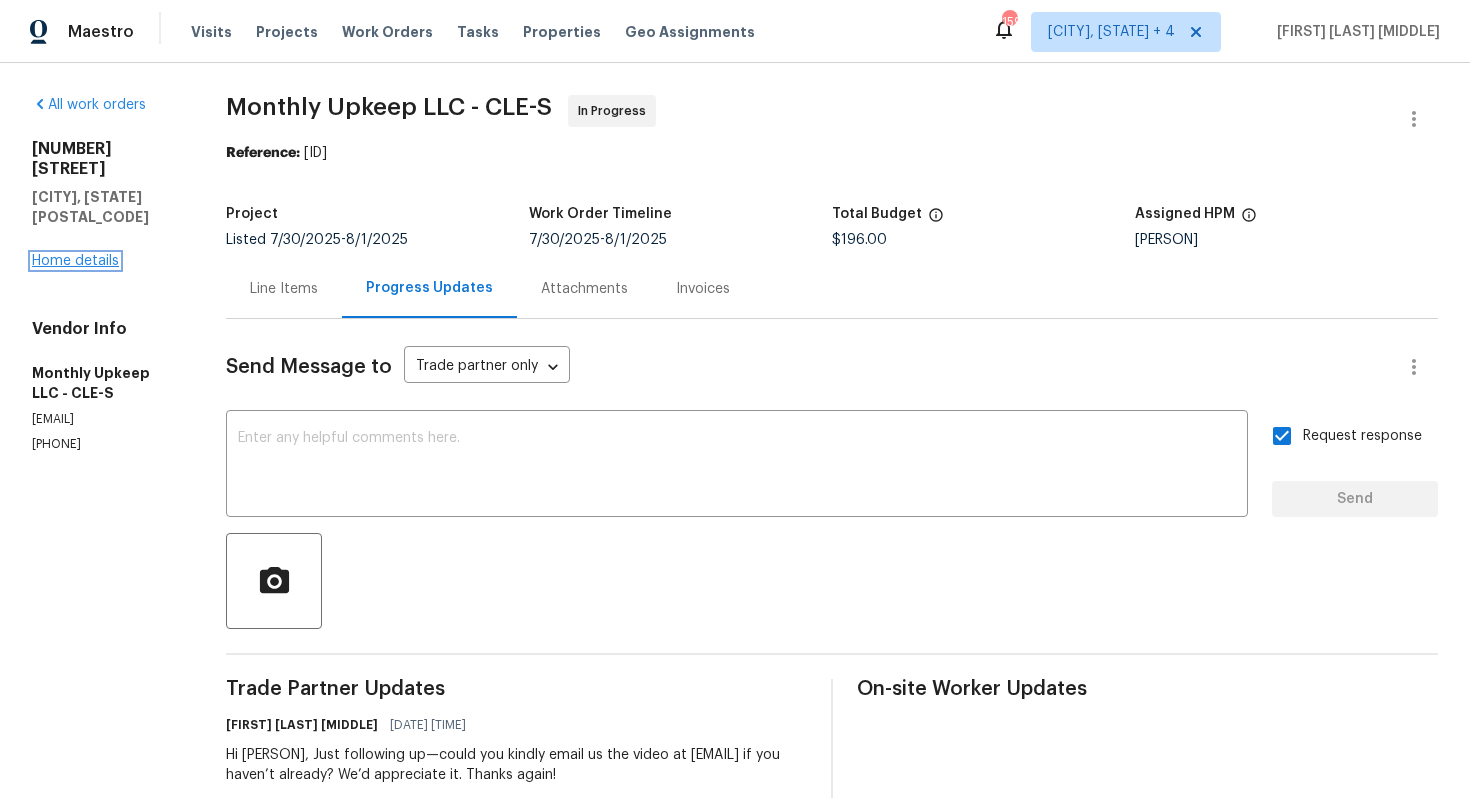 click on "Home details" at bounding box center (75, 261) 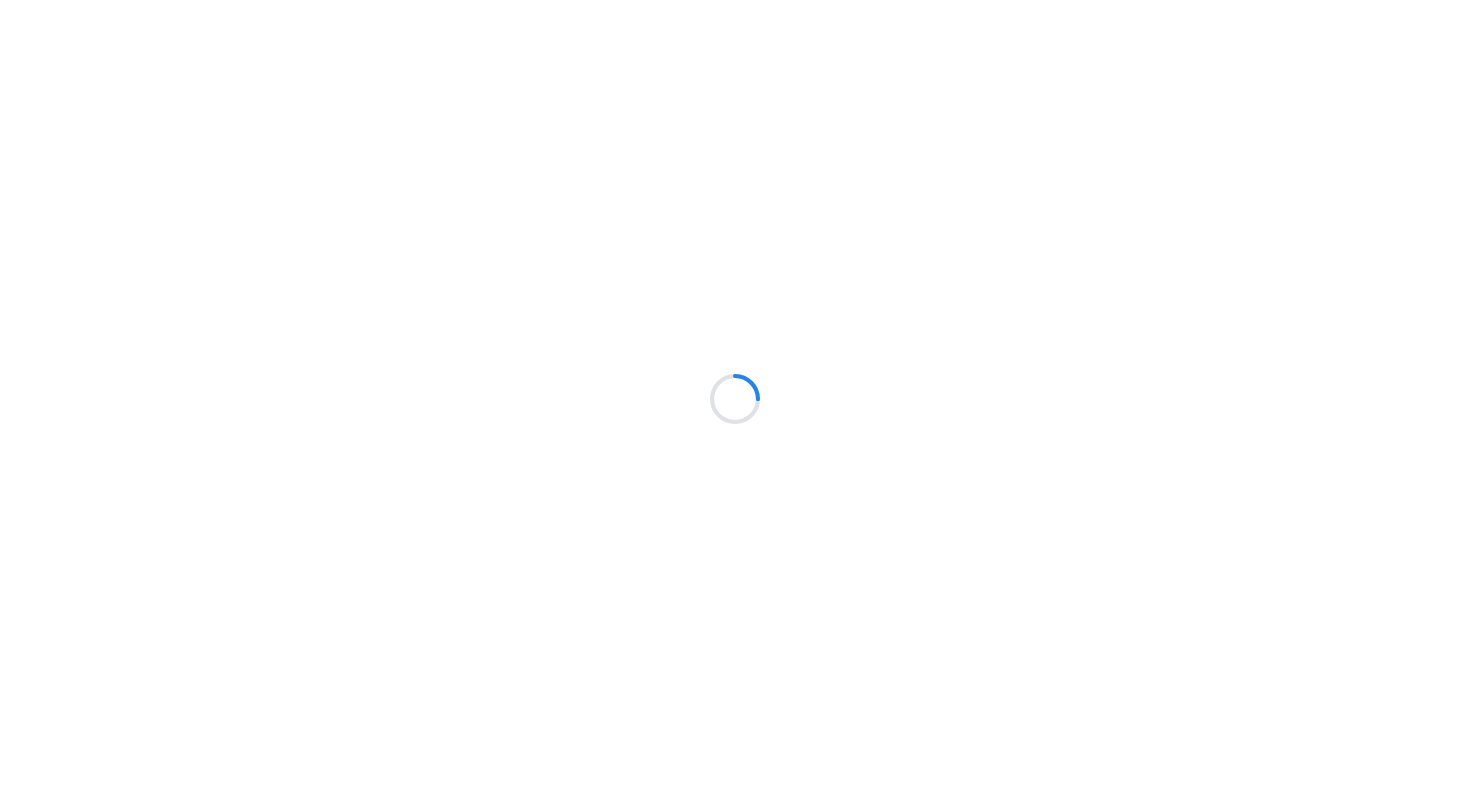 scroll, scrollTop: 0, scrollLeft: 0, axis: both 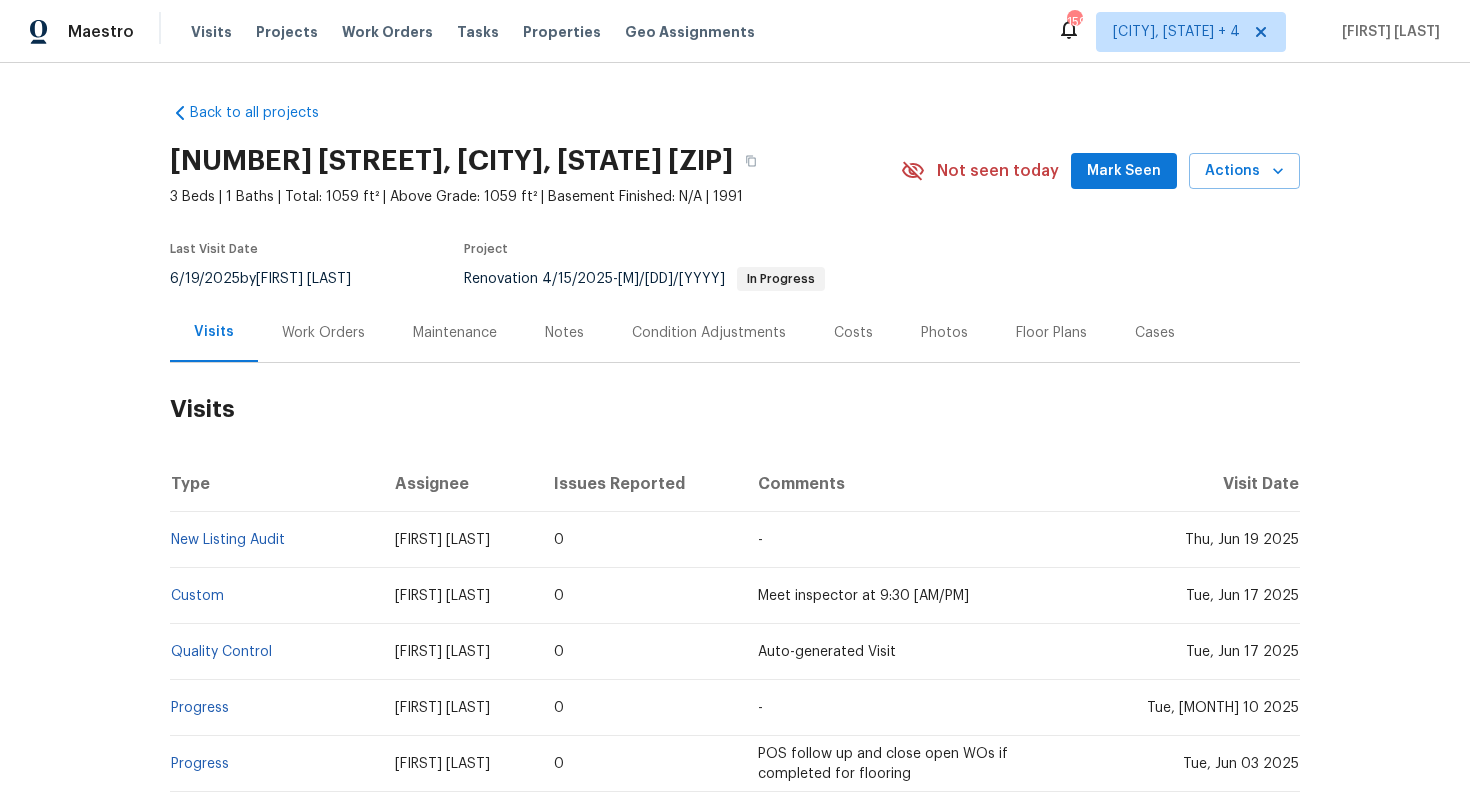 click on "Work Orders" at bounding box center (323, 333) 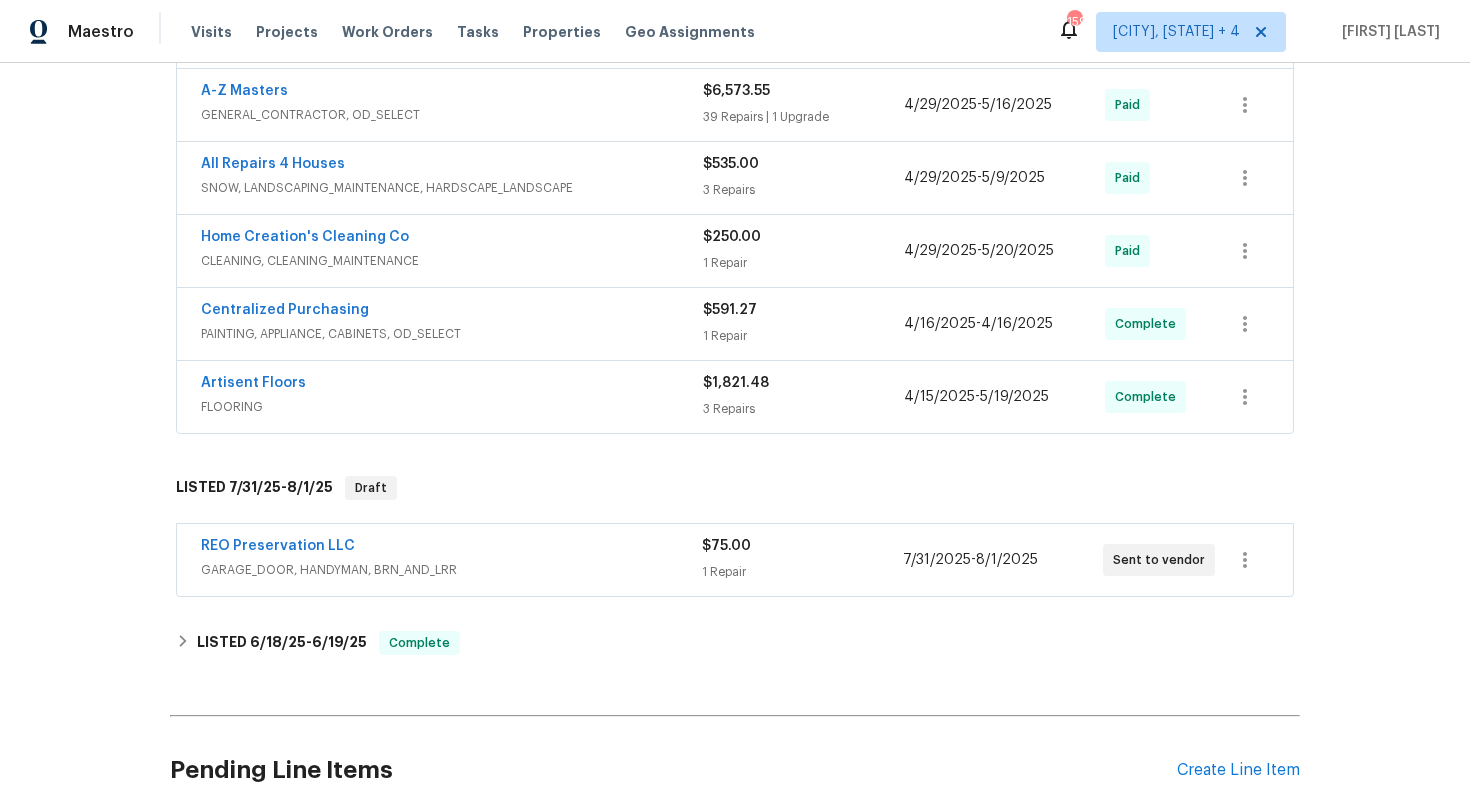 scroll, scrollTop: 479, scrollLeft: 0, axis: vertical 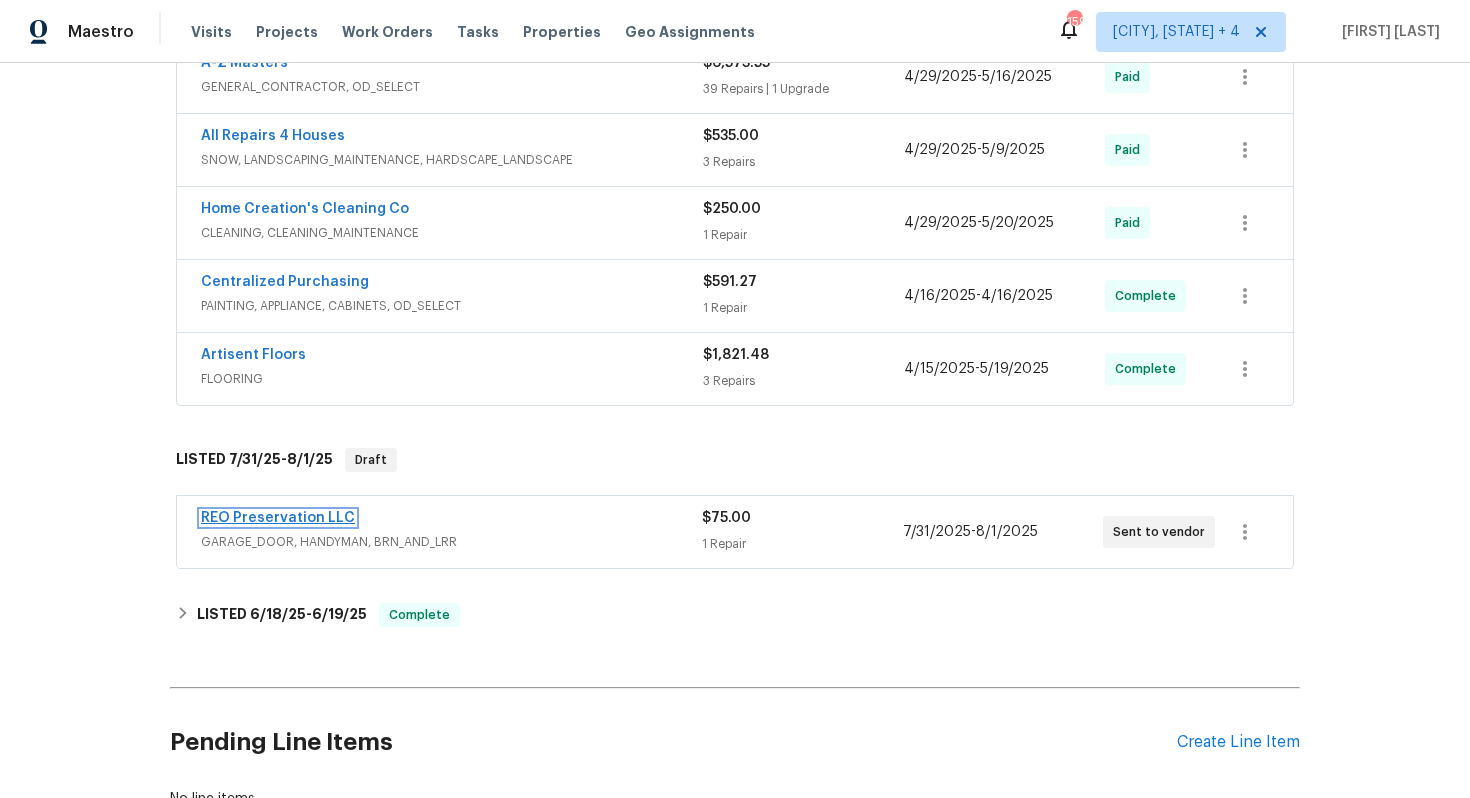 click on "REO Preservation LLC" at bounding box center (278, 518) 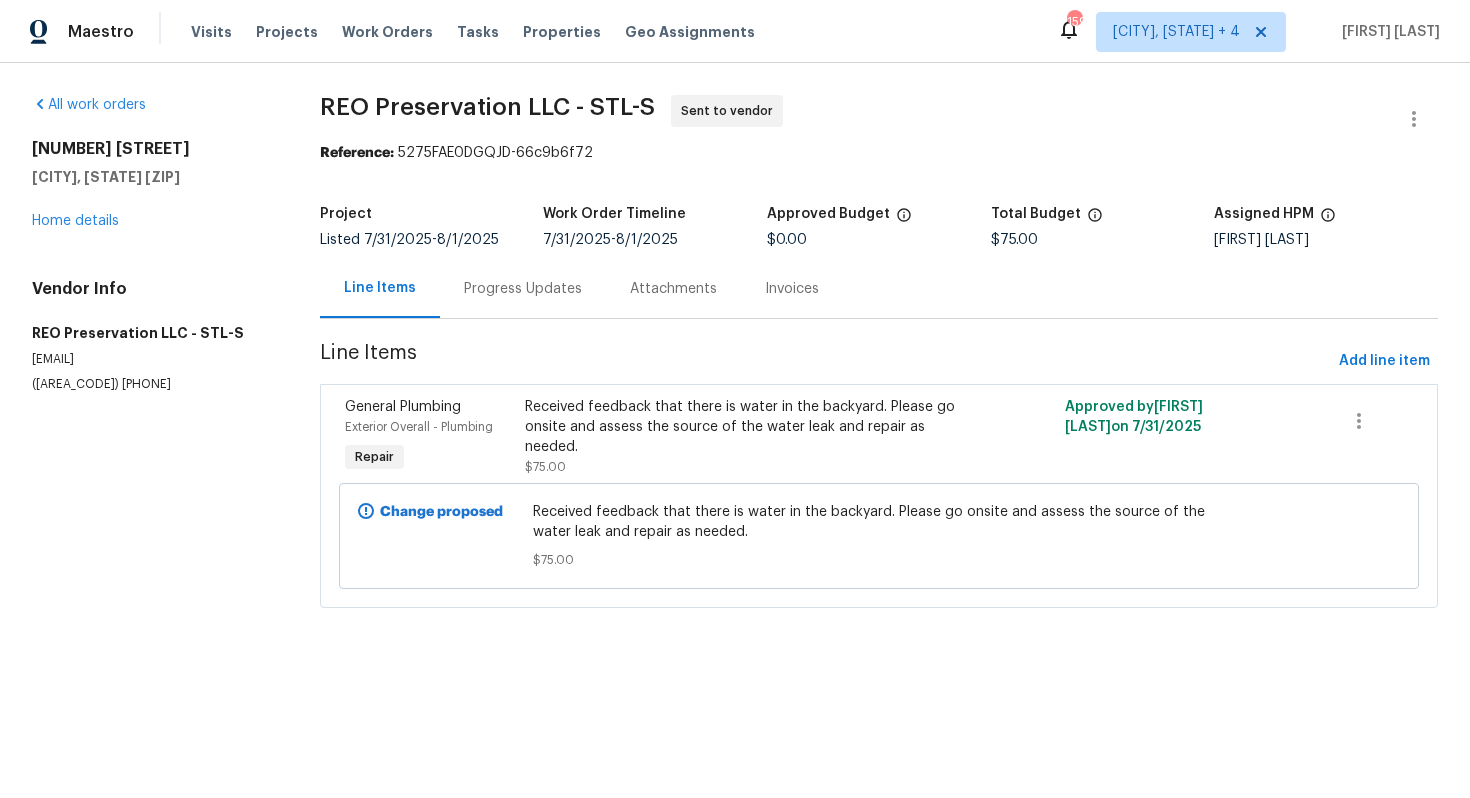 click on "Progress Updates" at bounding box center (523, 289) 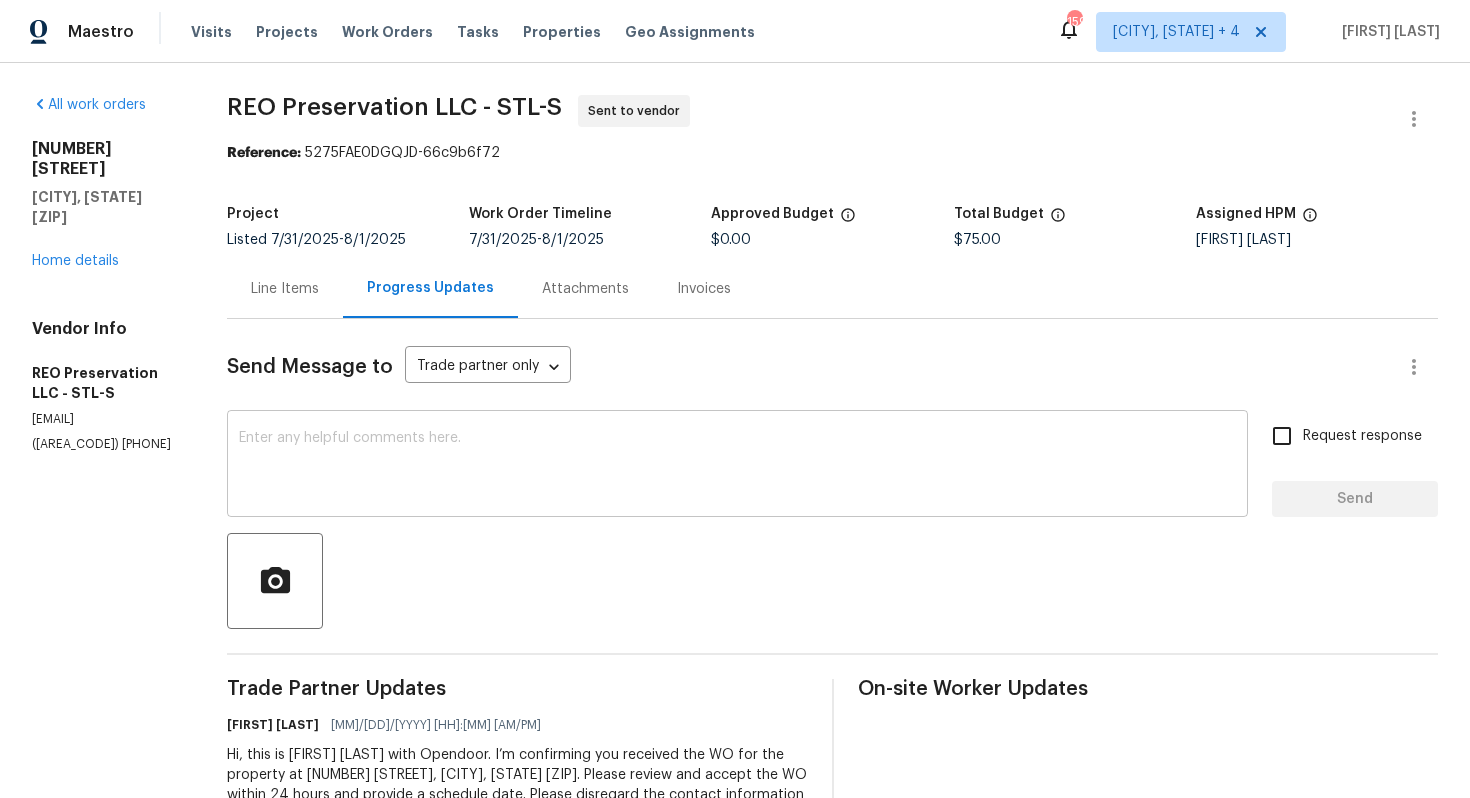 scroll, scrollTop: 83, scrollLeft: 0, axis: vertical 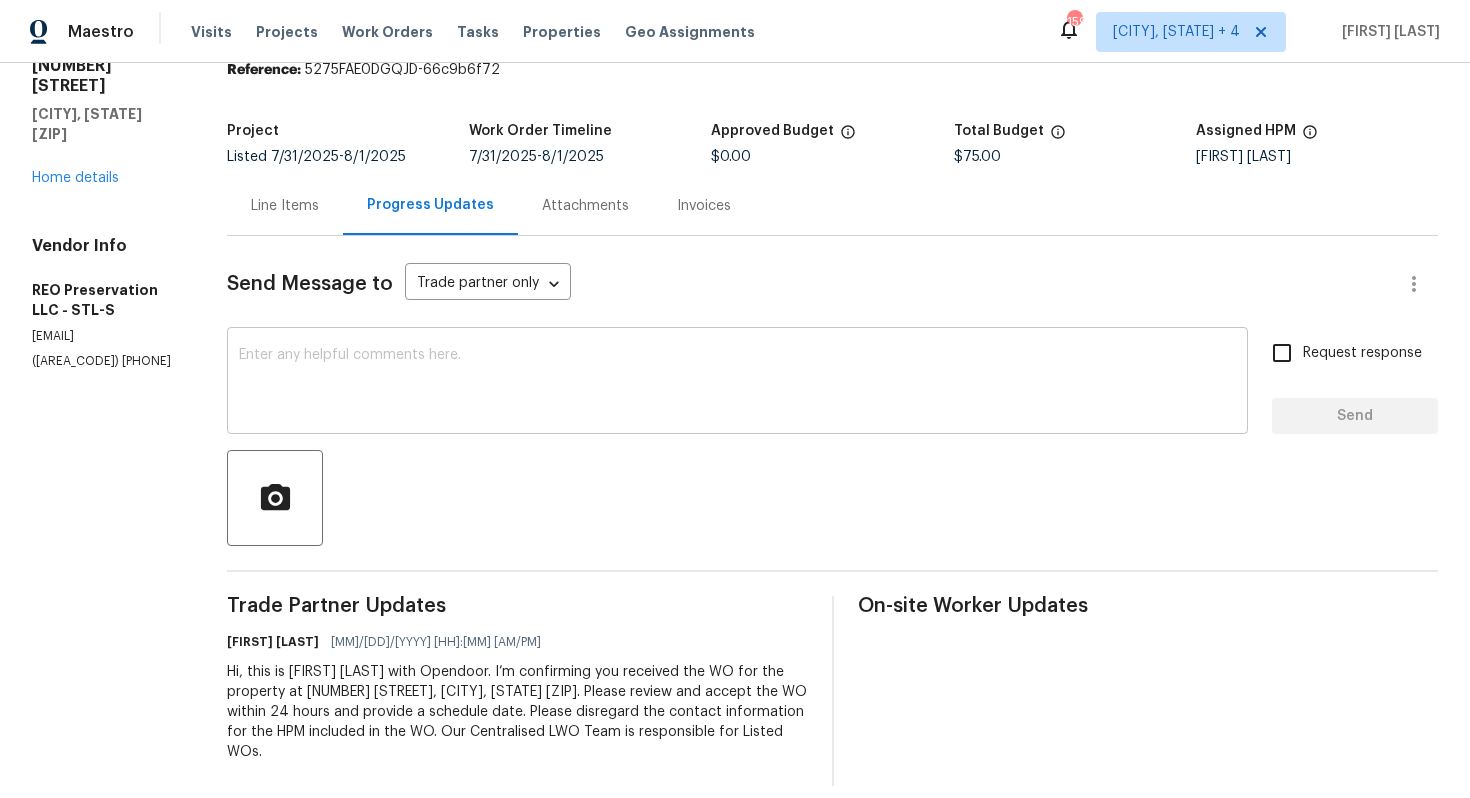 click at bounding box center [737, 383] 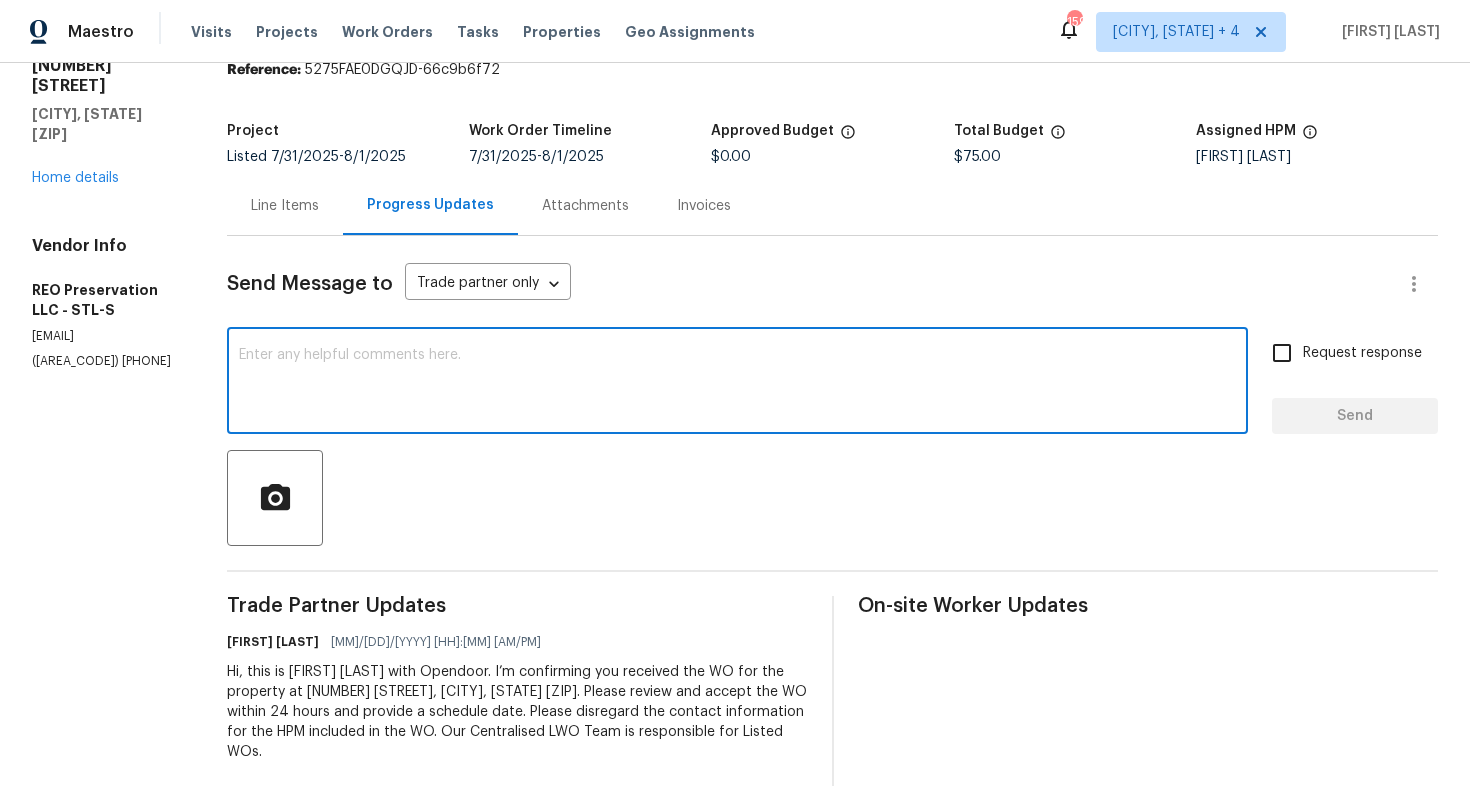 click at bounding box center (737, 383) 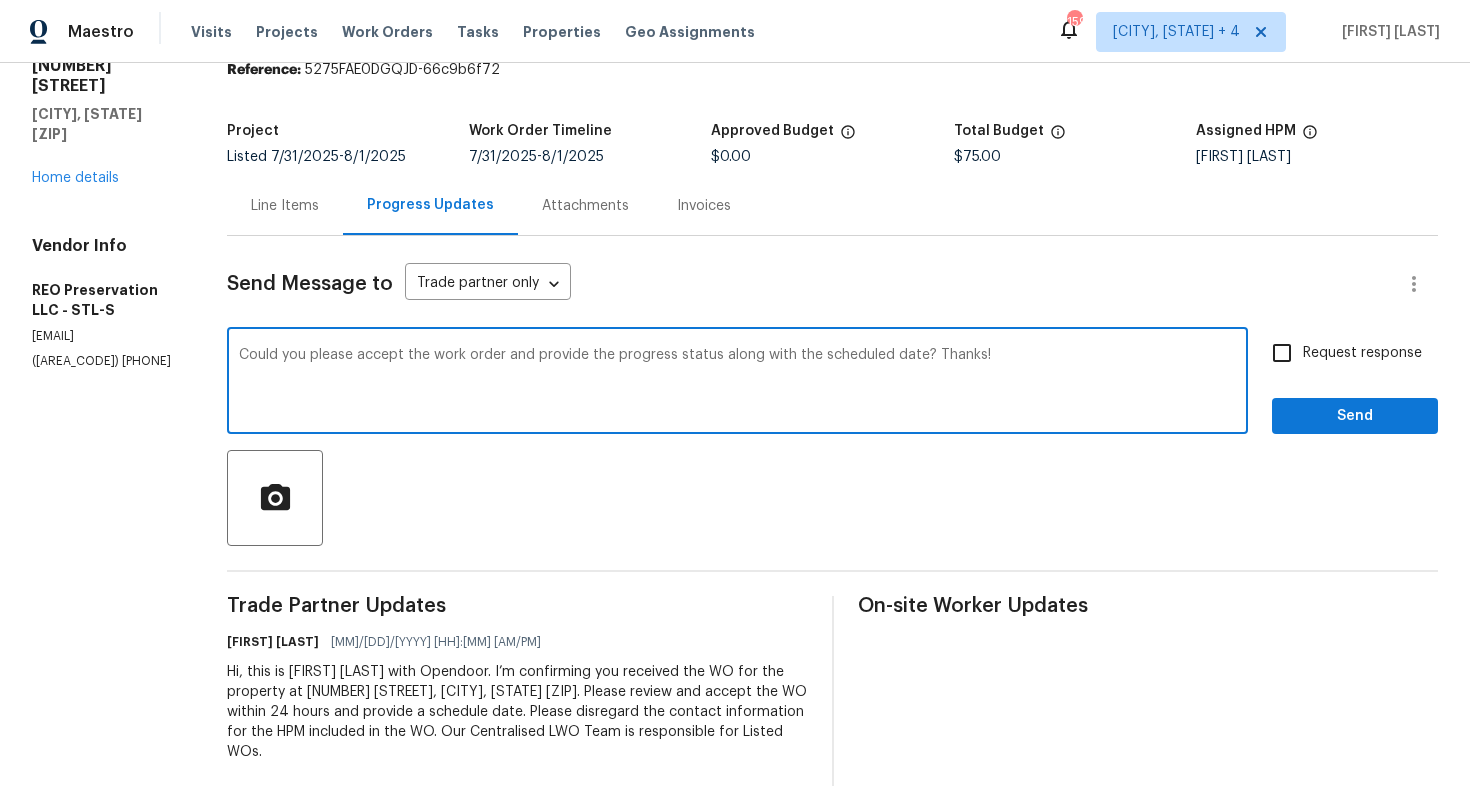 click on "Could you please accept the work order and provide the progress status along with the scheduled date? Thanks!" at bounding box center [737, 383] 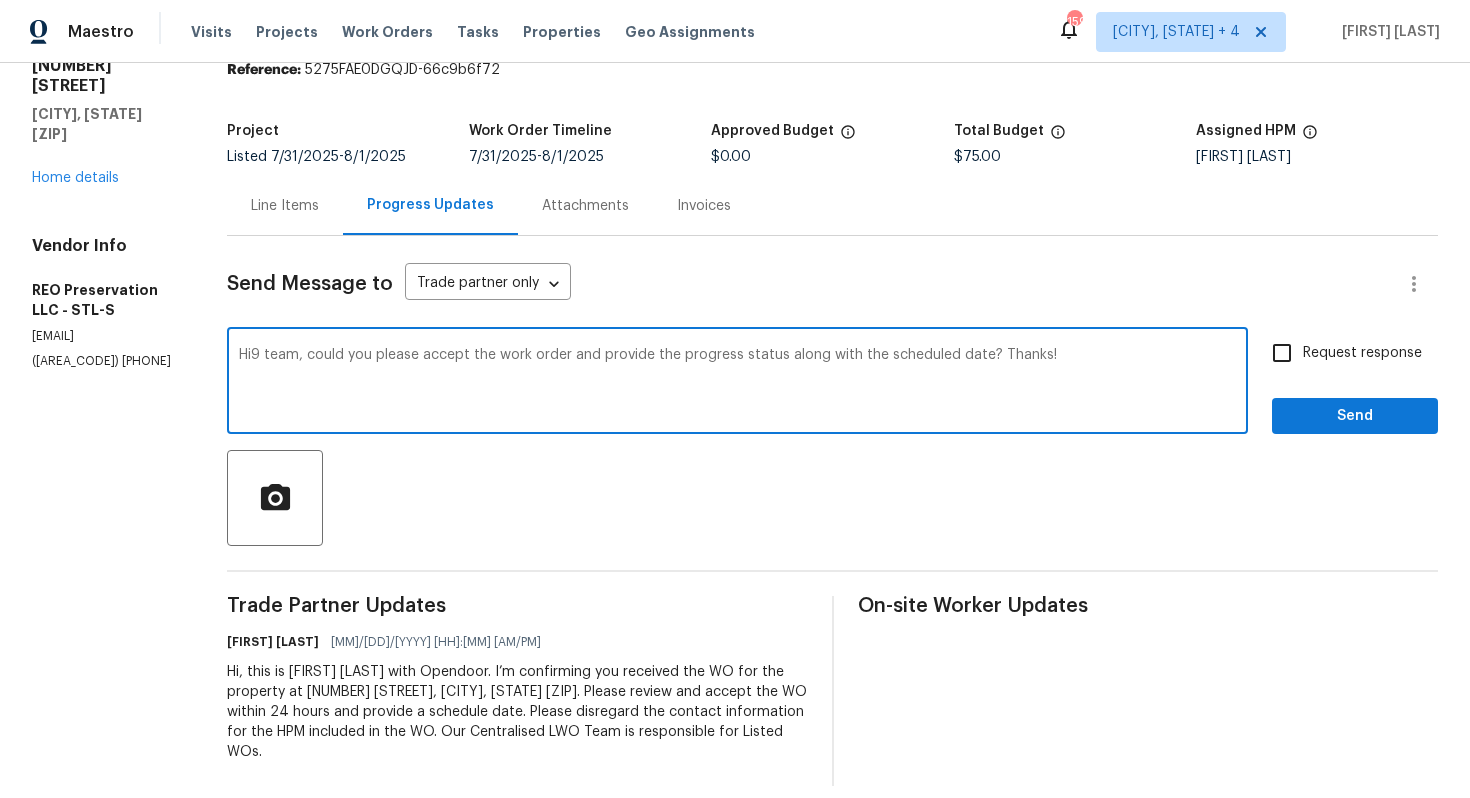 click on "Hi9 team, could you please accept the work order and provide the progress status along with the scheduled date? Thanks!" at bounding box center [737, 383] 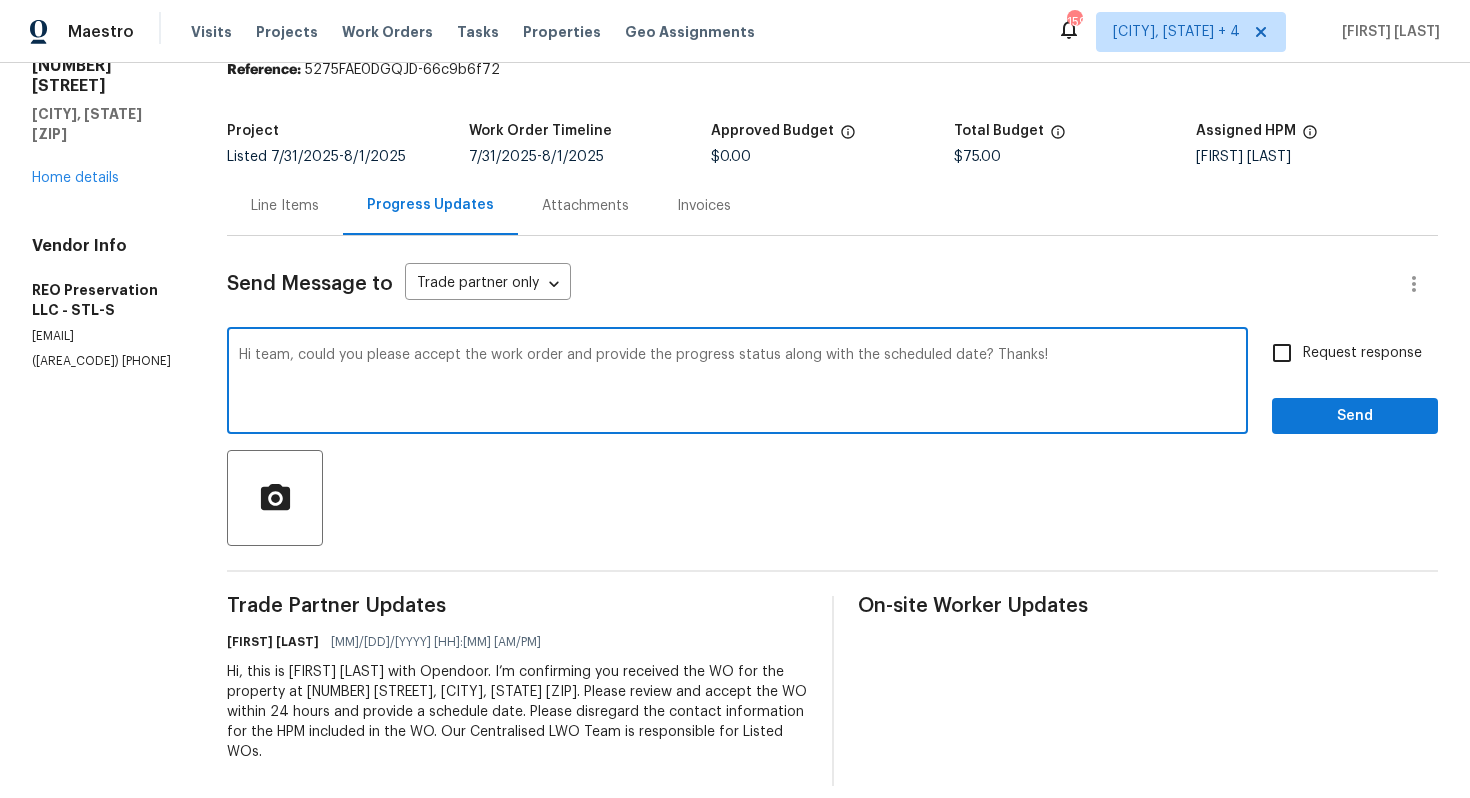 type on "Hi team, could you please accept the work order and provide the progress status along with the scheduled date? Thanks!" 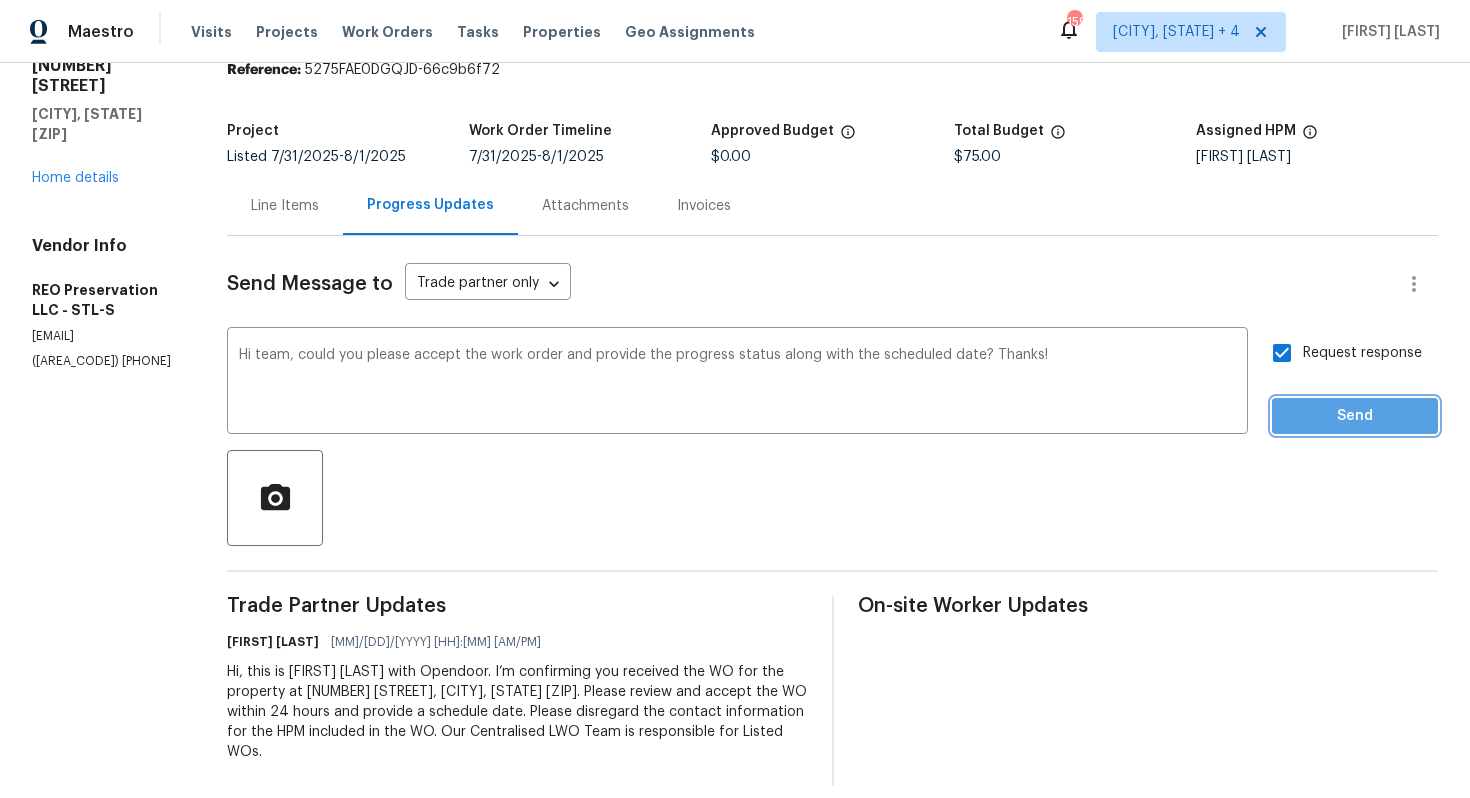 click on "Send" at bounding box center (1355, 416) 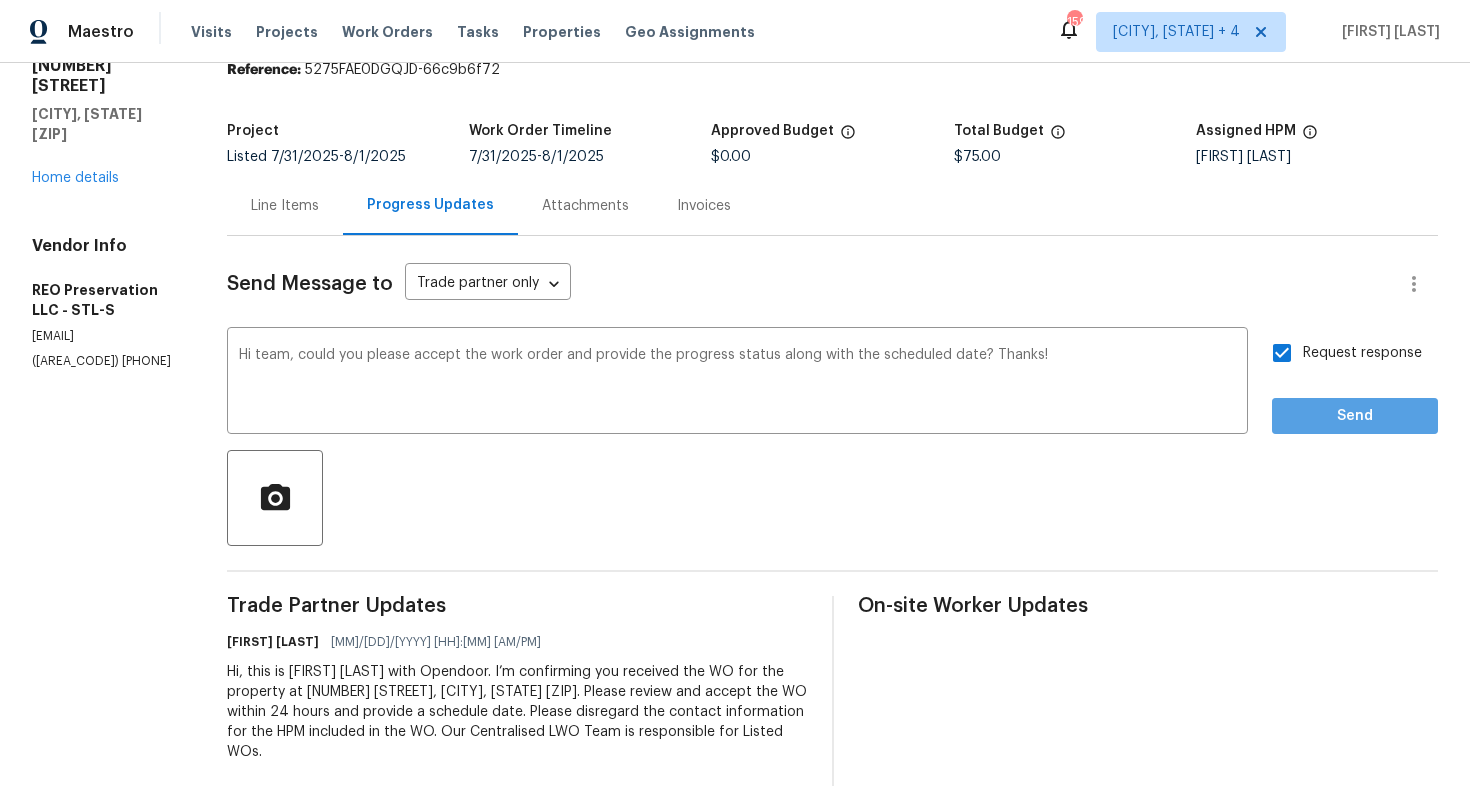 scroll, scrollTop: 0, scrollLeft: 0, axis: both 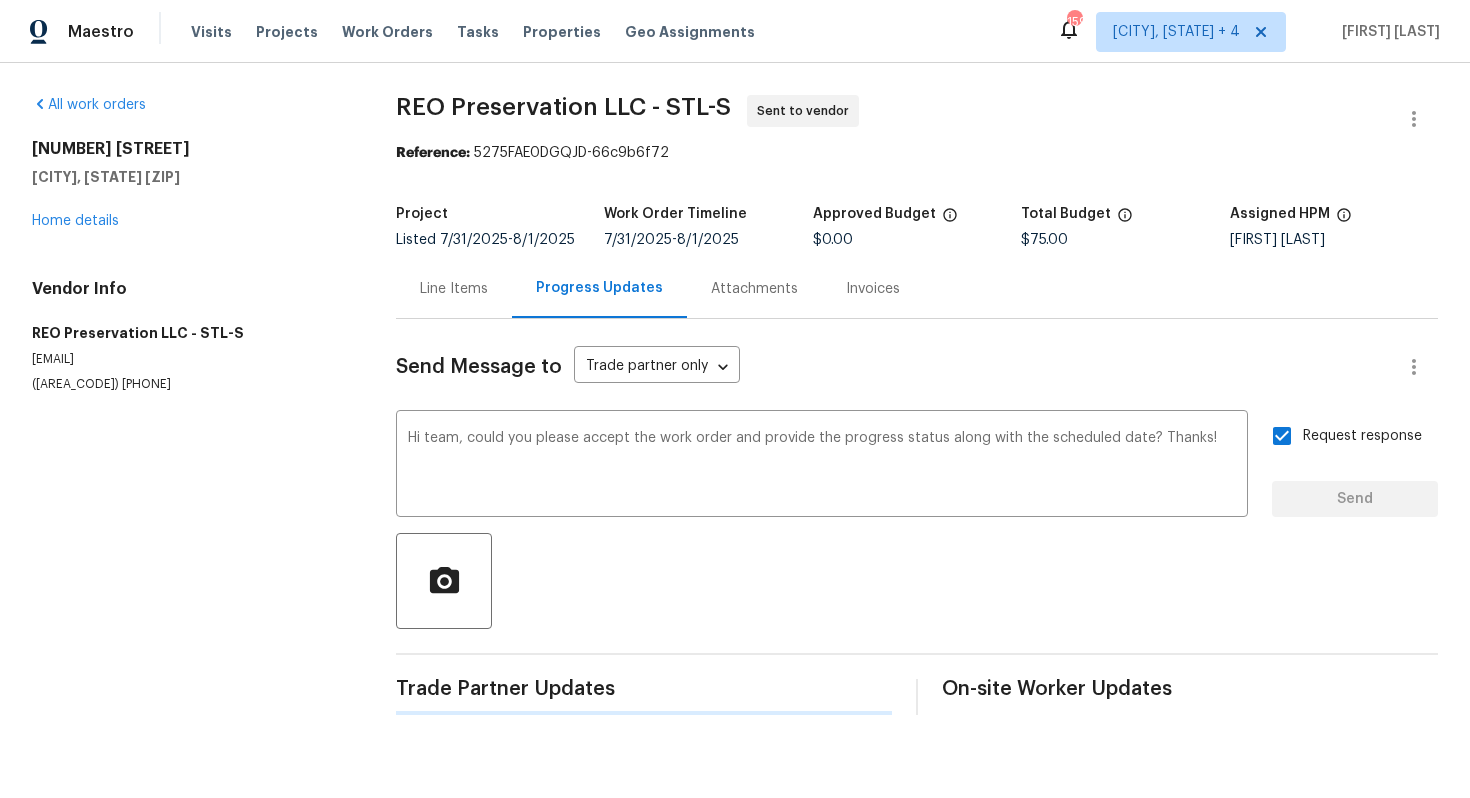 type 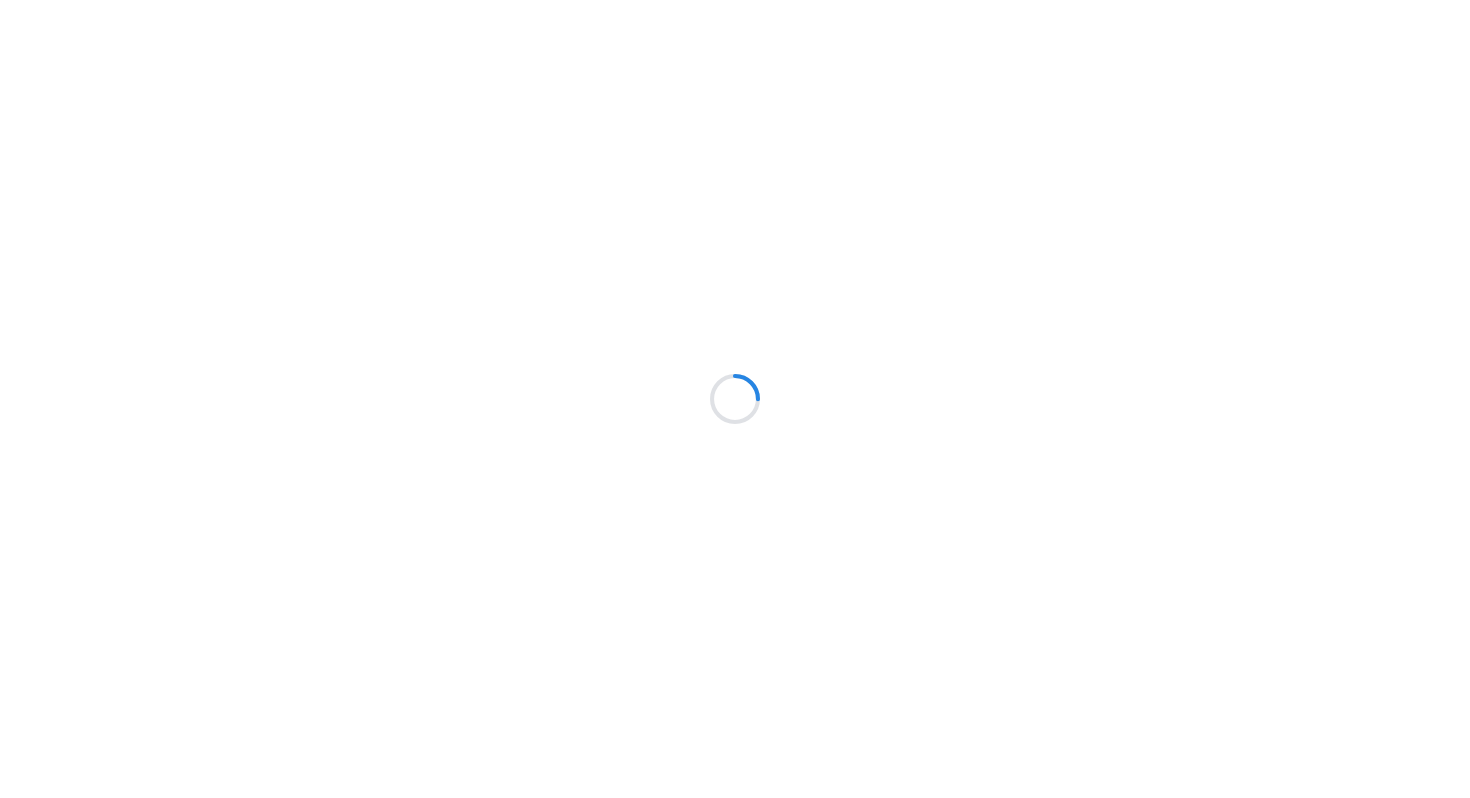scroll, scrollTop: 0, scrollLeft: 0, axis: both 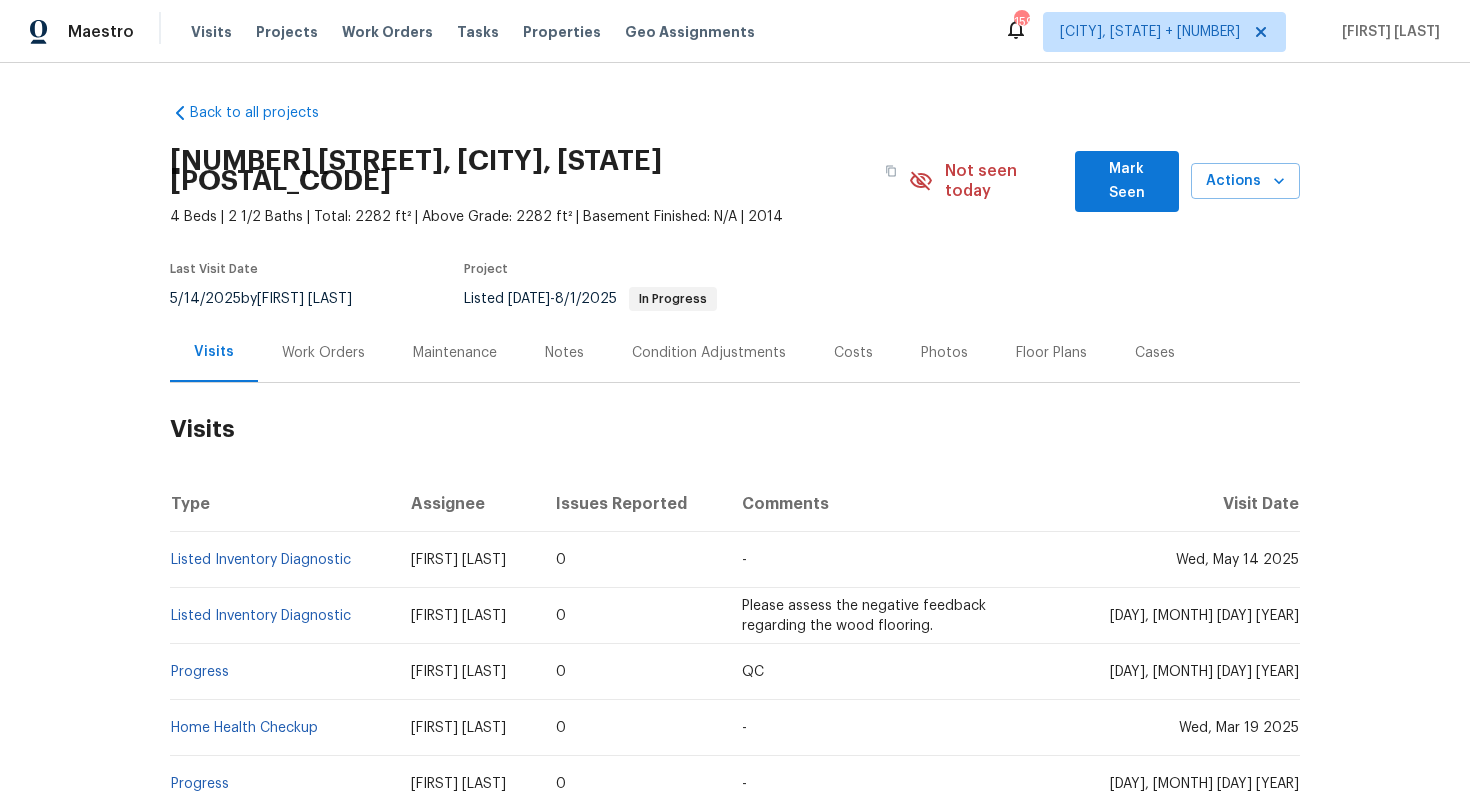 click on "Work Orders" at bounding box center (323, 352) 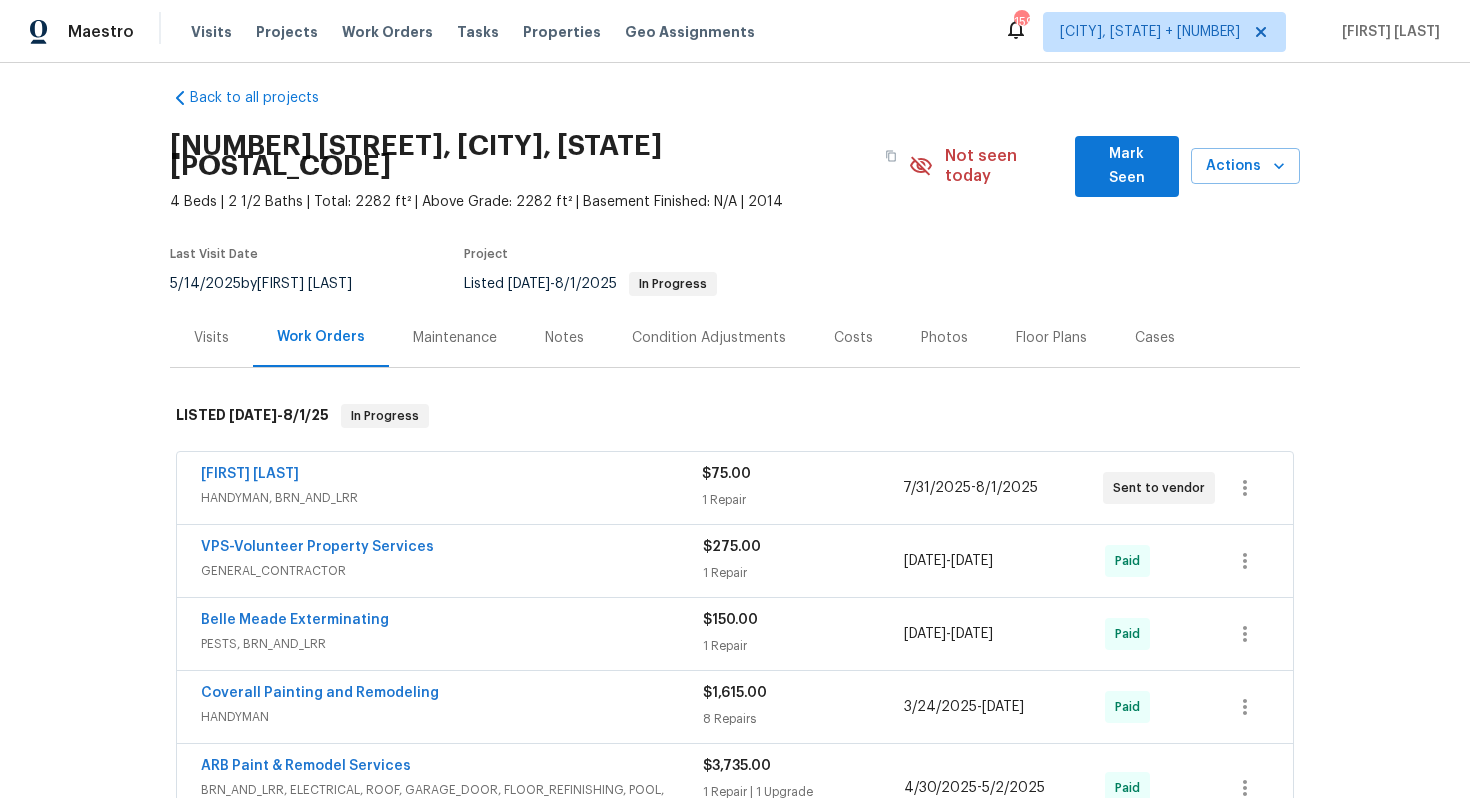 scroll, scrollTop: 0, scrollLeft: 0, axis: both 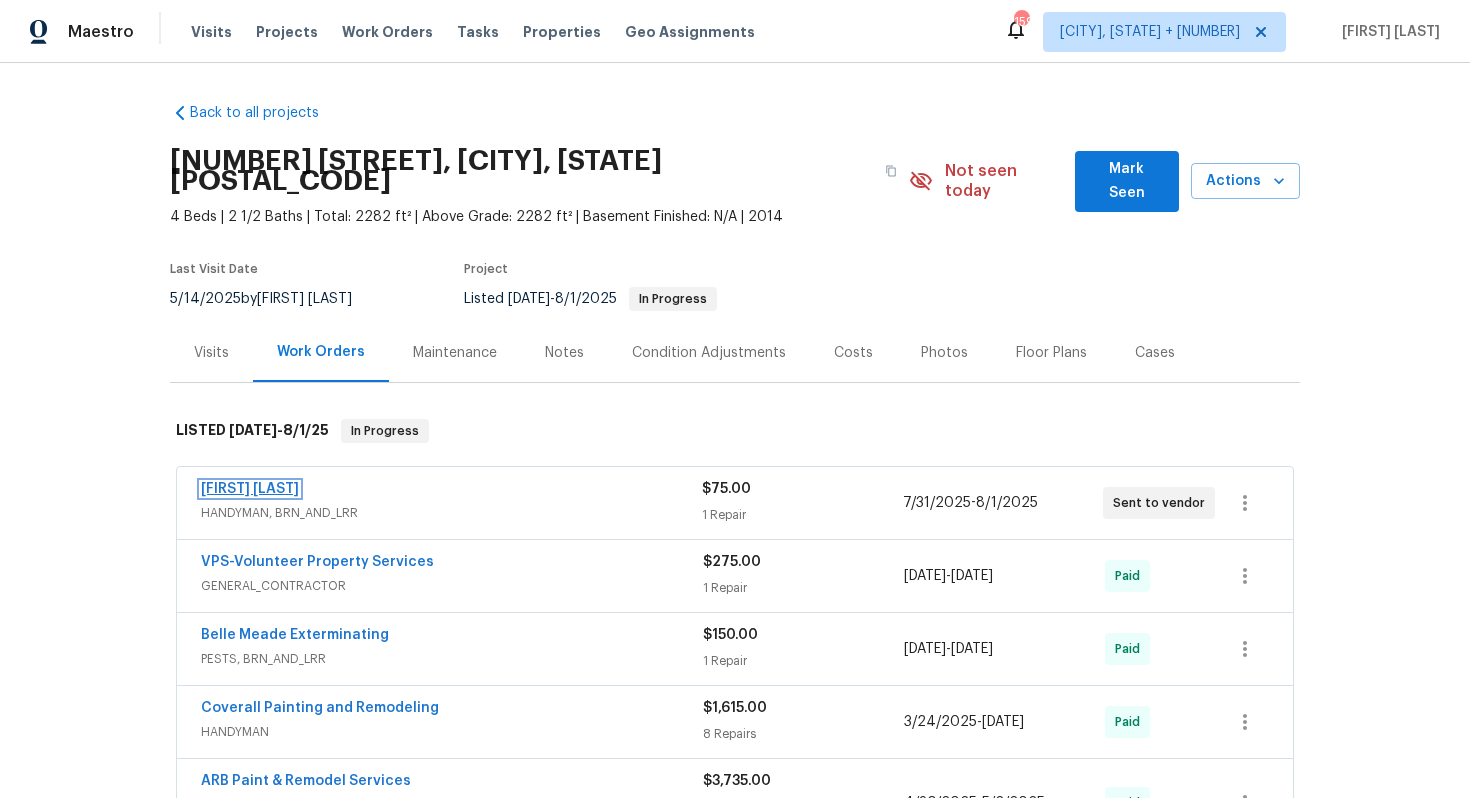 click on "[FIRST] [LAST]" at bounding box center (250, 489) 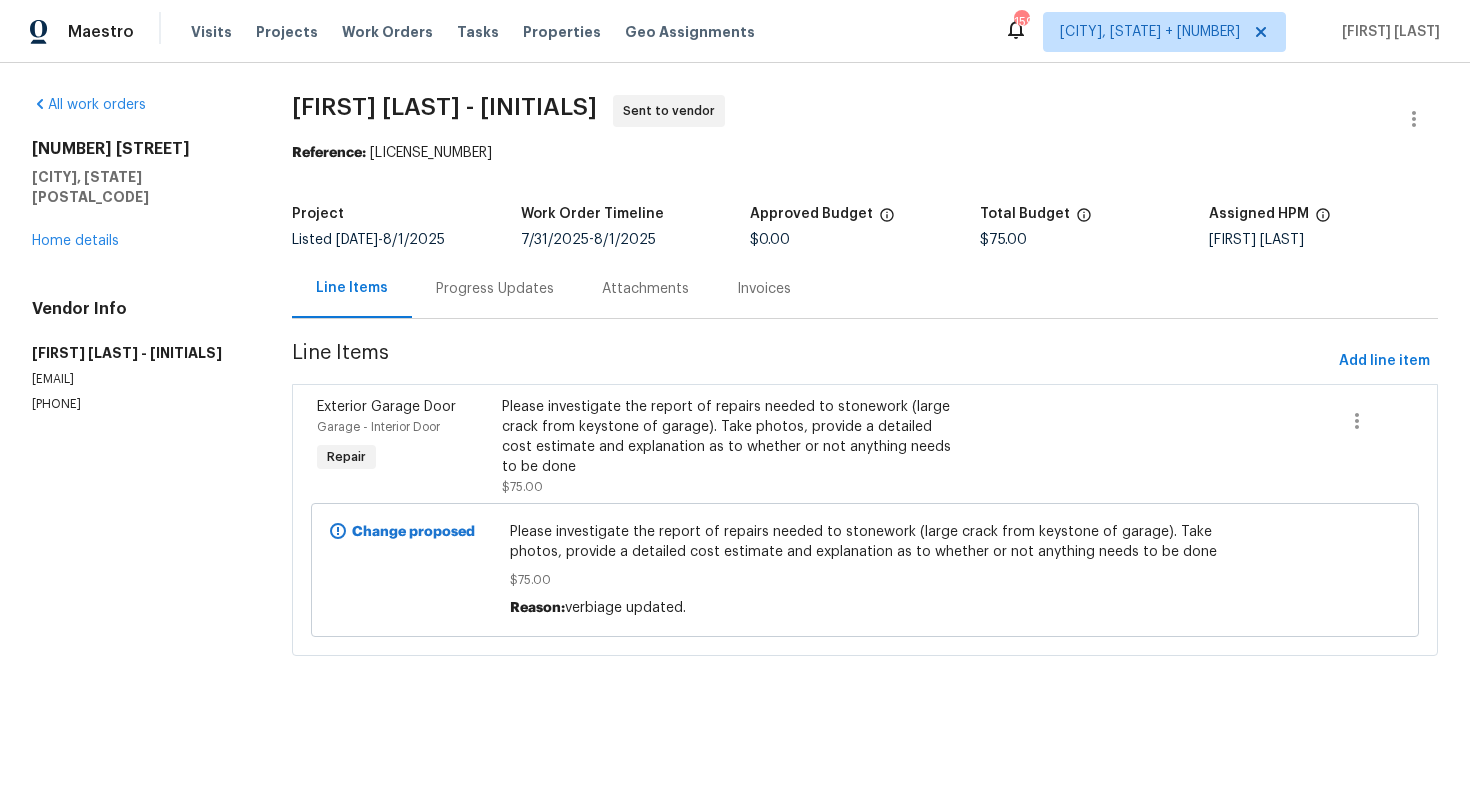 click on "Progress Updates" at bounding box center (495, 289) 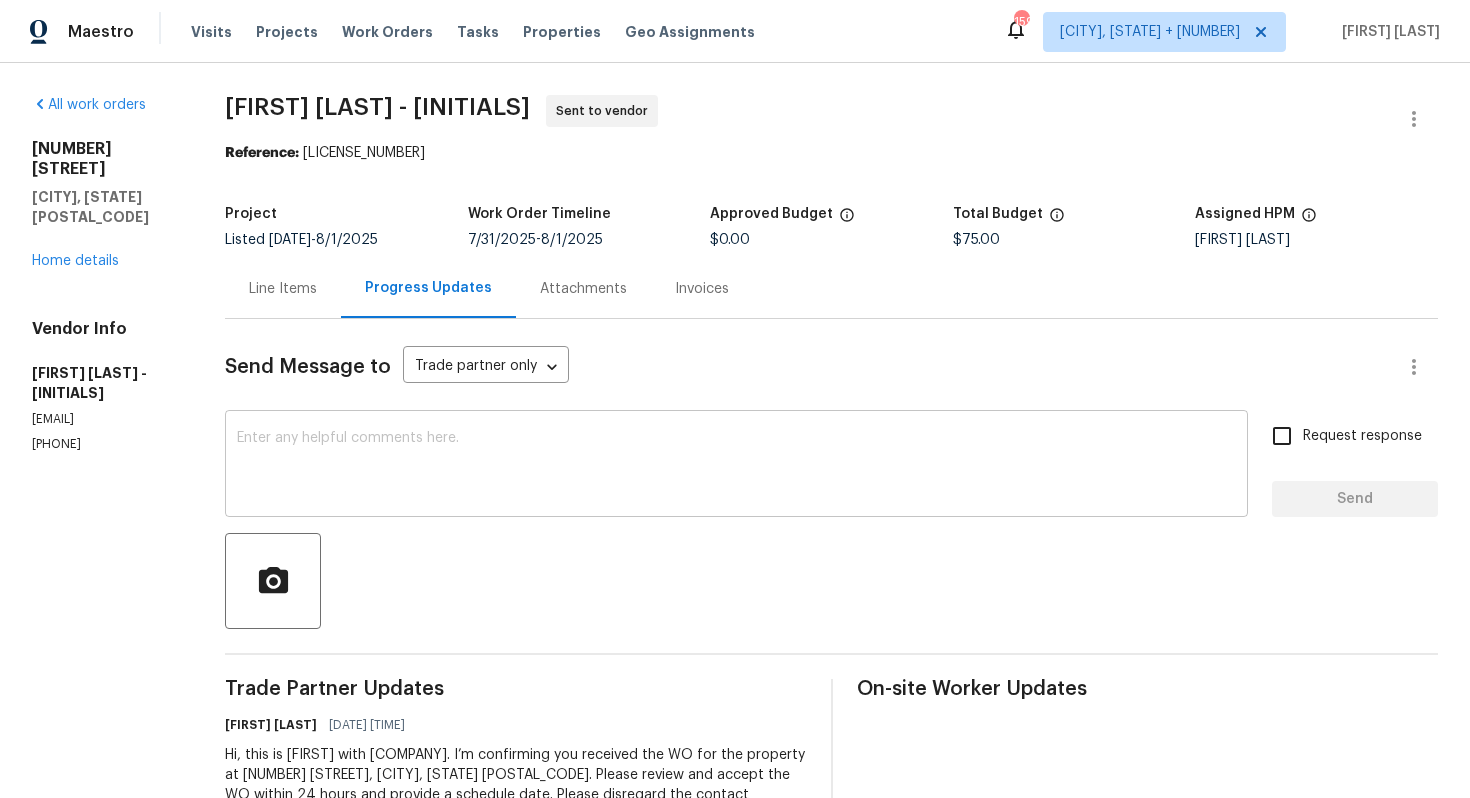 click at bounding box center (736, 466) 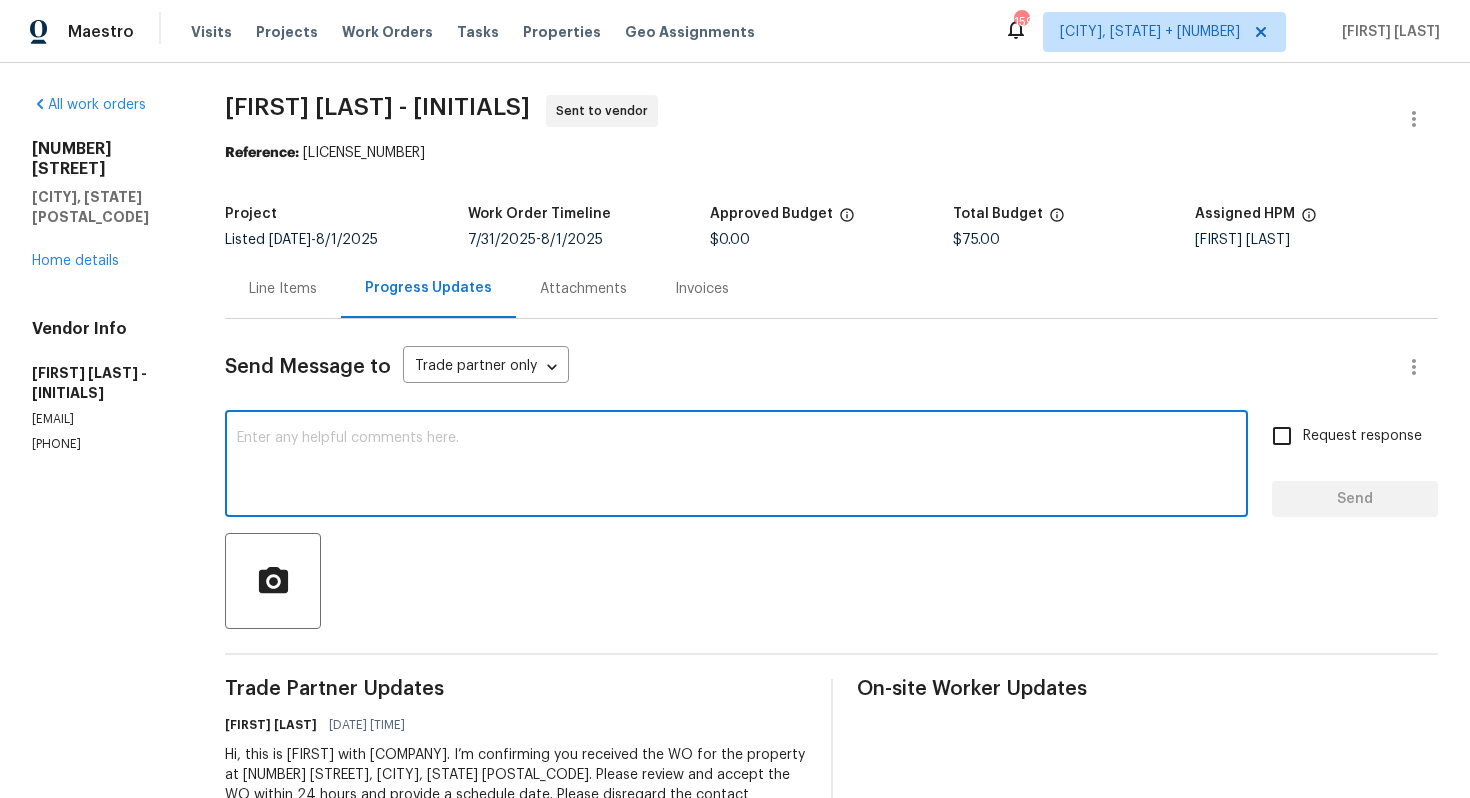 click at bounding box center [736, 466] 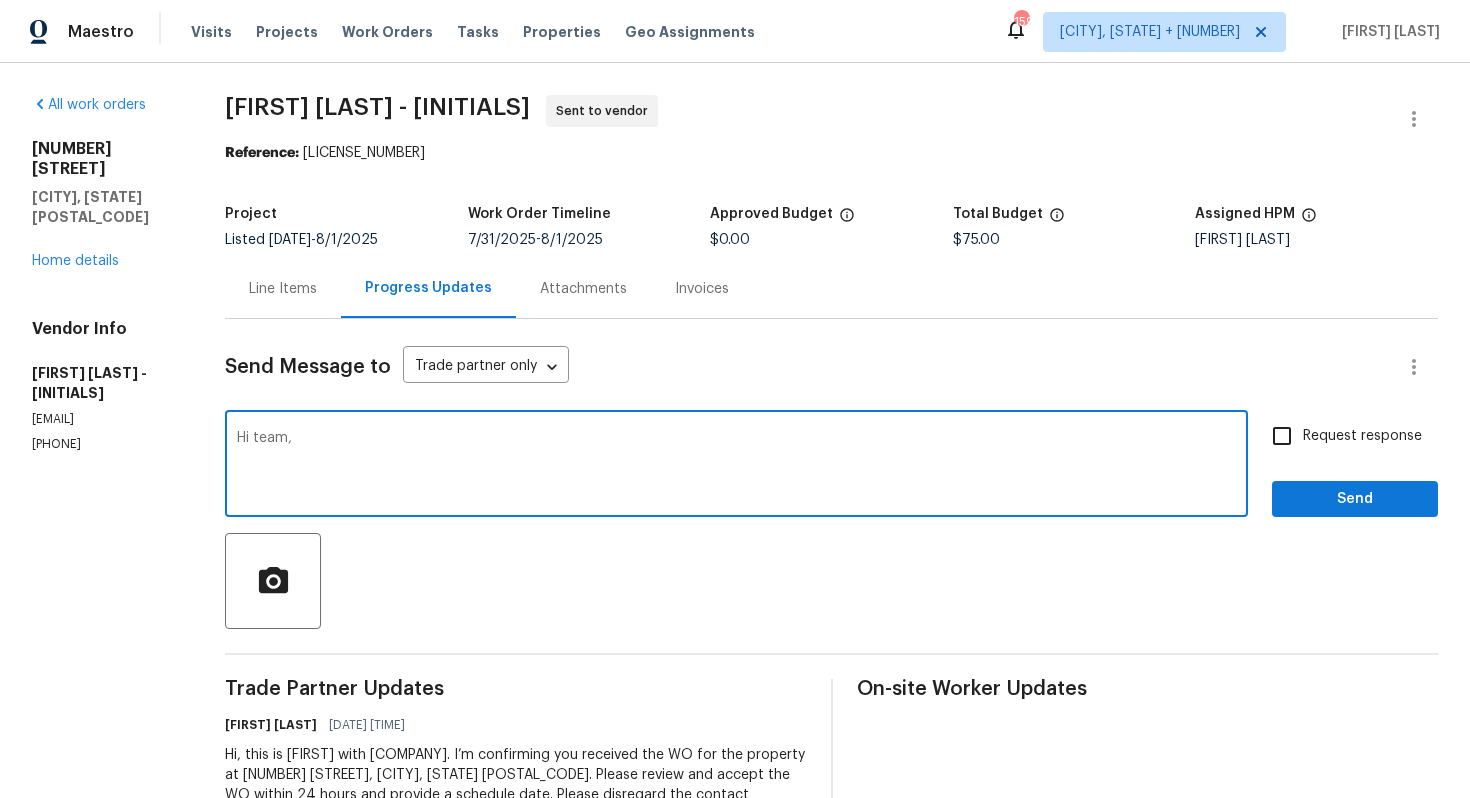 paste on "Could you please accept the work order and provide the progress status along with the scheduled date?" 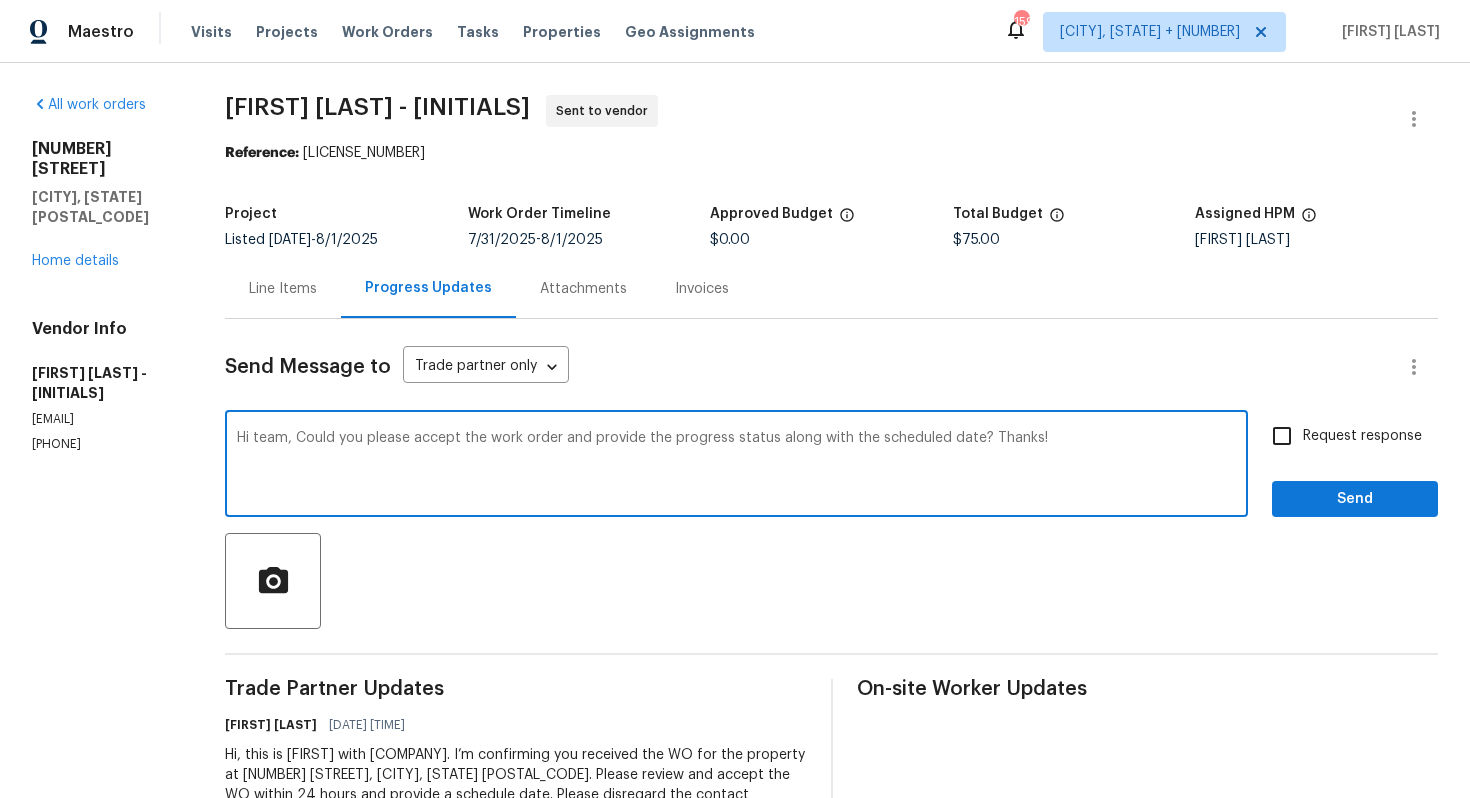 type on "Hi team, Could you please accept the work order and provide the progress status along with the scheduled date? Thanks!" 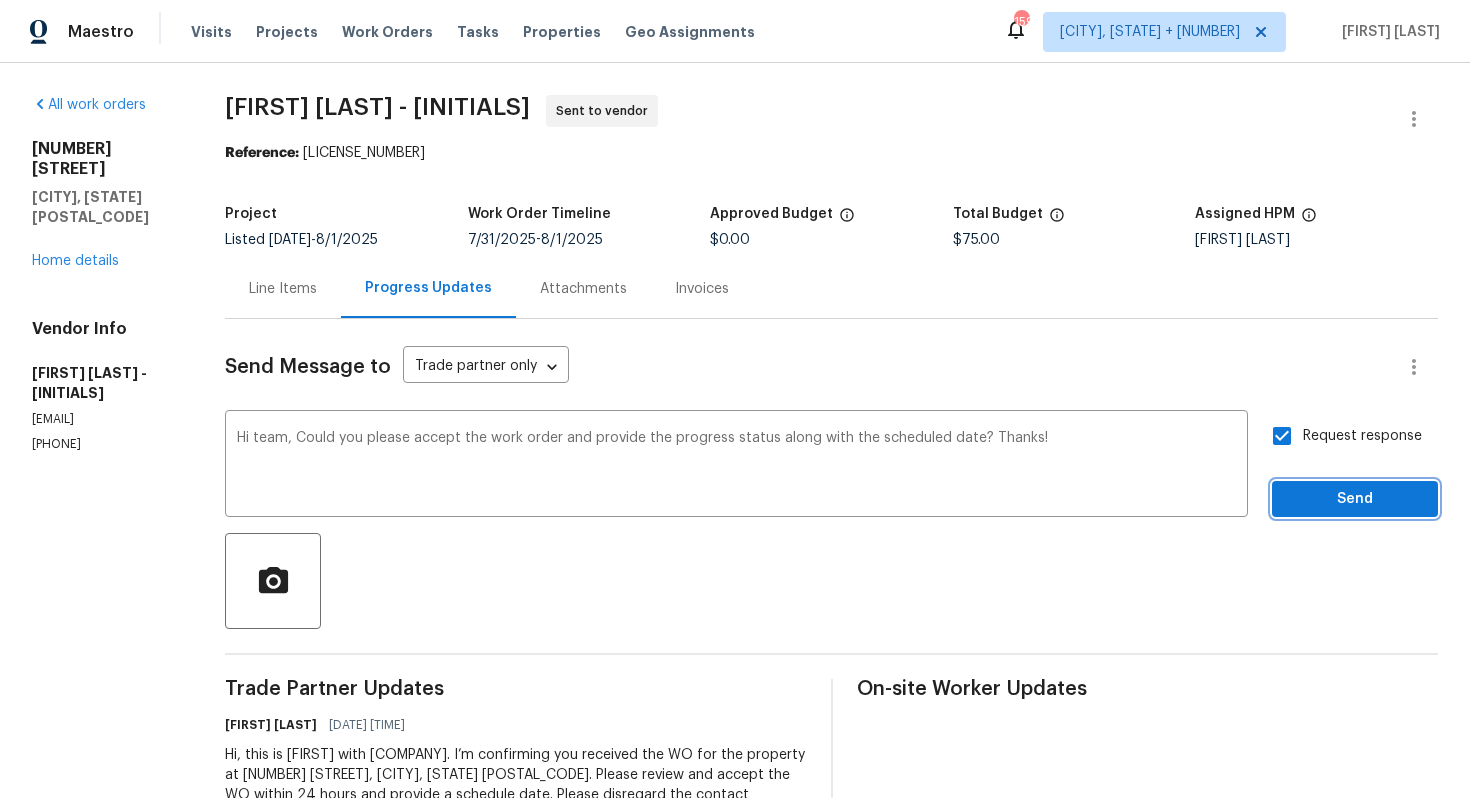 click on "Send" at bounding box center (1355, 499) 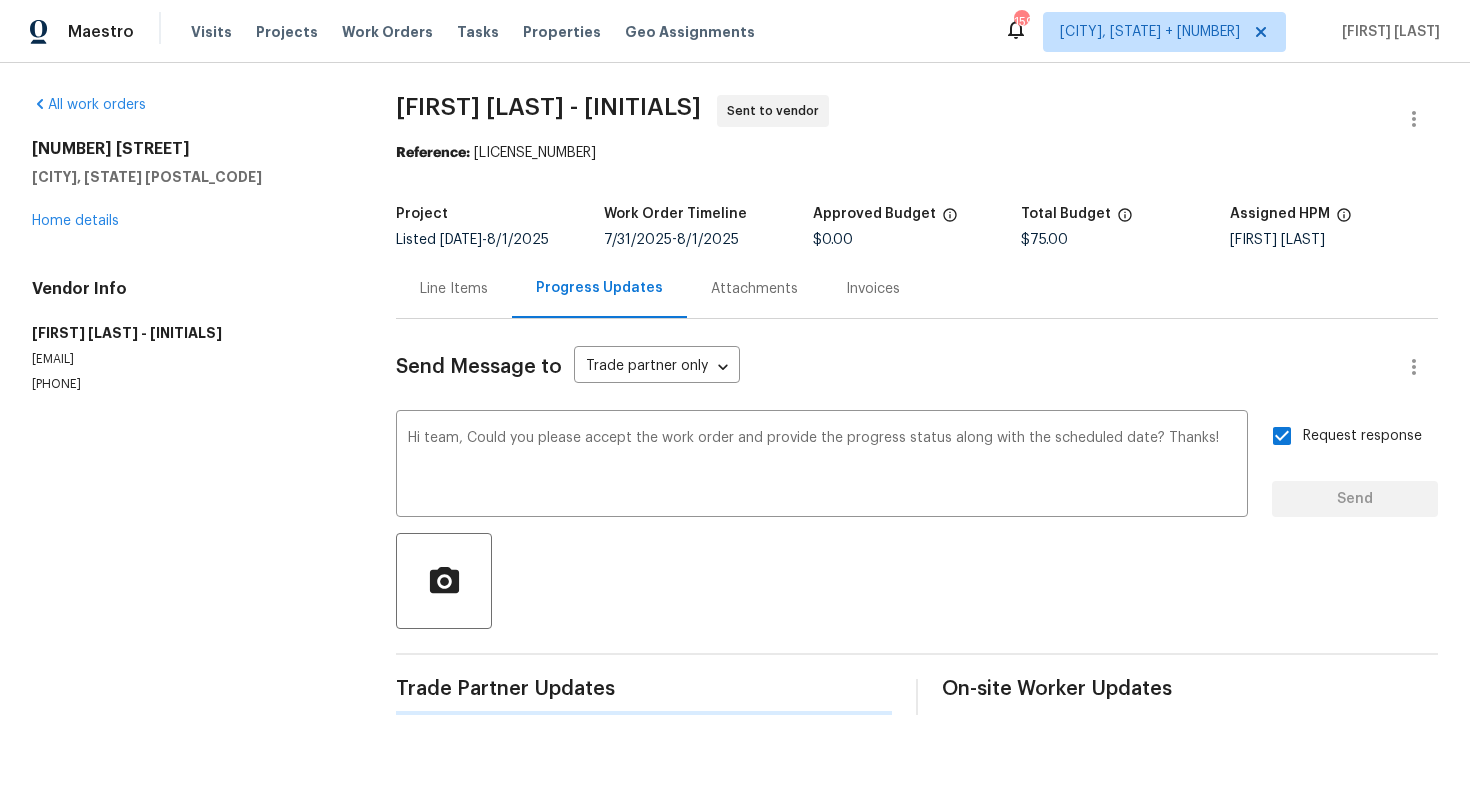 type 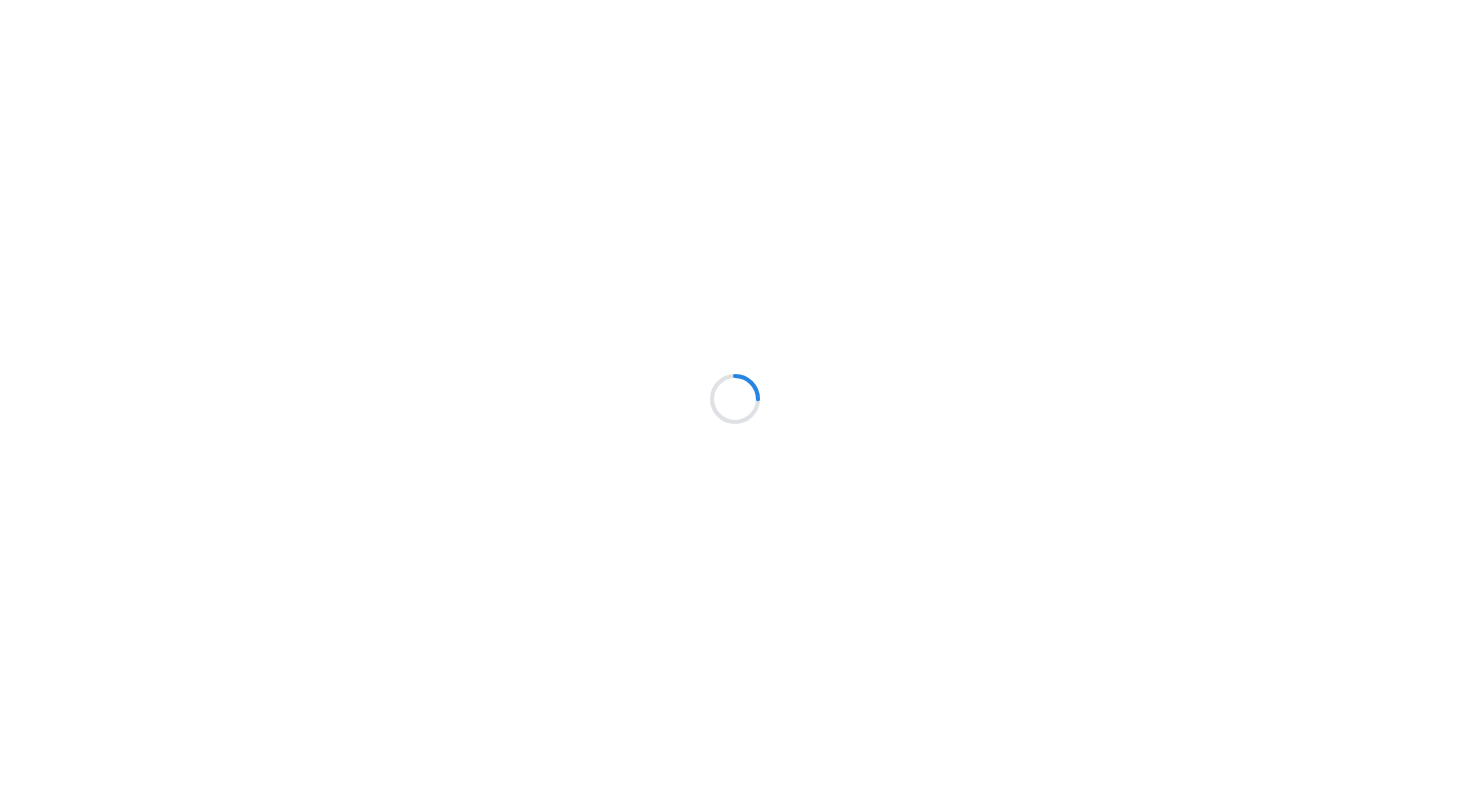 scroll, scrollTop: 0, scrollLeft: 0, axis: both 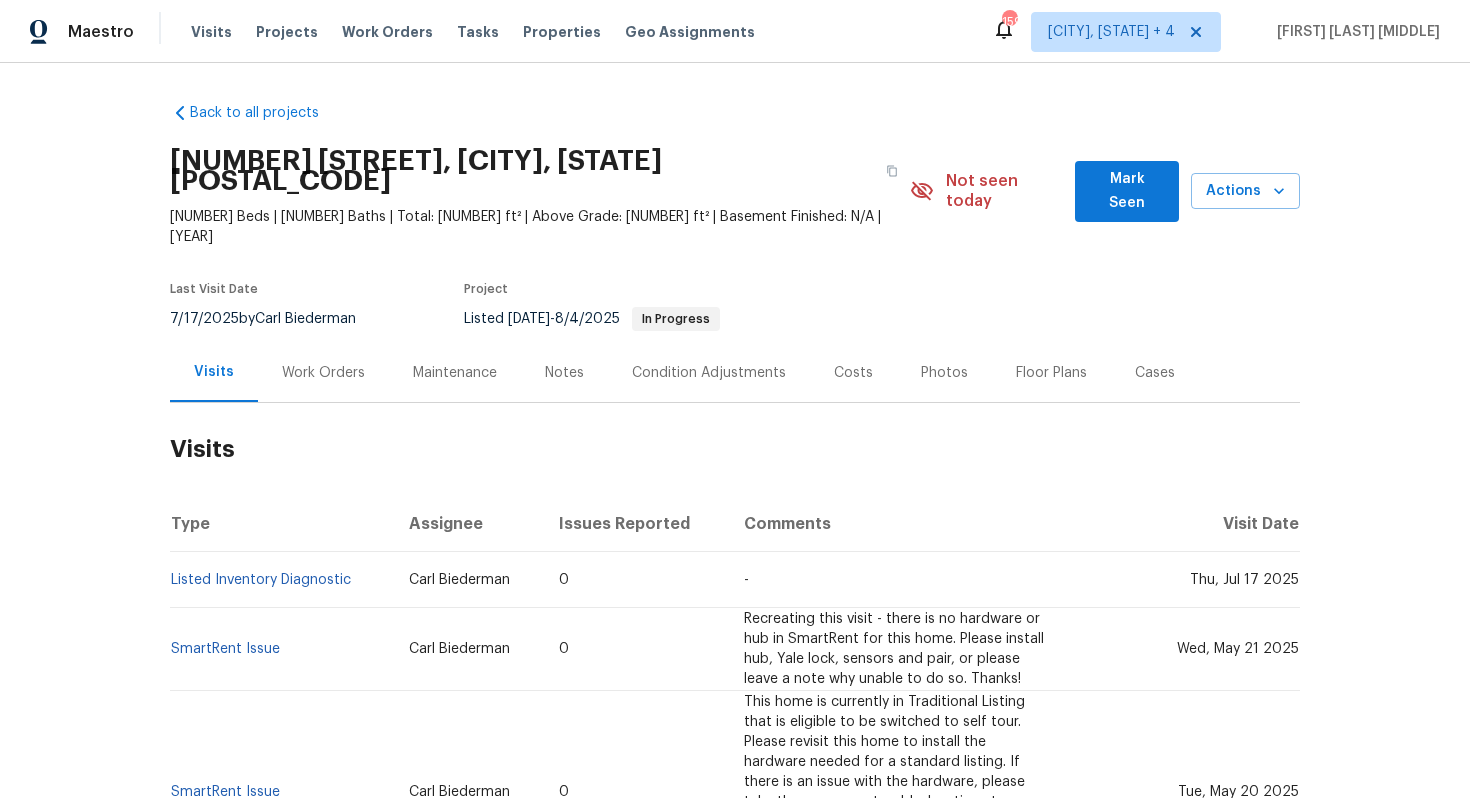 click on "Work Orders" at bounding box center [323, 373] 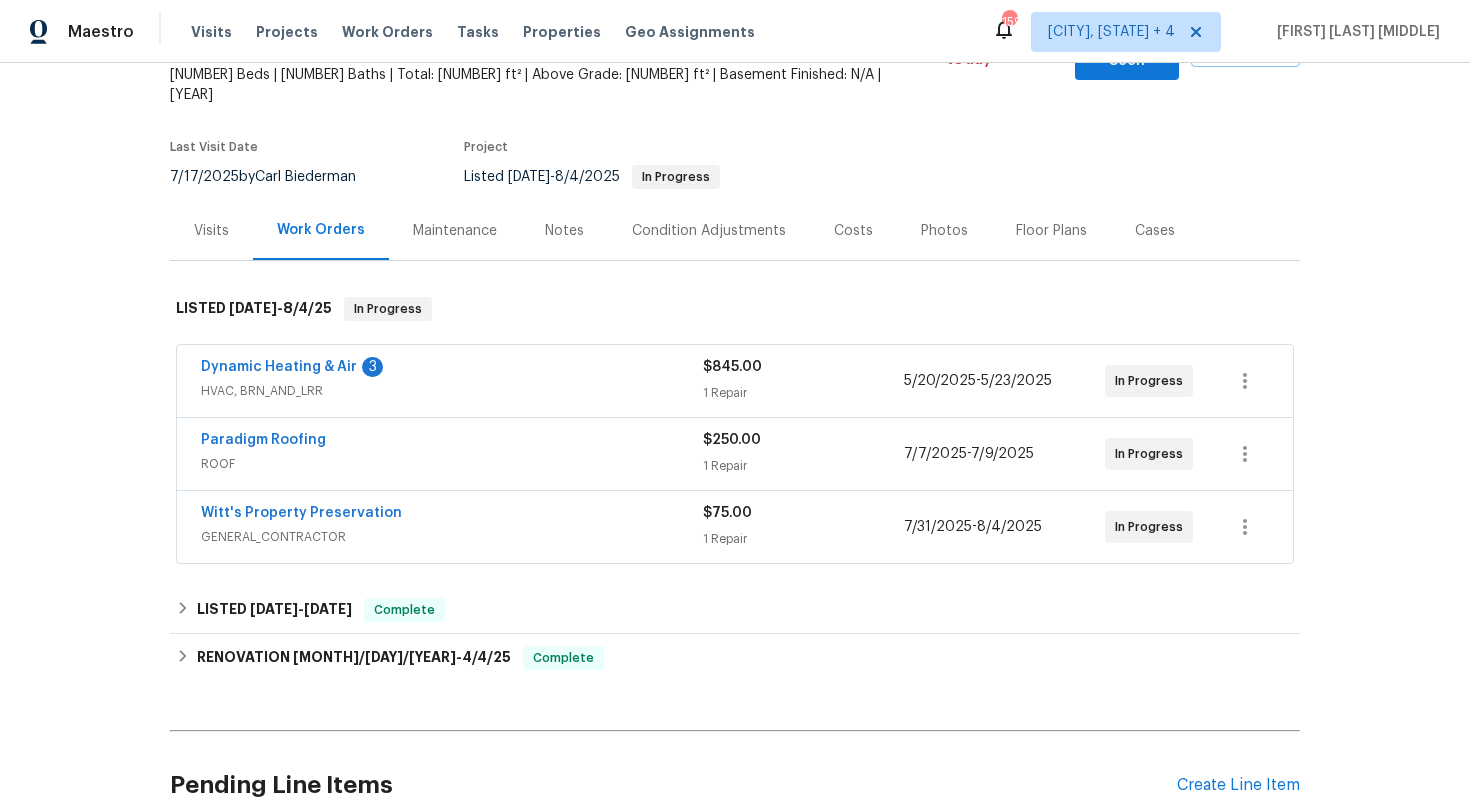 scroll, scrollTop: 143, scrollLeft: 0, axis: vertical 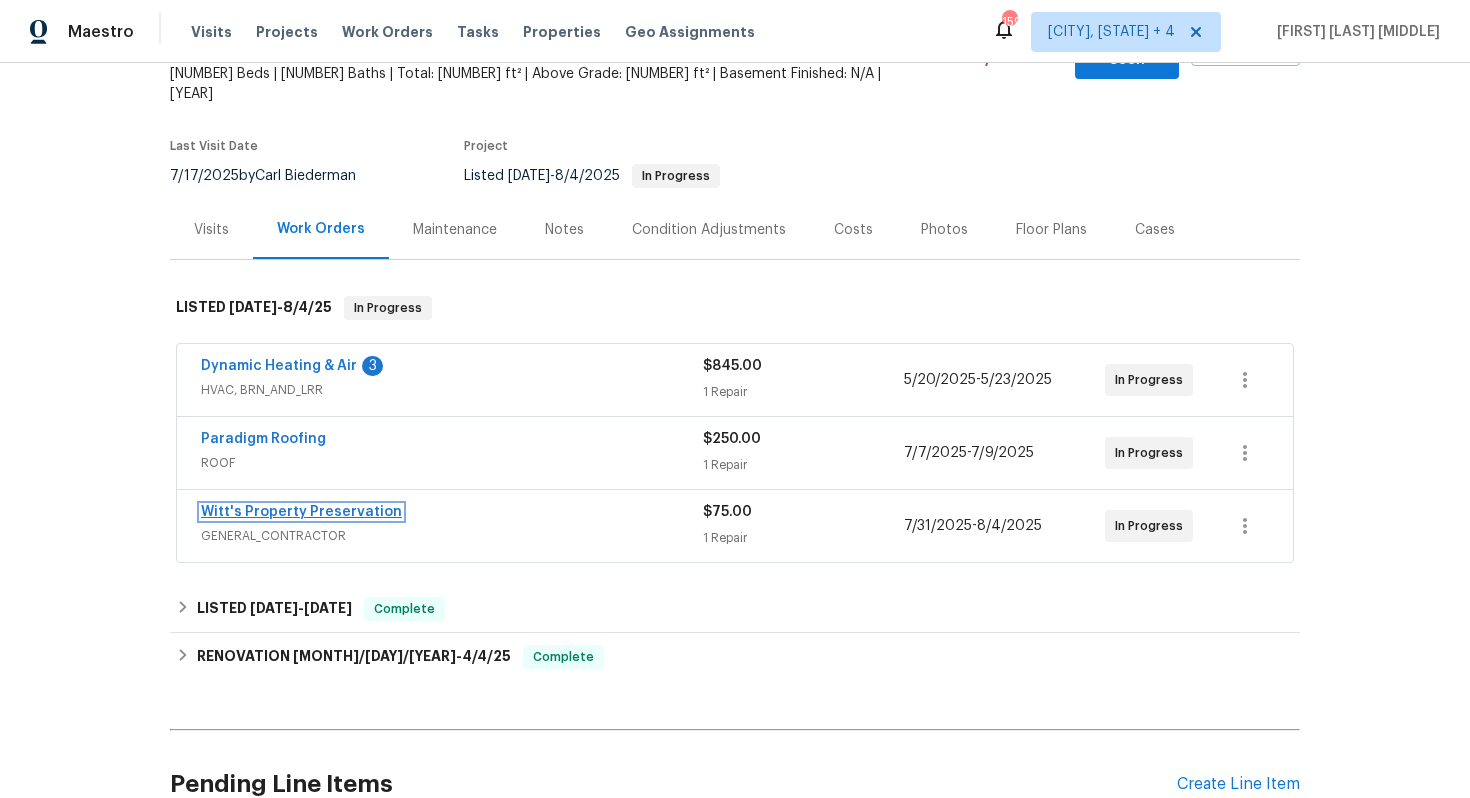 click on "Witt's Property Preservation" at bounding box center (301, 512) 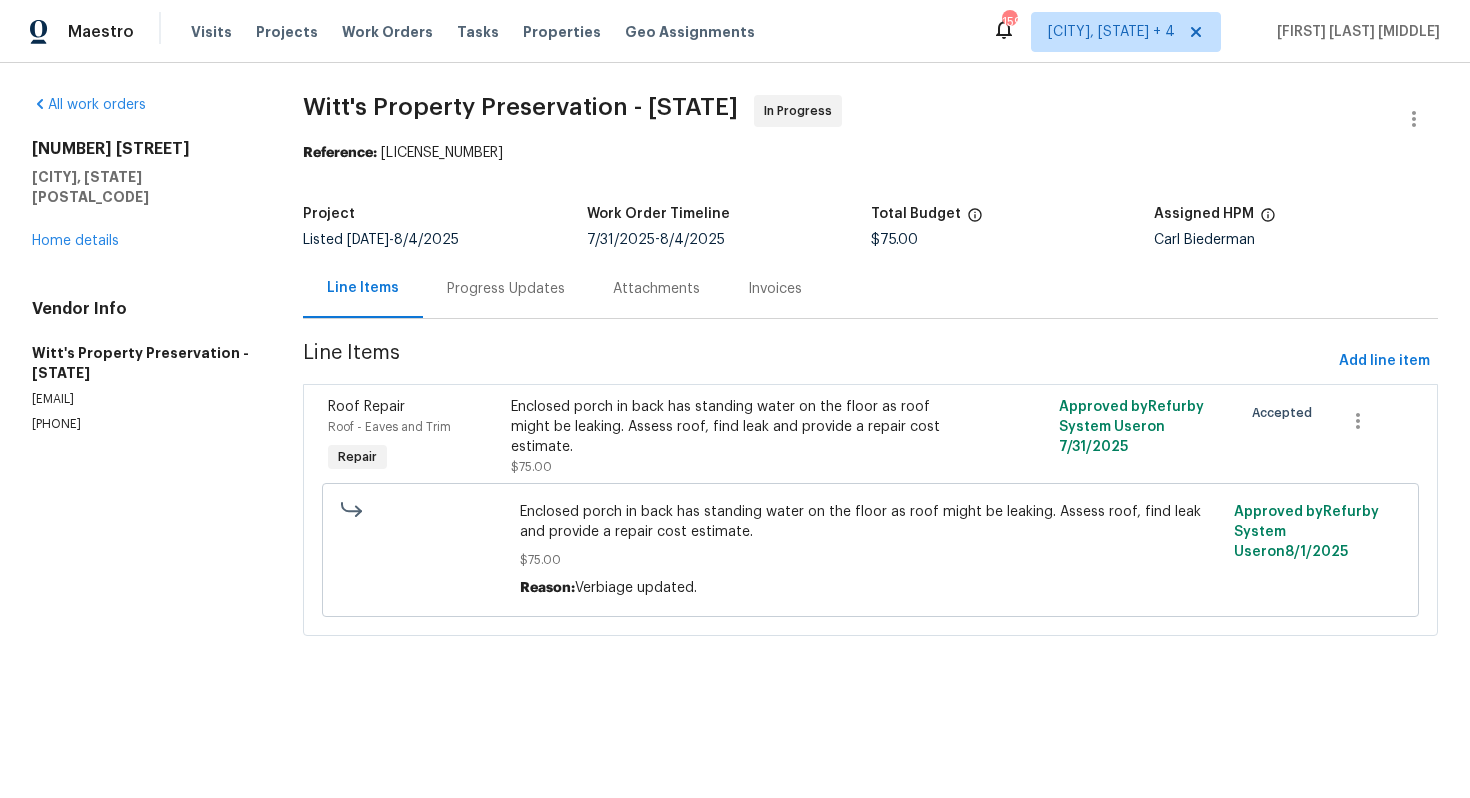 click on "Progress Updates" at bounding box center [506, 288] 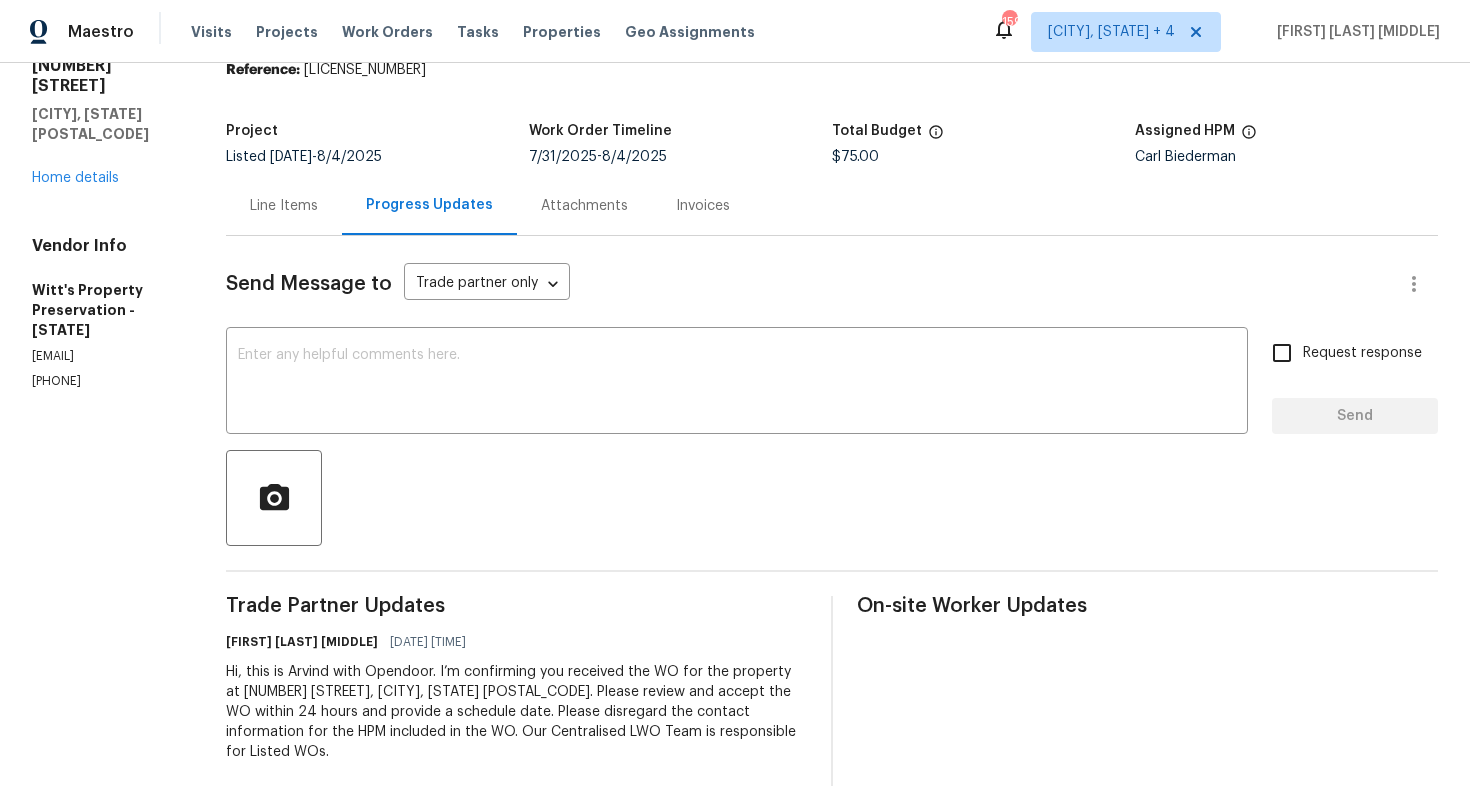 scroll, scrollTop: 0, scrollLeft: 0, axis: both 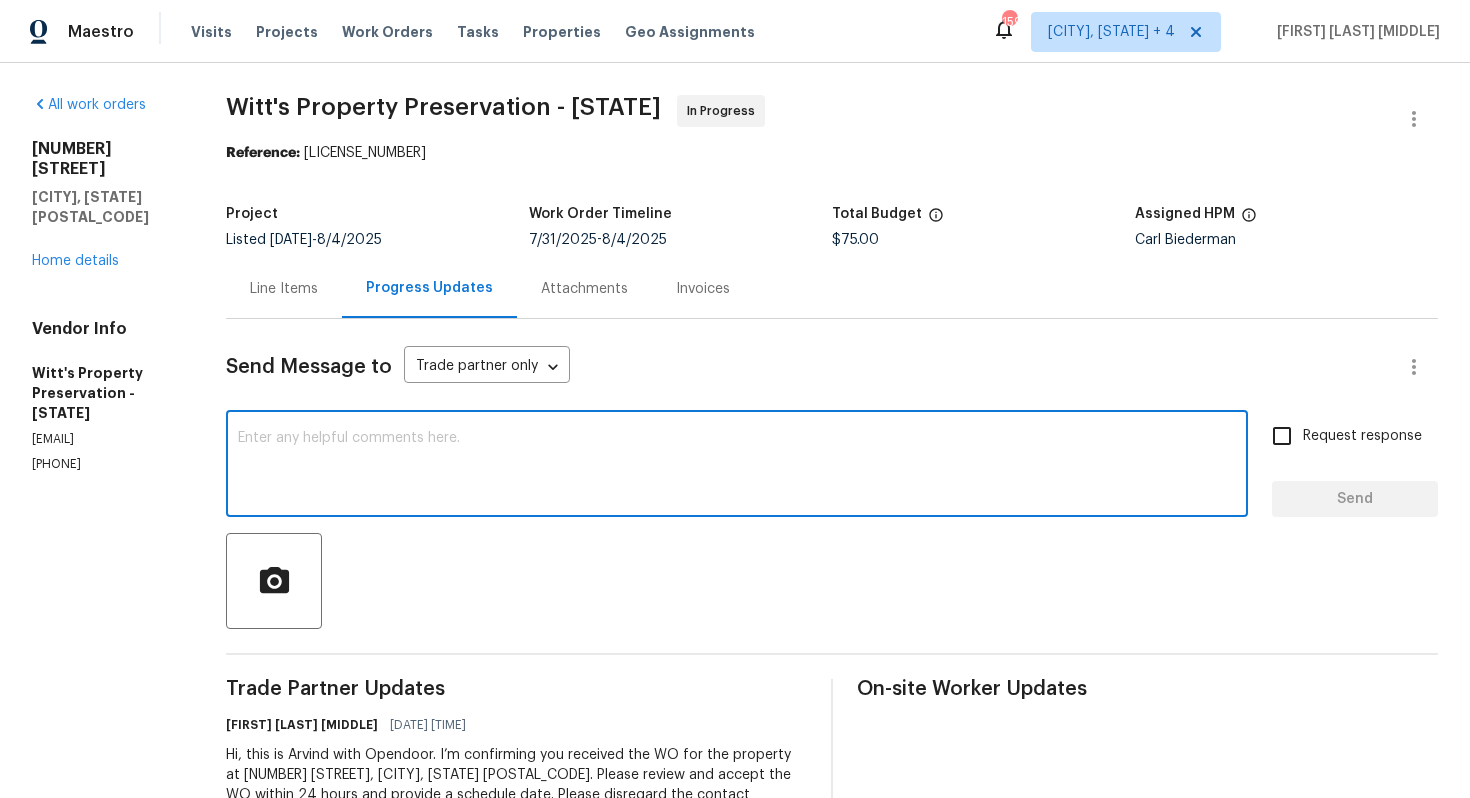 click at bounding box center (737, 466) 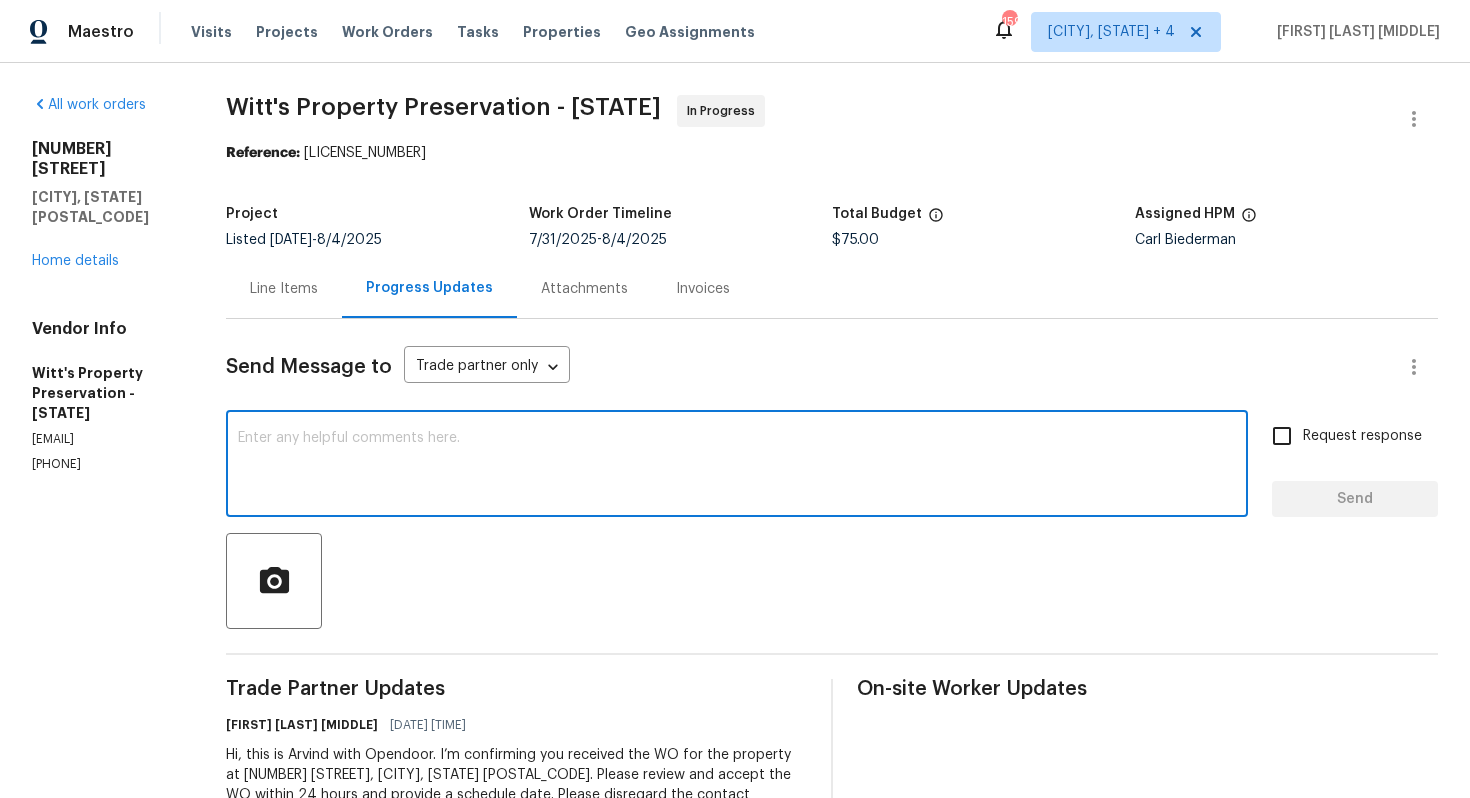 click at bounding box center (737, 466) 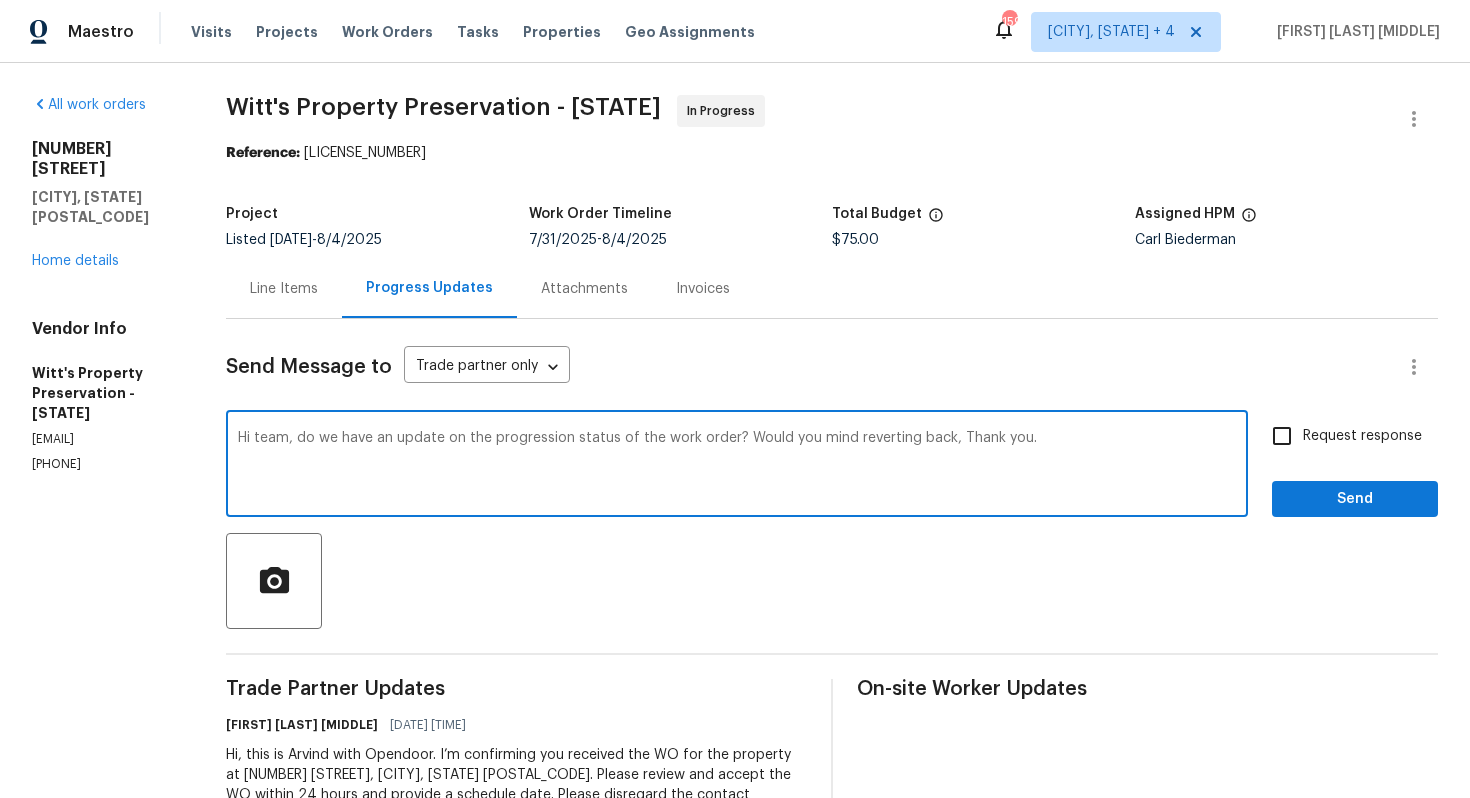 click on "Hi team, do we have an update on the progression status of the work order? Would you mind reverting back, Thank you." at bounding box center (737, 466) 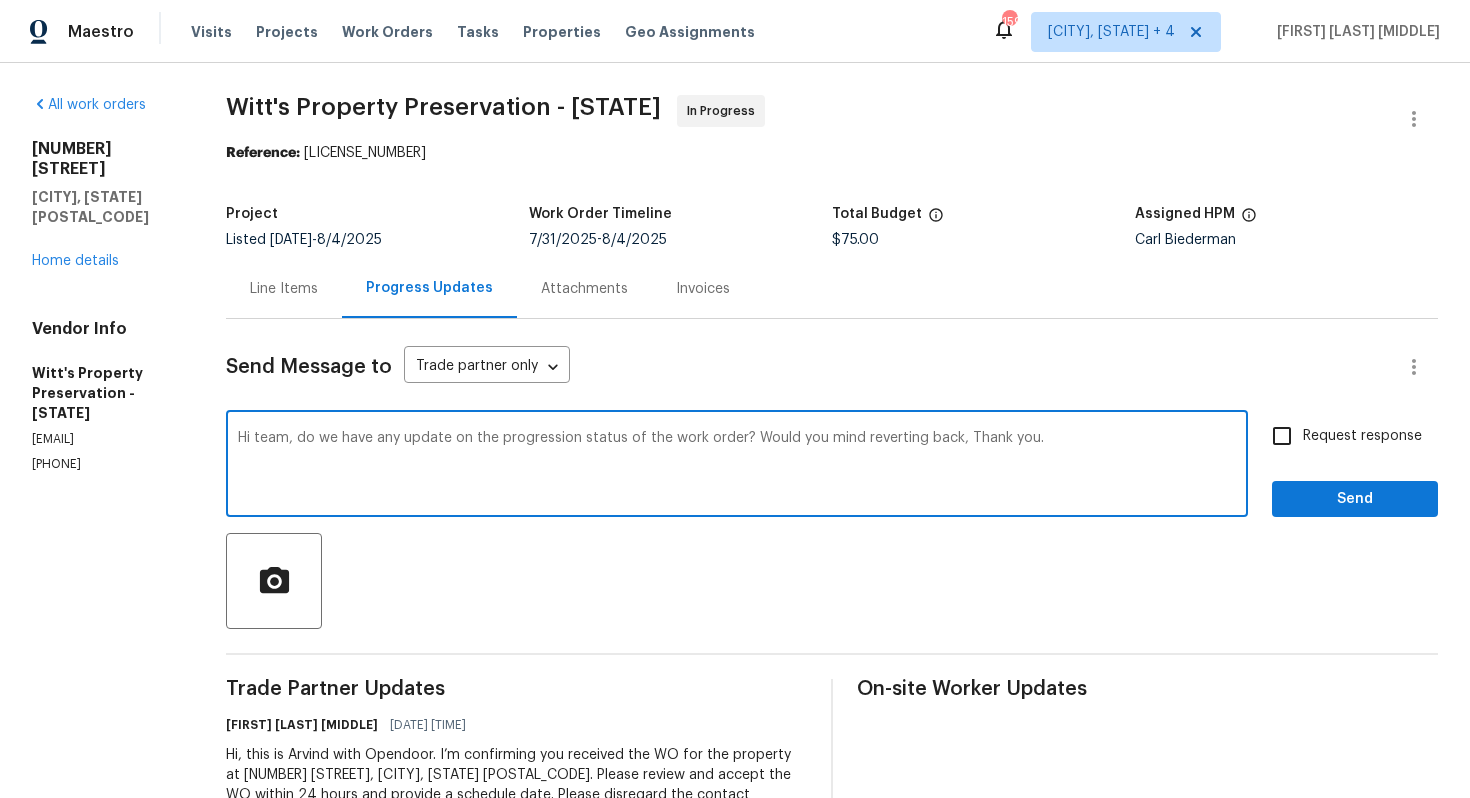 drag, startPoint x: 755, startPoint y: 439, endPoint x: 961, endPoint y: 444, distance: 206.06067 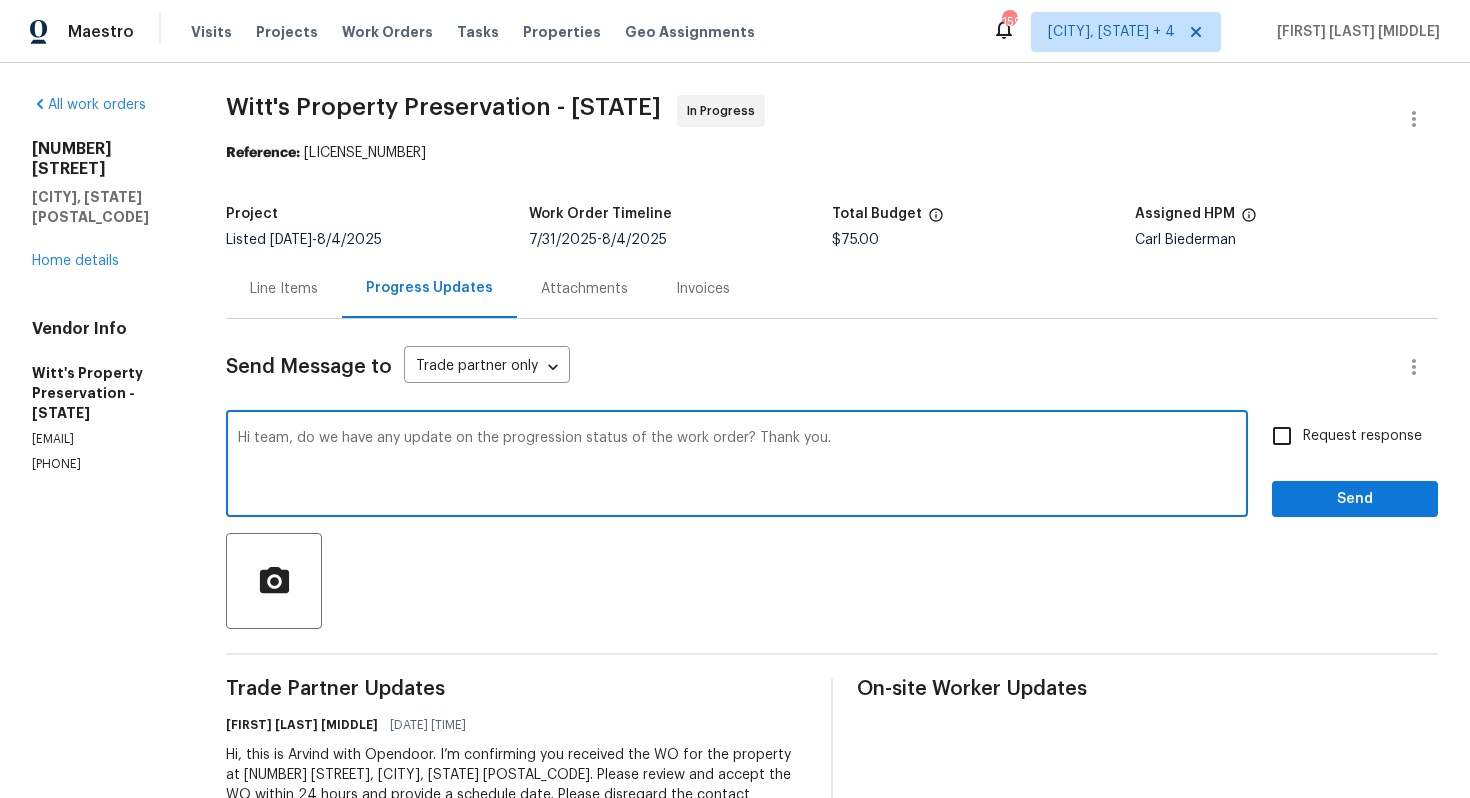 click on "Hi team, do we have any update on the progression status of the work order? Thank you." at bounding box center [737, 466] 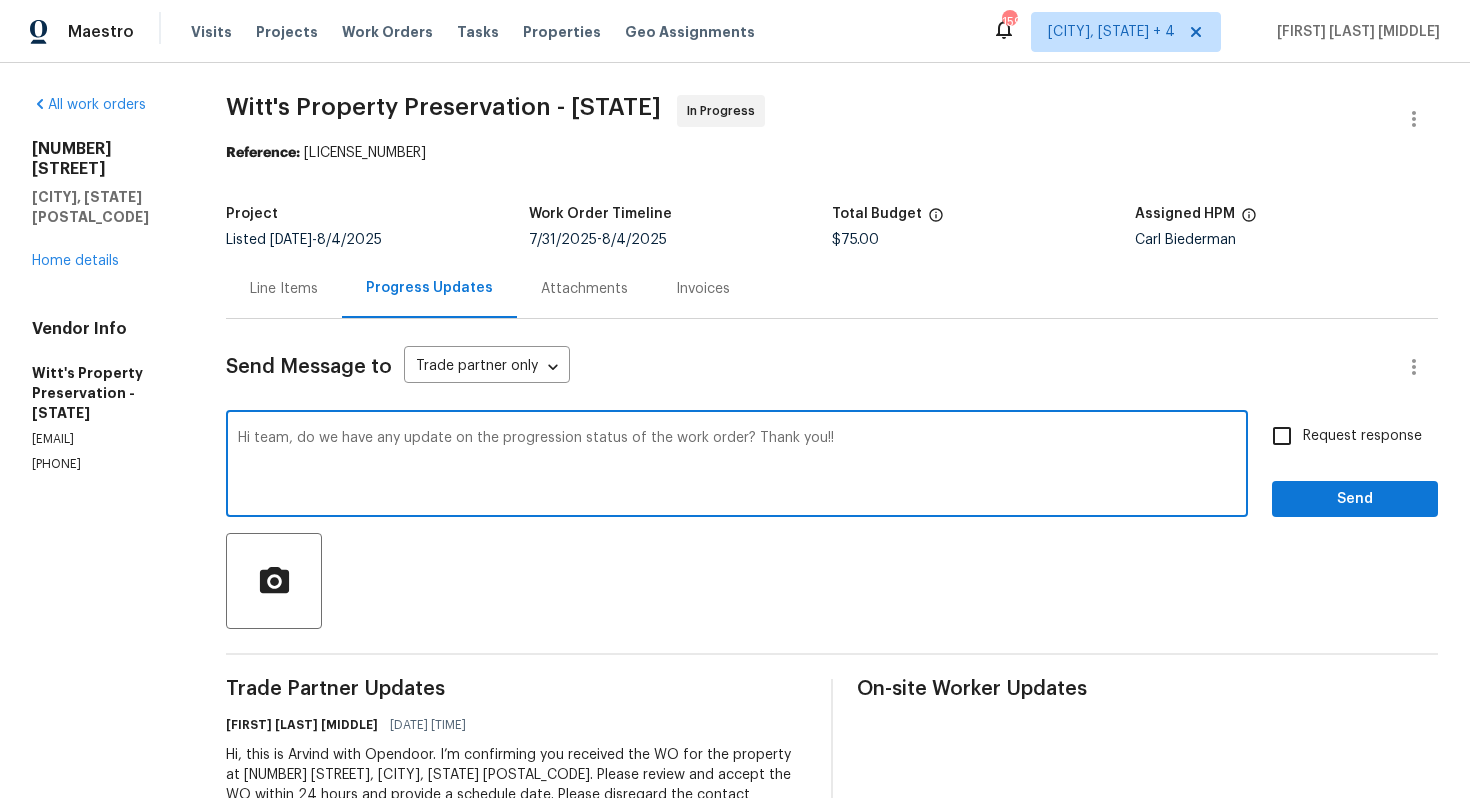 type on "Hi team, do we have any update on the progression status of the work order? Thank you!!" 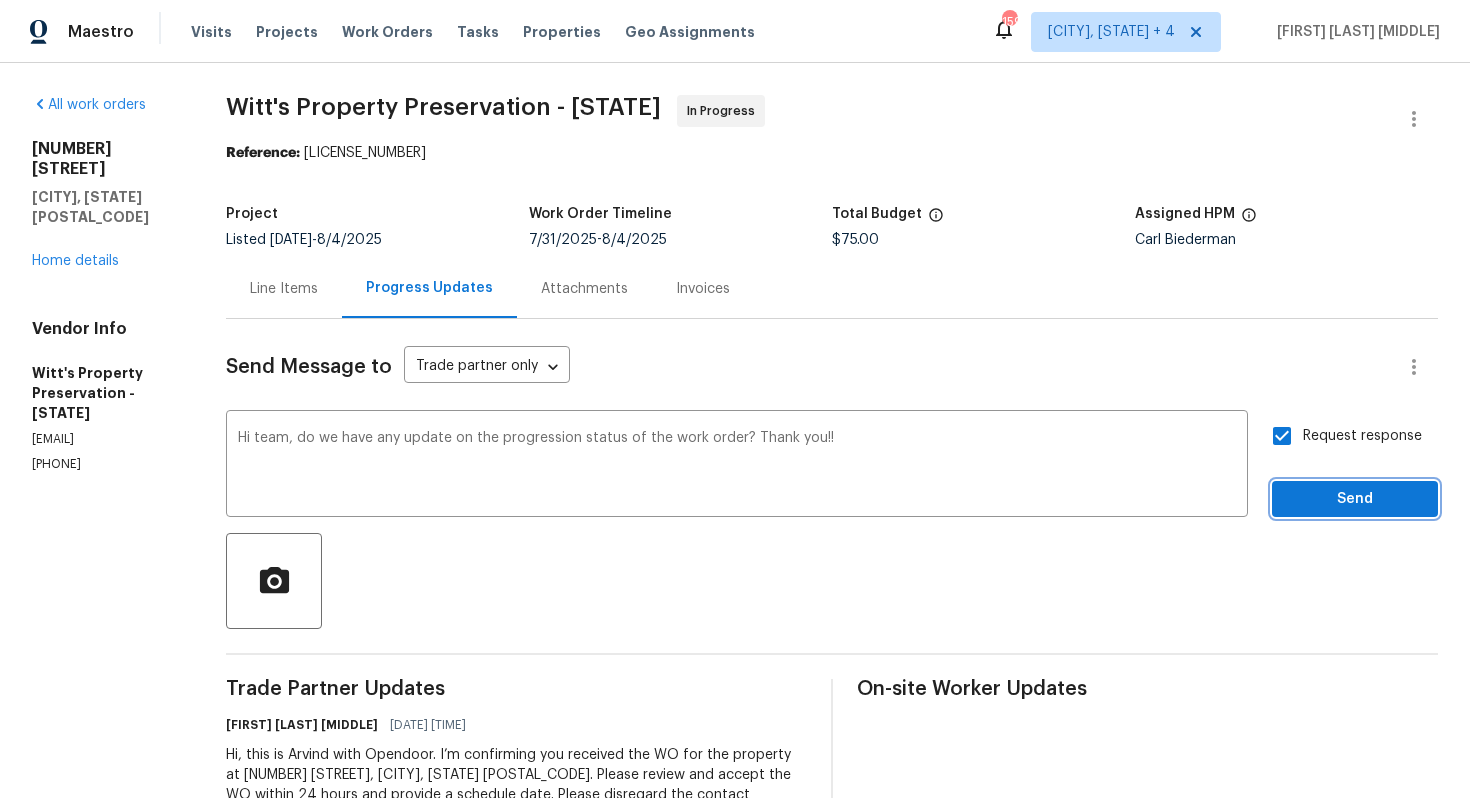 click on "Send" at bounding box center [1355, 499] 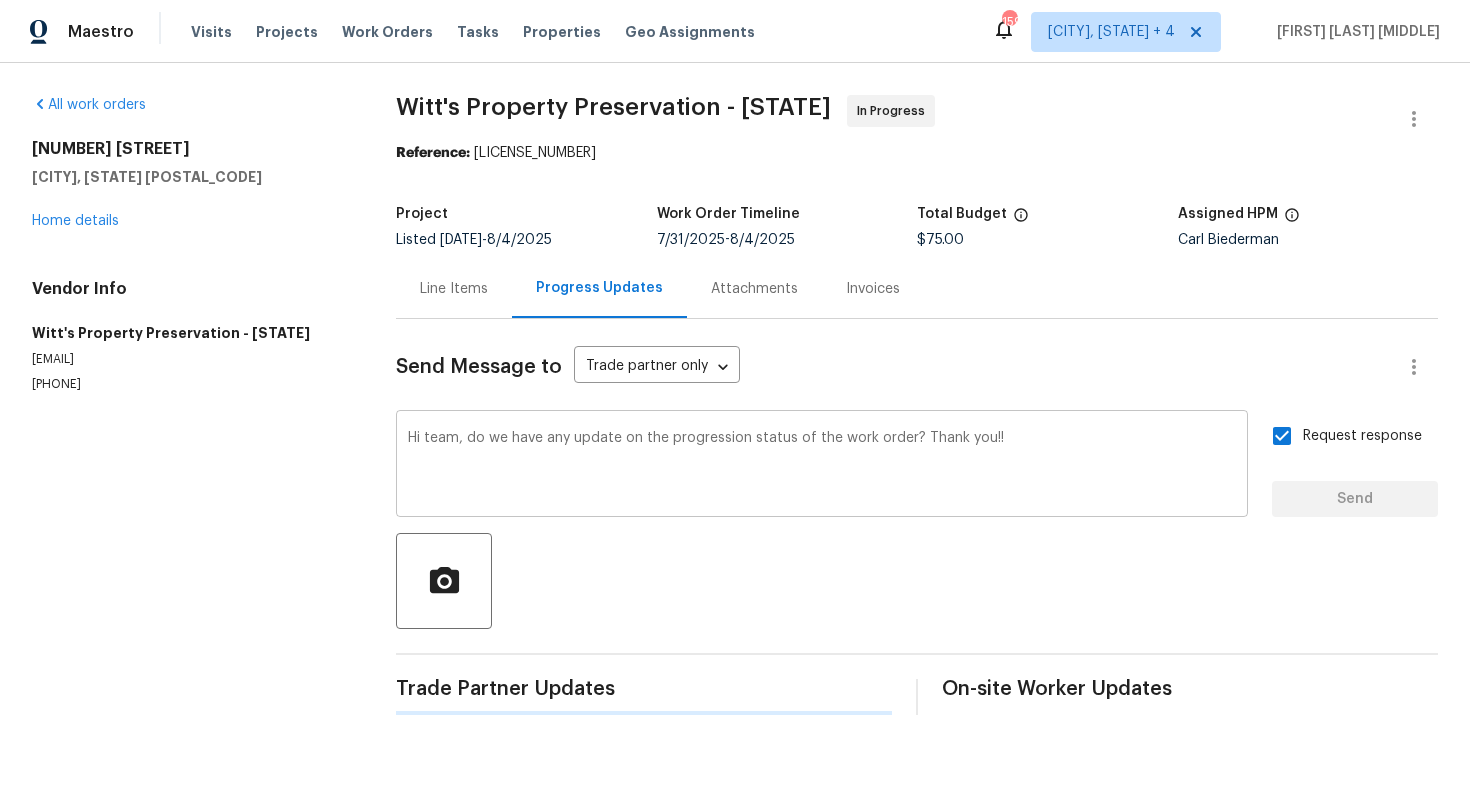 type 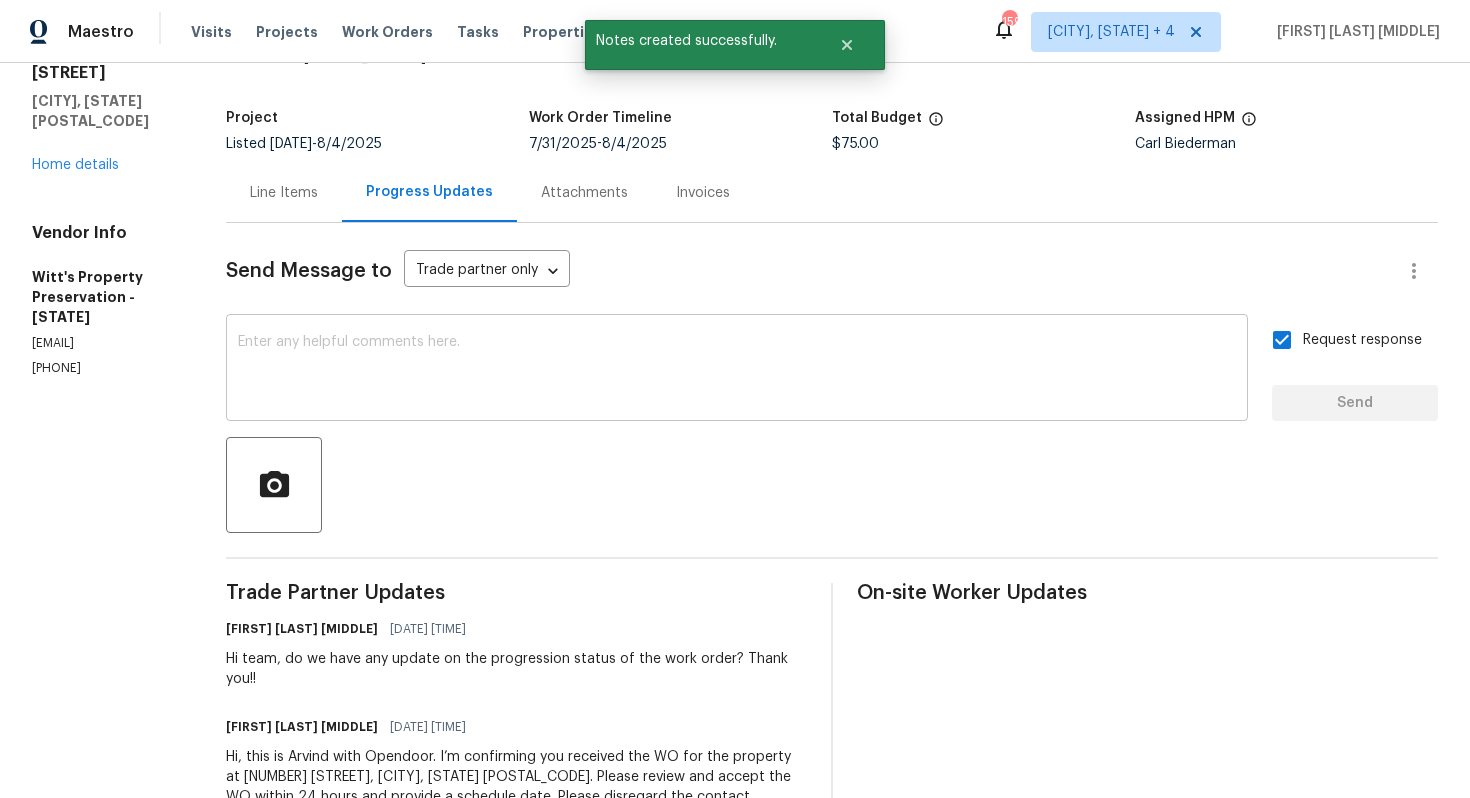 scroll, scrollTop: 0, scrollLeft: 0, axis: both 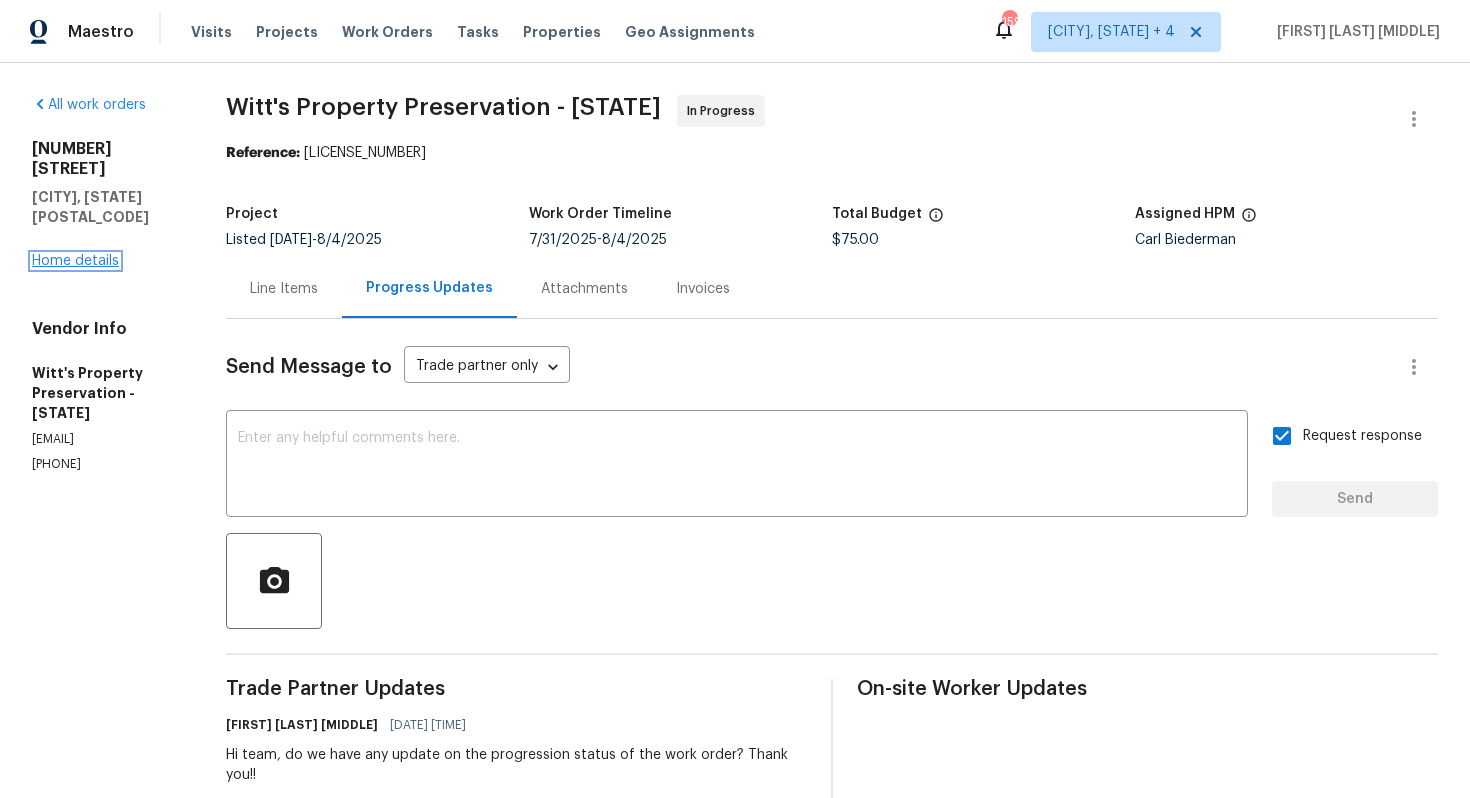 click on "Home details" at bounding box center [75, 261] 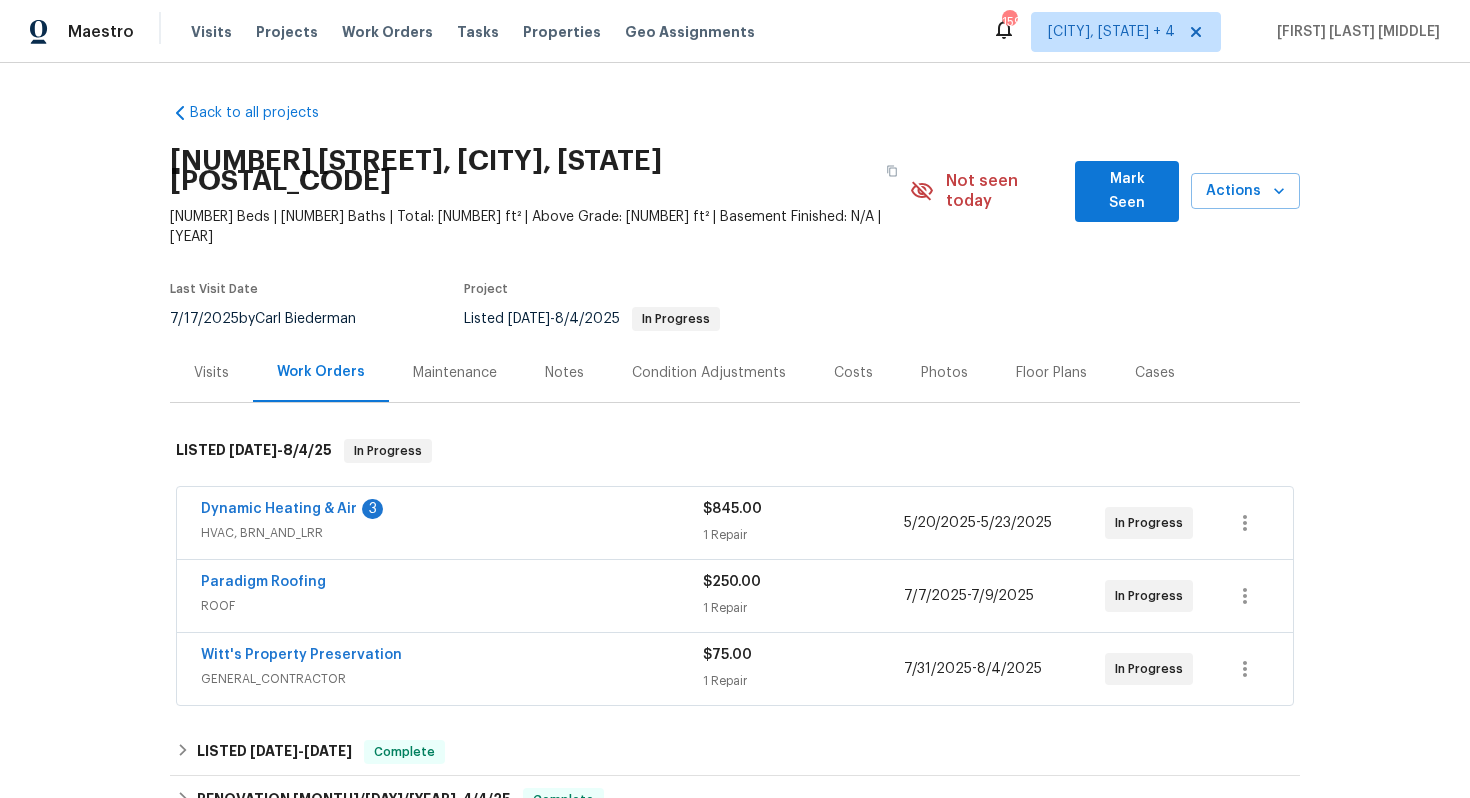 click on "Dynamic Heating & Air 3" at bounding box center [452, 511] 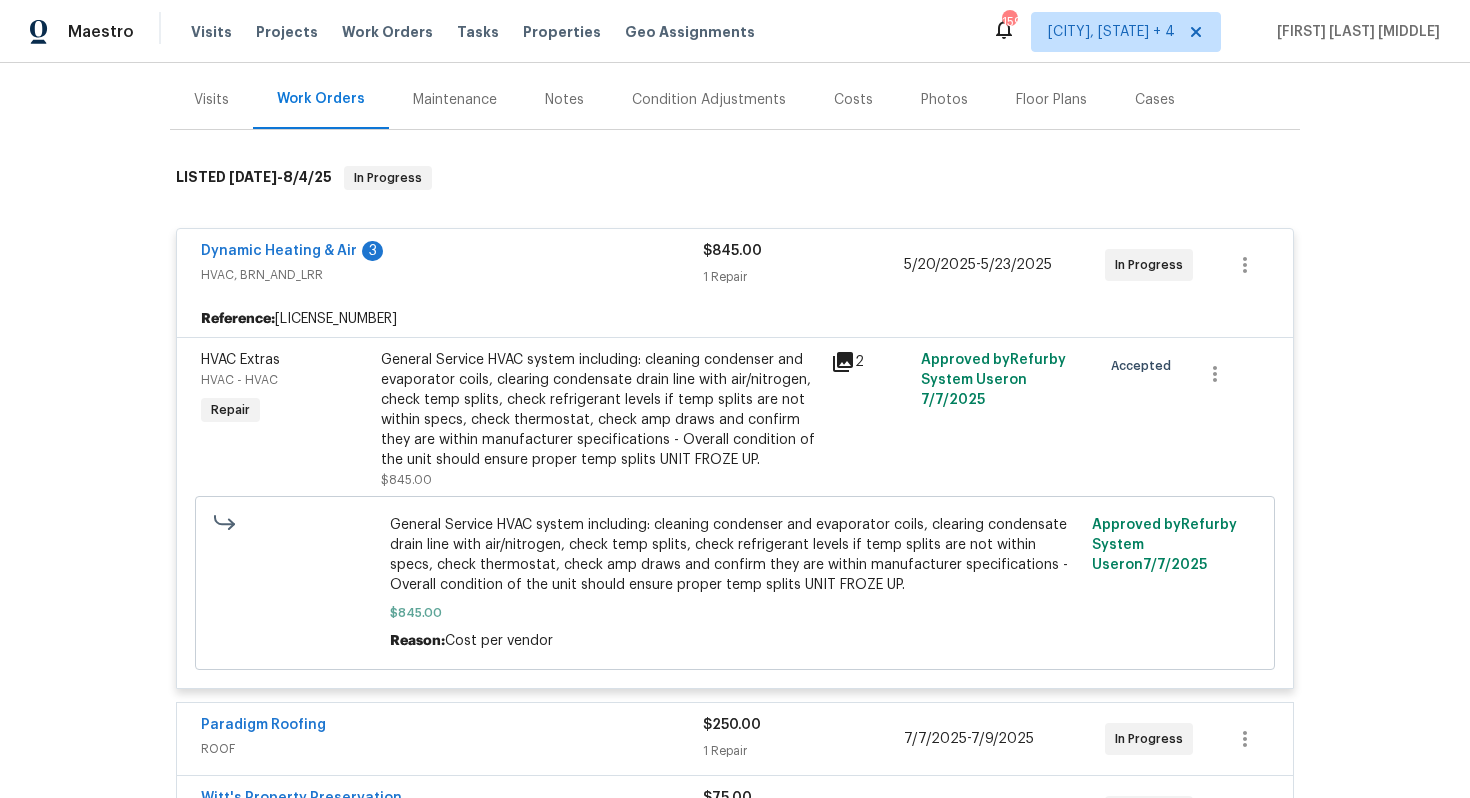 scroll, scrollTop: 0, scrollLeft: 0, axis: both 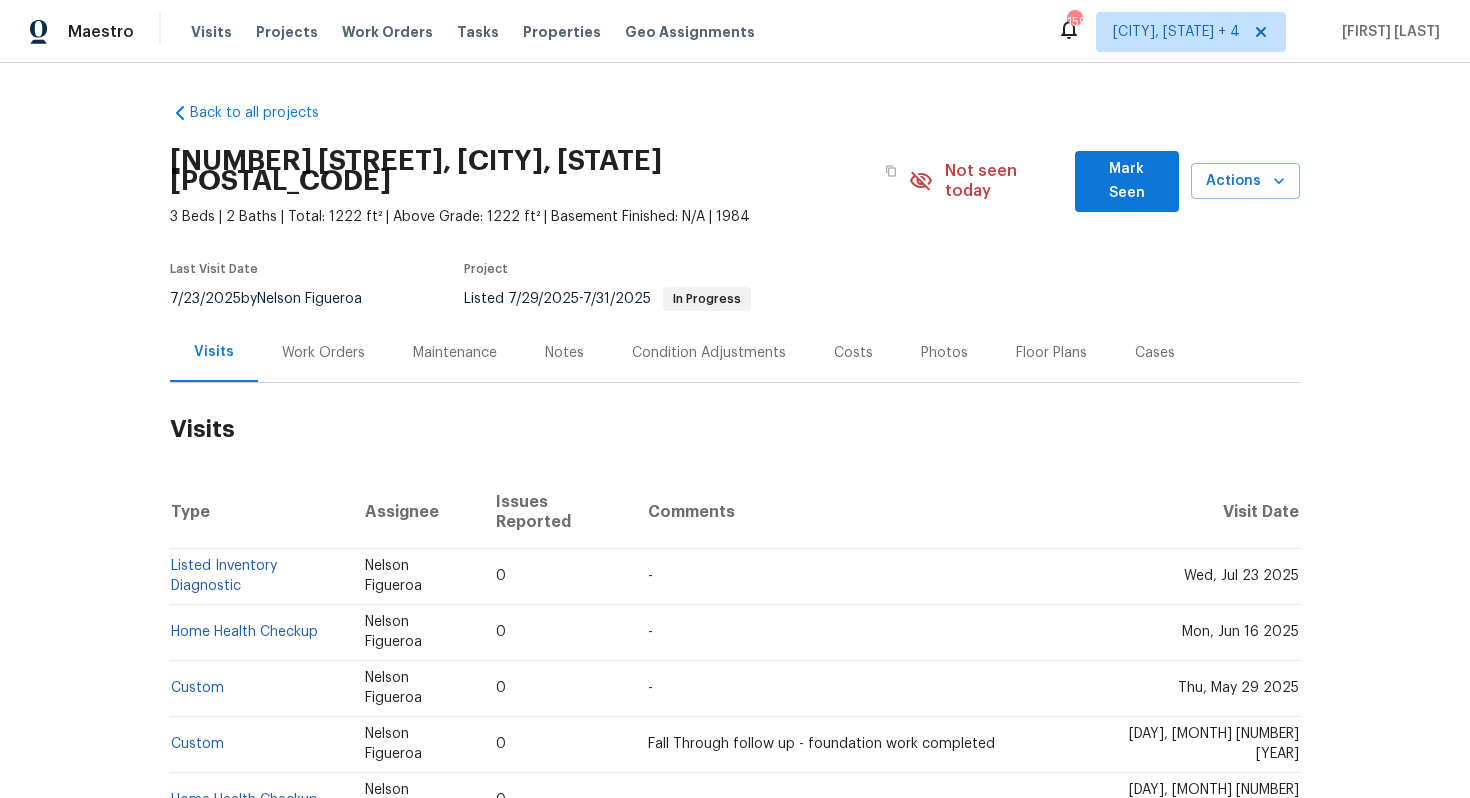 click on "Work Orders" at bounding box center (323, 353) 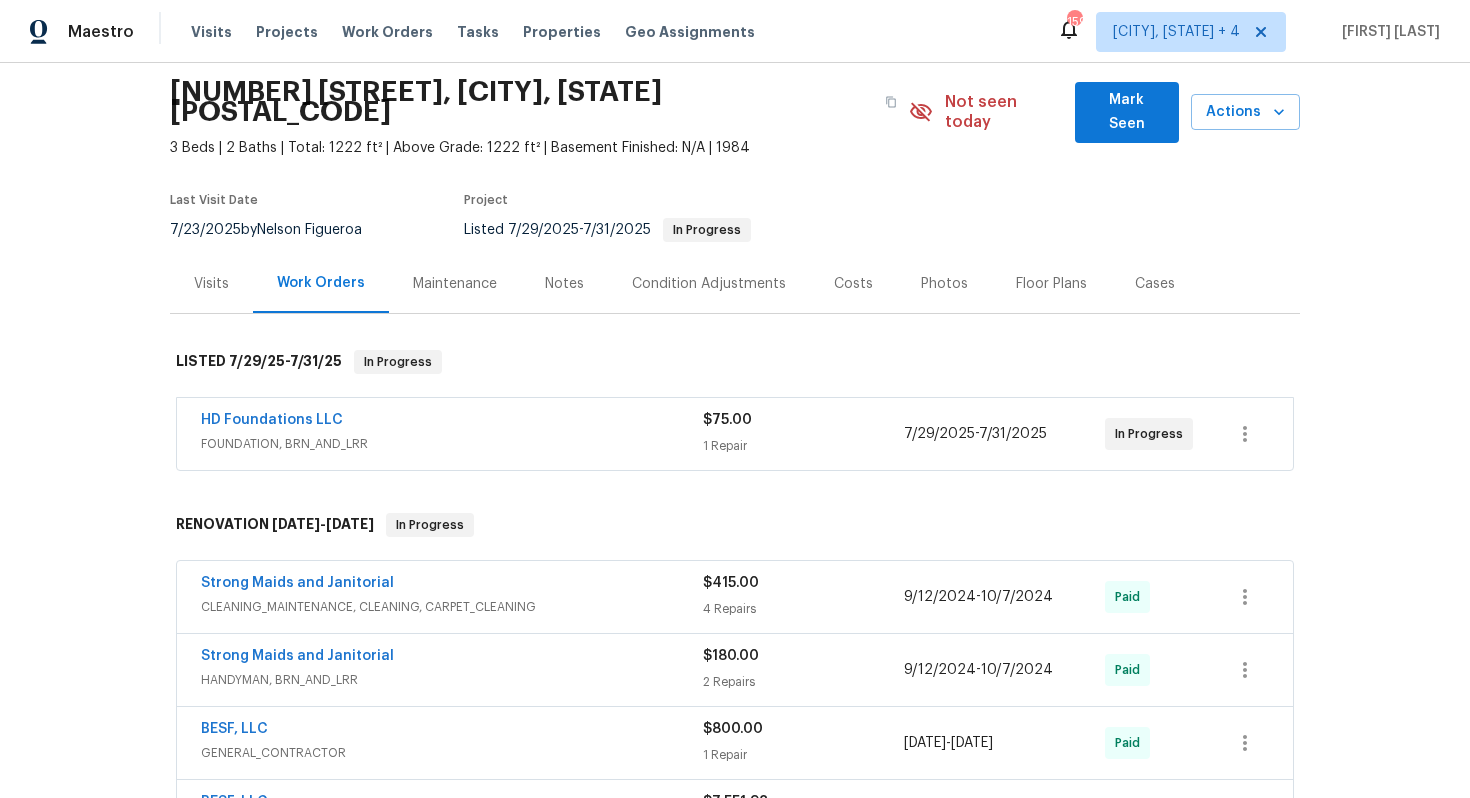 scroll, scrollTop: 69, scrollLeft: 0, axis: vertical 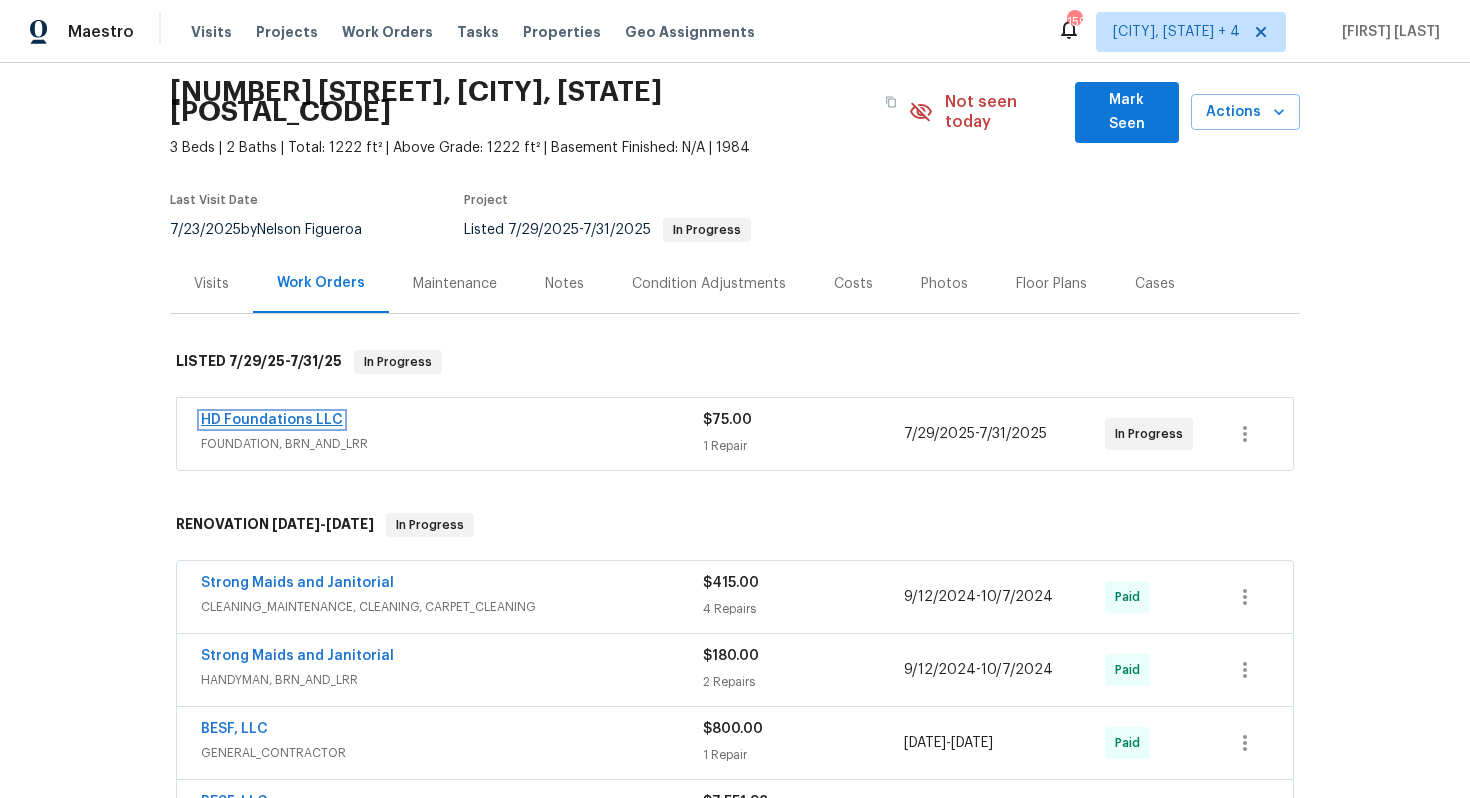click on "HD Foundations LLC" at bounding box center [272, 420] 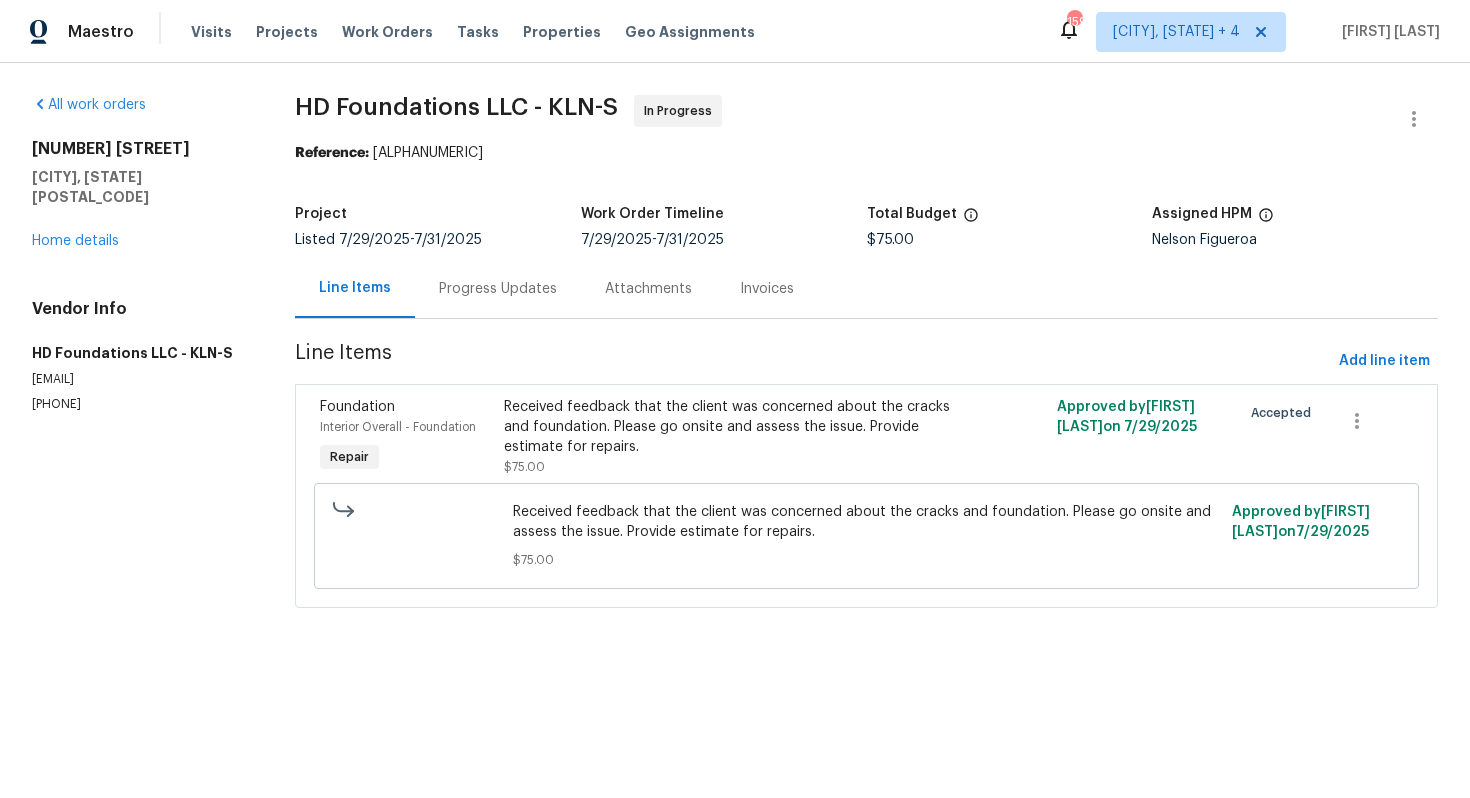 click on "Progress Updates" at bounding box center [498, 289] 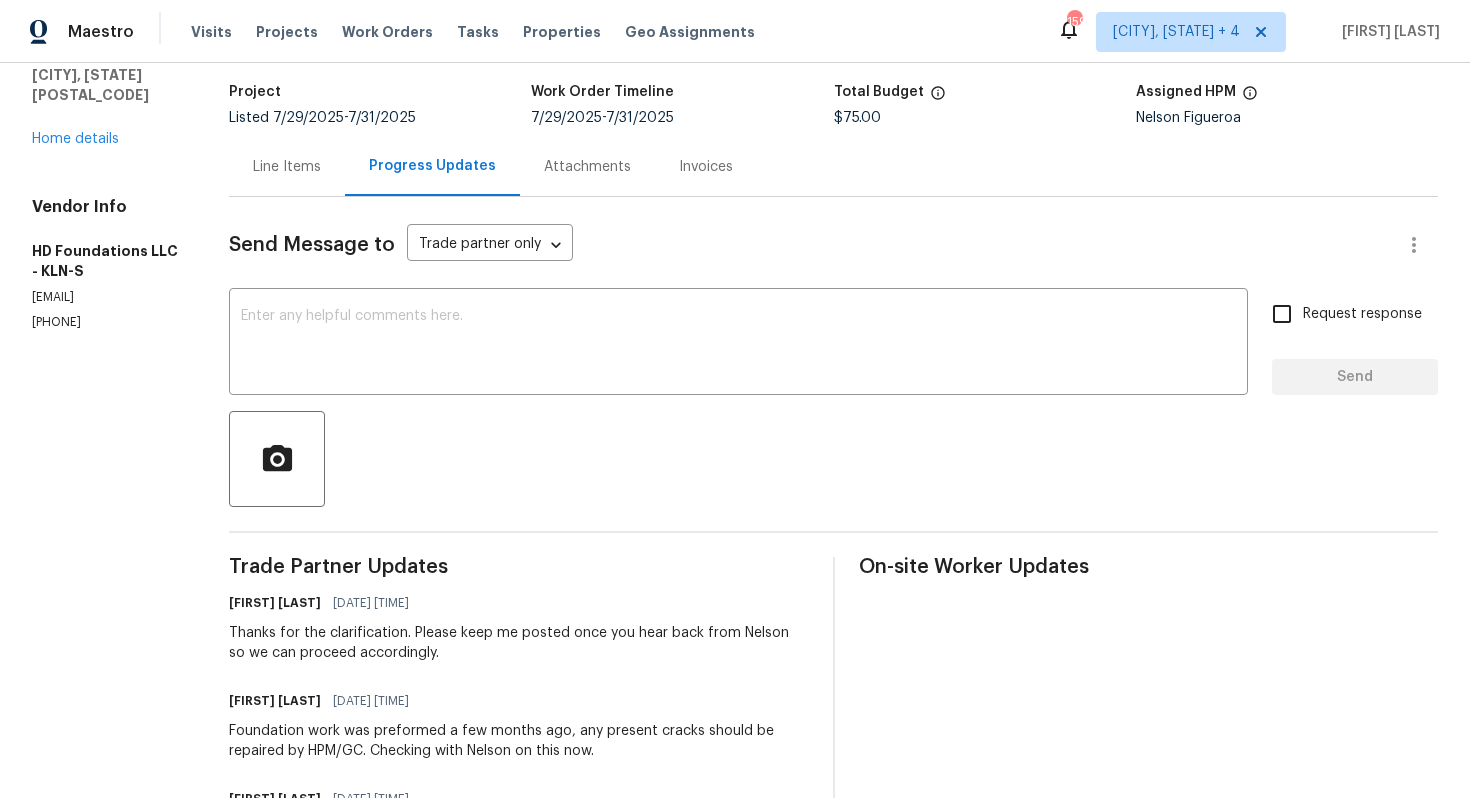 scroll, scrollTop: 0, scrollLeft: 0, axis: both 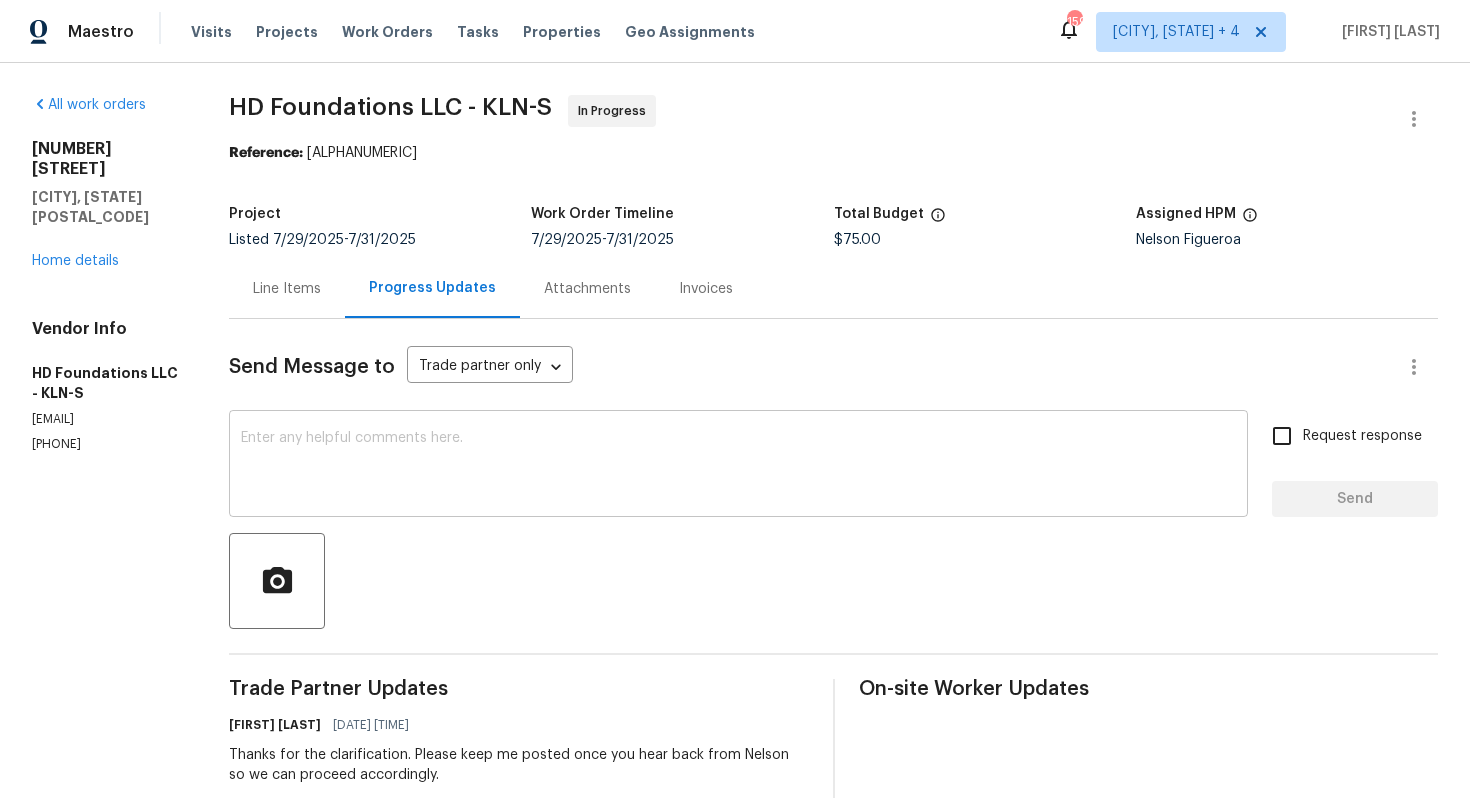click at bounding box center (738, 466) 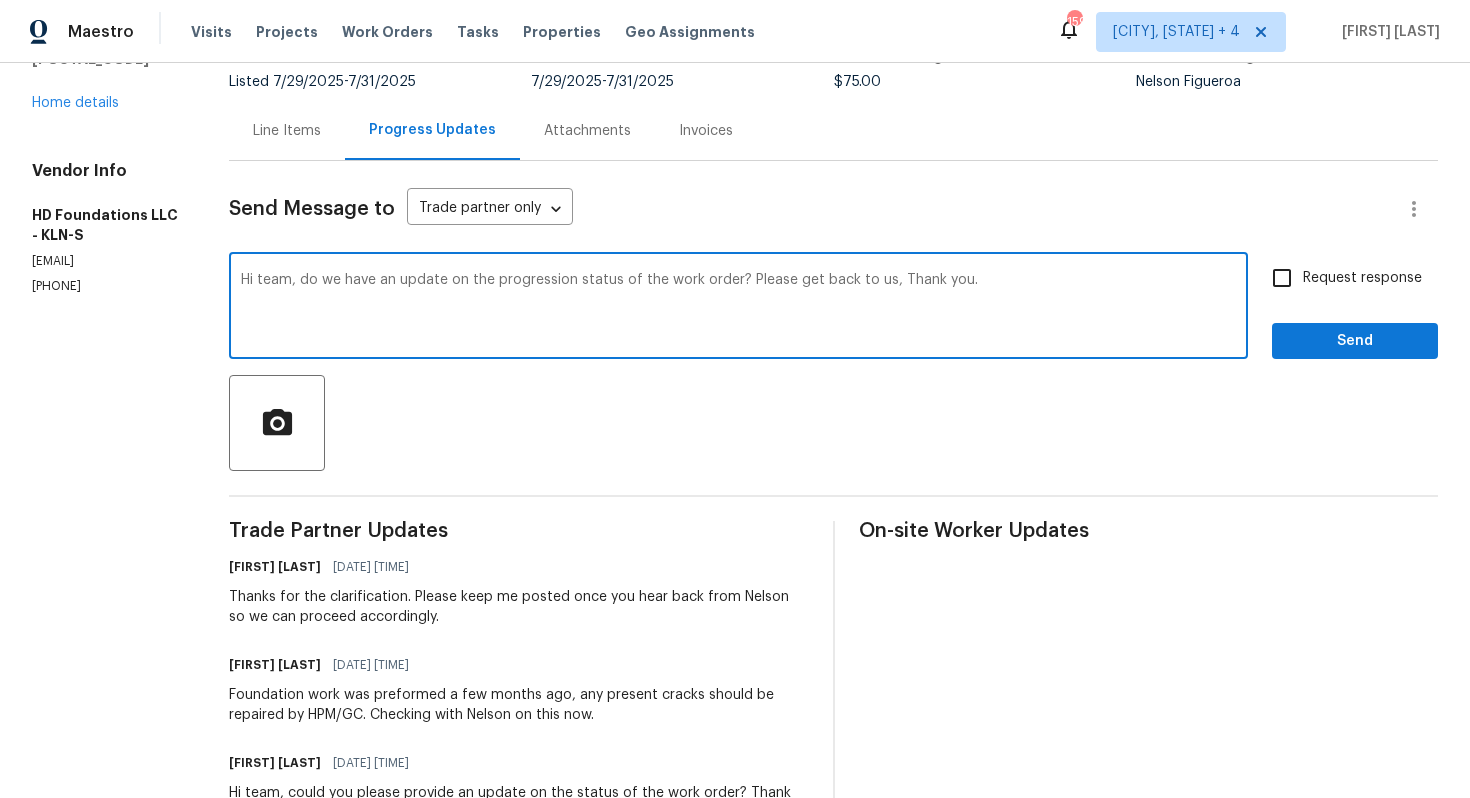 scroll, scrollTop: 157, scrollLeft: 0, axis: vertical 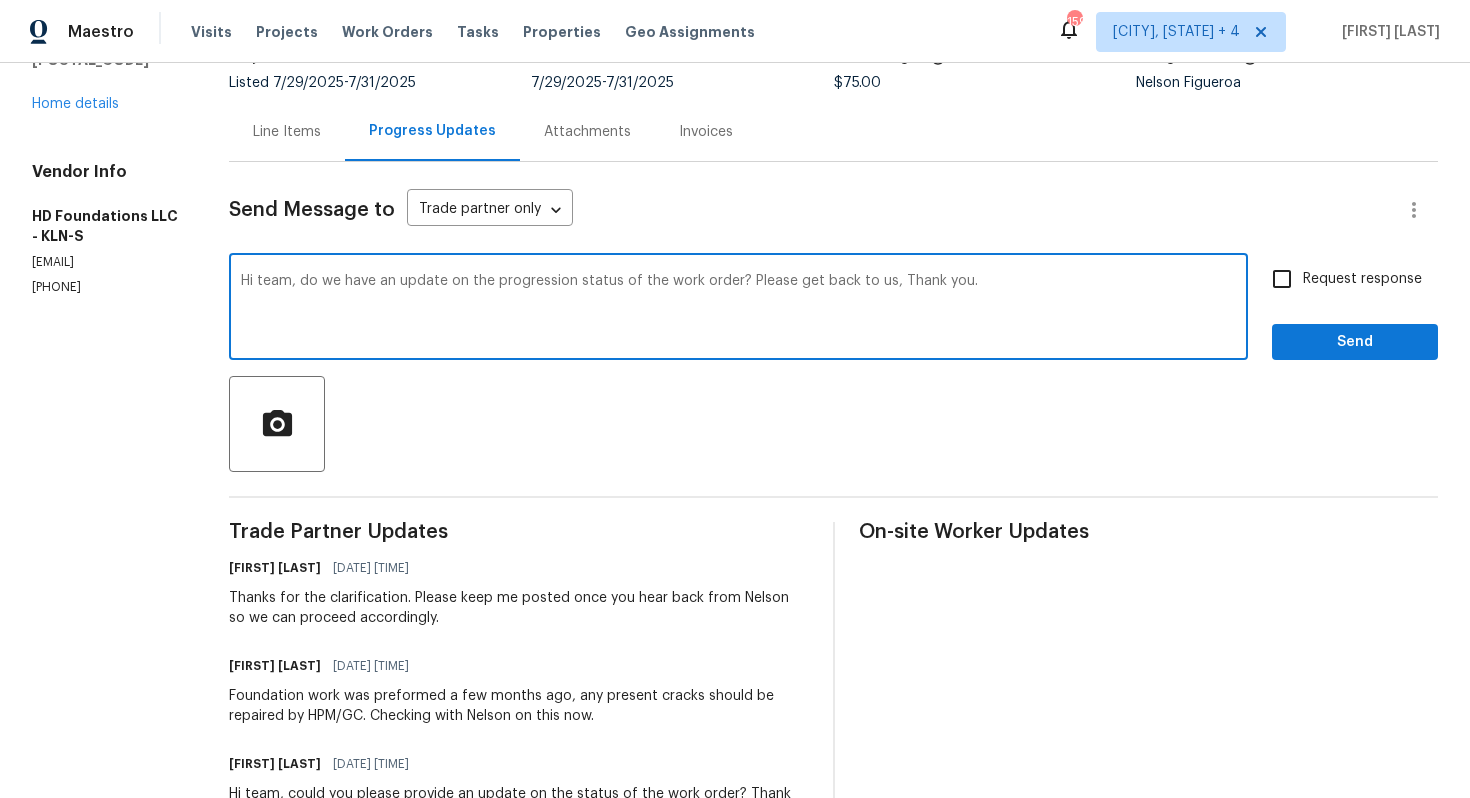 click on "Foundation work was preformed a few months ago, any present cracks should be repaired by HPM/GC. Checking with Nelson on this now." at bounding box center [518, 706] 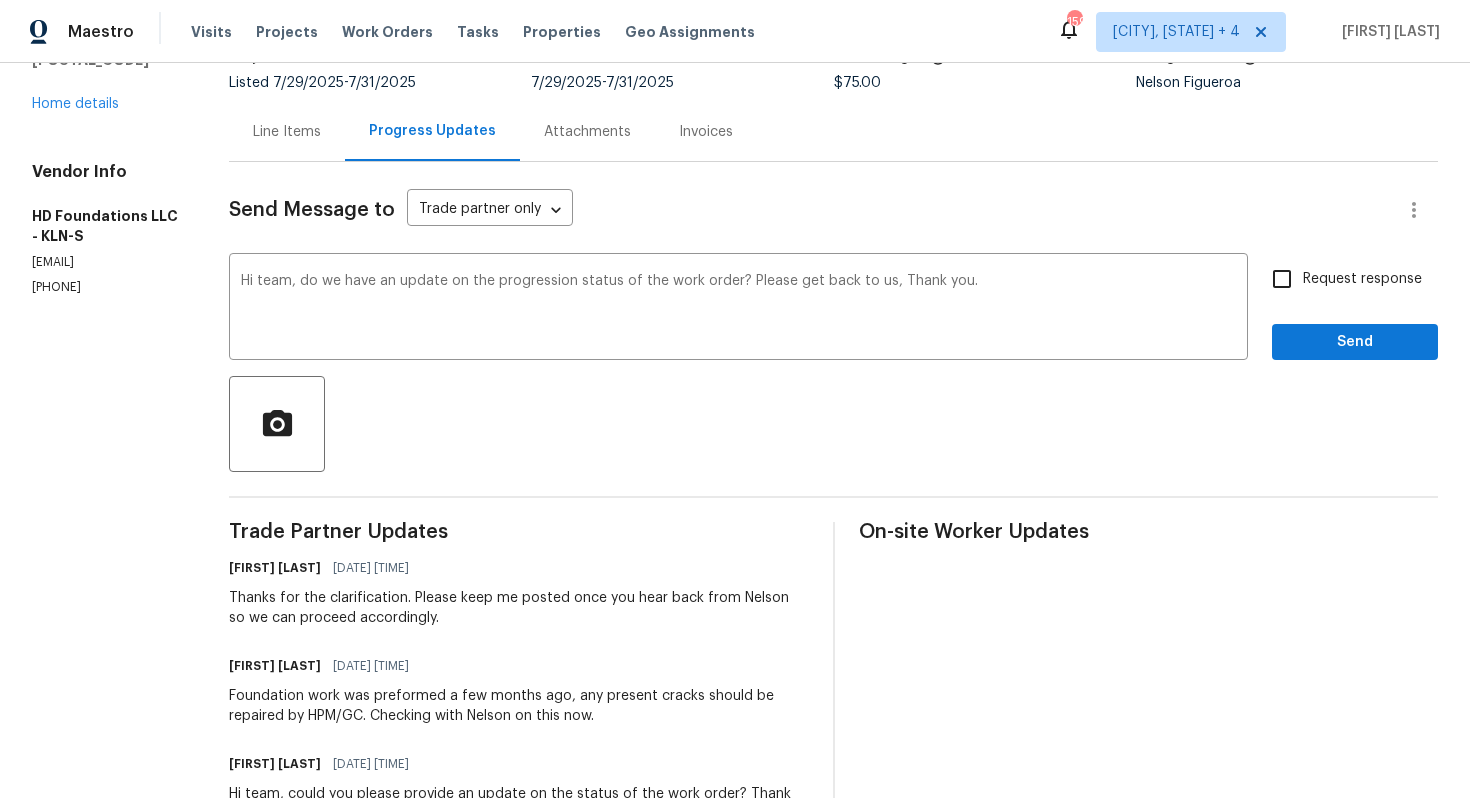 scroll, scrollTop: 295, scrollLeft: 0, axis: vertical 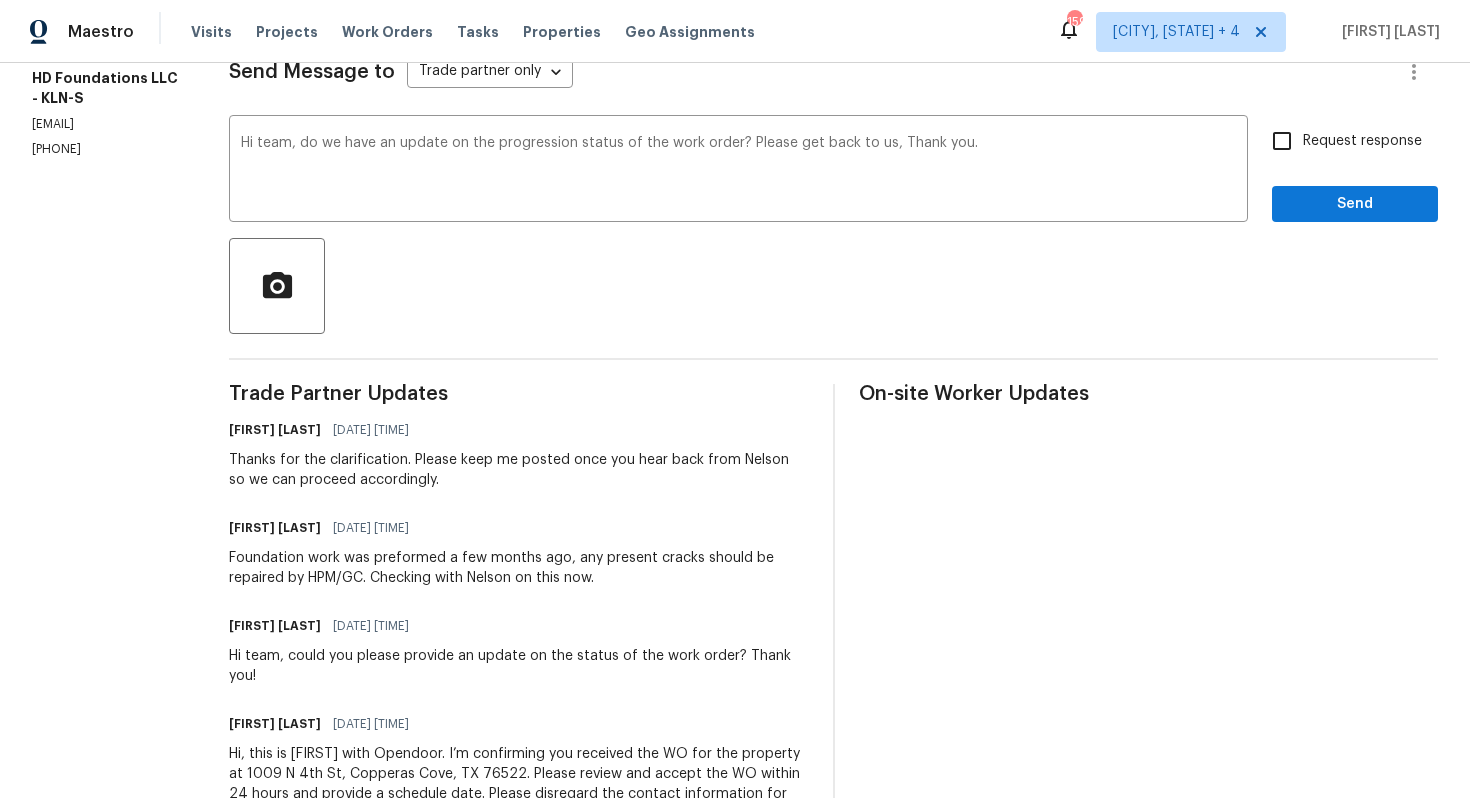 click on "Hunter Davis" at bounding box center (275, 528) 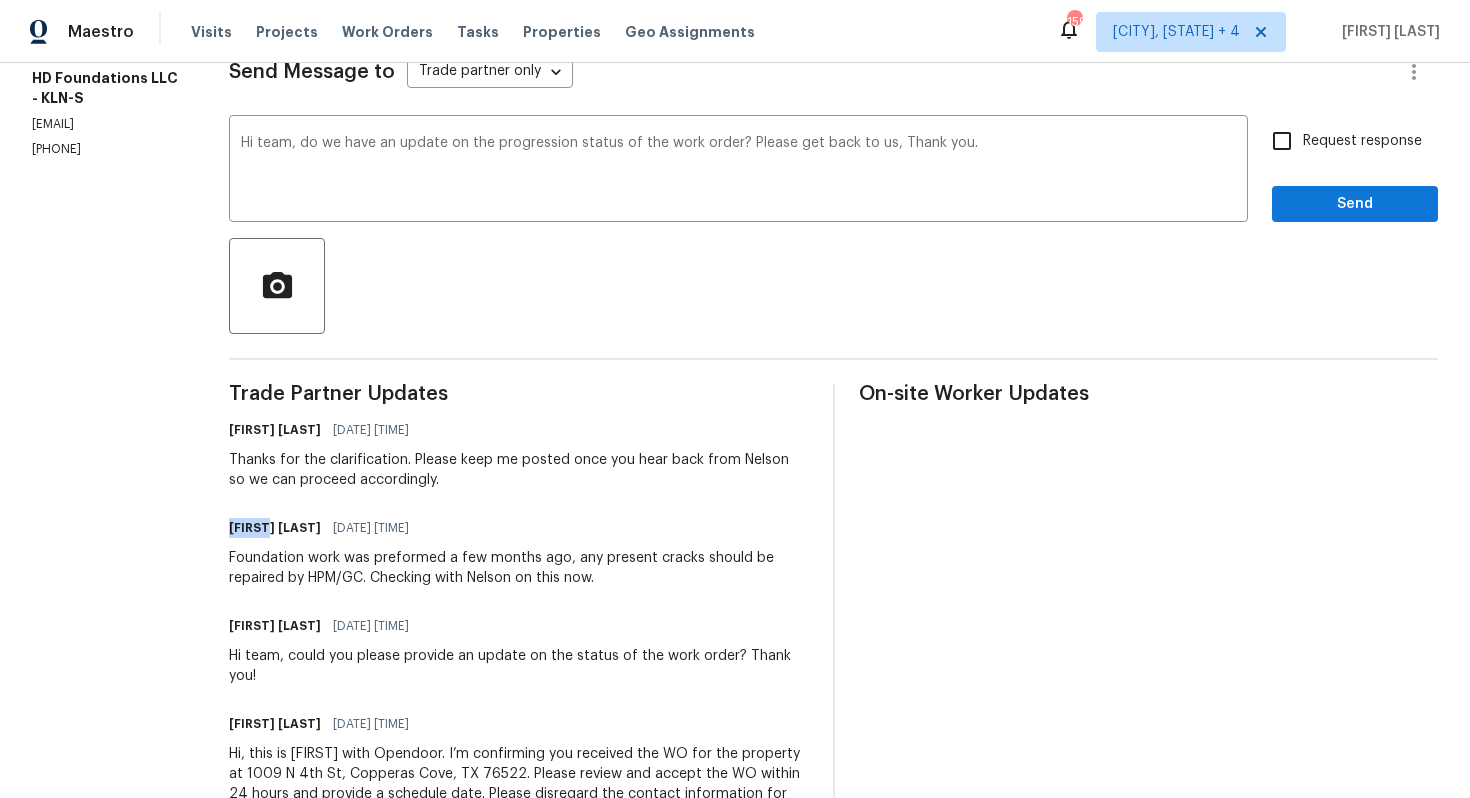 copy on "Hunter" 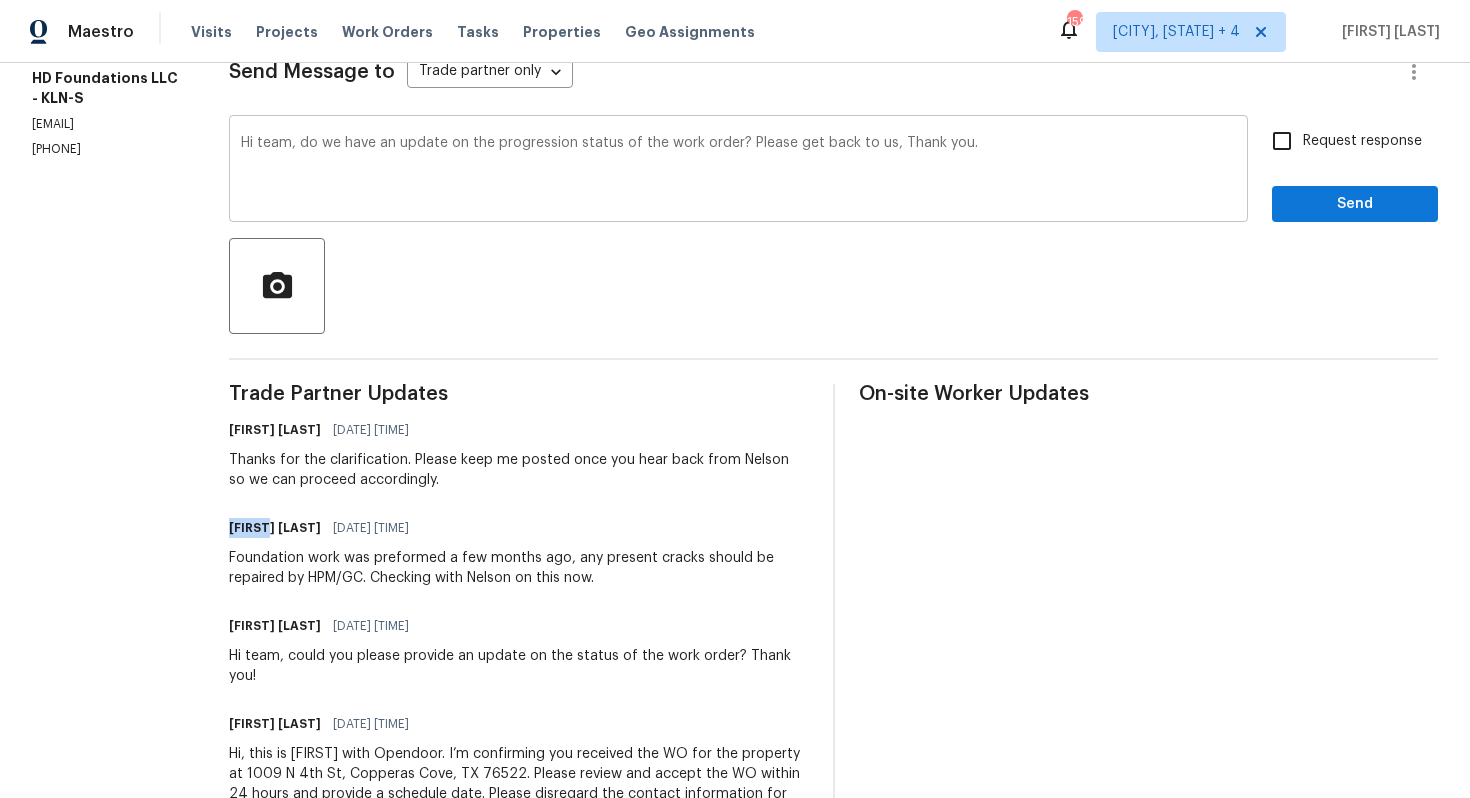click on "Hi team, do we have an update on the progression status of the work order? Please get back to us, Thank you." at bounding box center [738, 171] 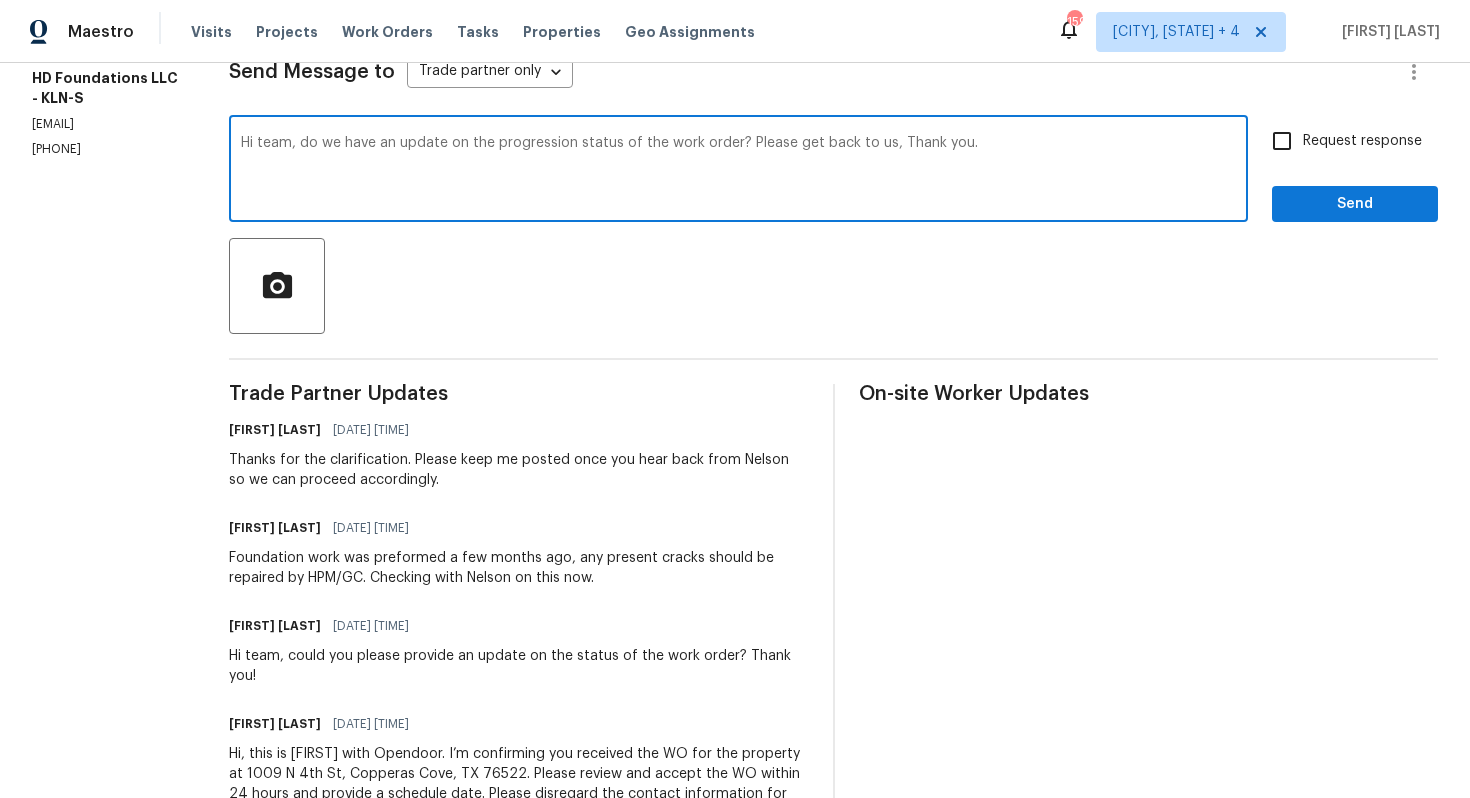 click on "Hi team, do we have an update on the progression status of the work order? Please get back to us, Thank you." at bounding box center [738, 171] 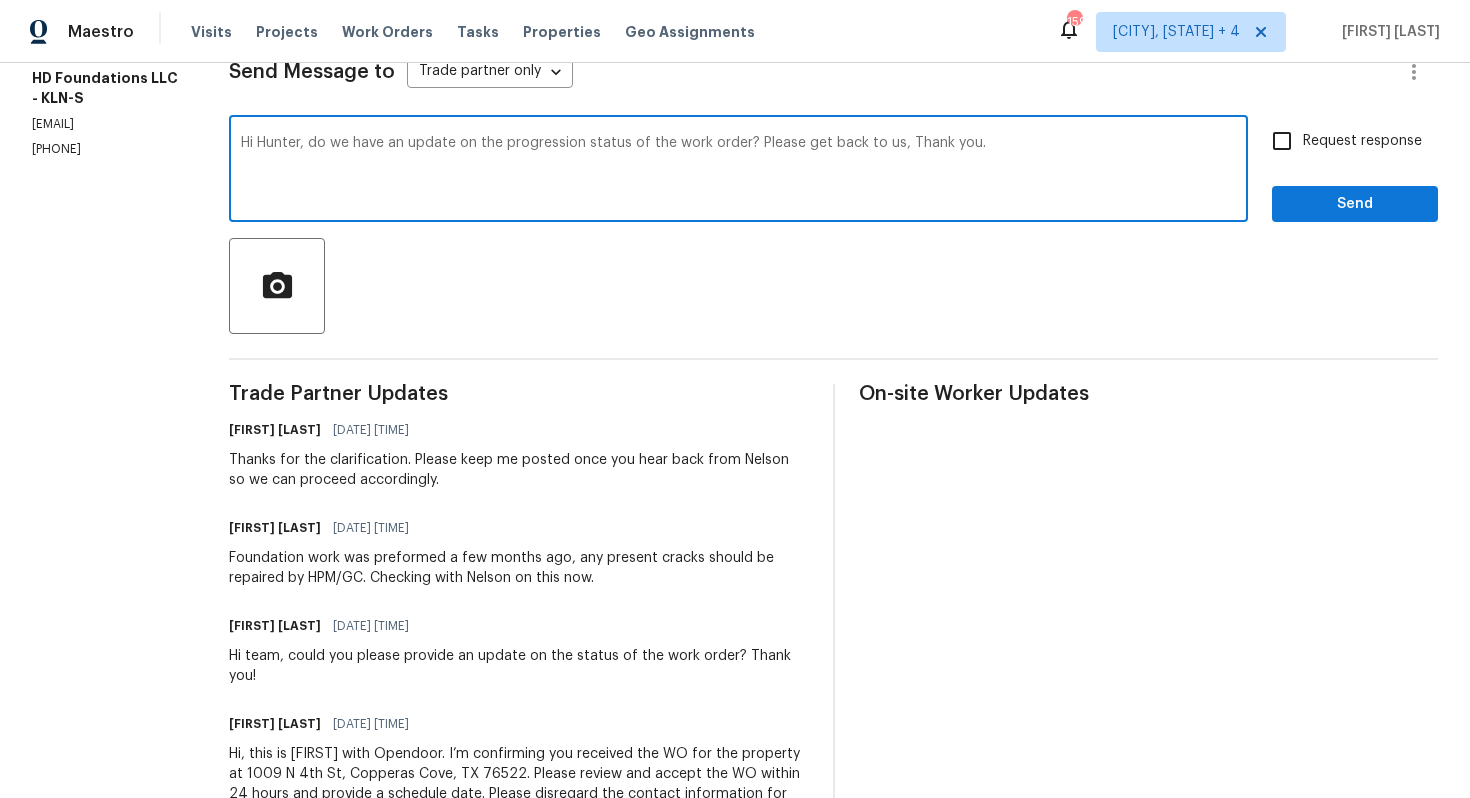 drag, startPoint x: 789, startPoint y: 141, endPoint x: 934, endPoint y: 148, distance: 145.16887 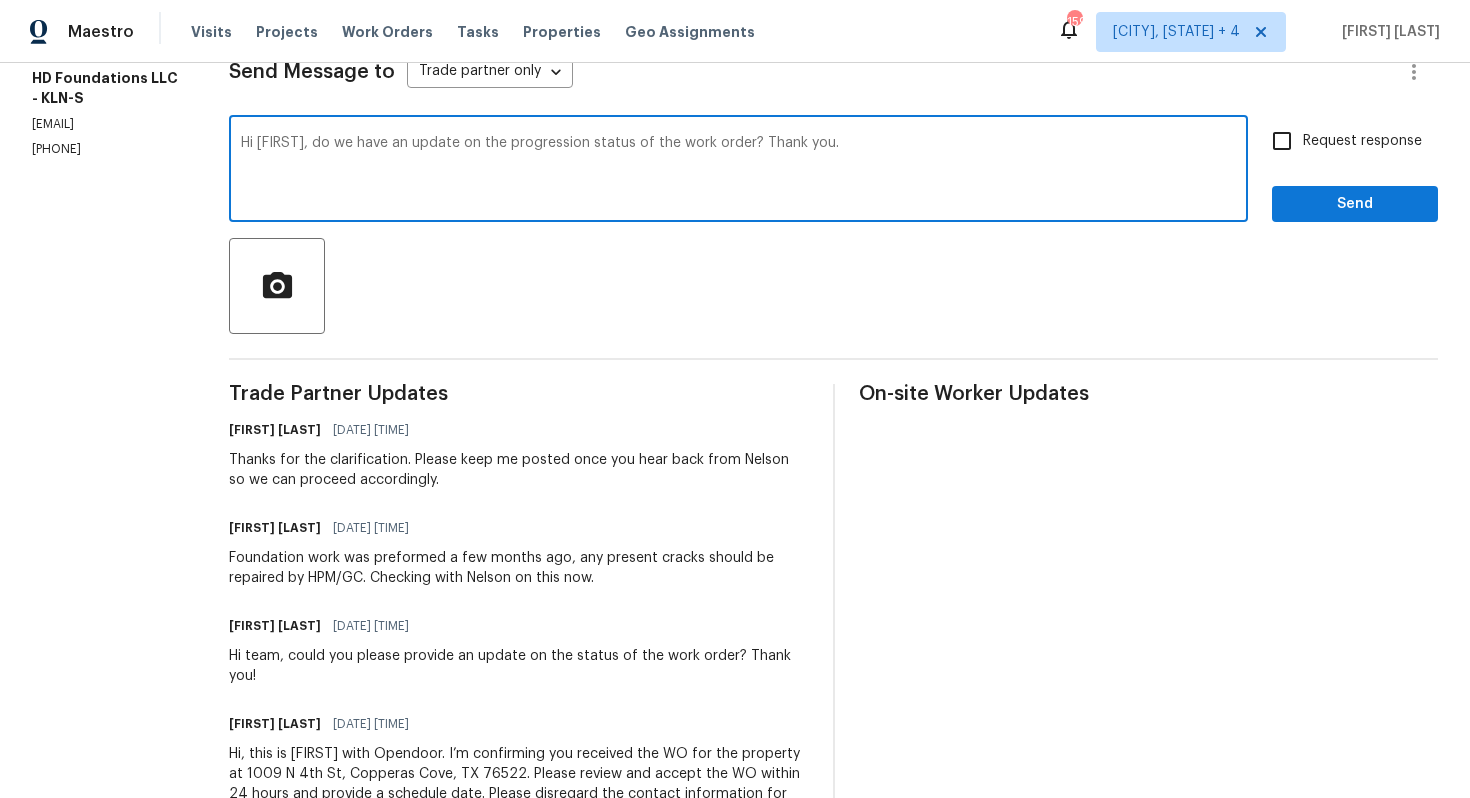 click on "Hi Hunter, do we have an update on the progression status of the work order? Thank you." at bounding box center (738, 171) 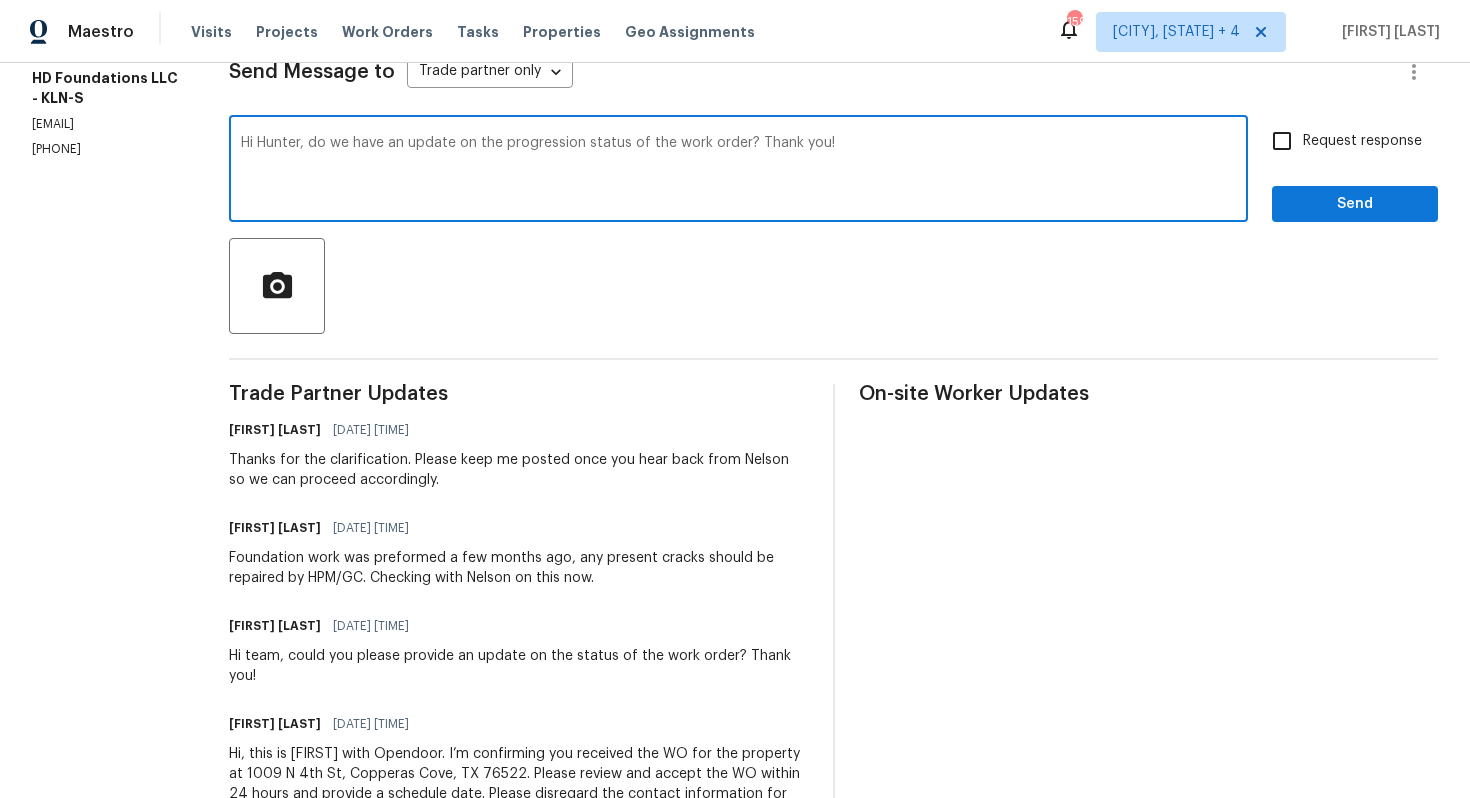 type on "Hi Hunter, do we have an update on the progression status of the work order? Thank you!" 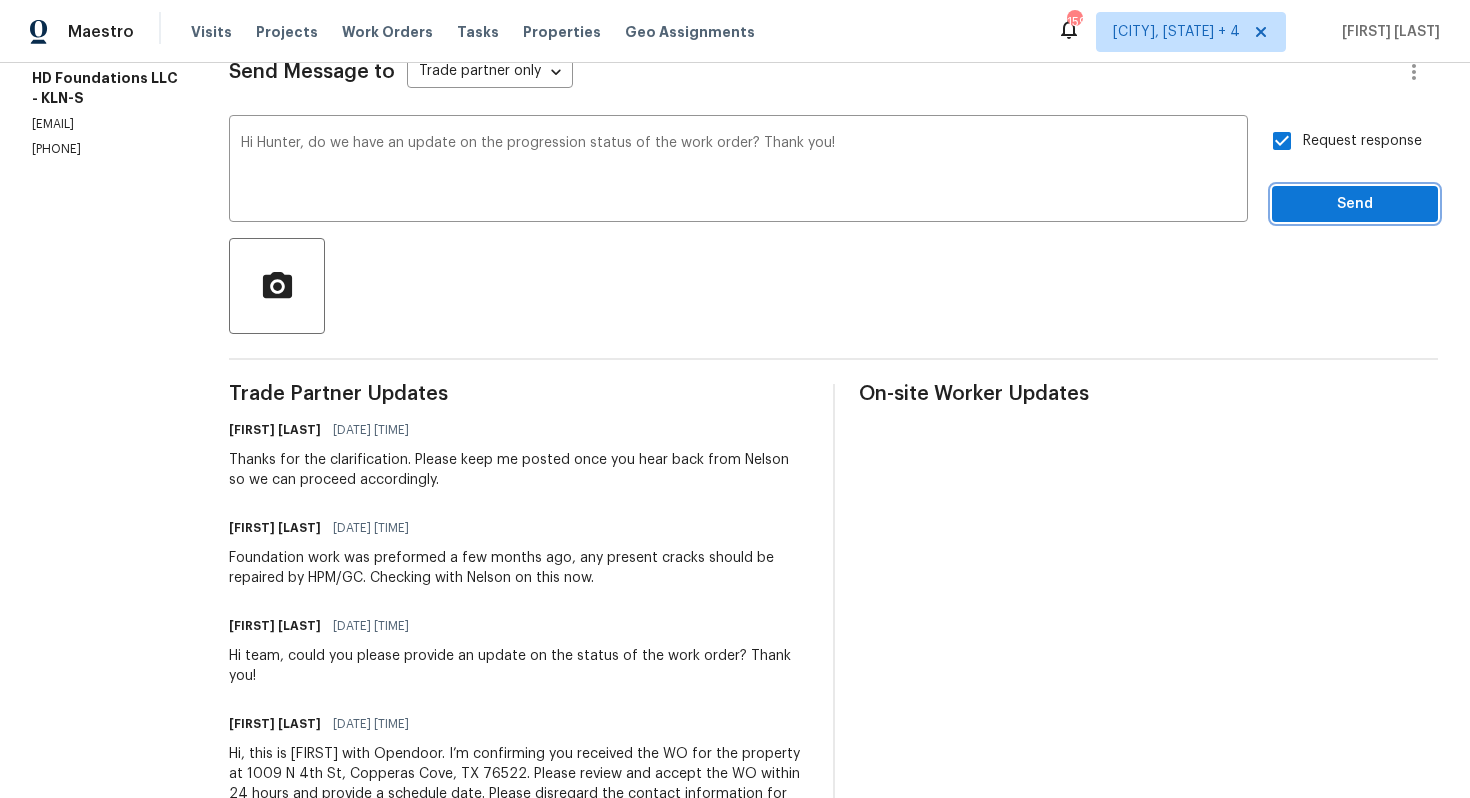 click on "Send" at bounding box center (1355, 204) 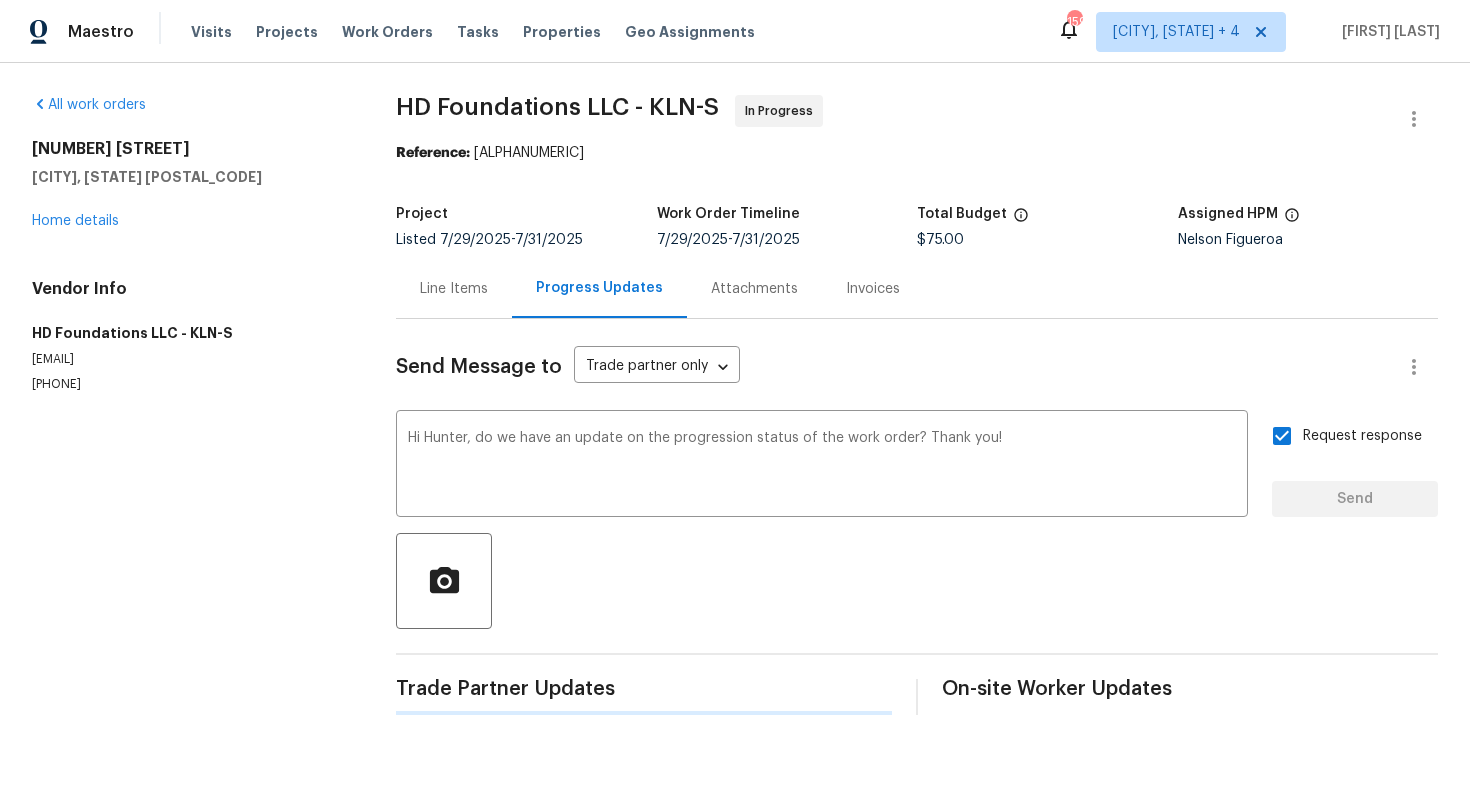 scroll, scrollTop: 0, scrollLeft: 0, axis: both 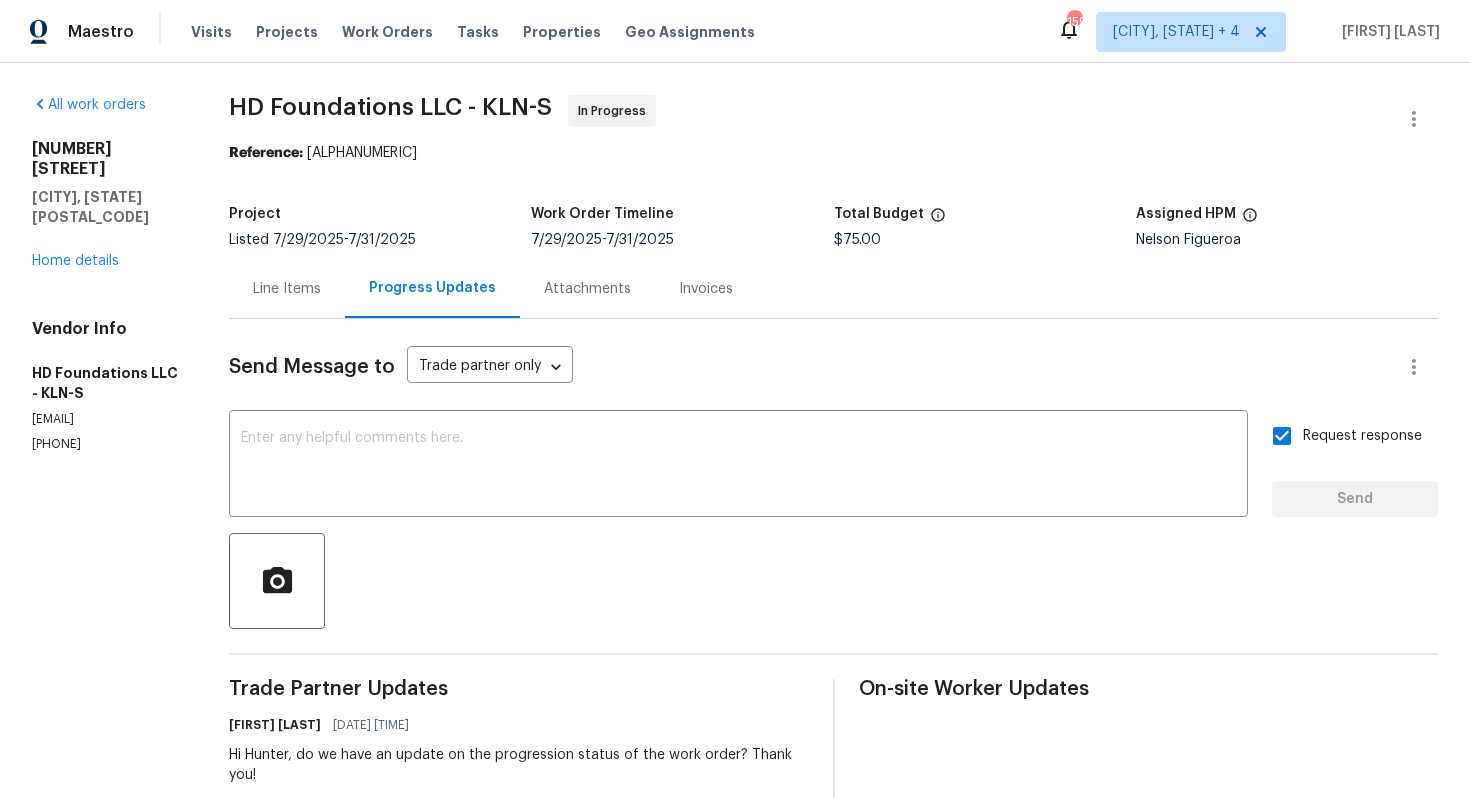 click on "All work orders 1009 N 4th St Copperas Cove, TX 76522 Home details Vendor Info HD Foundations LLC - KLN-S hunter@hdfoundationrepair.com (817) 226-7221 HD Foundations LLC - KLN-S In Progress Reference:   7F5WKQQBWA50N-995defcc0 Project Listed   7/29/2025  -  7/31/2025 Work Order Timeline 7/29/2025  -  7/31/2025 Total Budget $75.00 Assigned HPM Nelson Figueroa Line Items Progress Updates Attachments Invoices Send Message to Trade partner only Trade partner only ​ x ​ Request response Send Trade Partner Updates Arvind Raj M 08/01/2025 12:26 PM Hi Hunter, do we have an update on the progression status of the work order? Thank you! Arvind Raj M 07/31/2025 1:18 PM Thanks for the clarification. Please keep me posted once you hear back from Nelson so we can proceed accordingly. Hunter Davis 07/30/2025 6:46 AM Foundation work was preformed a few months ago, any present cracks should be repaired by HPM/GC. Checking with Nelson on this now. Arvind Raj M 07/30/2025 5:54 AM Arvind Raj M 07/29/2025 9:11 AM" at bounding box center [735, 668] 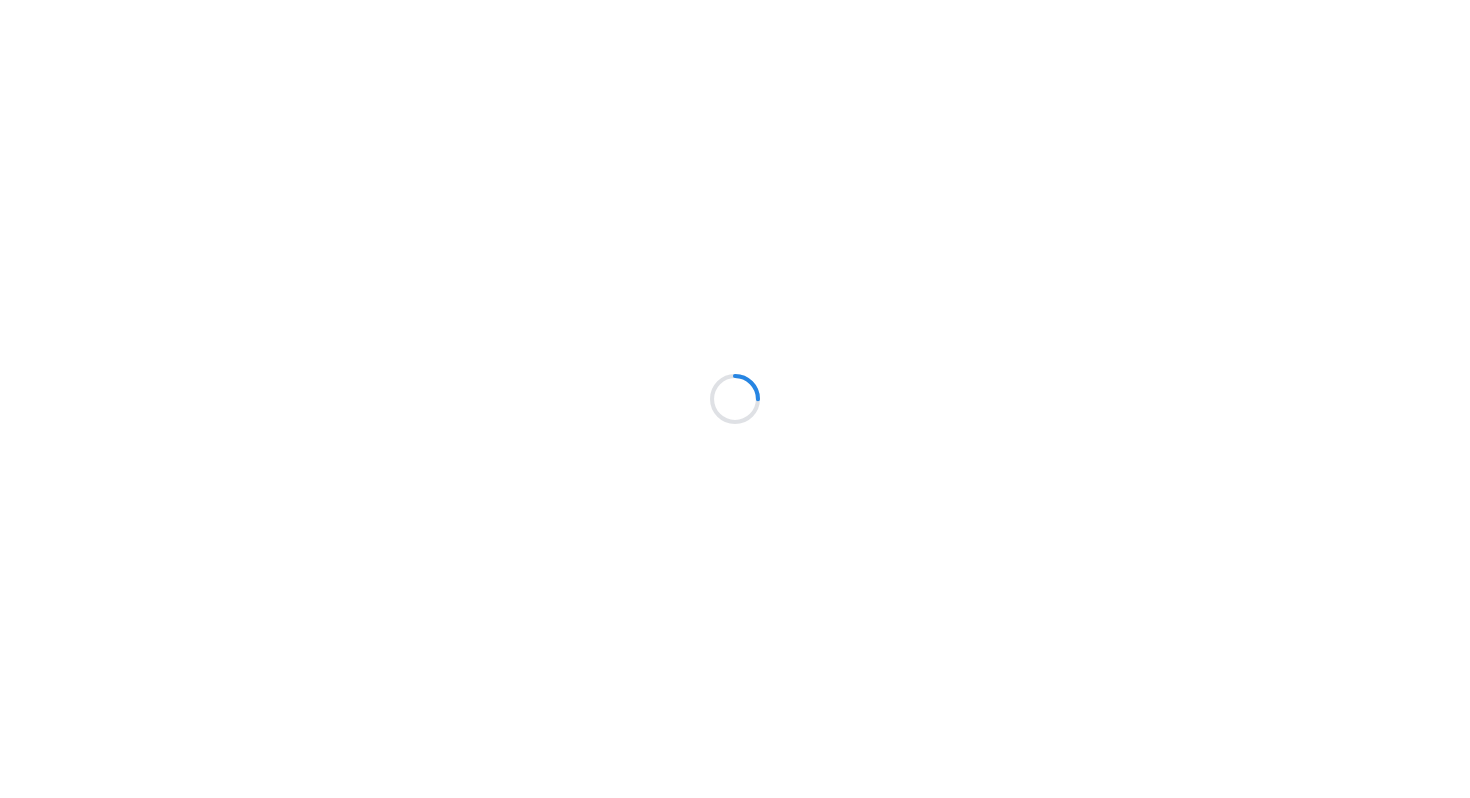 scroll, scrollTop: 0, scrollLeft: 0, axis: both 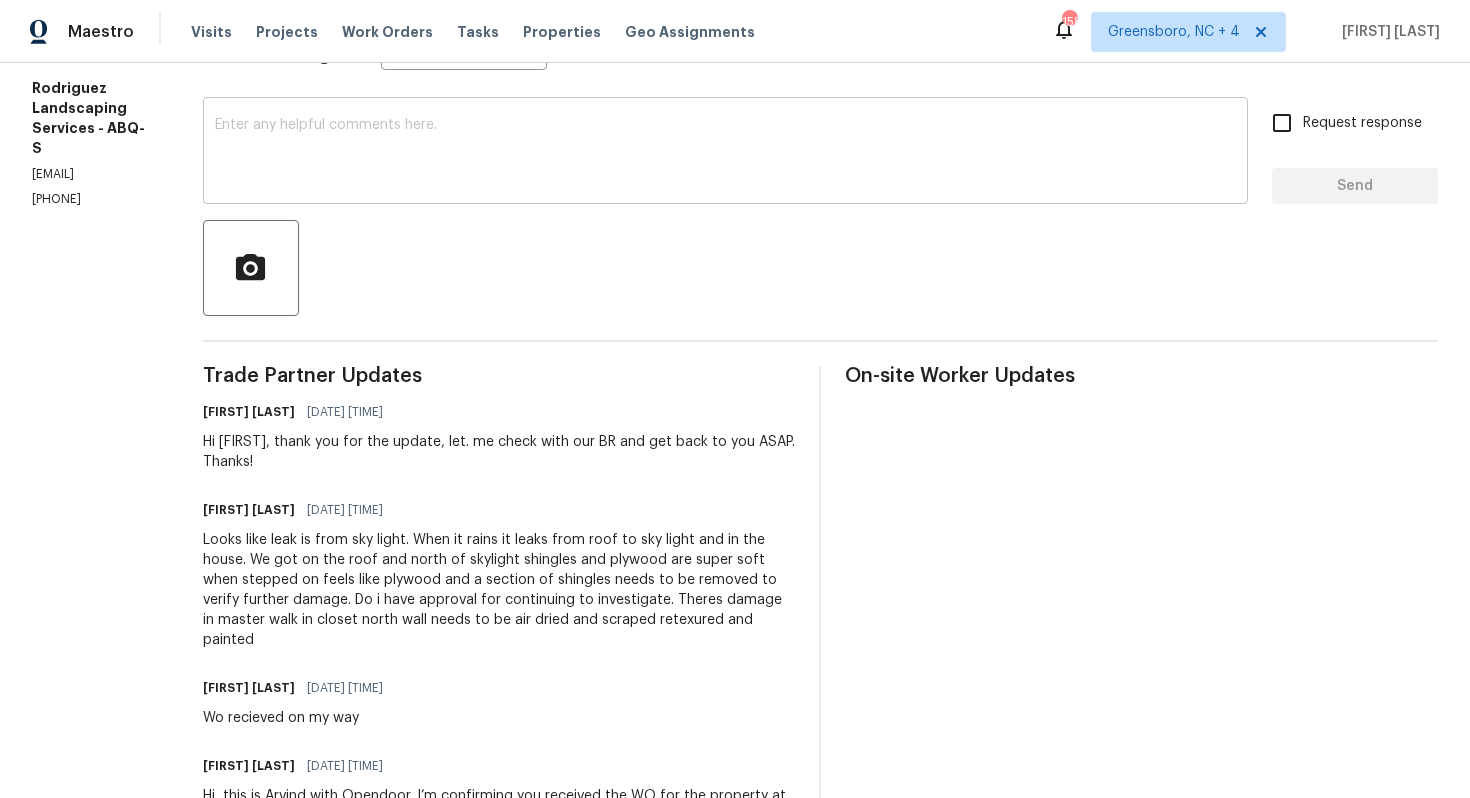 click at bounding box center [725, 153] 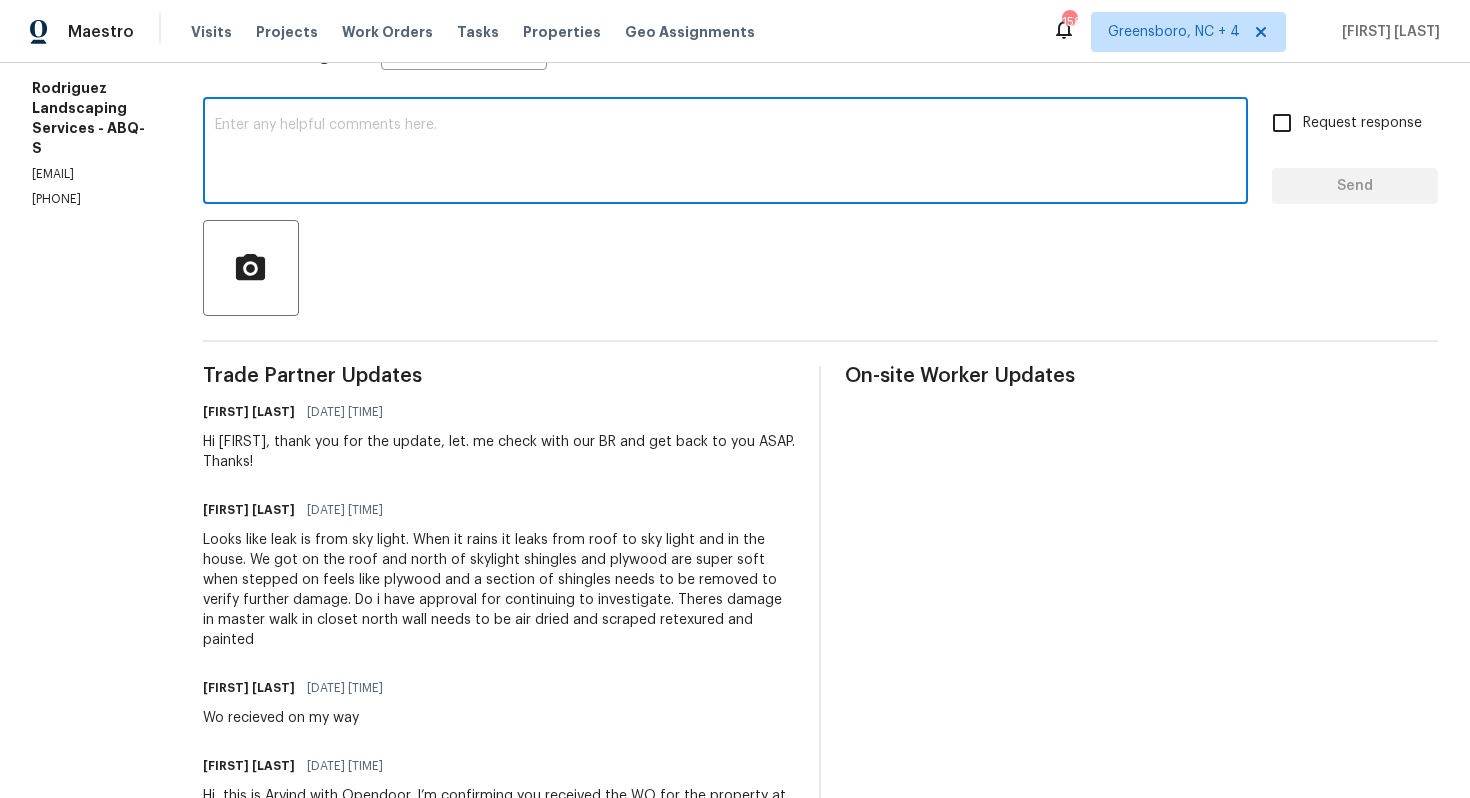 paste on "Hi [TP Name],
Could you please provide a cost estimate for further roof investigation around the skylight area, as well as for the necessary repairs in the closet? Let us know if you need any additional information.
Thank you!" 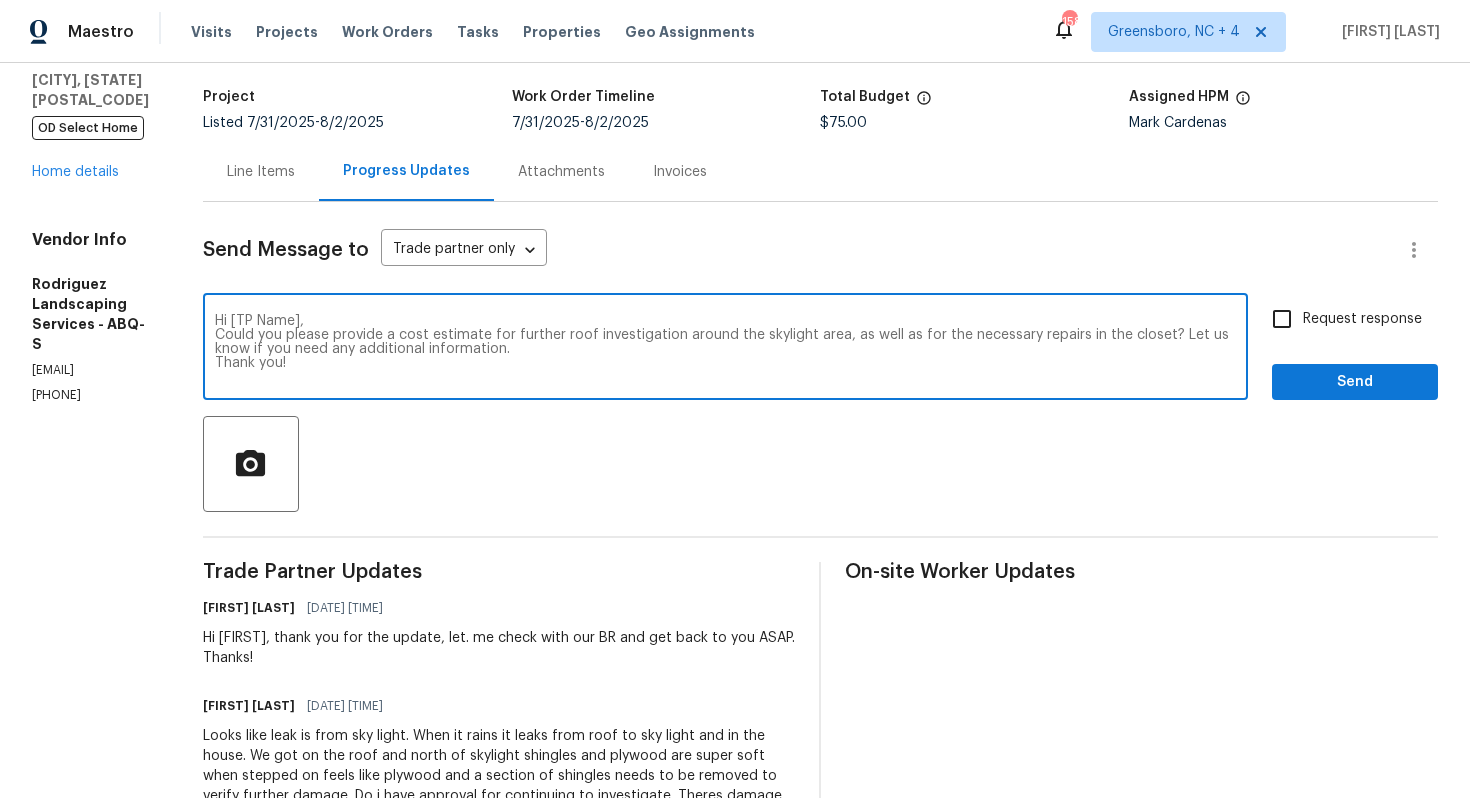 scroll, scrollTop: 92, scrollLeft: 0, axis: vertical 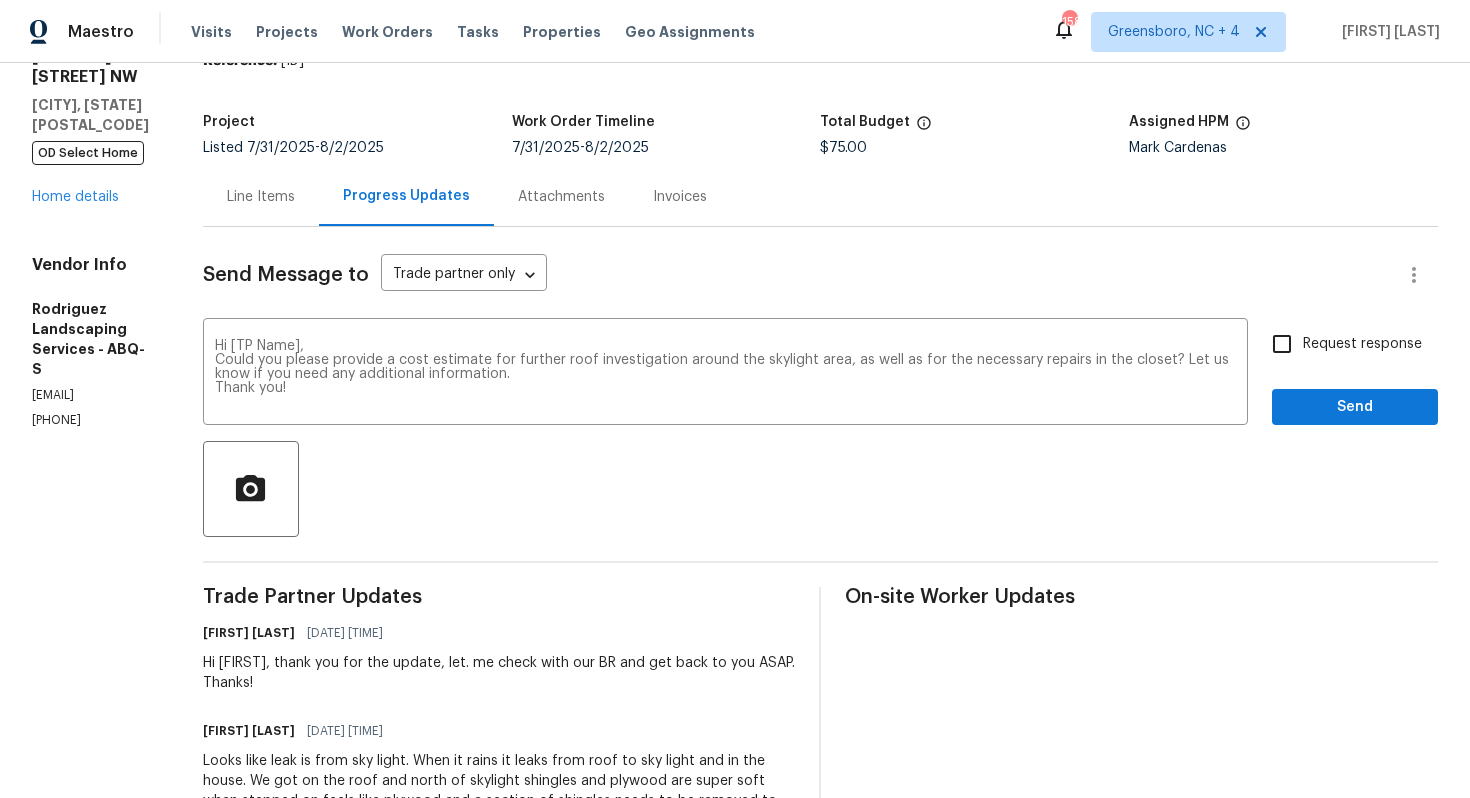 click on "Hi [FIRST], thank you for the update, let. me check with our BR and get back to you ASAP. Thanks!" at bounding box center (499, 673) 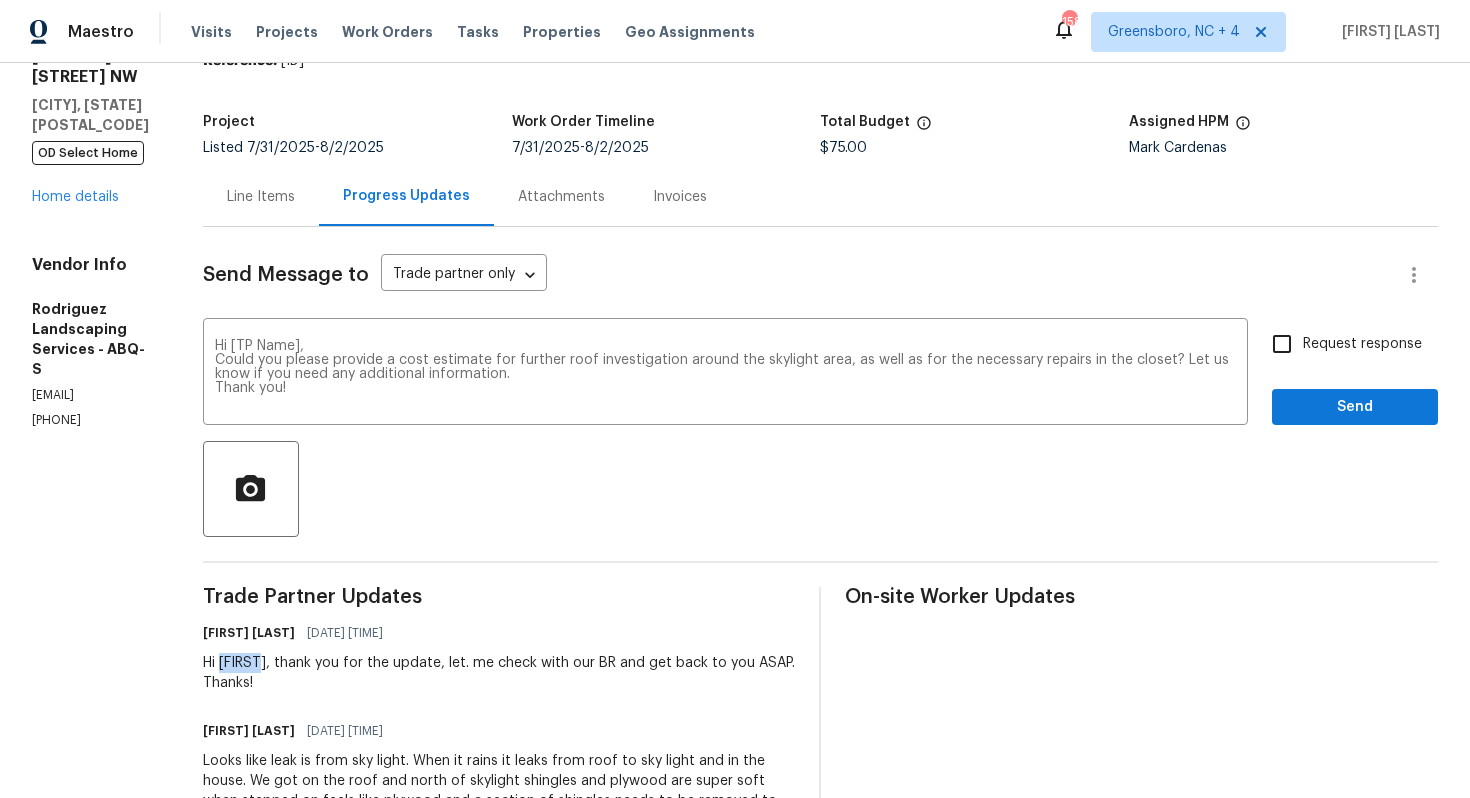 copy on "[FIRST]" 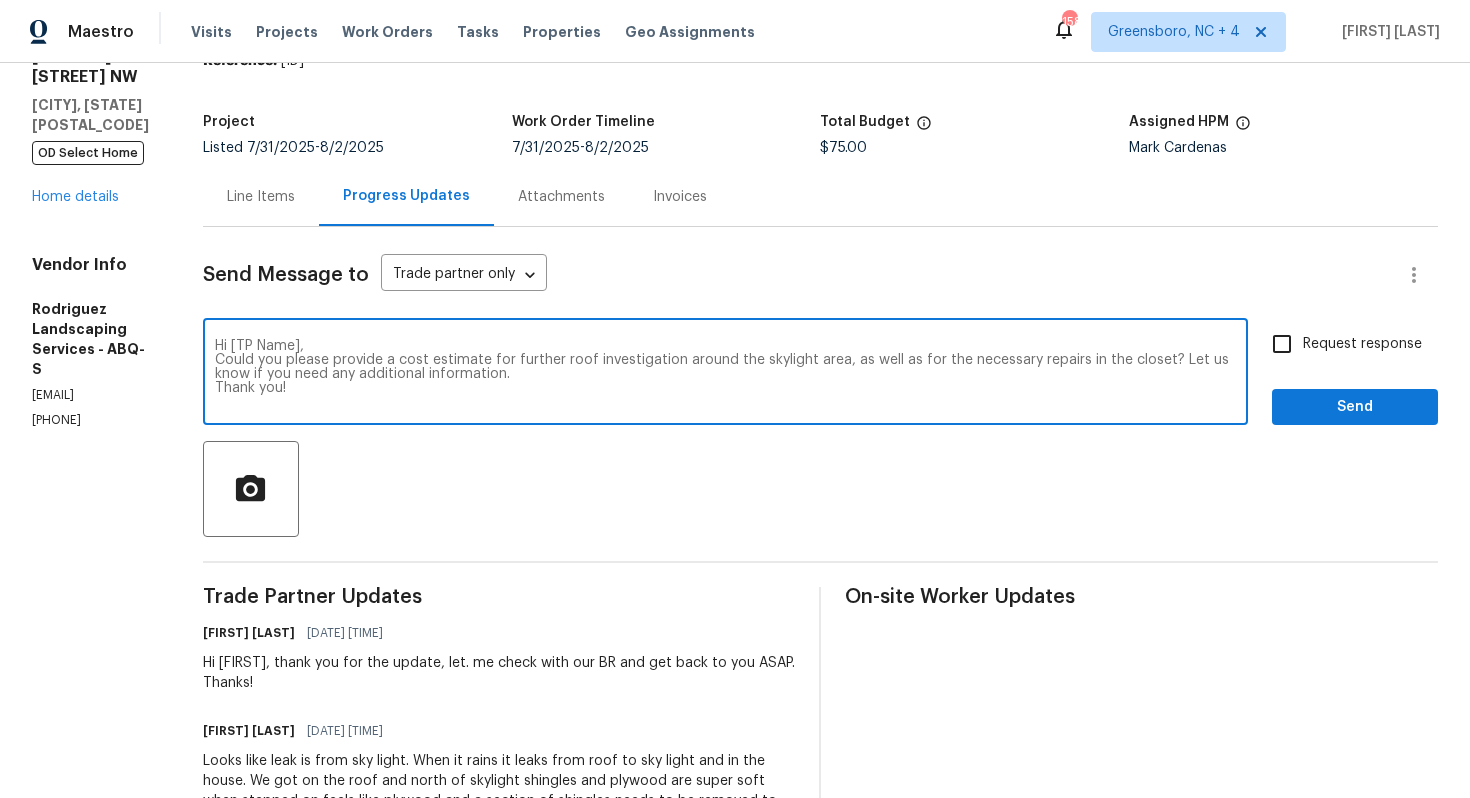 drag, startPoint x: 381, startPoint y: 349, endPoint x: 314, endPoint y: 344, distance: 67.18631 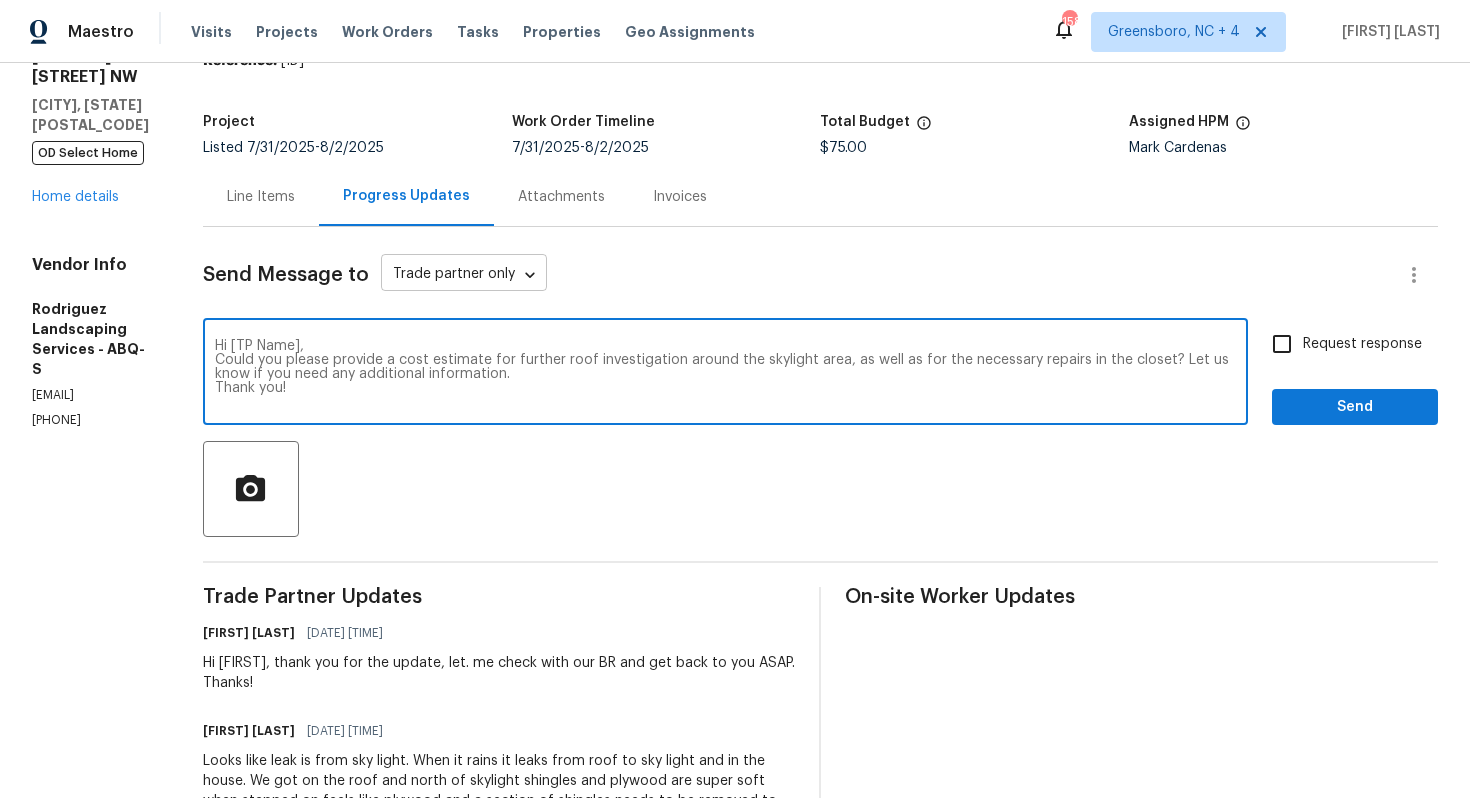 paste on "[FIRST]" 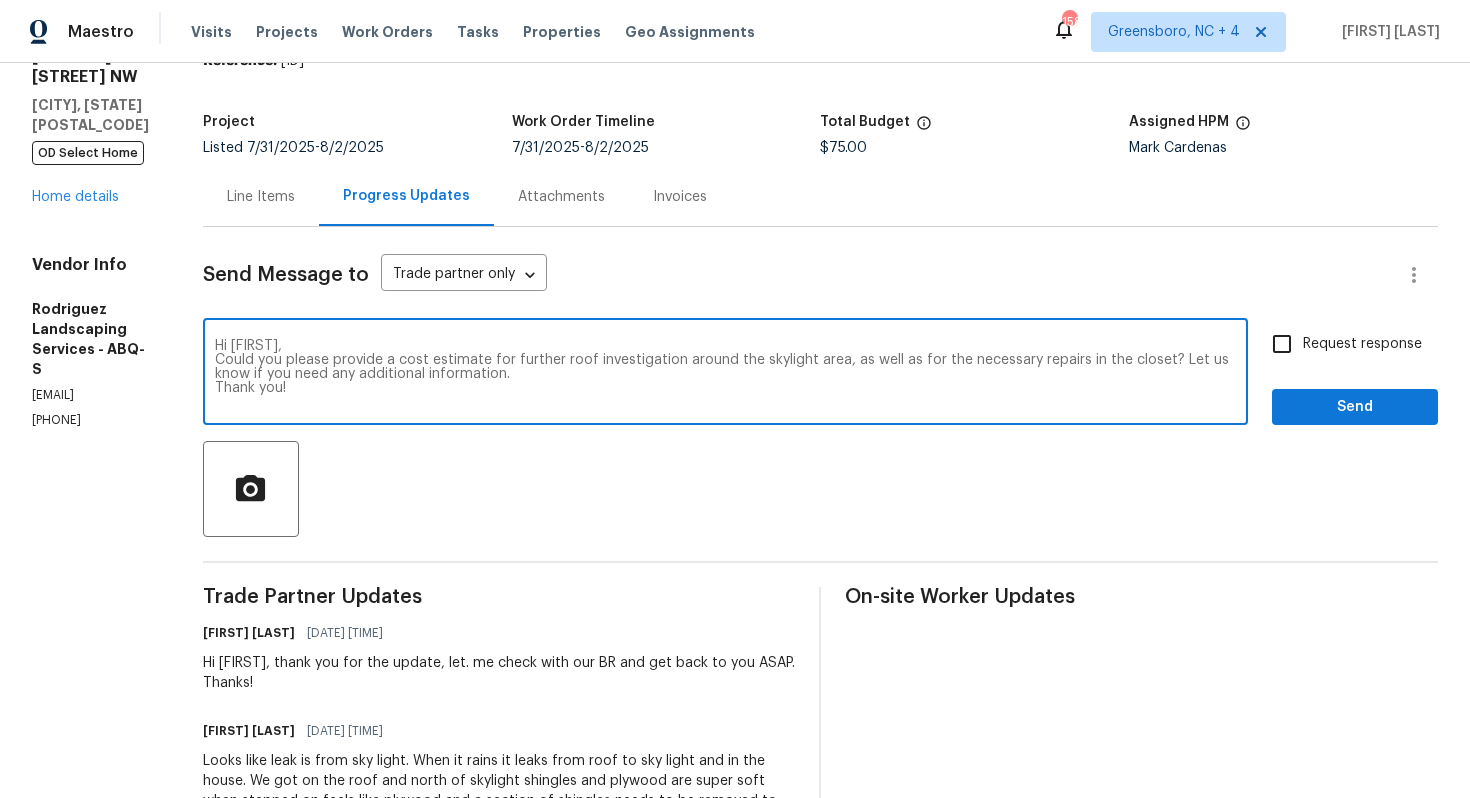 type on "Hi [FIRST],
Could you please provide a cost estimate for further roof investigation around the skylight area, as well as for the necessary repairs in the closet? Let us know if you need any additional information.
Thank you!" 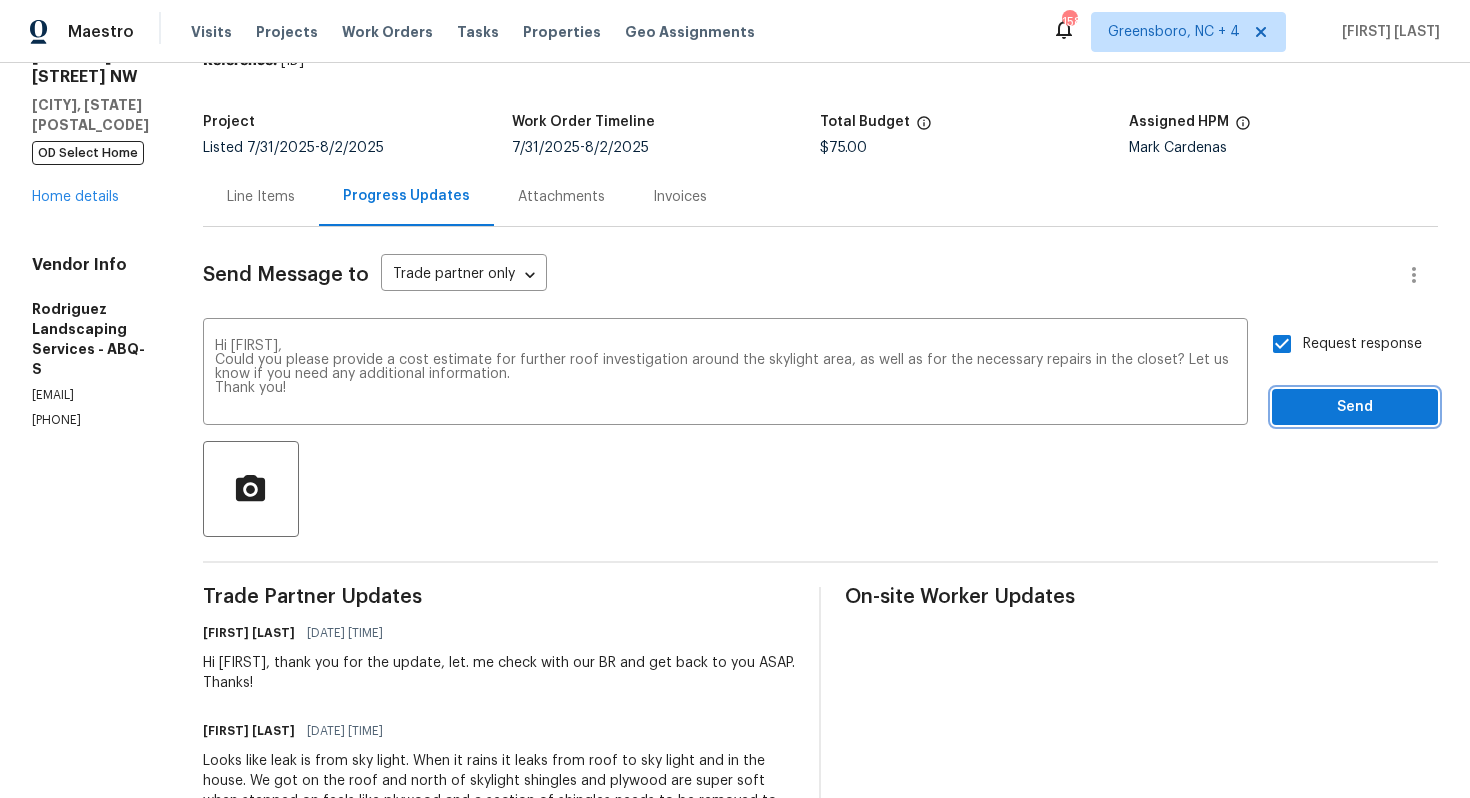 click on "Send" at bounding box center (1355, 407) 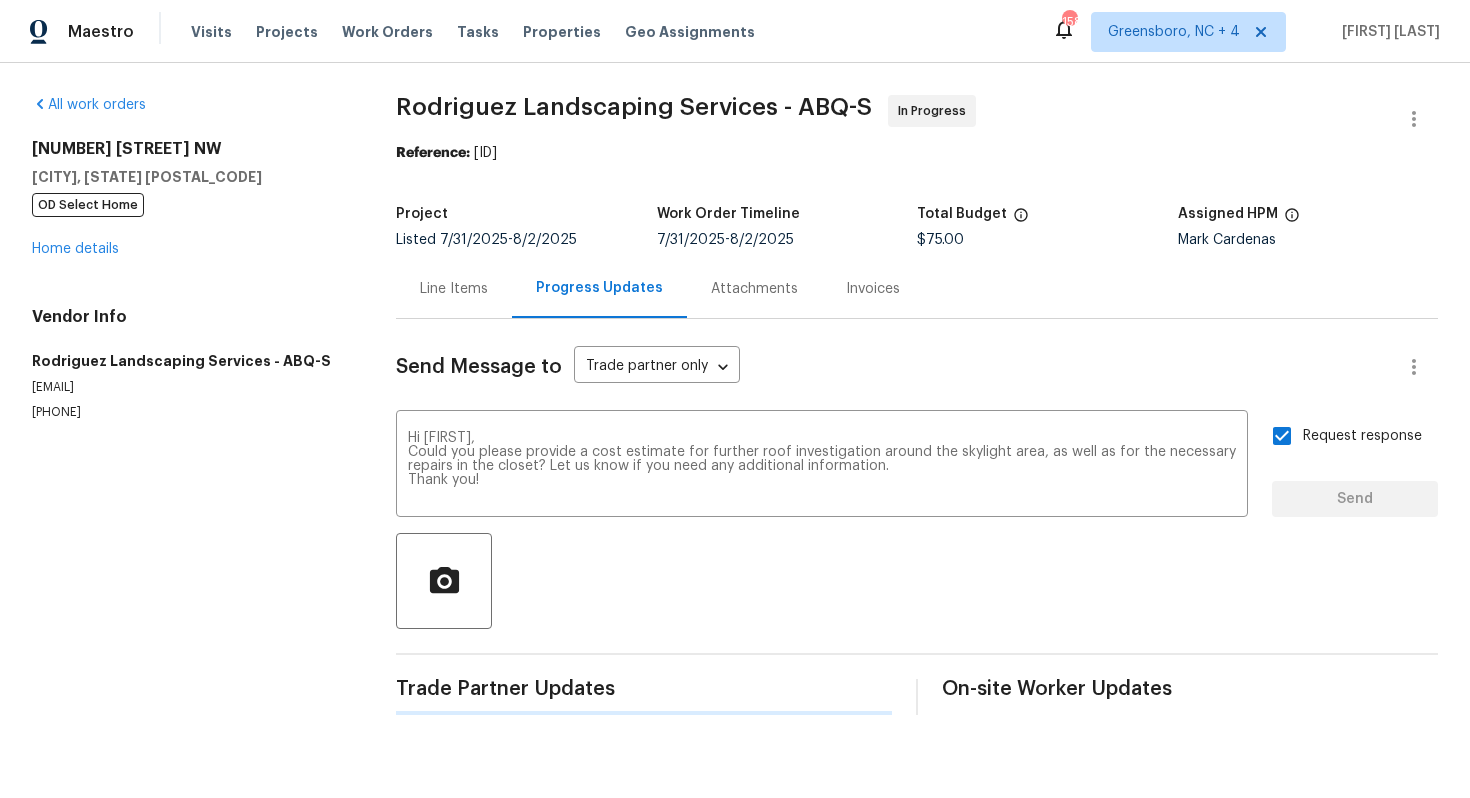 scroll, scrollTop: 0, scrollLeft: 0, axis: both 